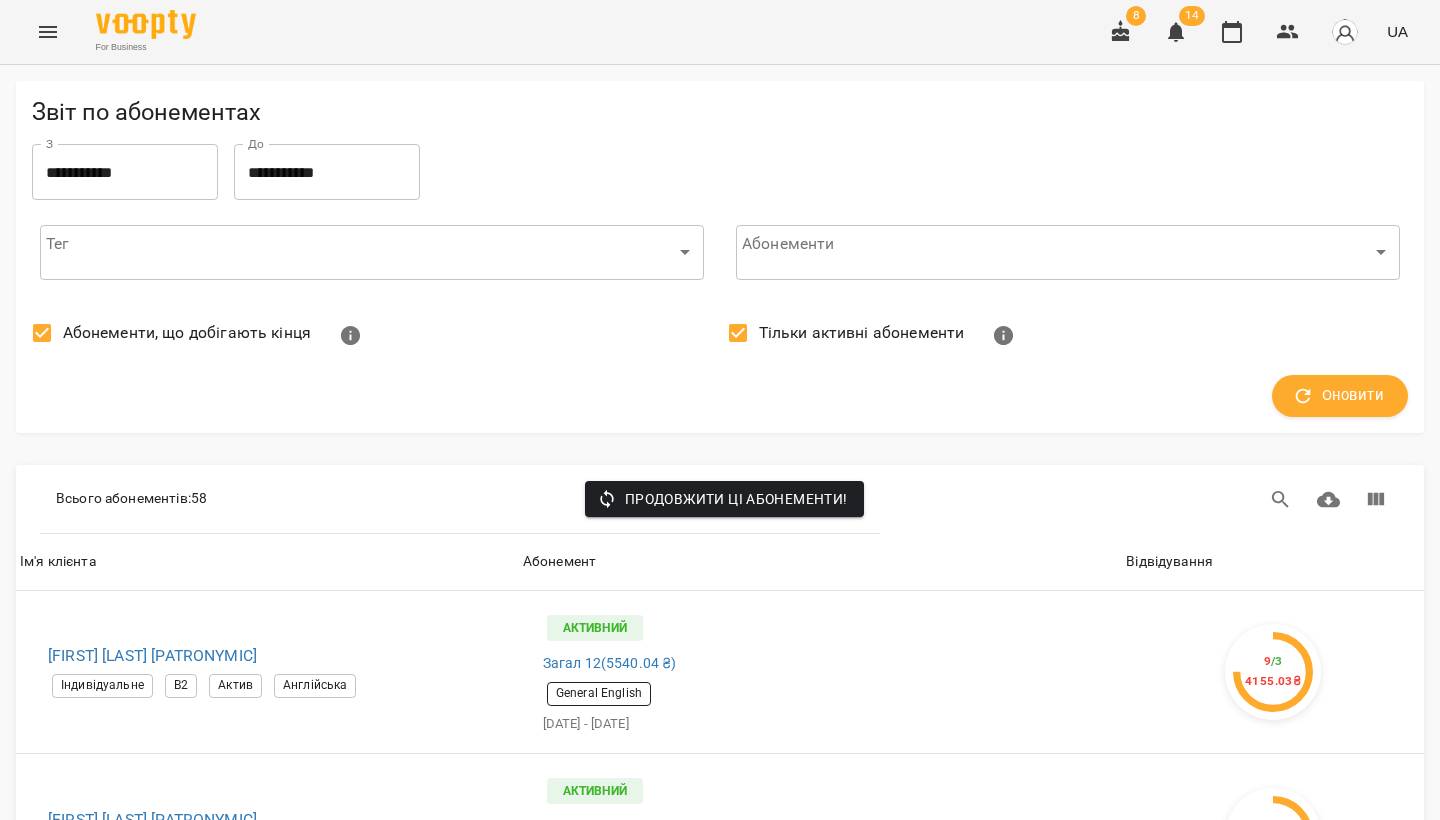 scroll, scrollTop: 0, scrollLeft: 0, axis: both 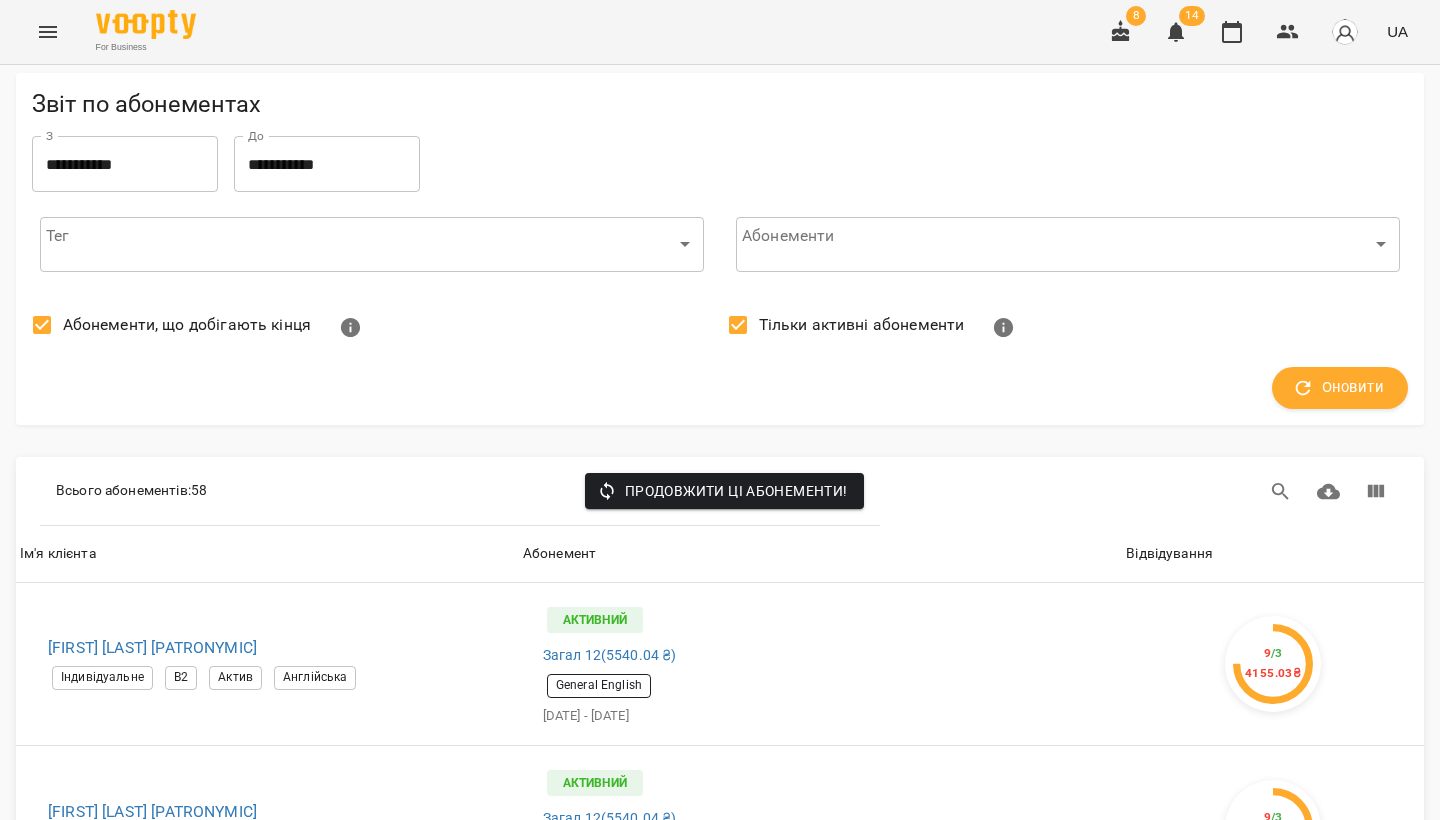 click 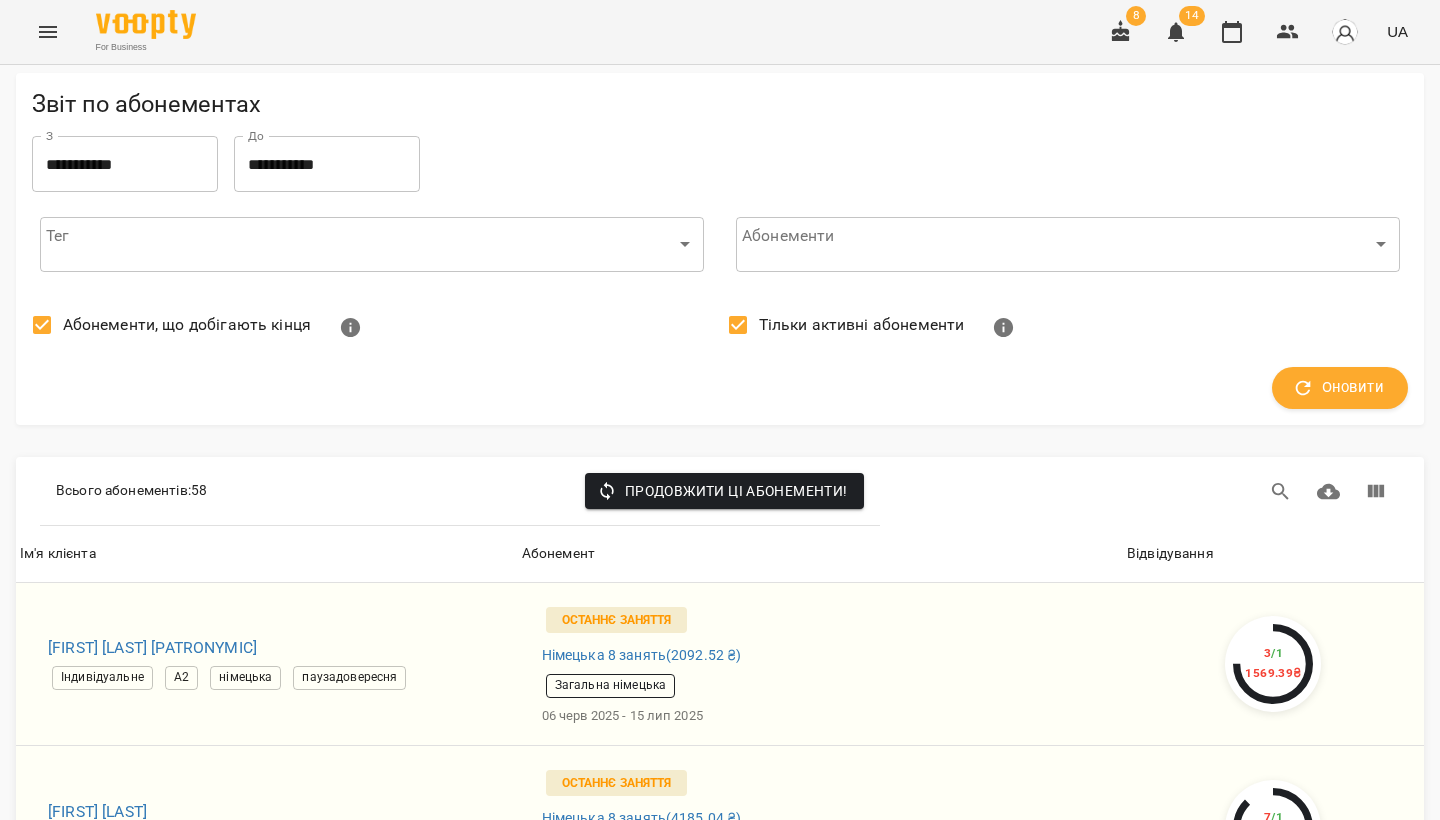 scroll, scrollTop: 514, scrollLeft: 0, axis: vertical 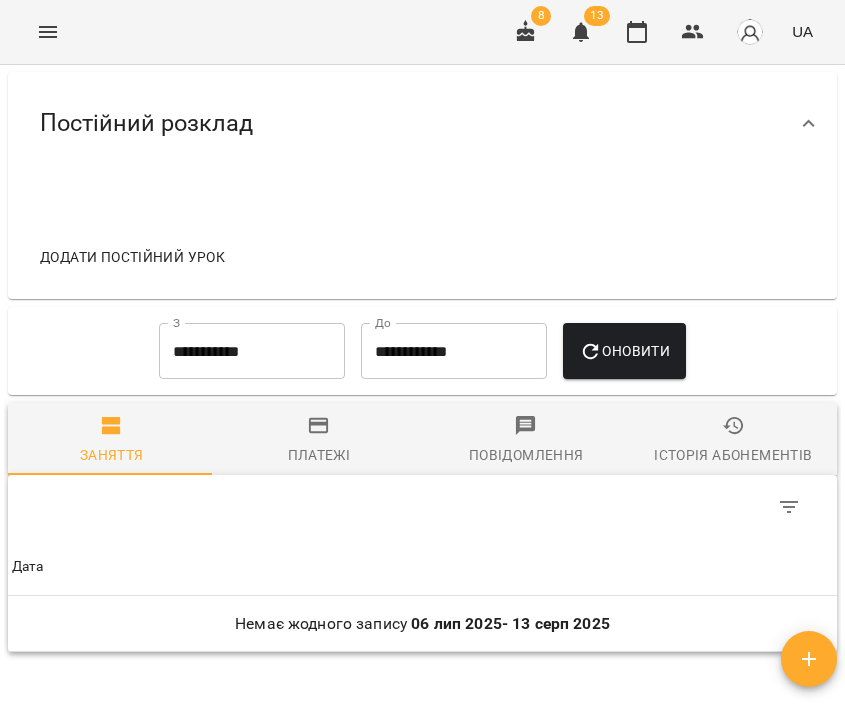 click on "**********" at bounding box center (252, 351) 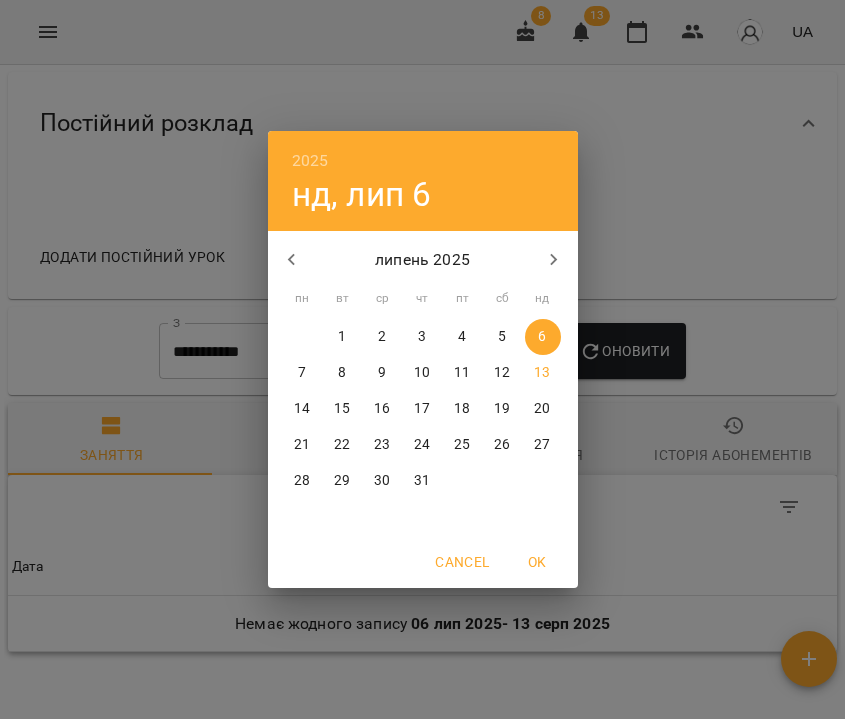 click 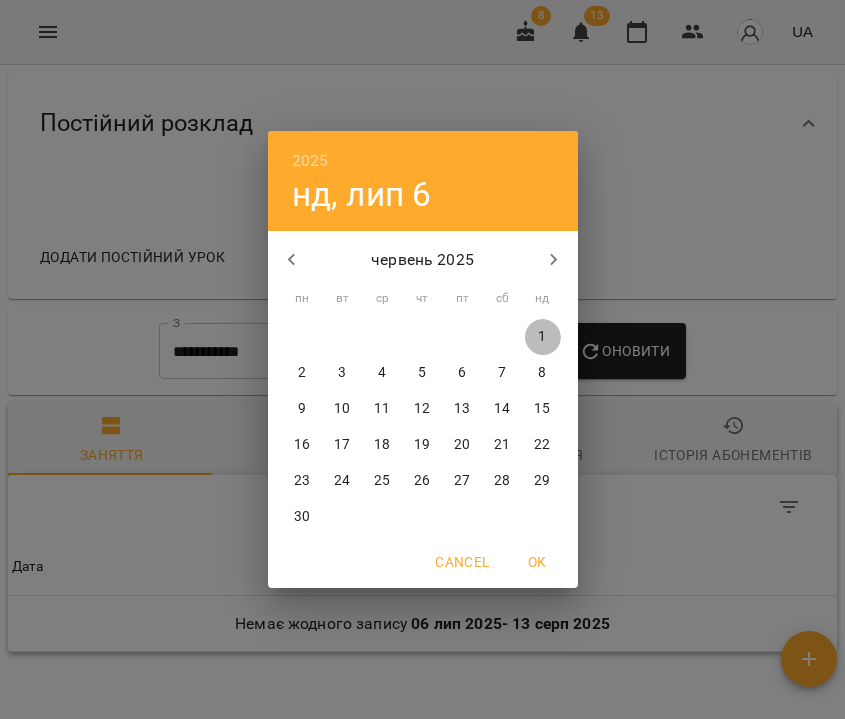 click on "1" at bounding box center [543, 337] 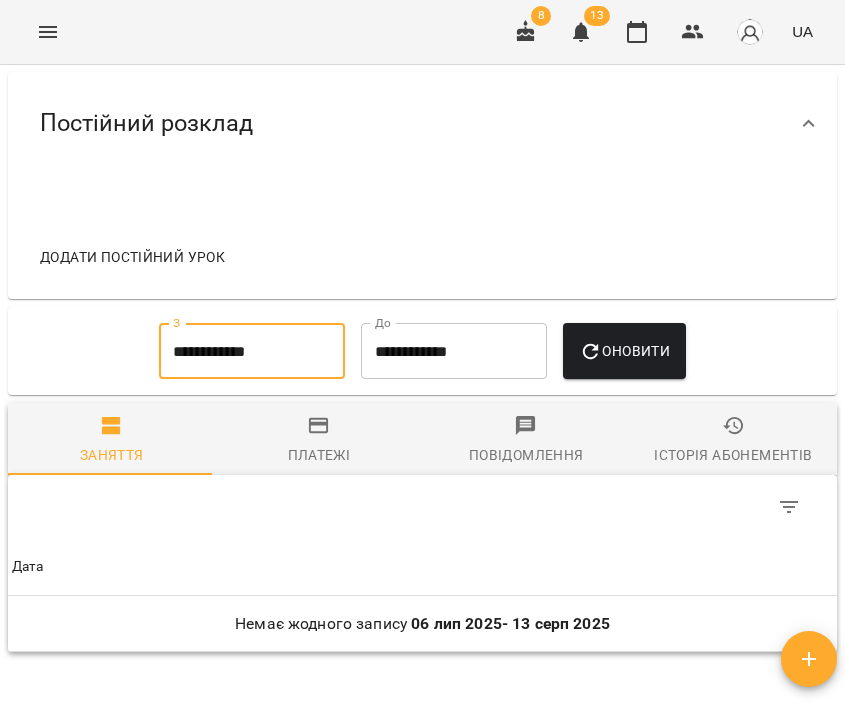 click on "Оновити" at bounding box center [624, 351] 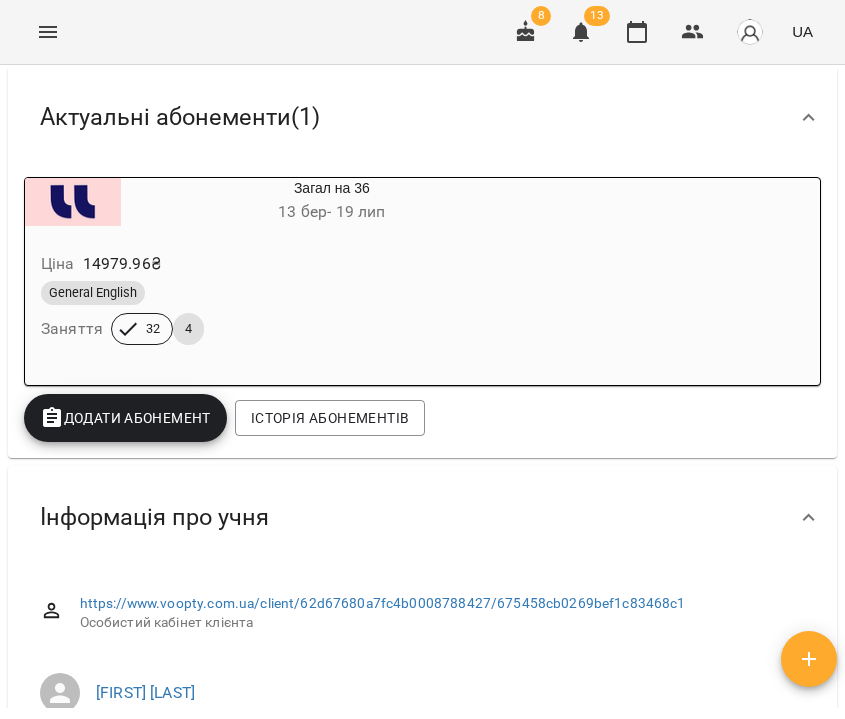 scroll, scrollTop: 0, scrollLeft: 0, axis: both 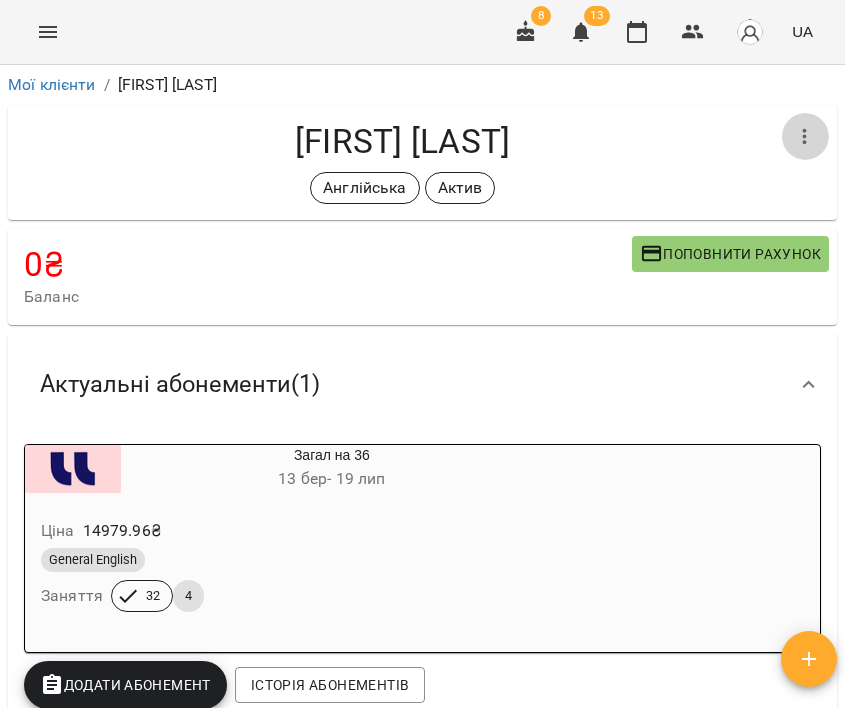 click 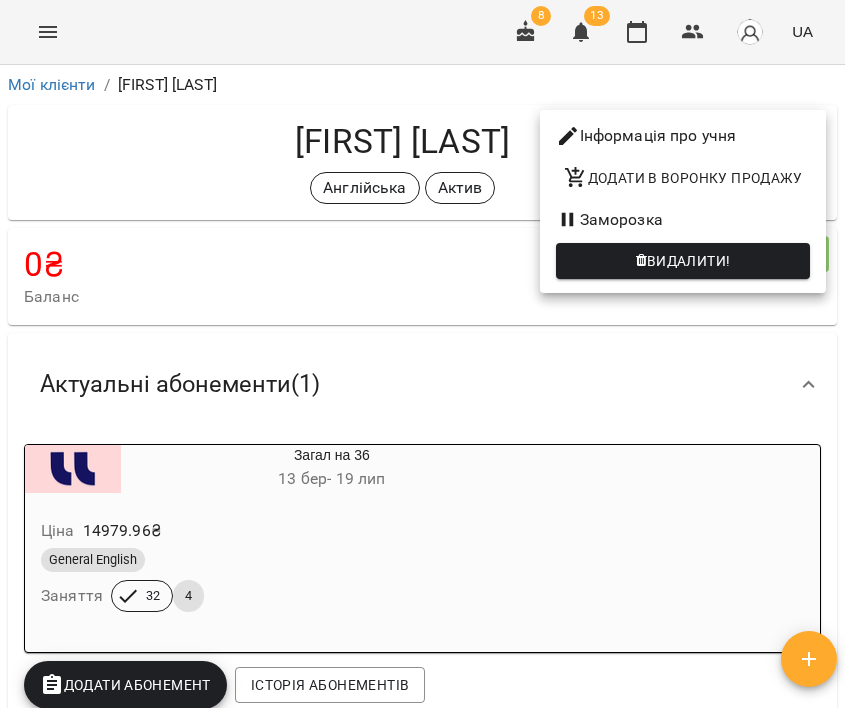 click on "Інформація про учня" at bounding box center [683, 136] 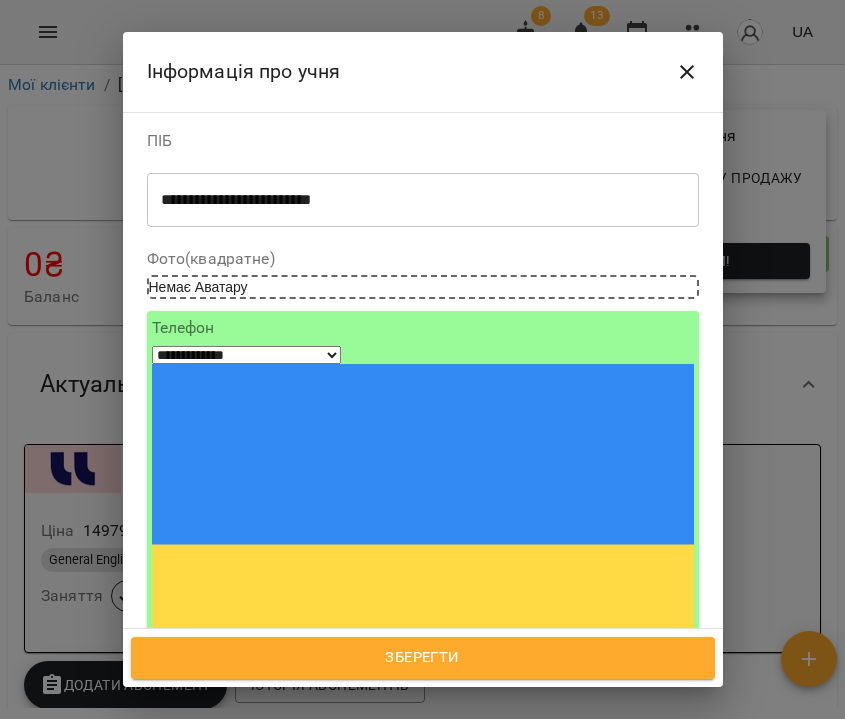 scroll, scrollTop: 139, scrollLeft: 0, axis: vertical 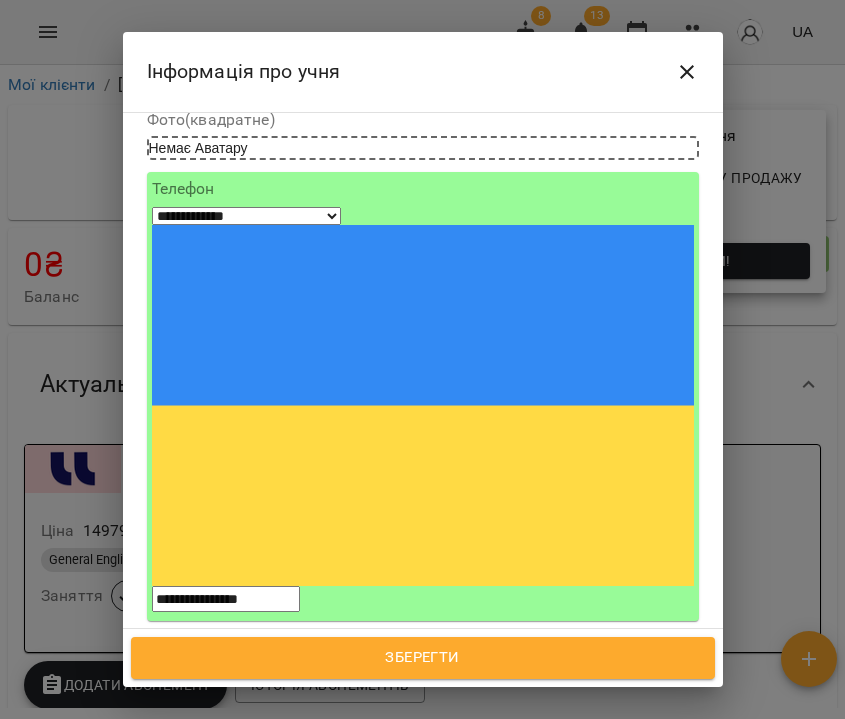 click 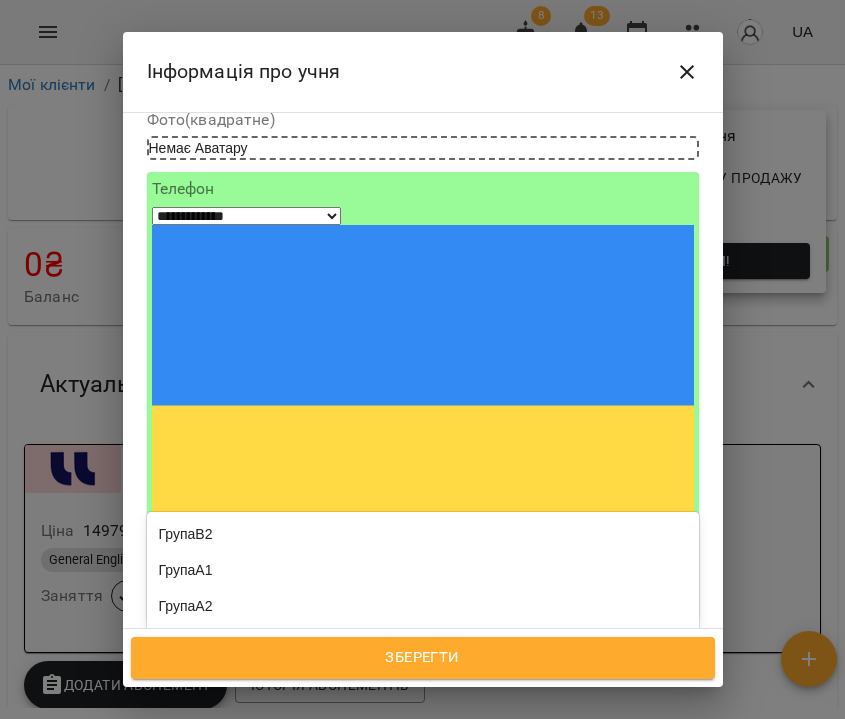 type on "***" 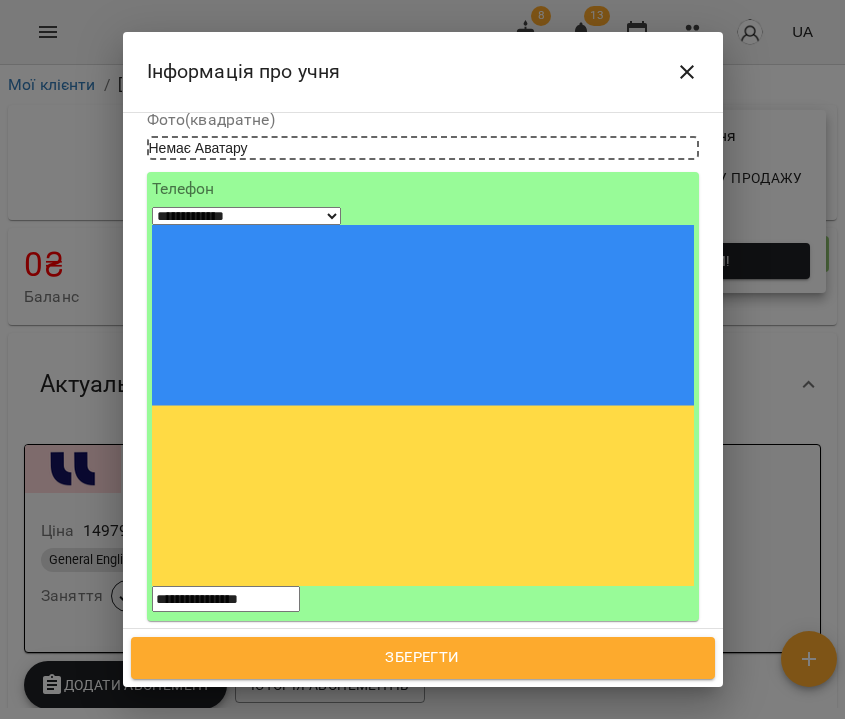 click on "паузадовересня" at bounding box center [423, 718] 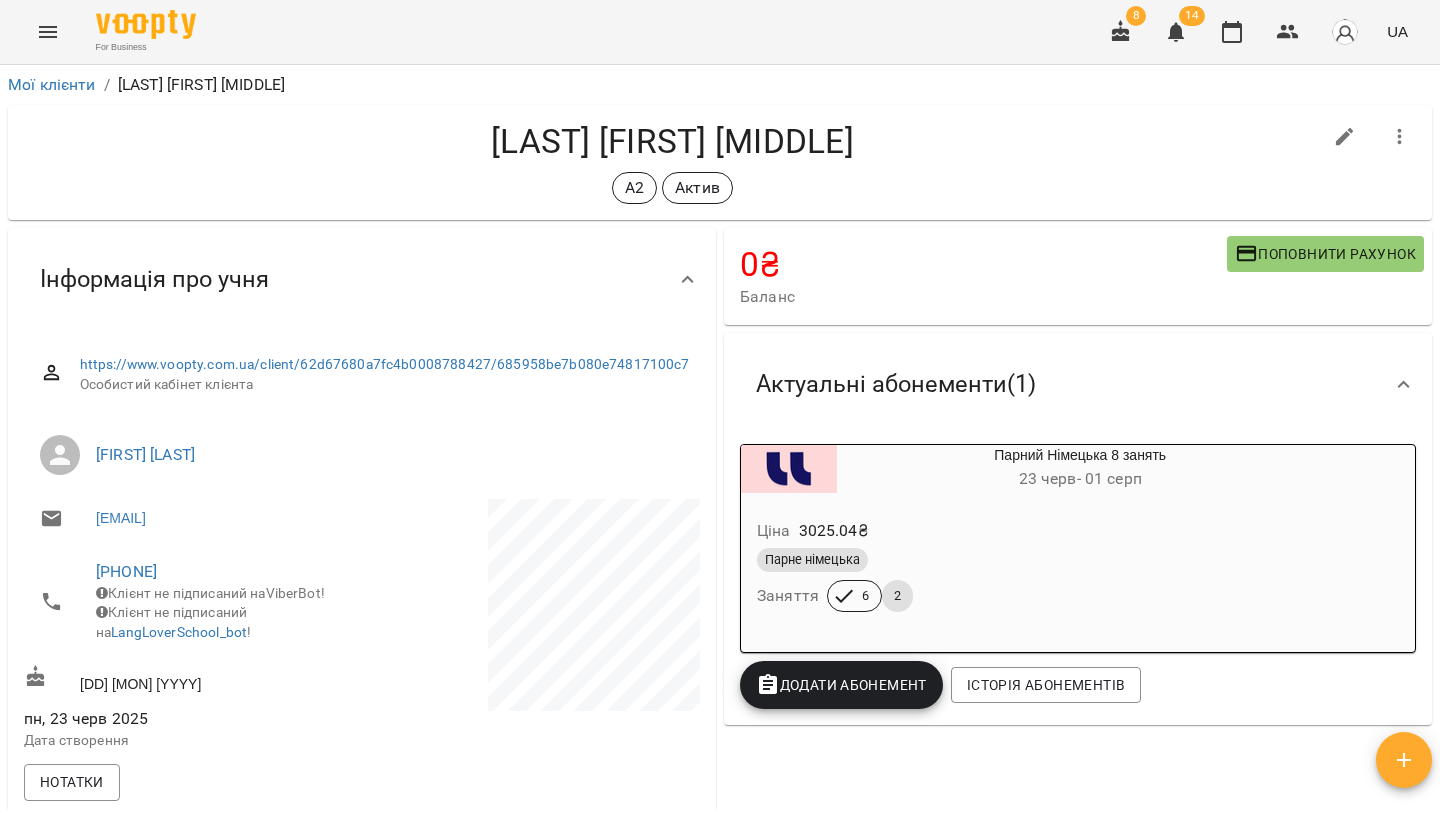 scroll, scrollTop: 0, scrollLeft: 0, axis: both 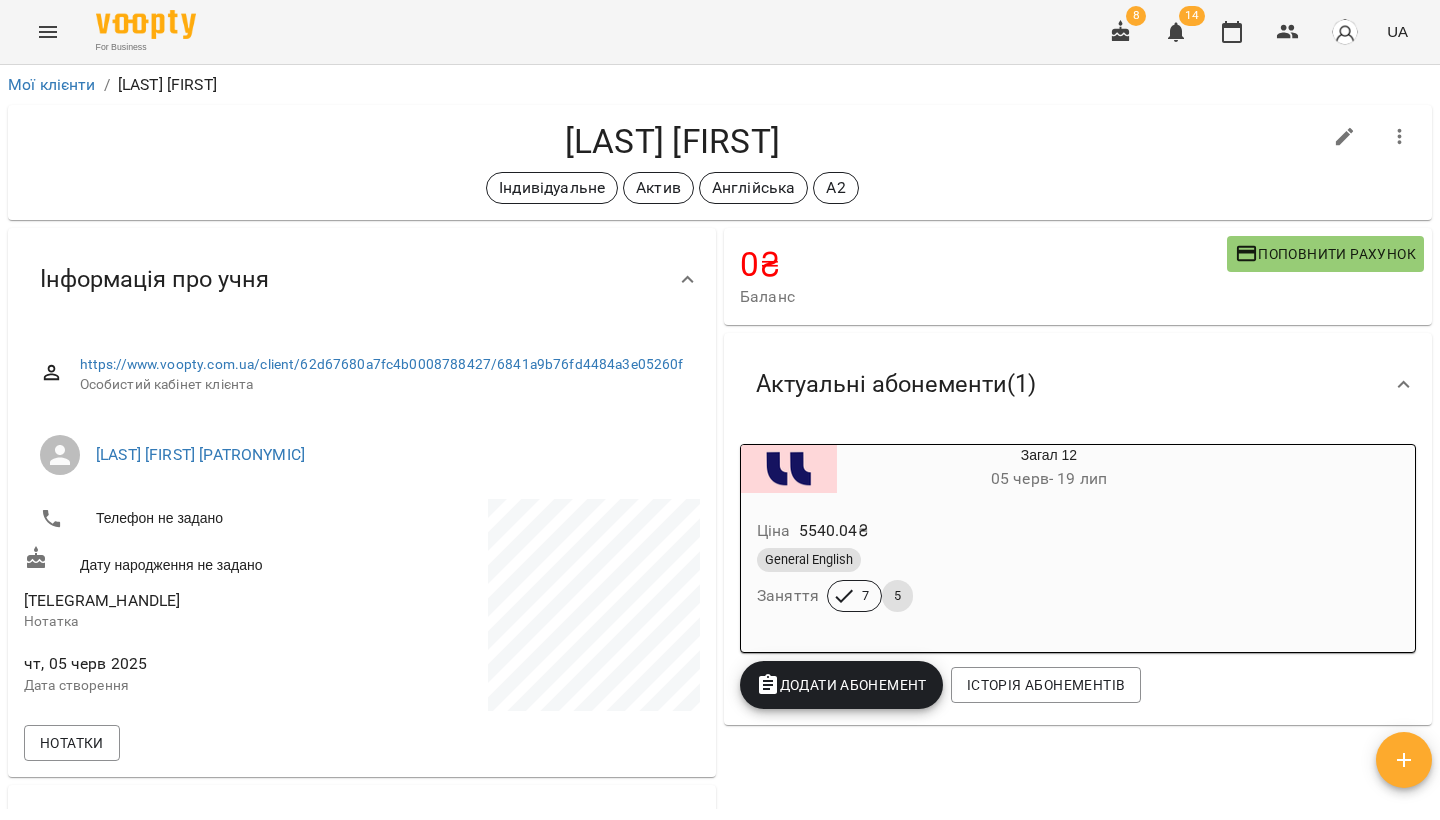 click 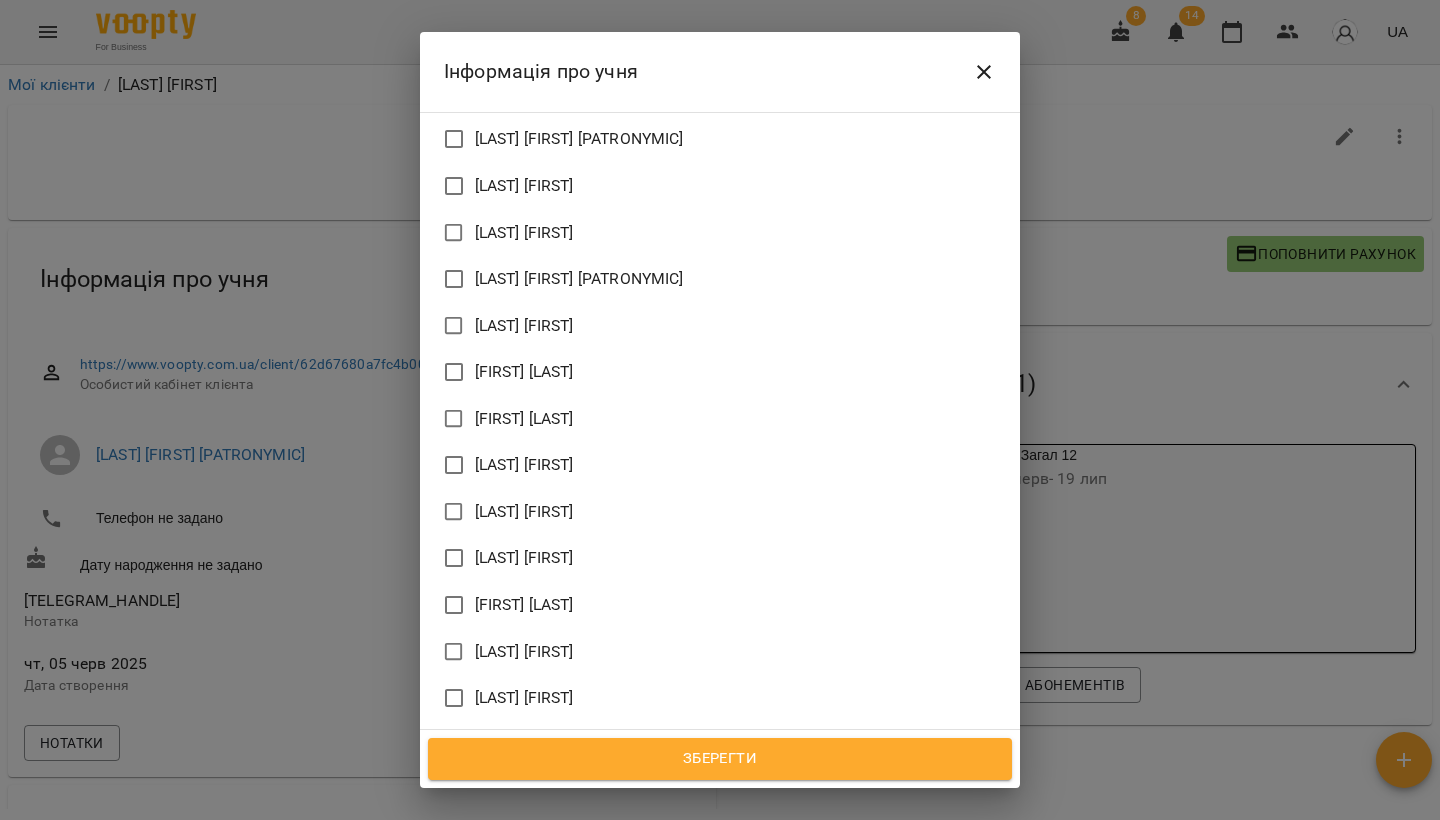 scroll, scrollTop: 1865, scrollLeft: 0, axis: vertical 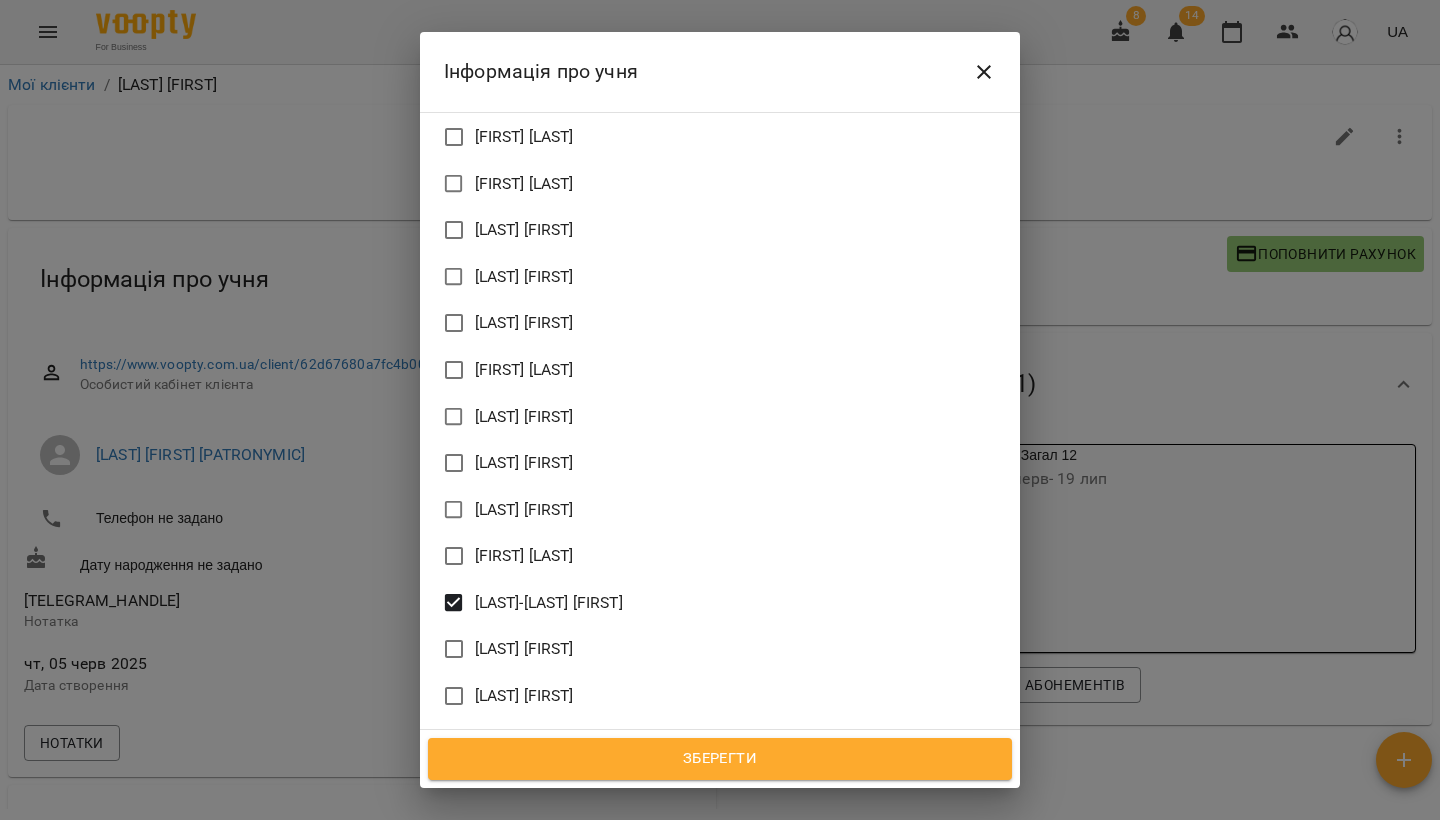 click on "Зберегти" at bounding box center [720, 759] 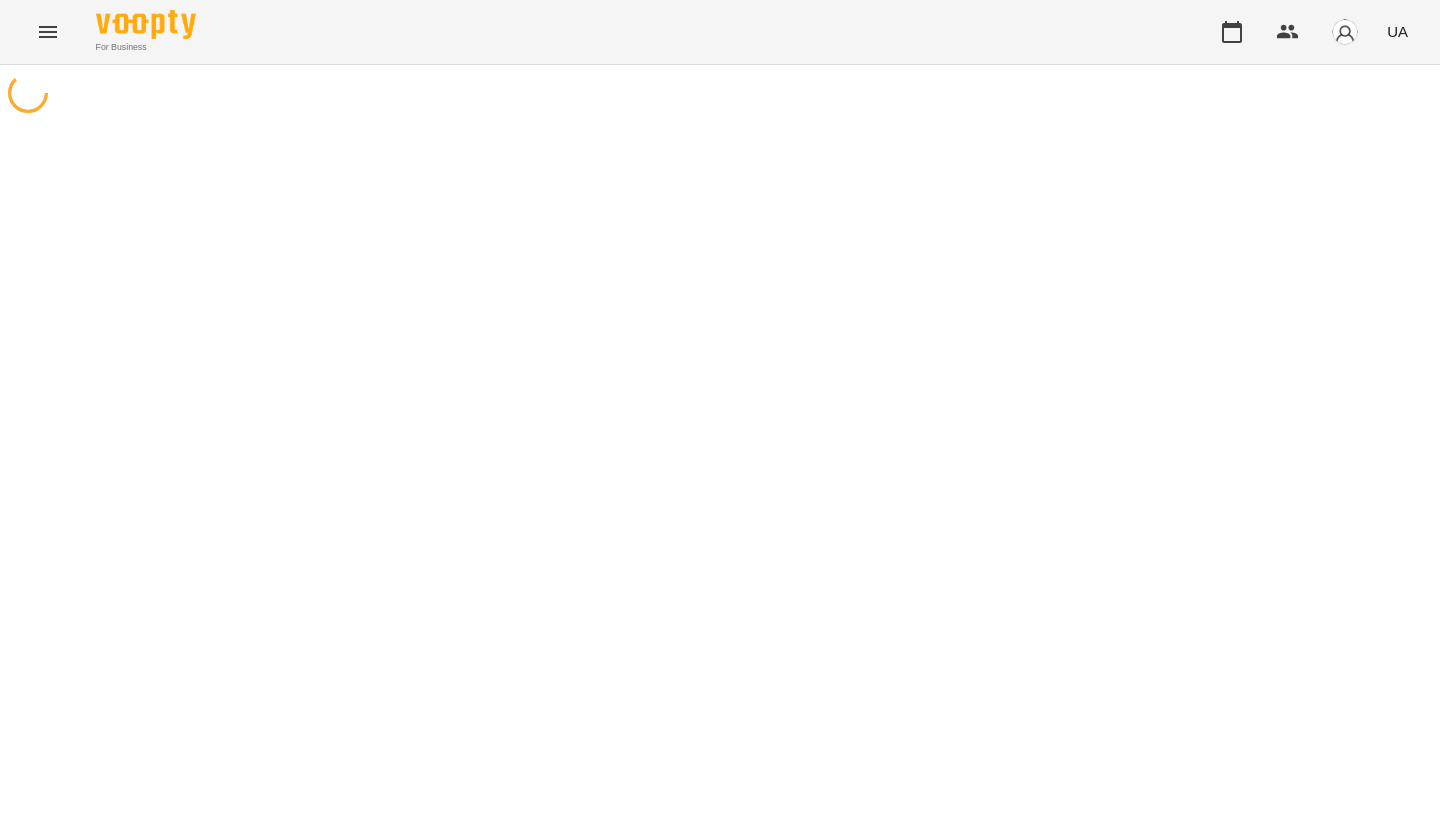 scroll, scrollTop: 0, scrollLeft: 0, axis: both 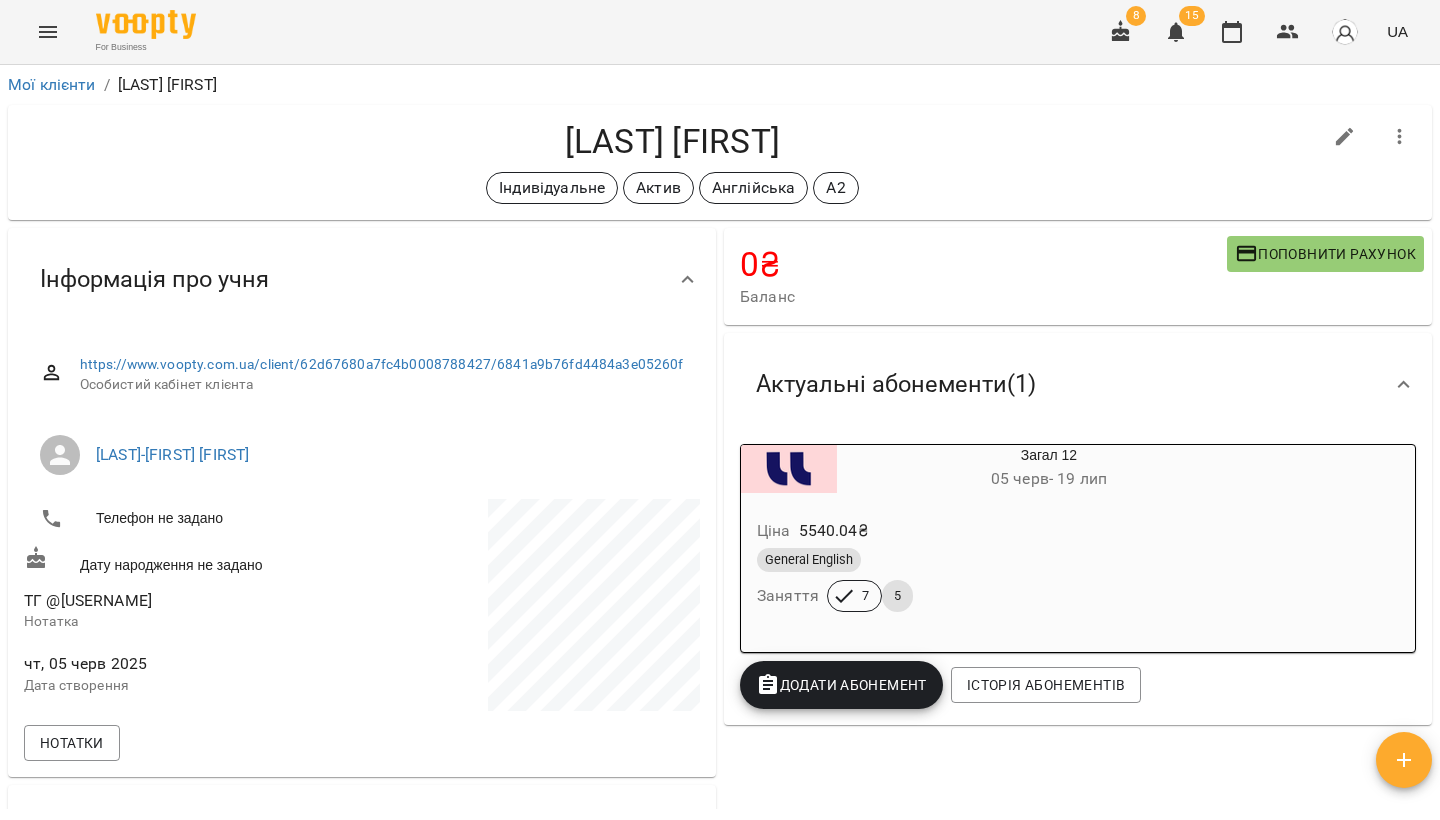 click on "General English" at bounding box center (1001, 560) 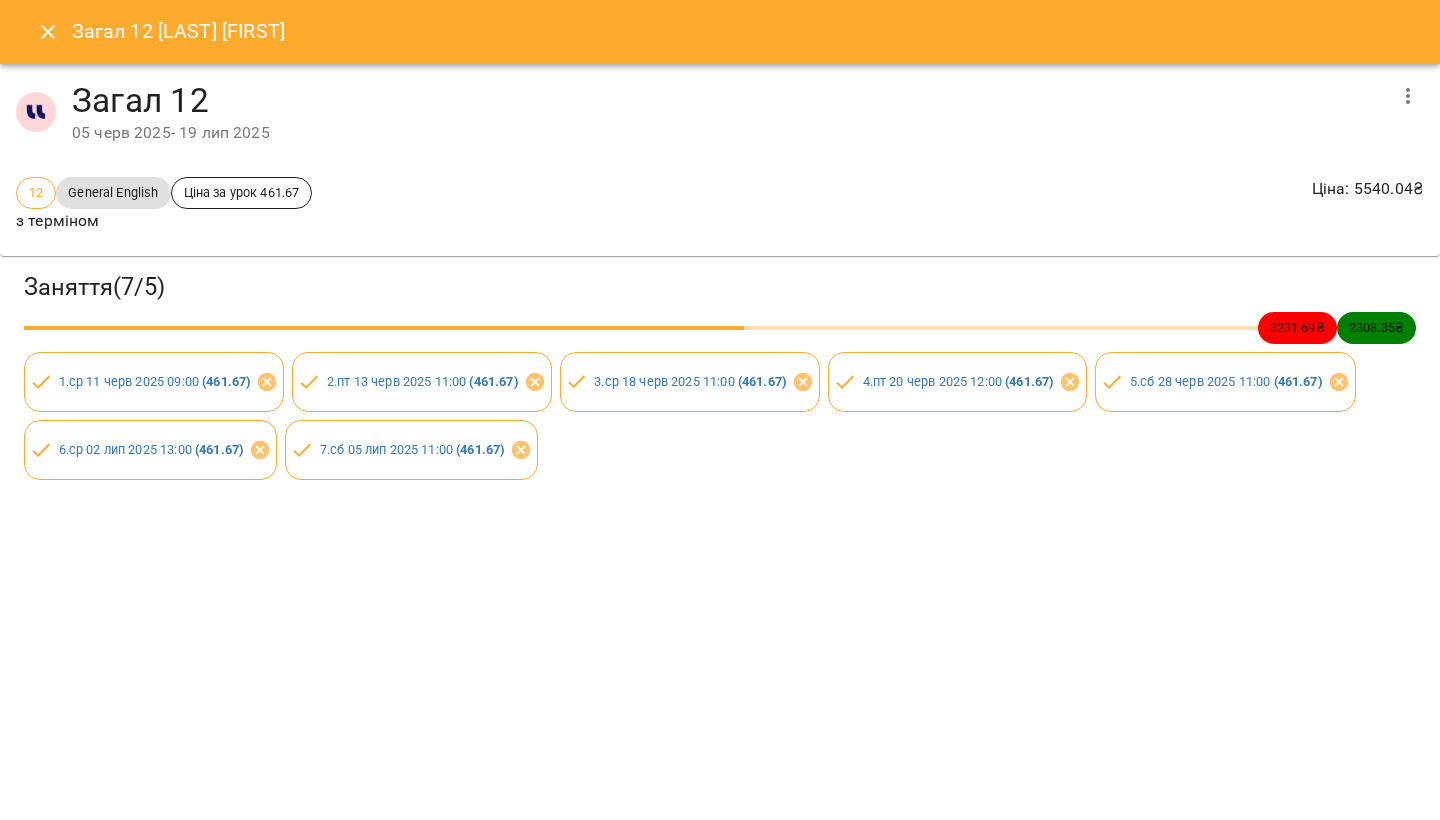 click at bounding box center (1408, 96) 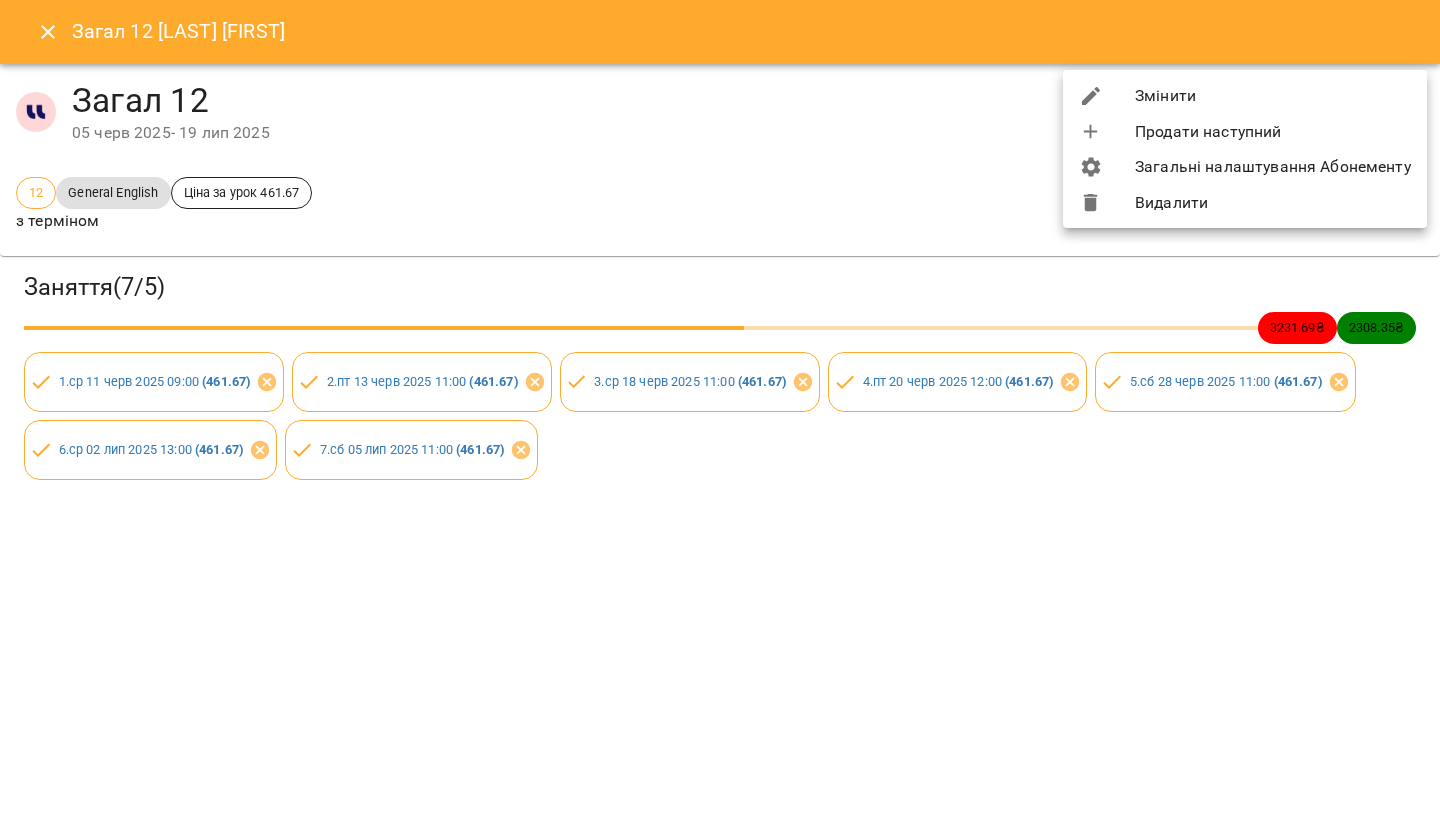 click on "Продати наступний" at bounding box center (1245, 132) 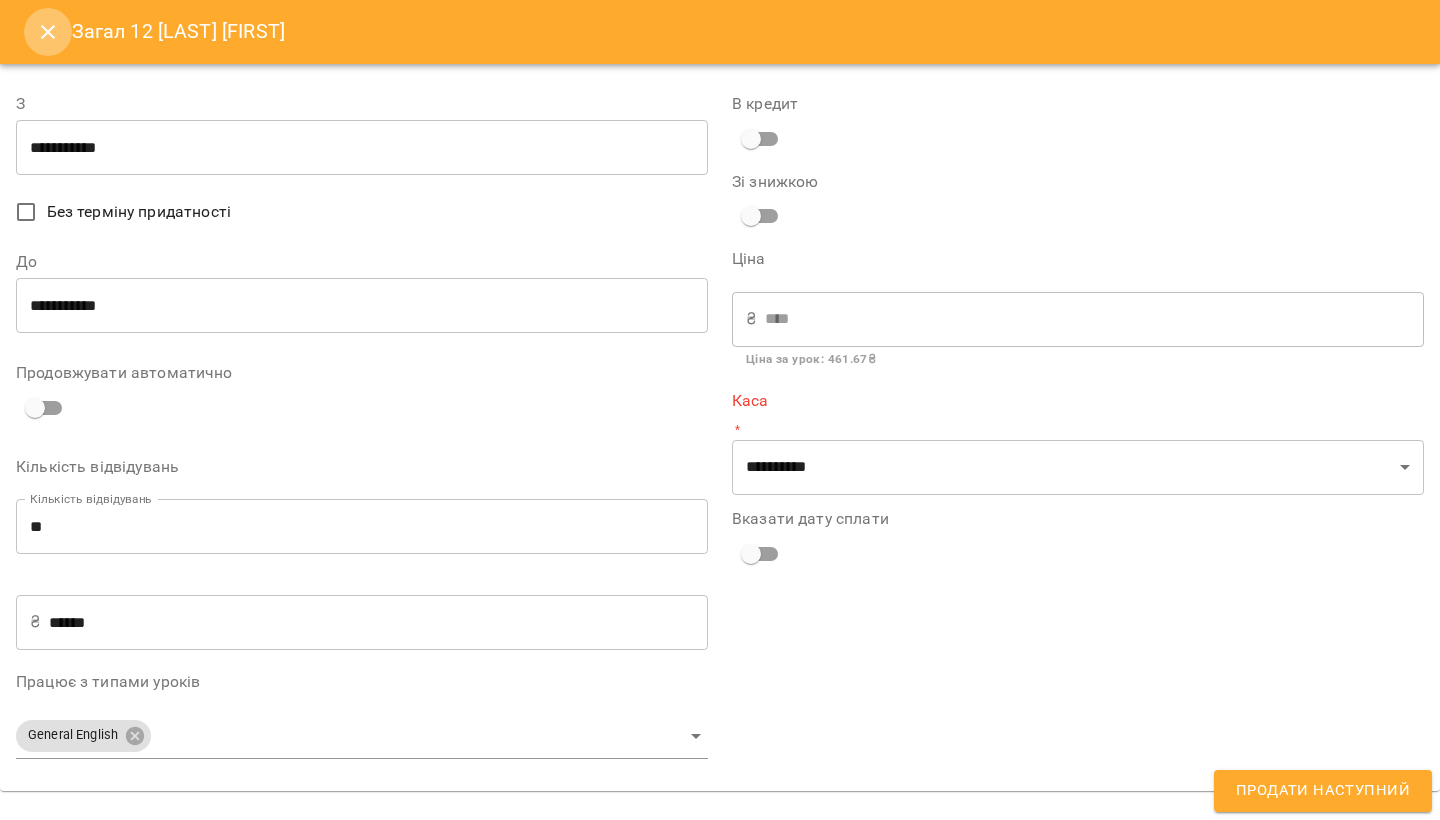click 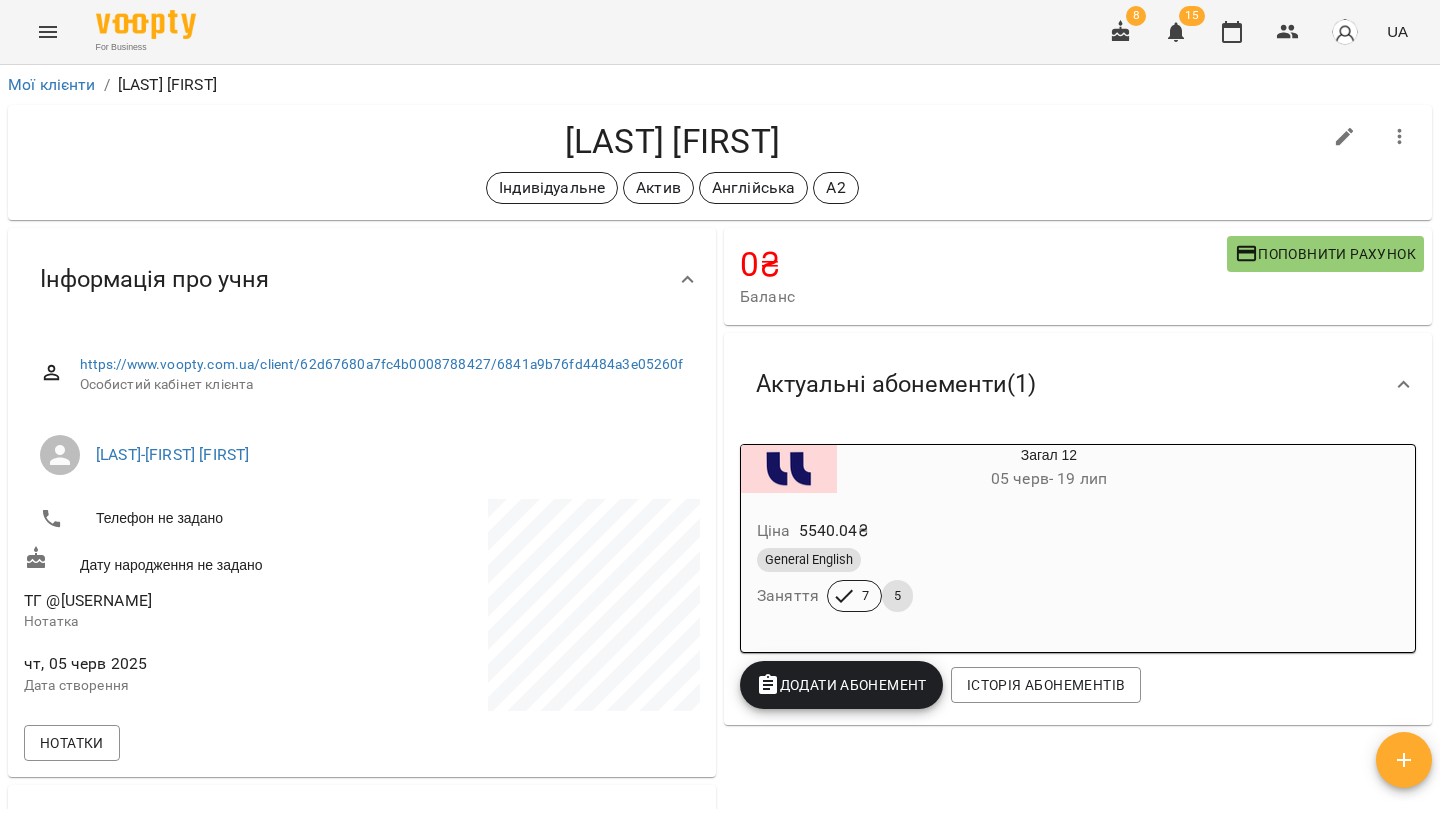 click 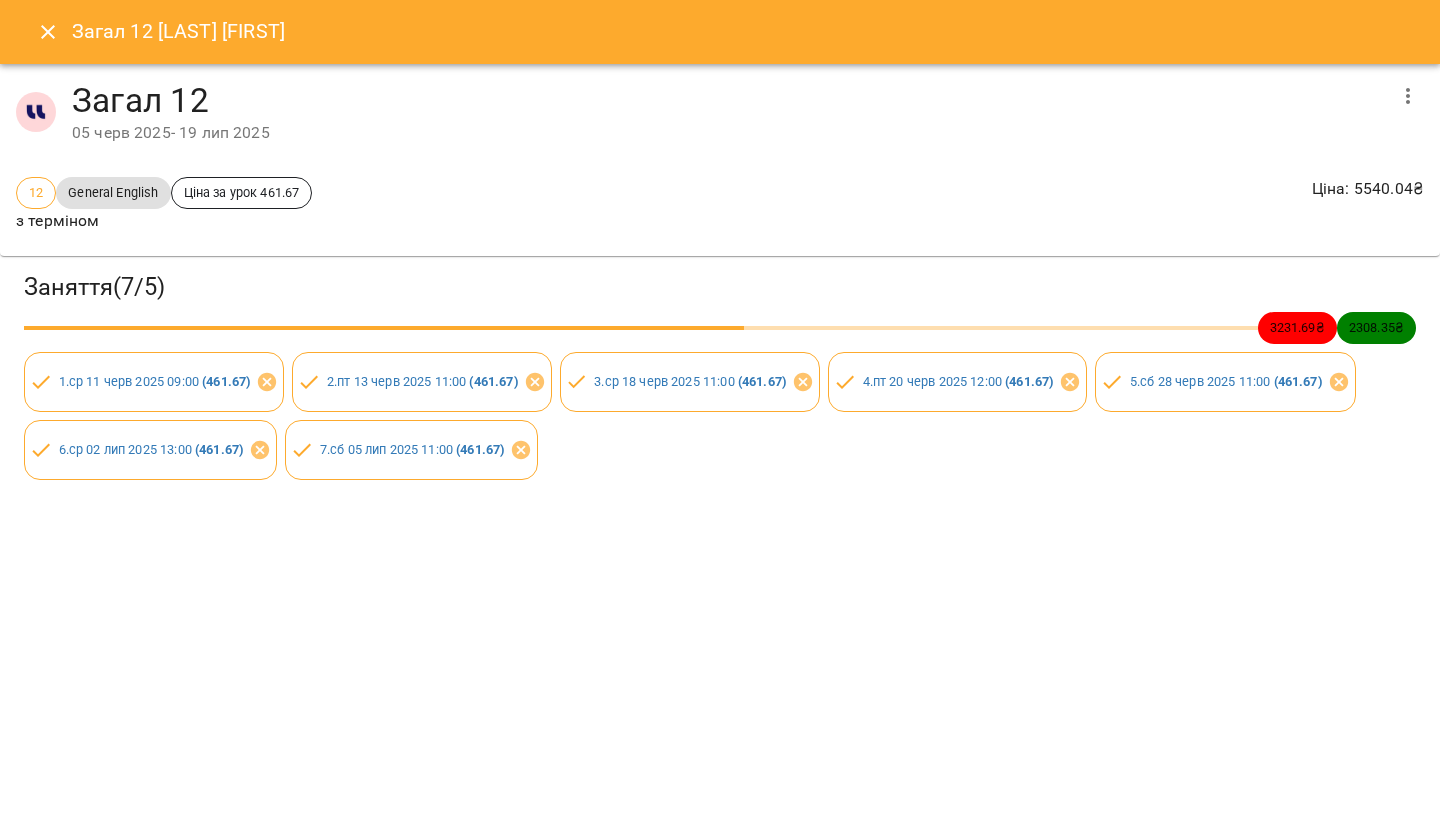 click 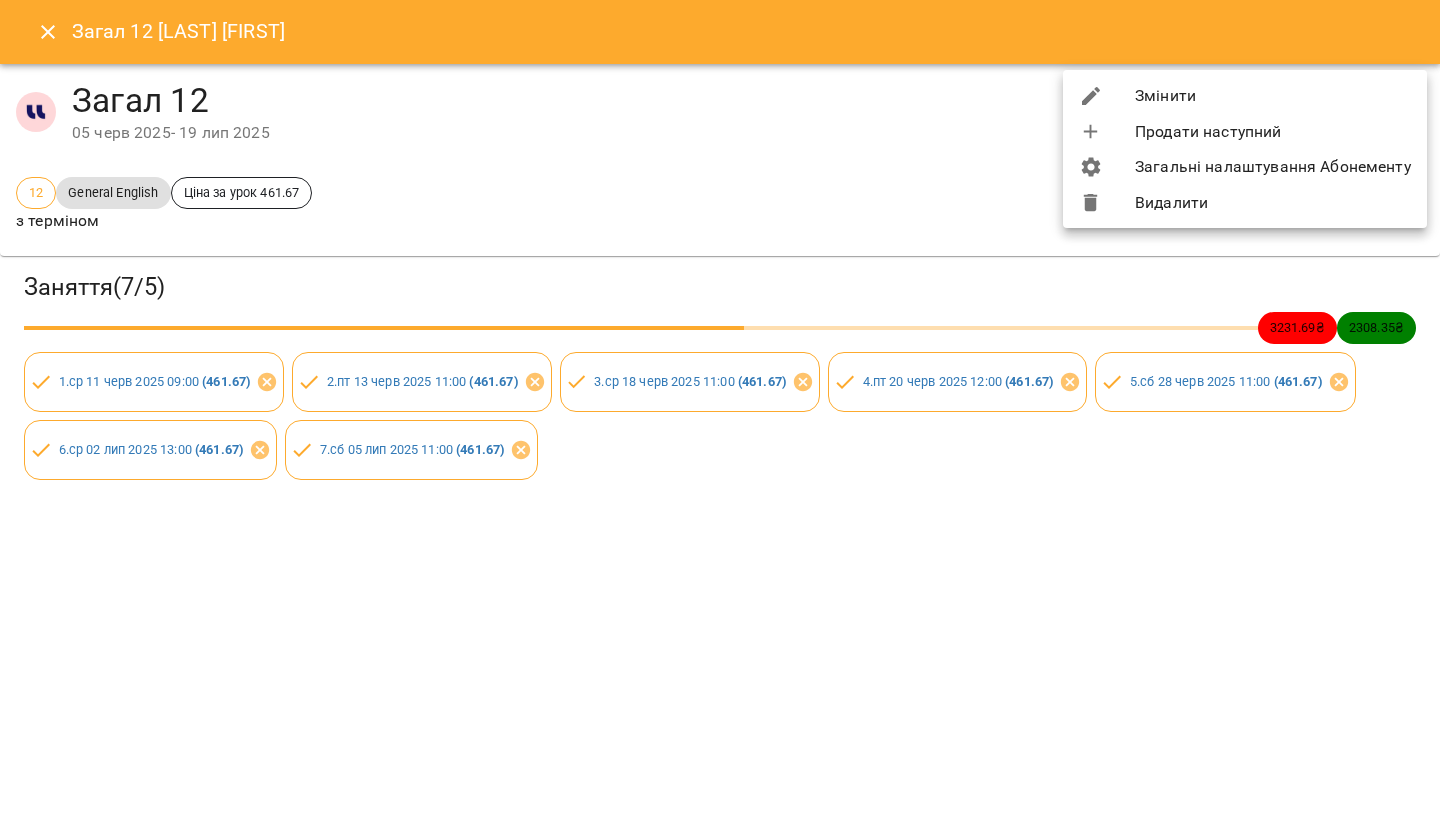 click on "Змінити" at bounding box center [1245, 96] 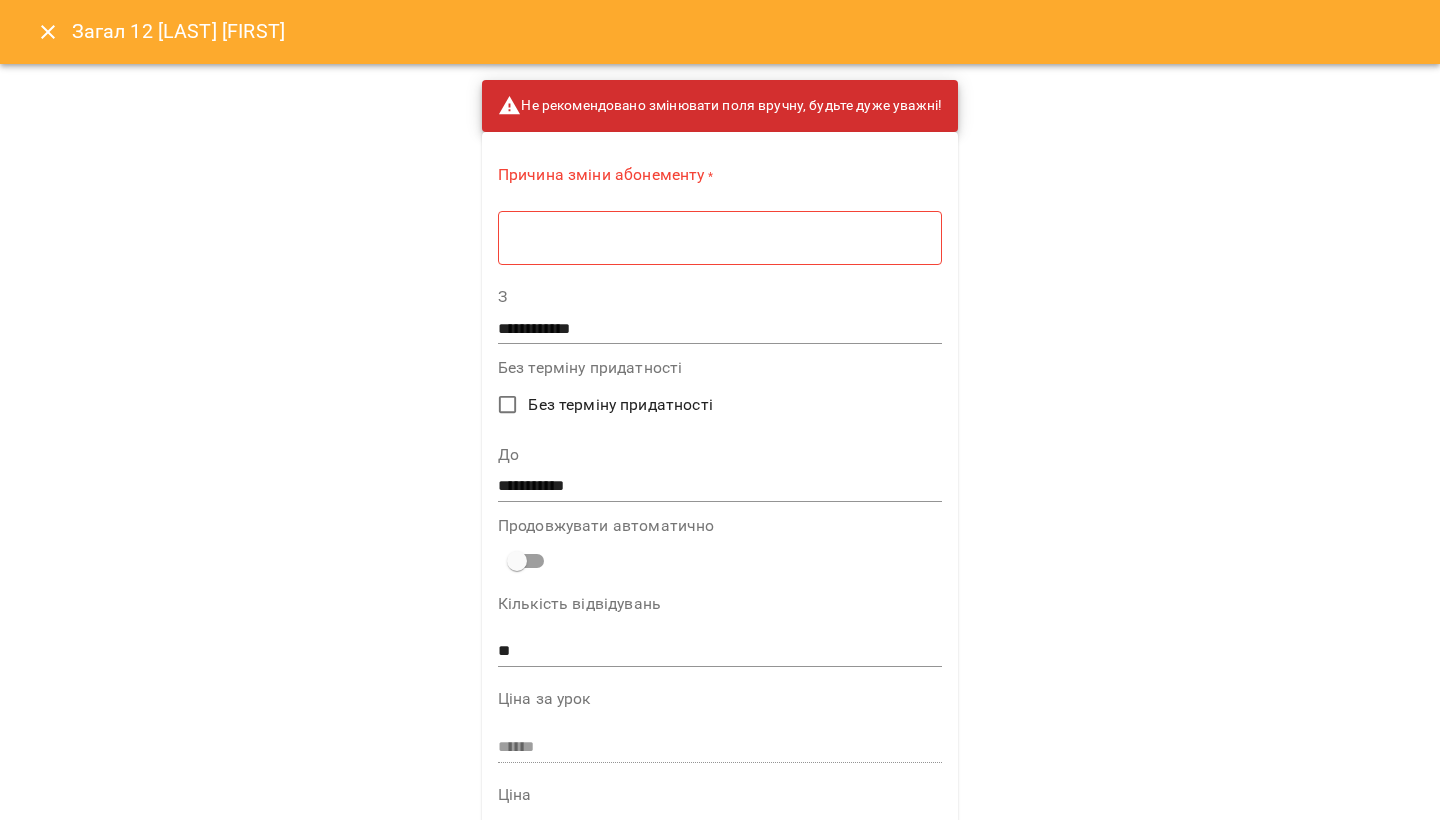 click on "* ​" at bounding box center (720, 237) 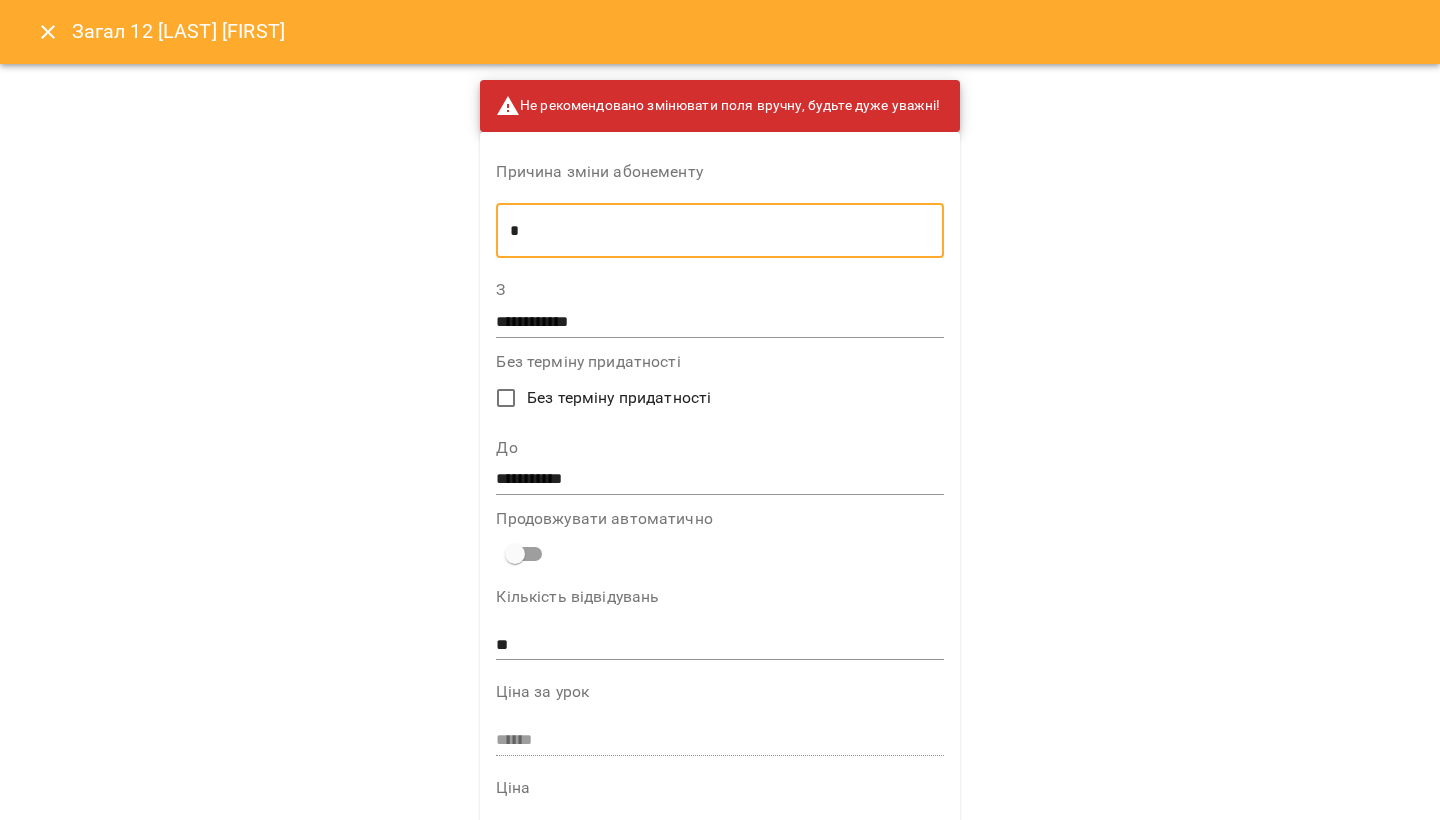 type on "*" 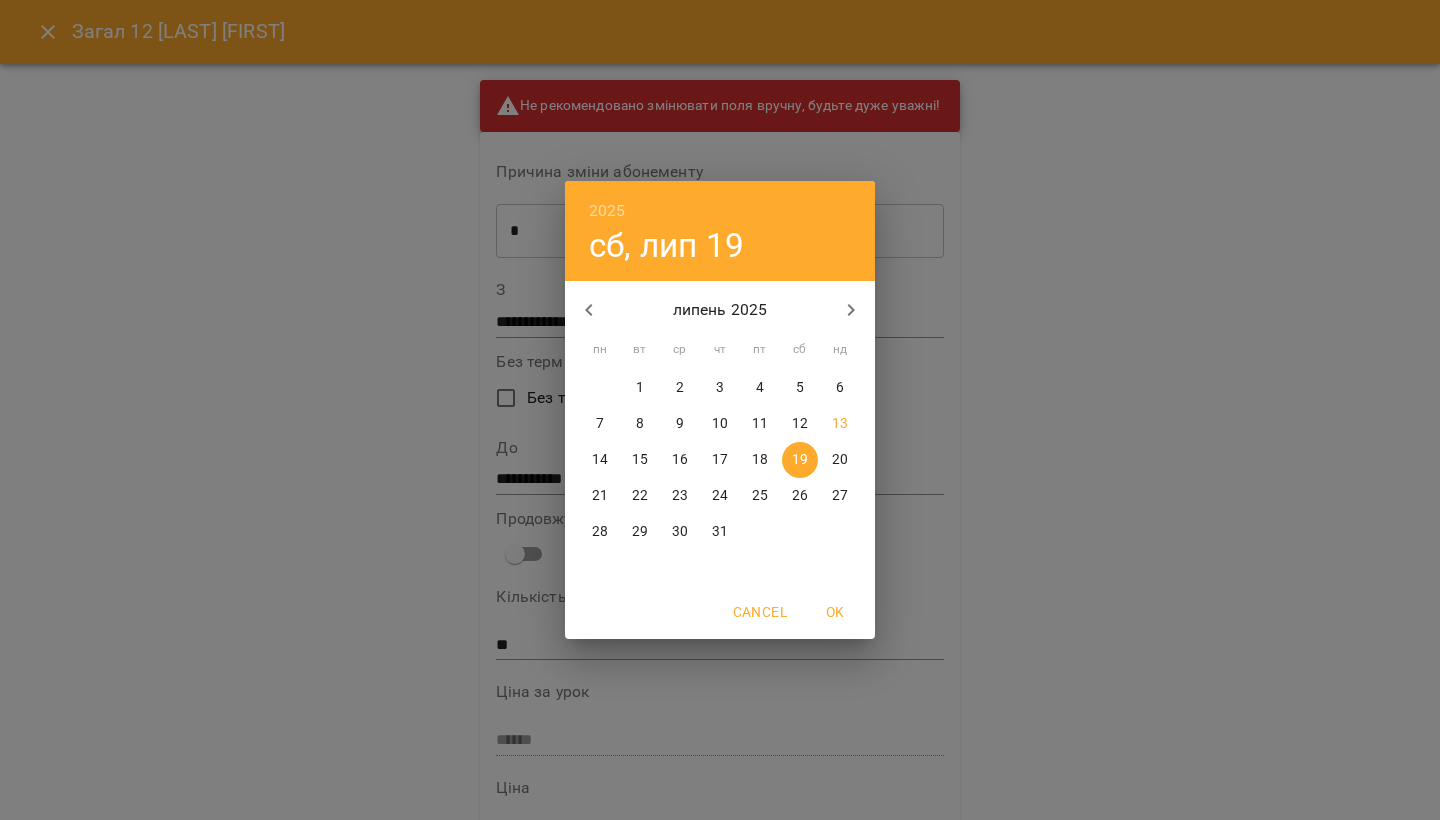 click on "31" at bounding box center (720, 532) 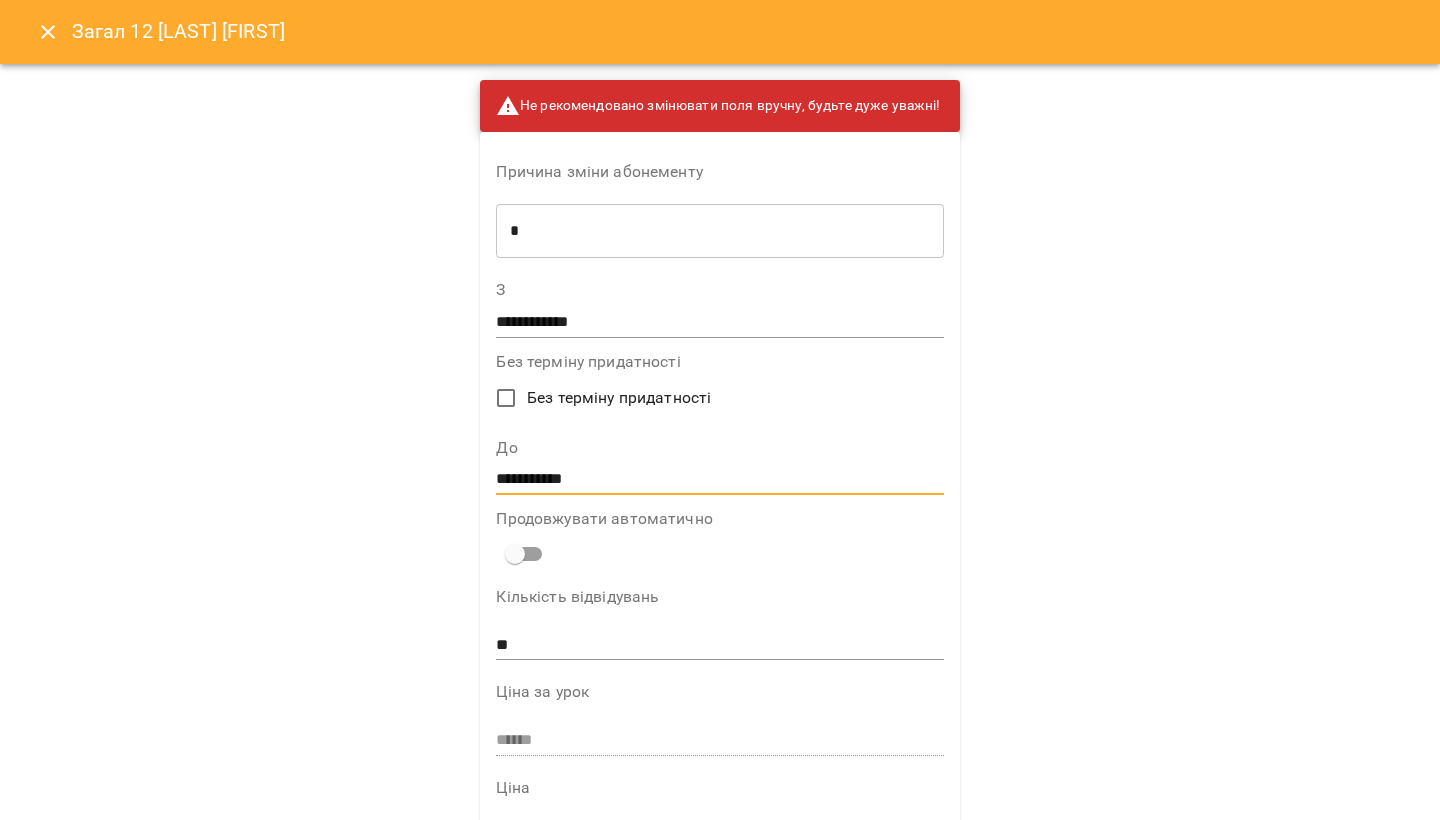 scroll, scrollTop: 1141, scrollLeft: 0, axis: vertical 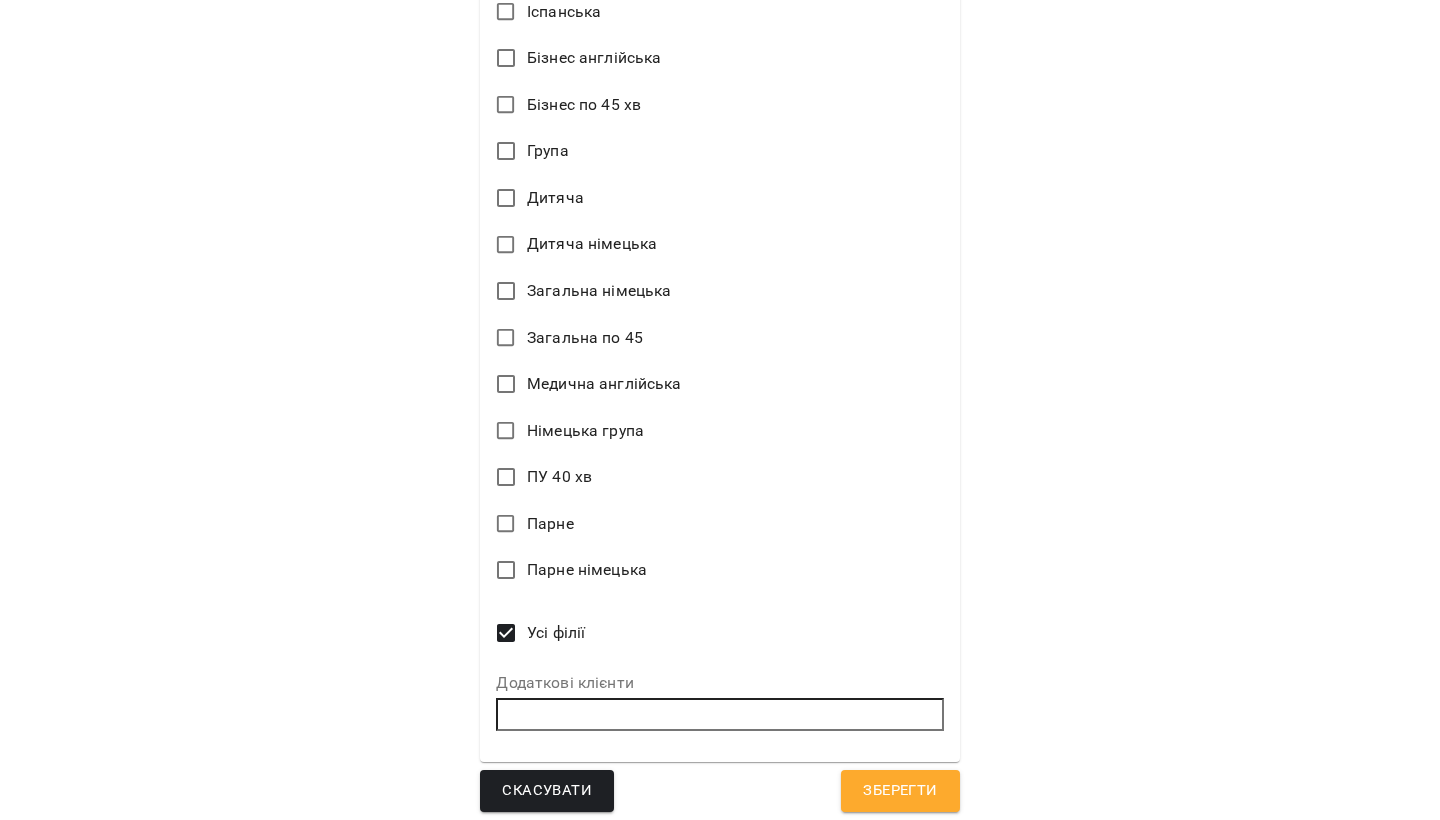 click on "Зберегти" at bounding box center (900, 791) 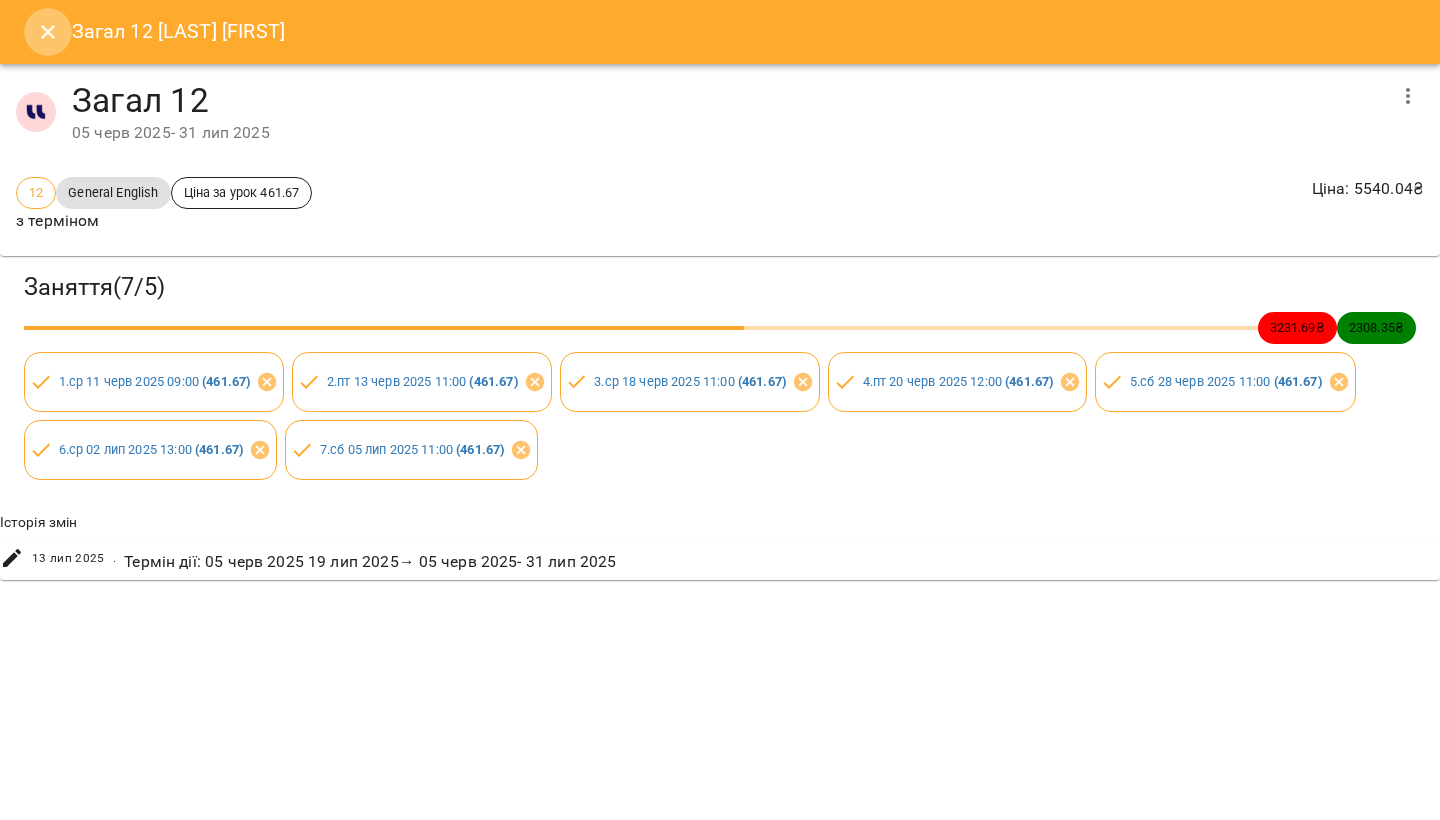 click at bounding box center [48, 32] 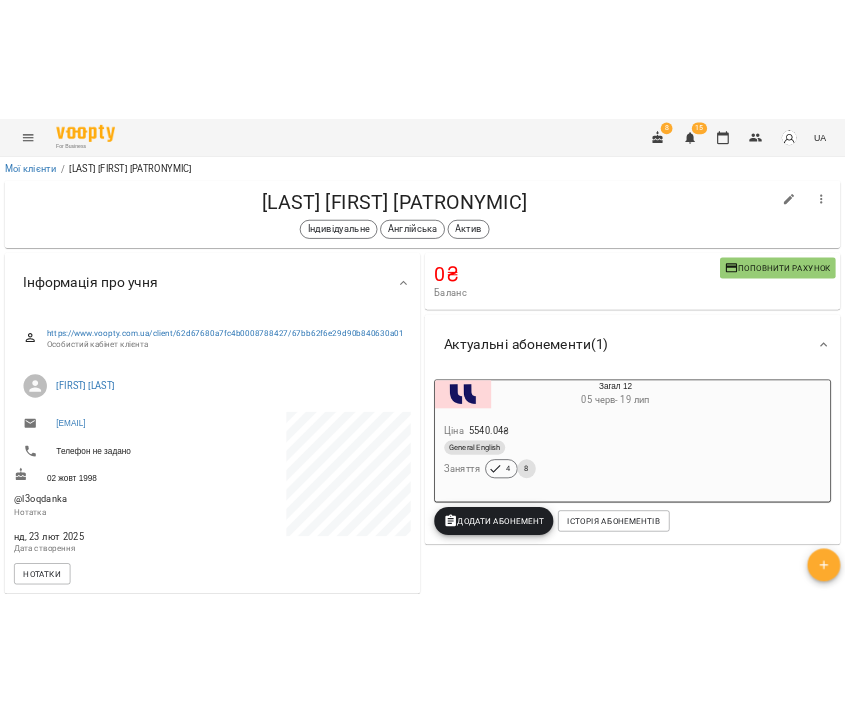 scroll, scrollTop: 0, scrollLeft: 0, axis: both 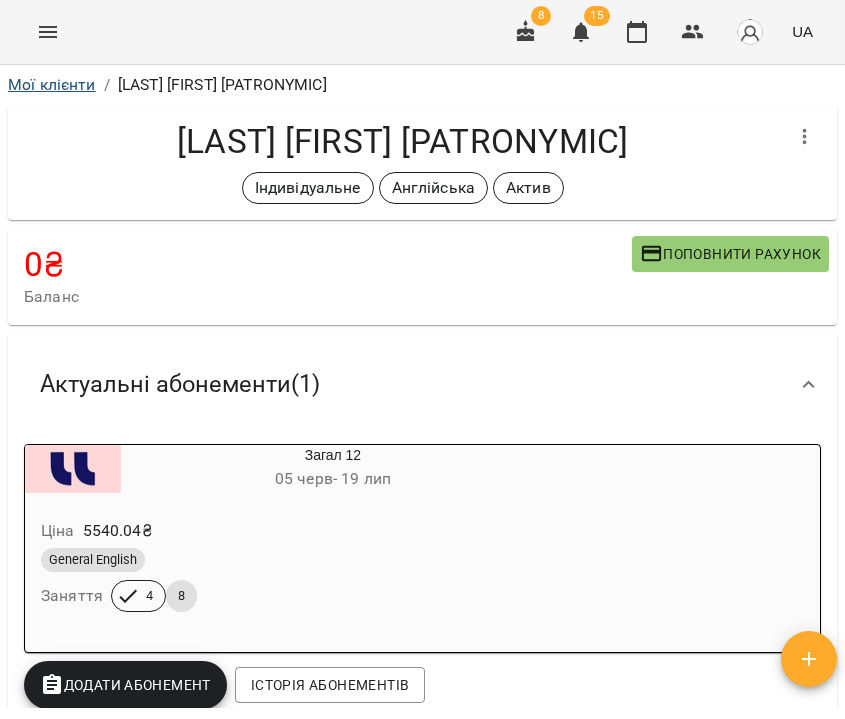 click on "Мої клієнти" at bounding box center (52, 84) 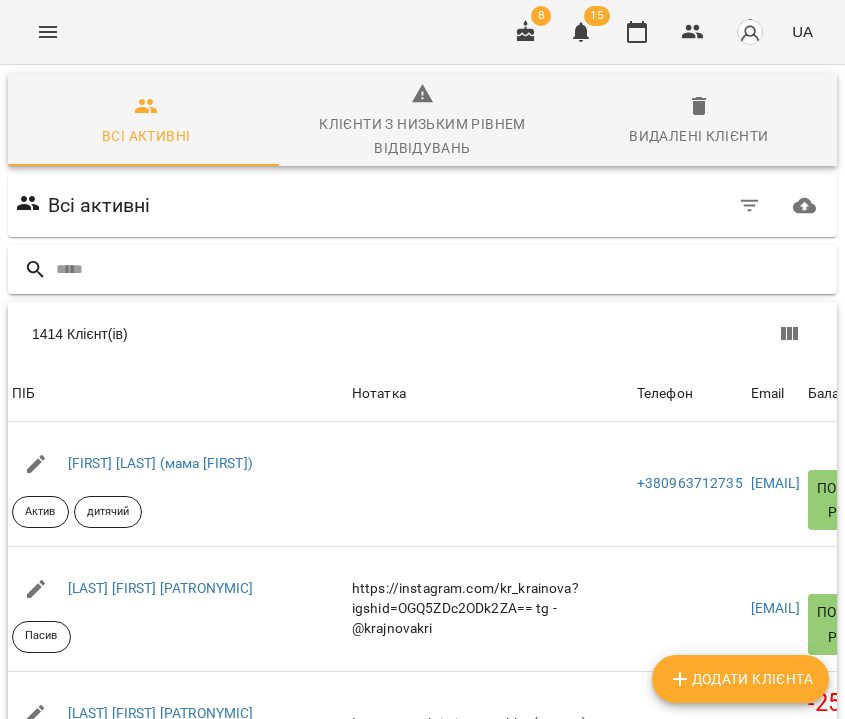 click at bounding box center [442, 269] 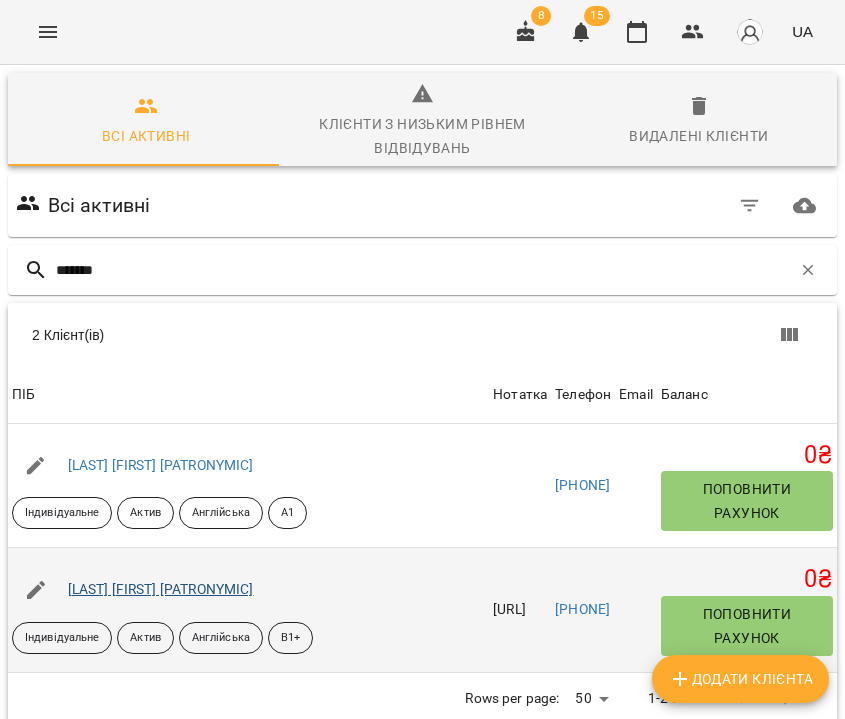 type on "*******" 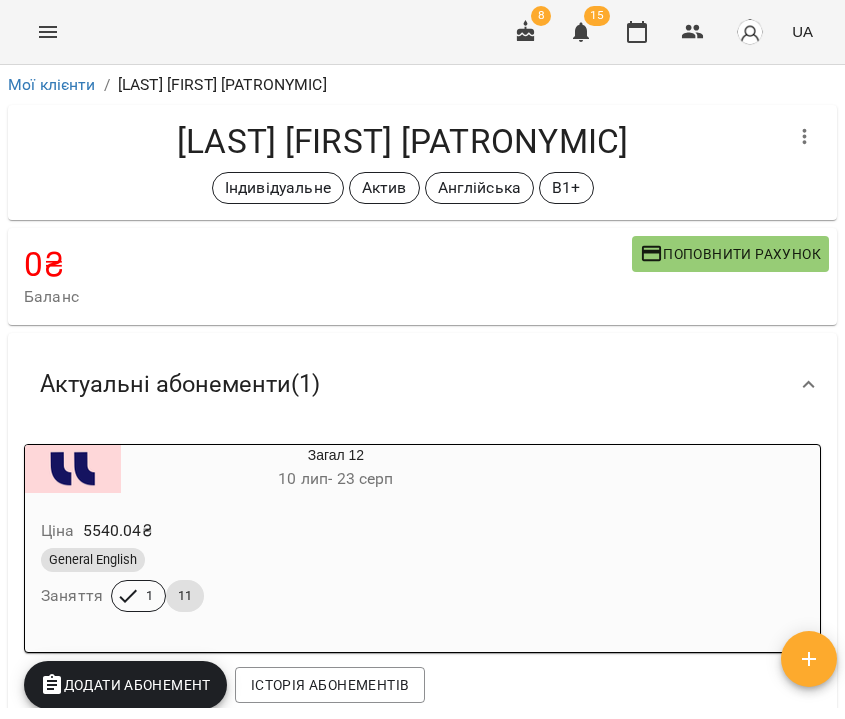 click on "Ціна 5540.04 ₴" at bounding box center (288, 531) 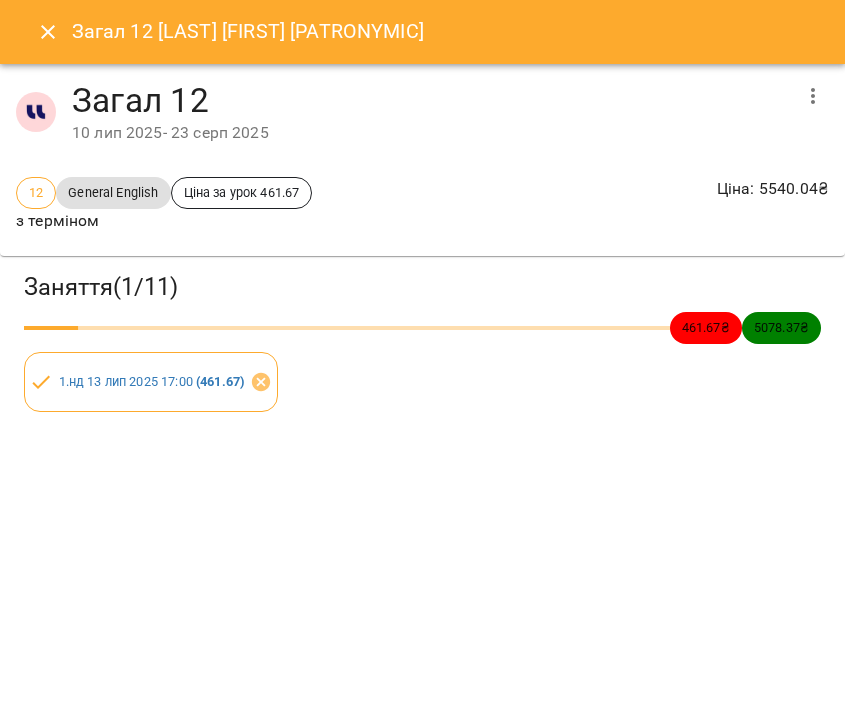 click 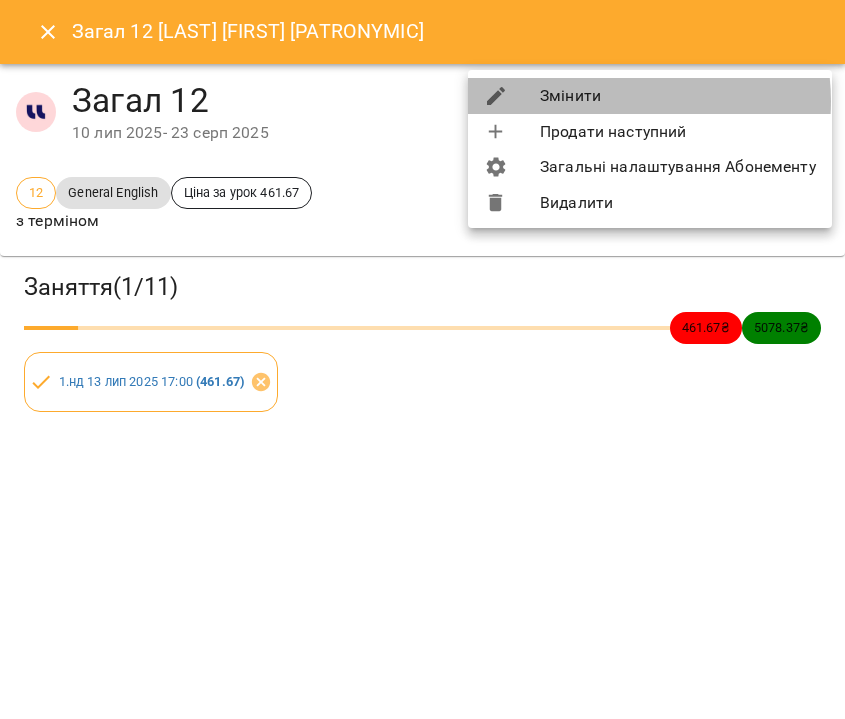 click on "Змінити" at bounding box center [650, 96] 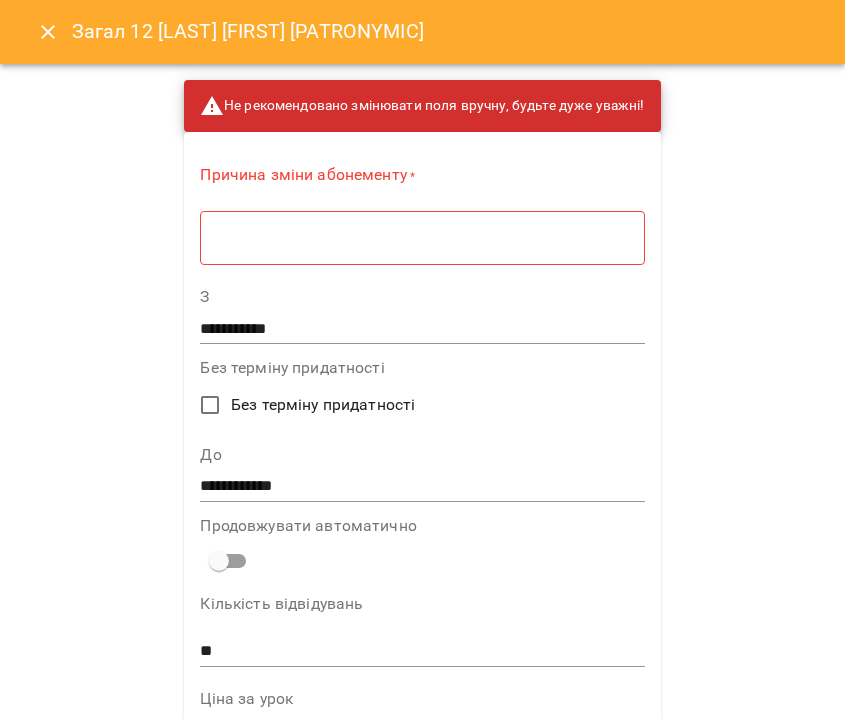 click at bounding box center [422, 238] 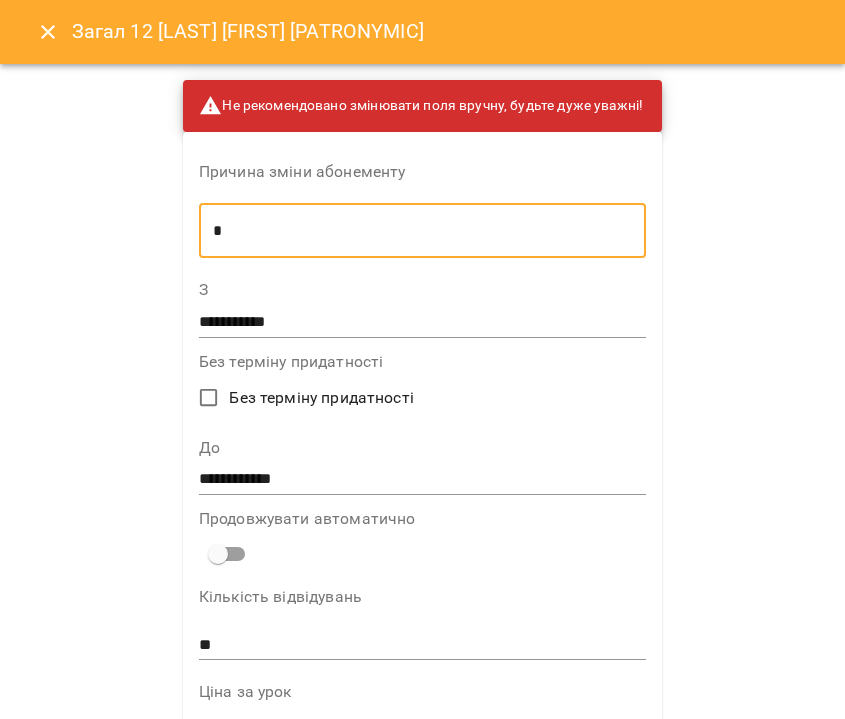 type on "*" 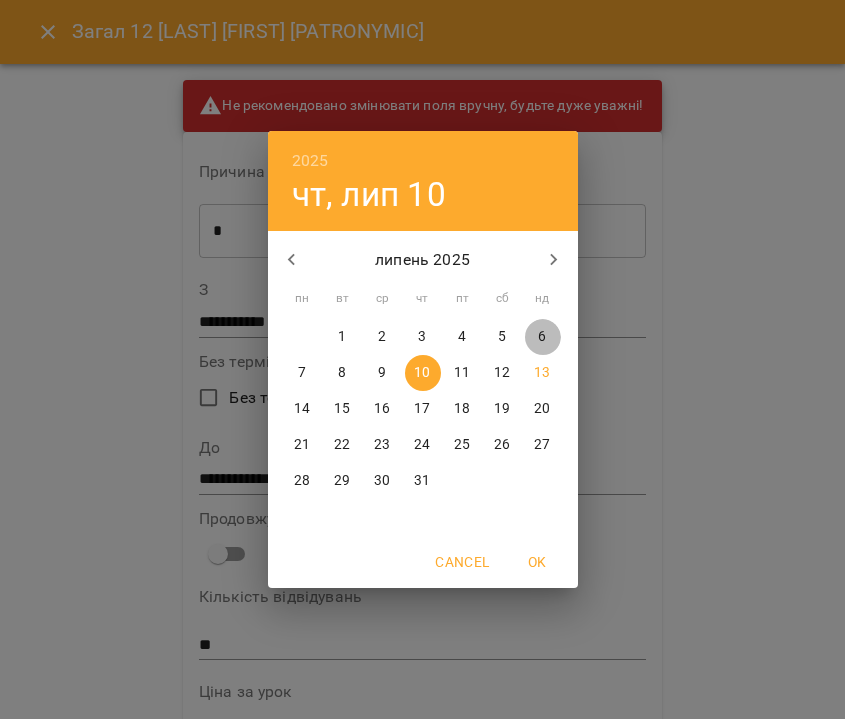 click on "6" at bounding box center [542, 337] 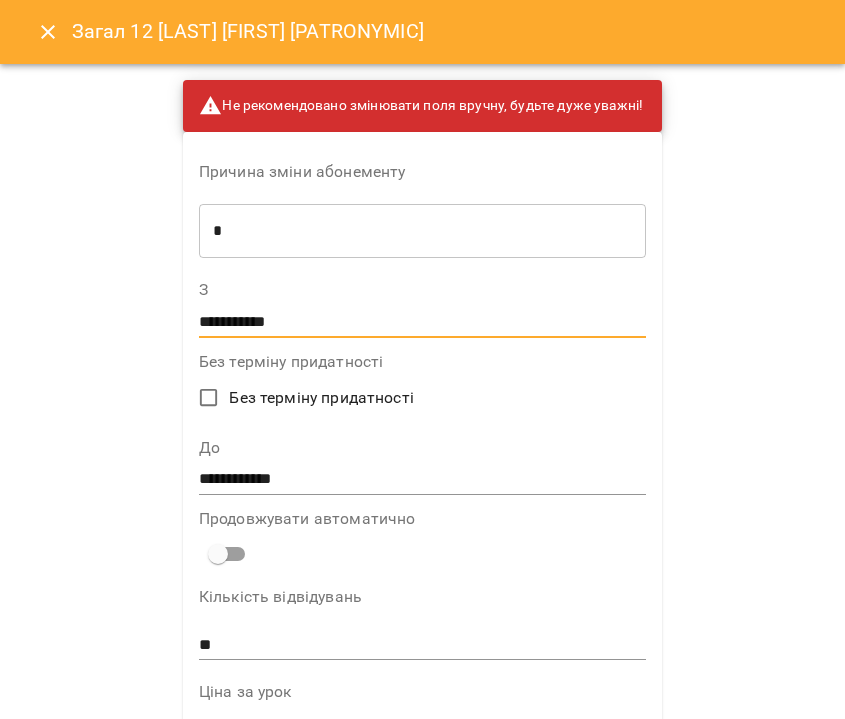 scroll, scrollTop: 1242, scrollLeft: 0, axis: vertical 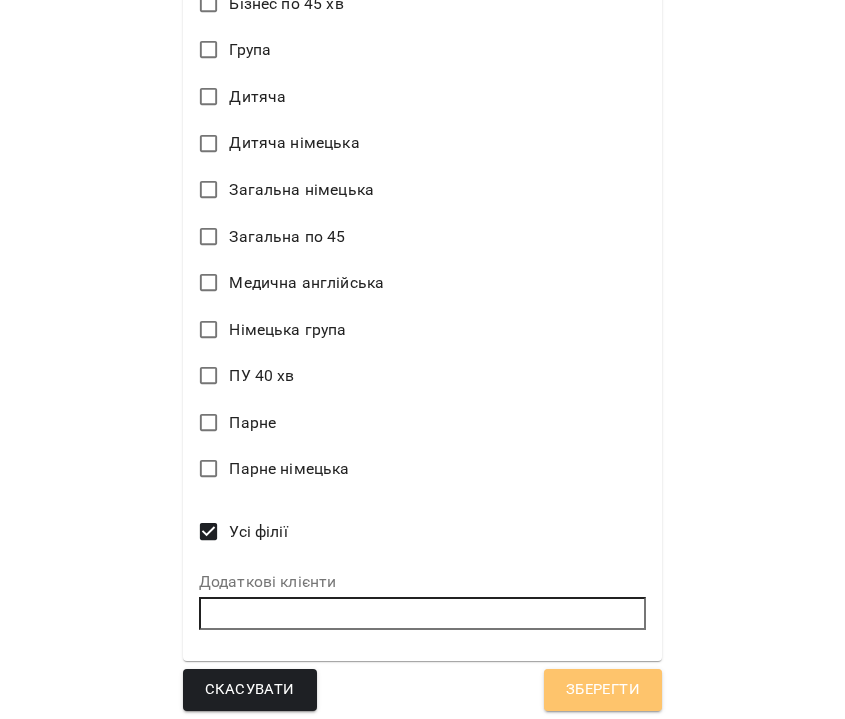 click on "Зберегти" at bounding box center (603, 690) 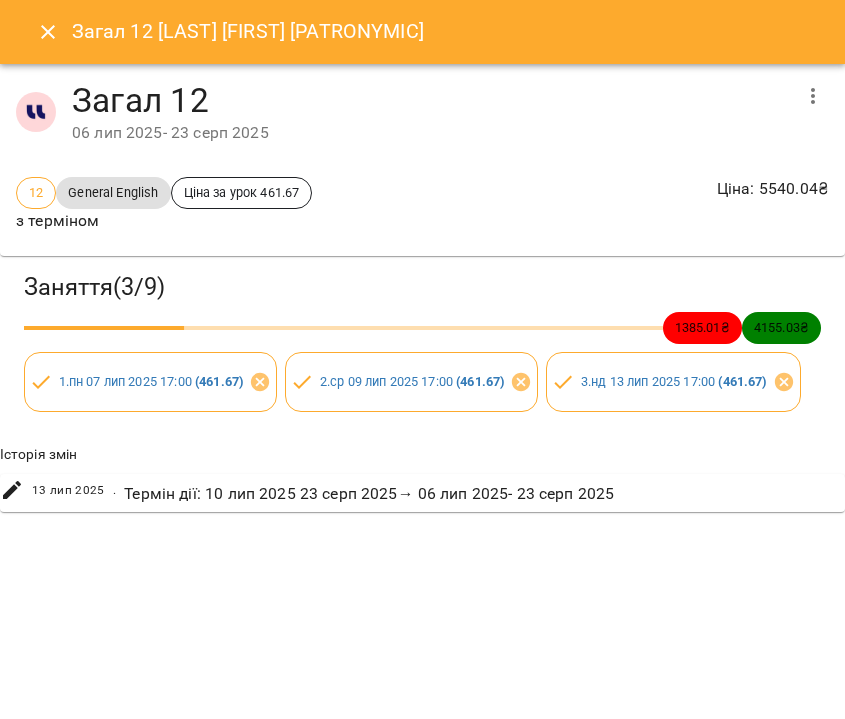 click at bounding box center [48, 32] 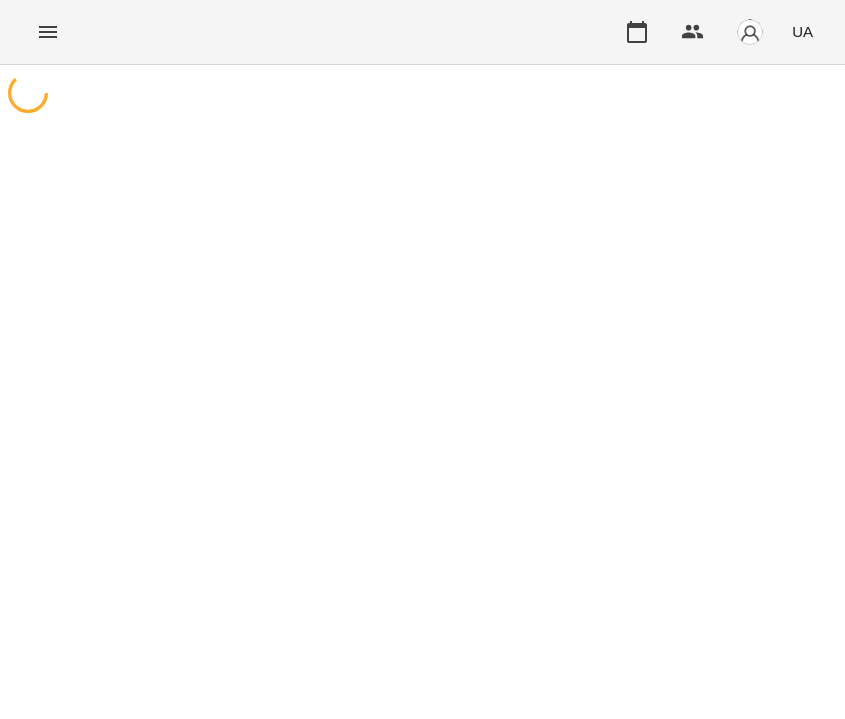 scroll, scrollTop: 0, scrollLeft: 0, axis: both 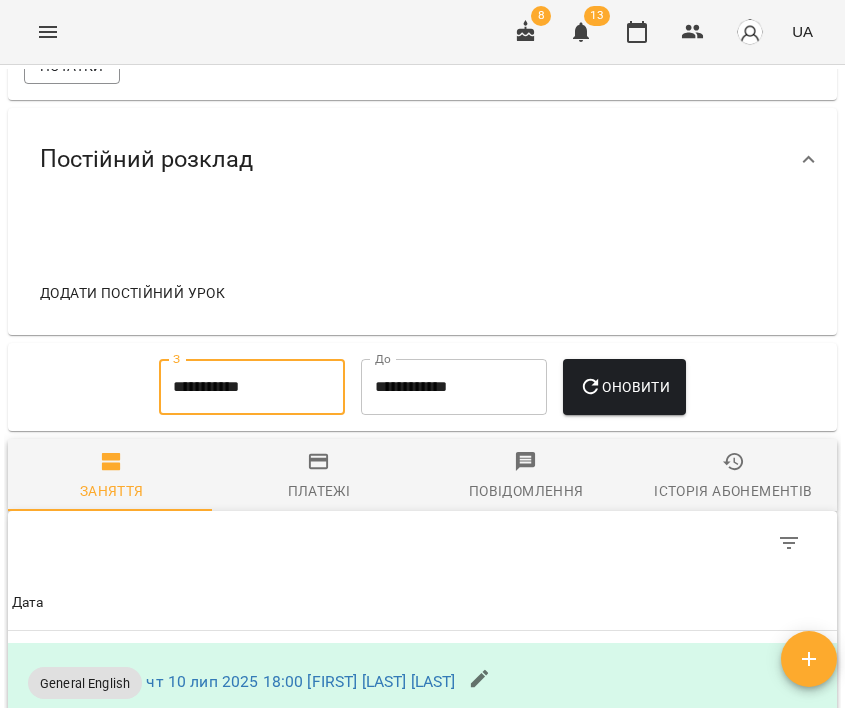 click on "**********" at bounding box center [252, 387] 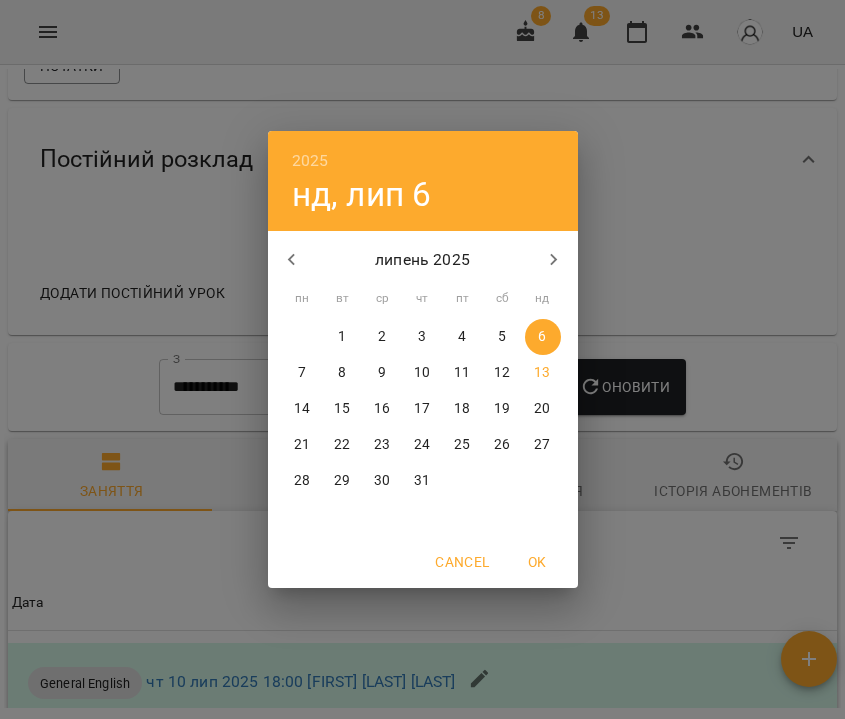 click 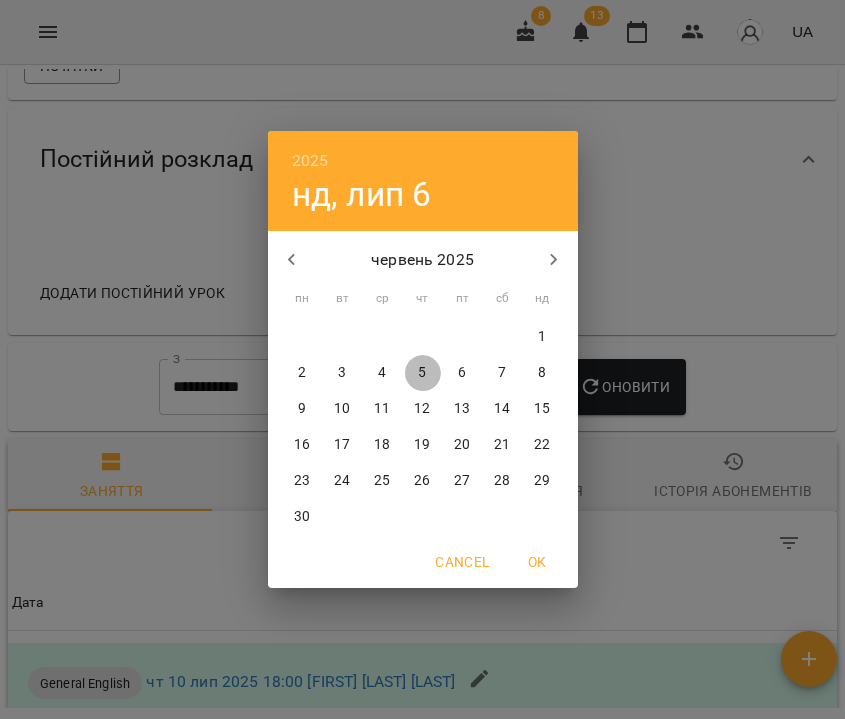 click on "5" at bounding box center (422, 373) 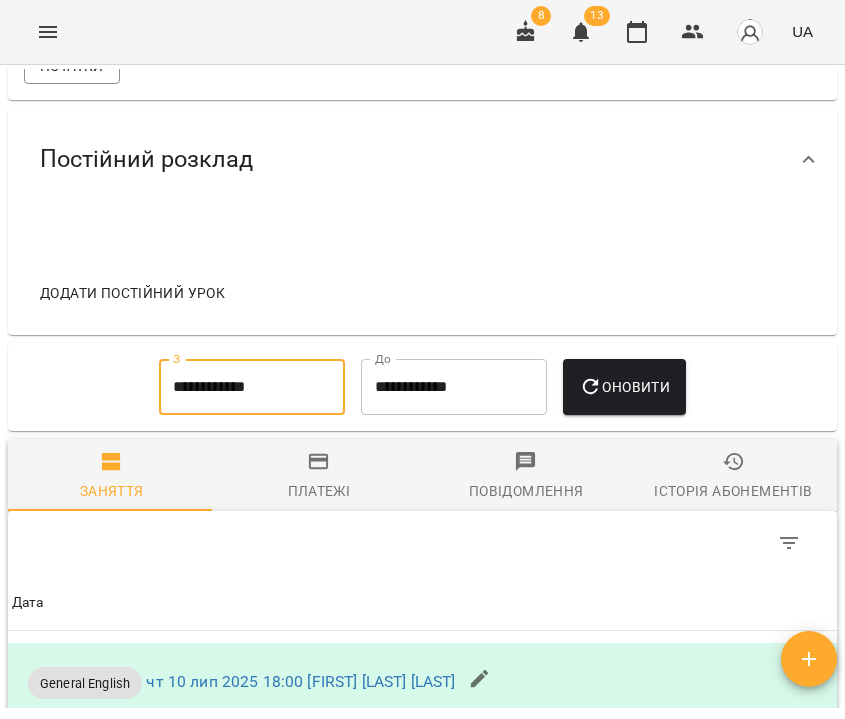 click on "Оновити" at bounding box center [624, 387] 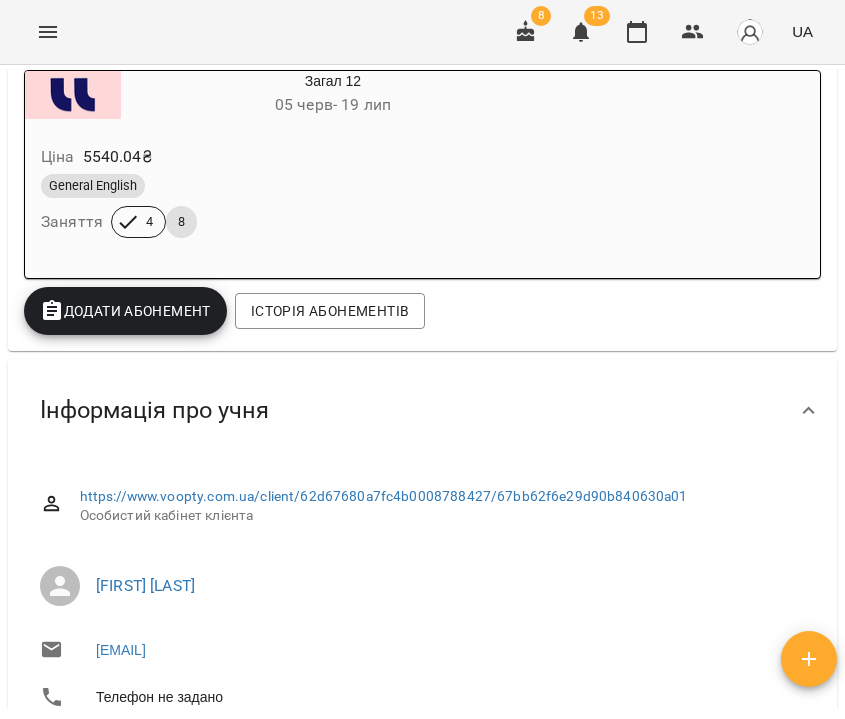 scroll, scrollTop: 0, scrollLeft: 0, axis: both 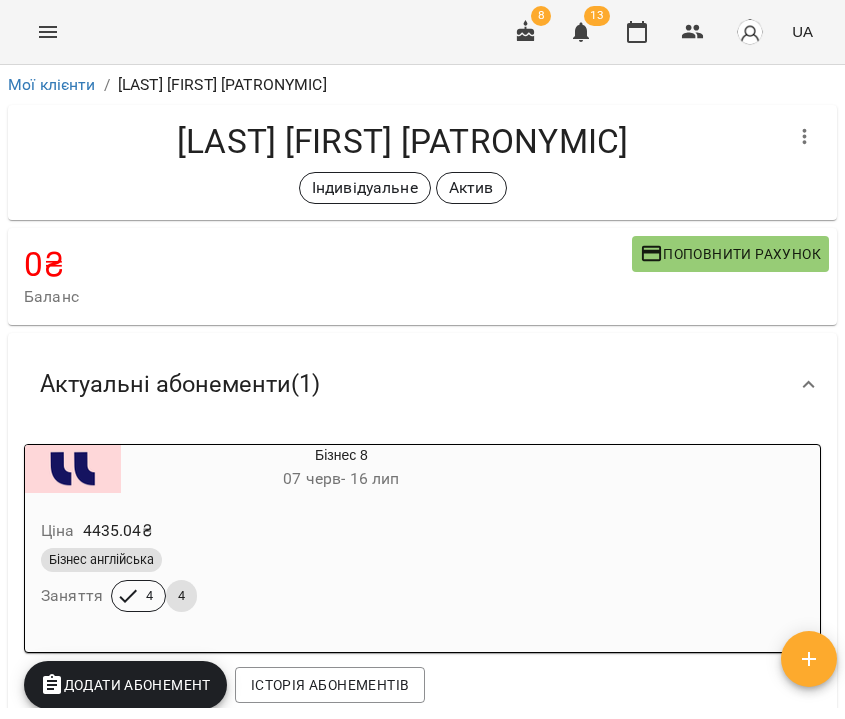 click on "Додати Абонемент" at bounding box center [125, 685] 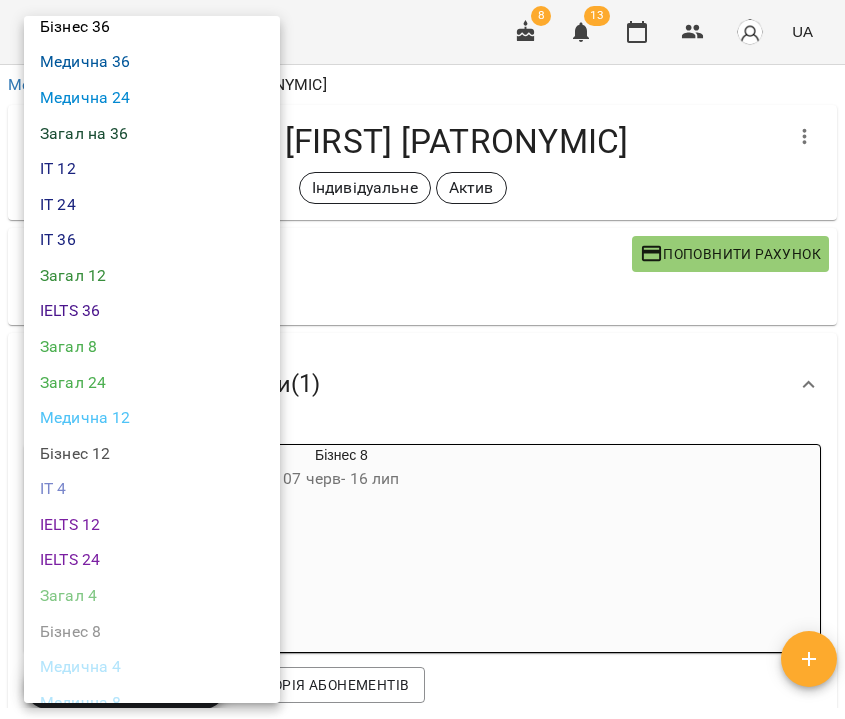 scroll, scrollTop: 708, scrollLeft: 0, axis: vertical 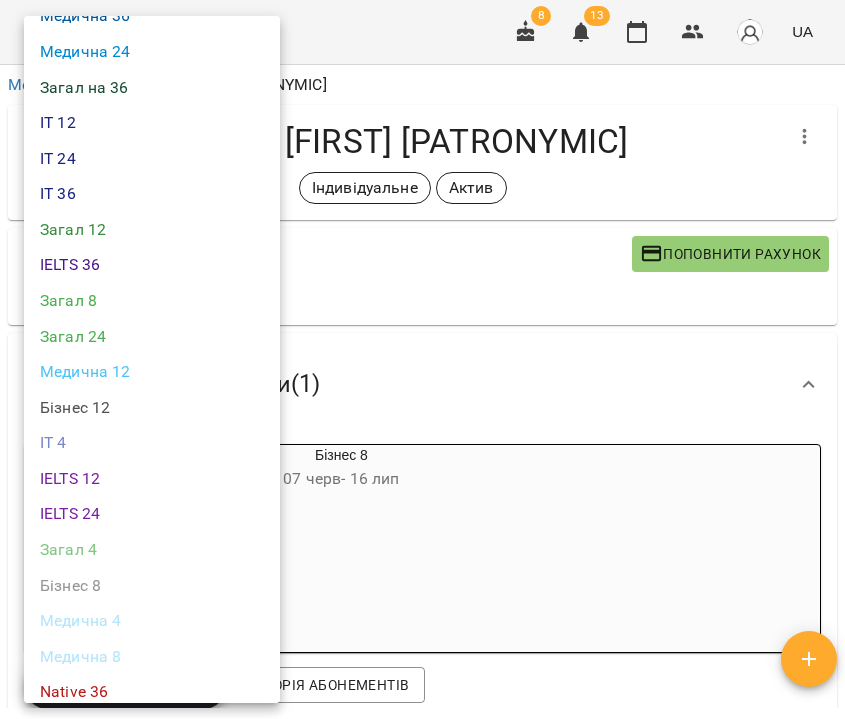 click on "Бізнес 12" at bounding box center (152, 408) 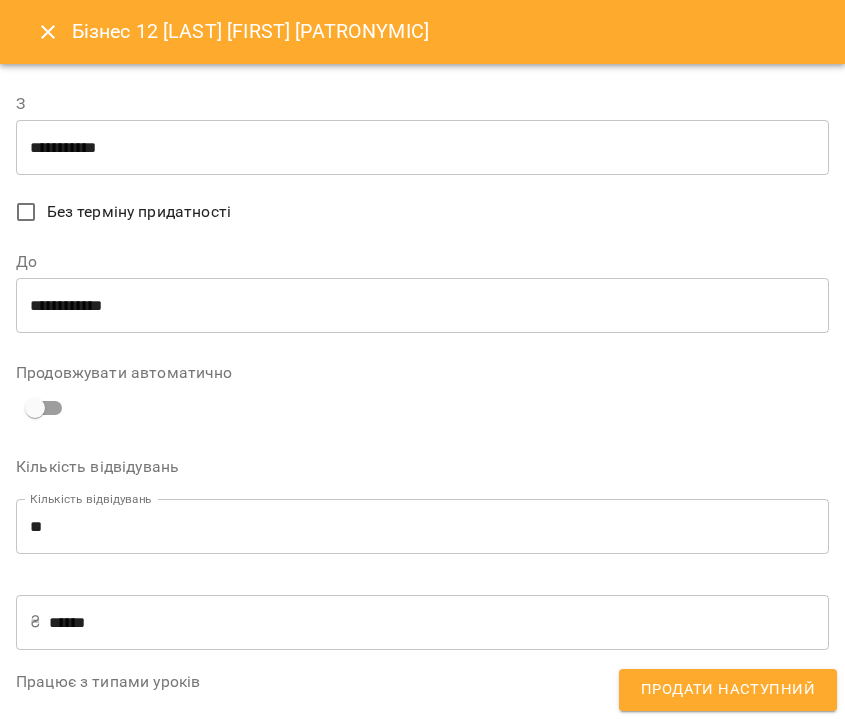 type on "**********" 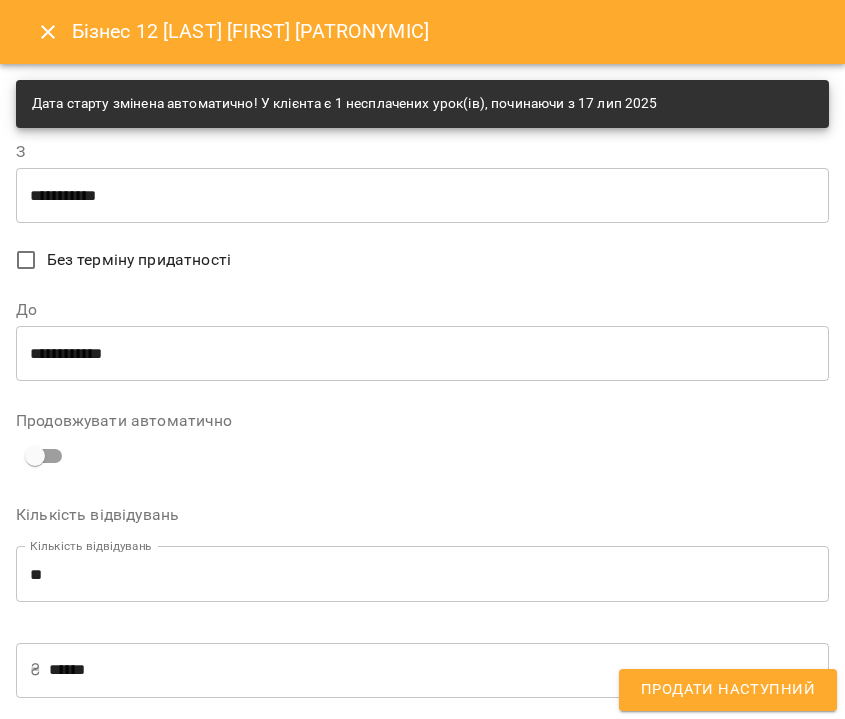 click 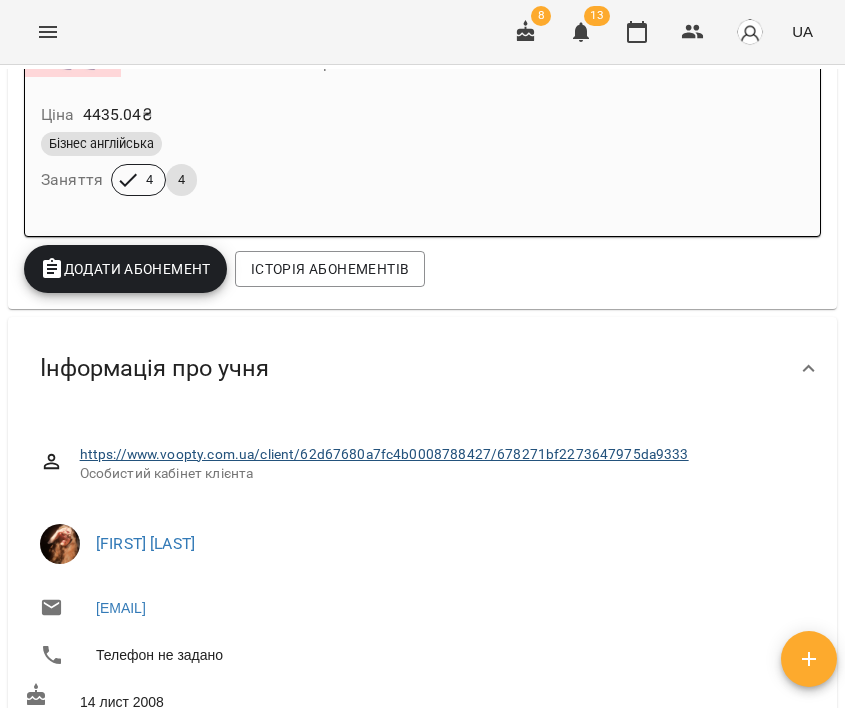 scroll, scrollTop: 17, scrollLeft: 0, axis: vertical 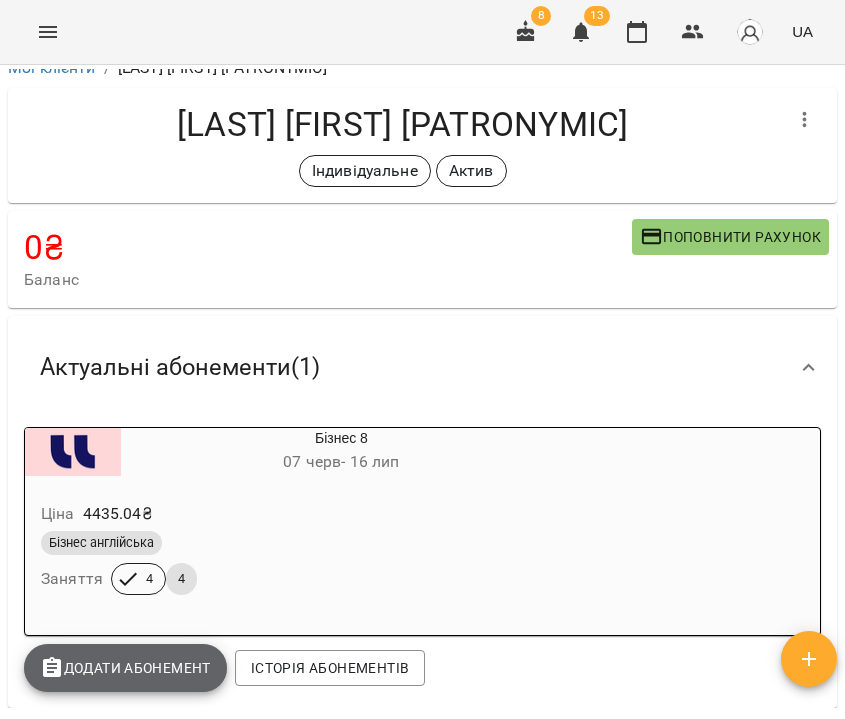 click on "Додати Абонемент" at bounding box center [125, 668] 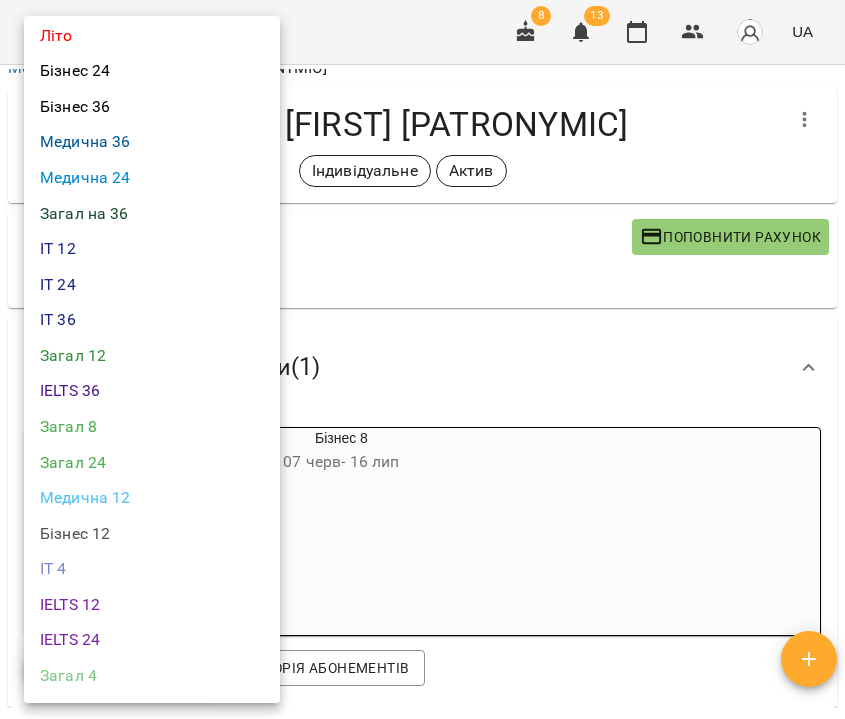 scroll, scrollTop: 695, scrollLeft: 0, axis: vertical 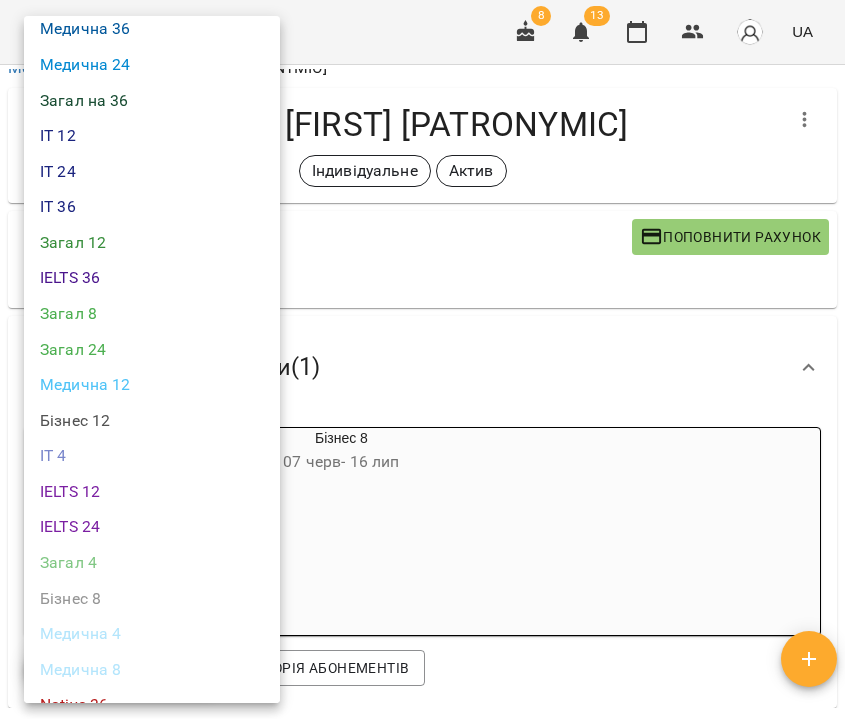 click on "Бізнес 8" at bounding box center (152, 599) 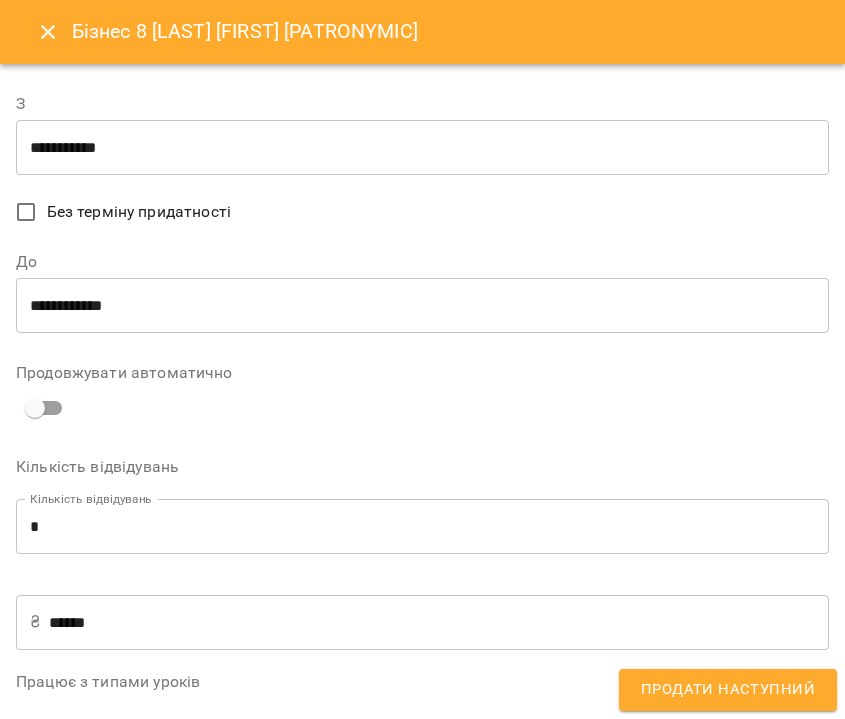 type on "**********" 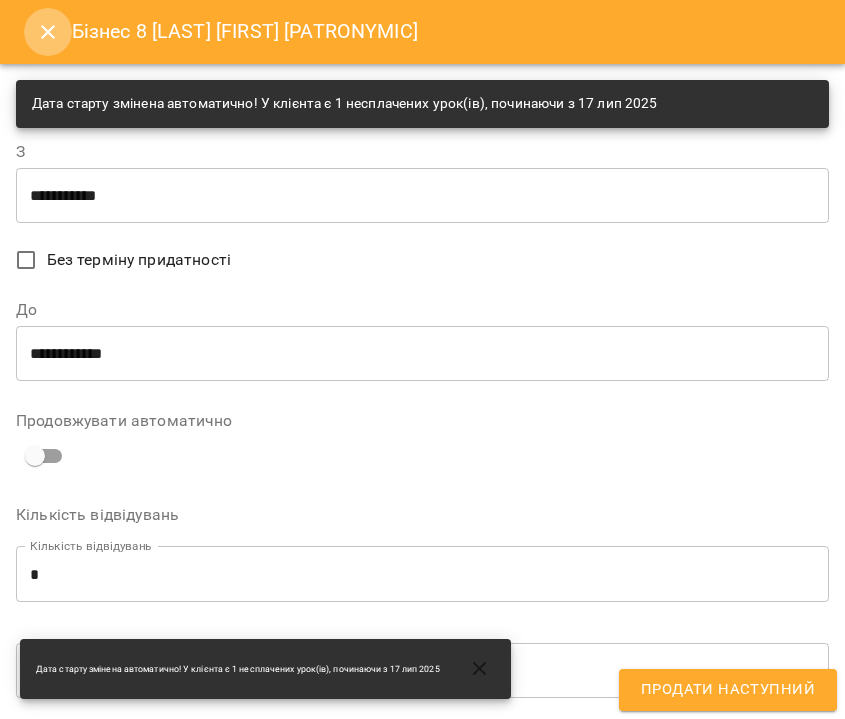 click at bounding box center [48, 32] 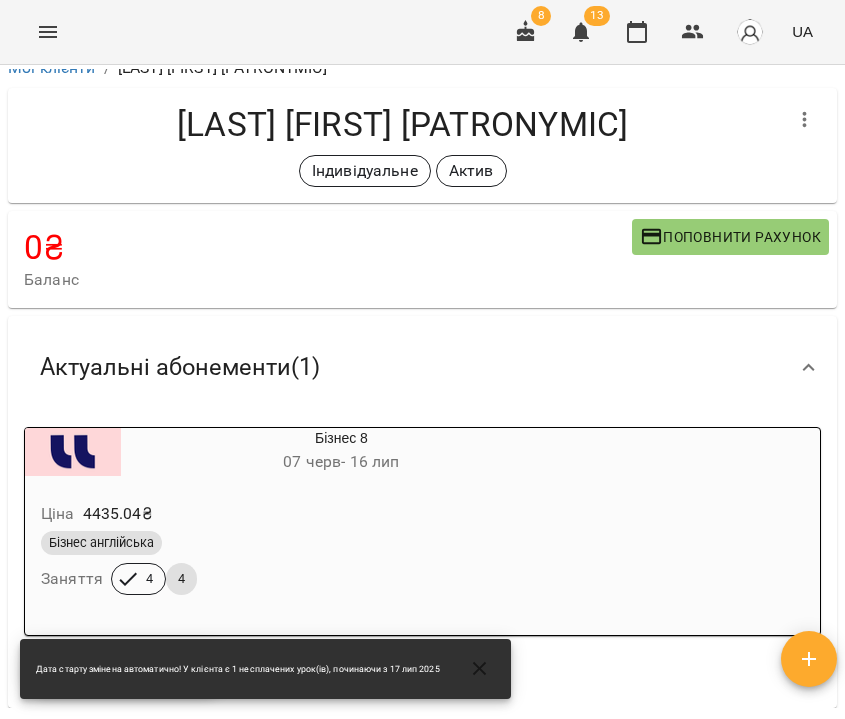 click on "07 черв  -   16 лип" at bounding box center [341, 462] 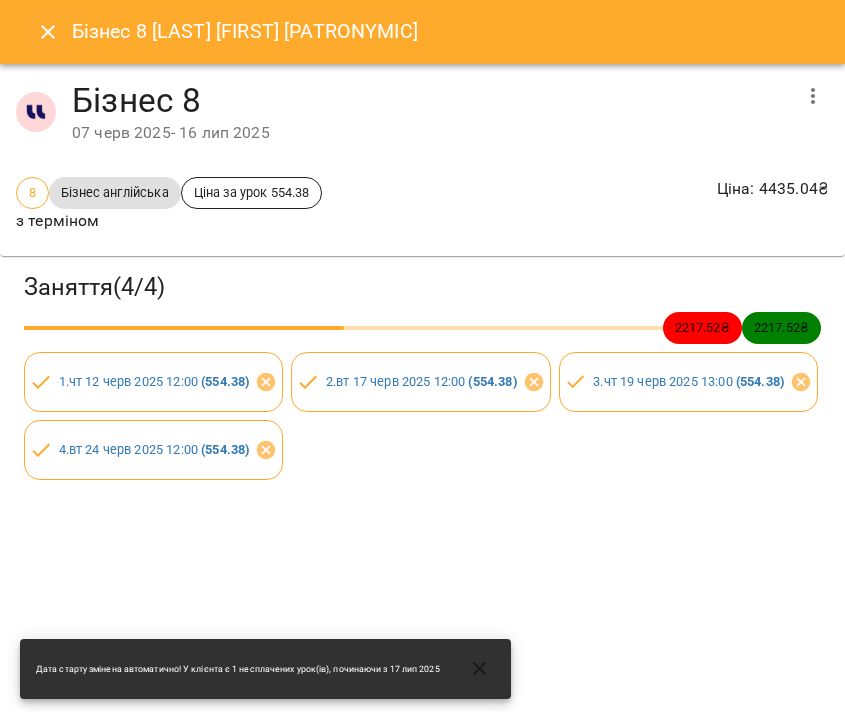 click at bounding box center [813, 96] 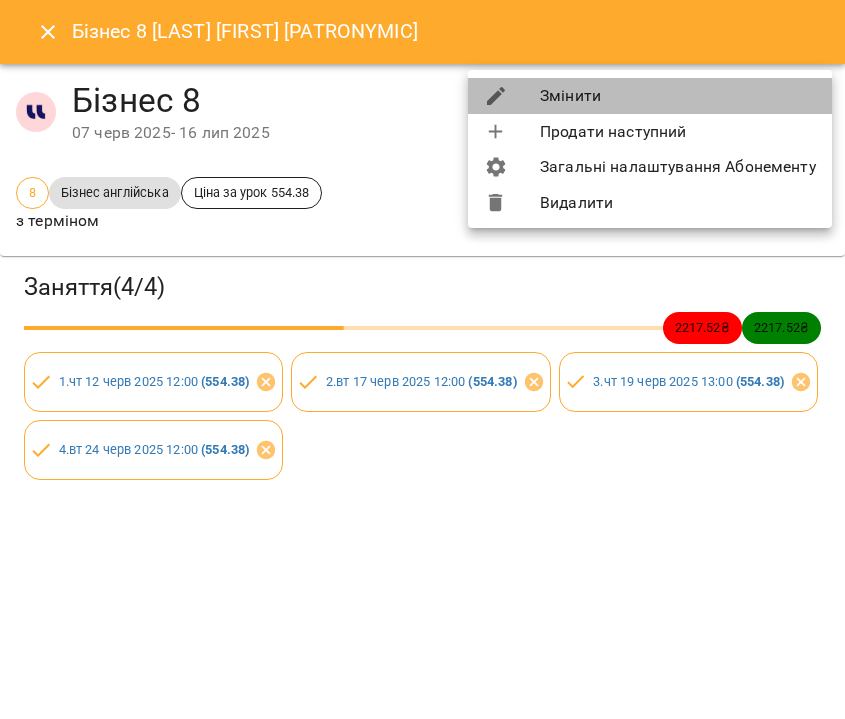 click on "Змінити" at bounding box center (650, 96) 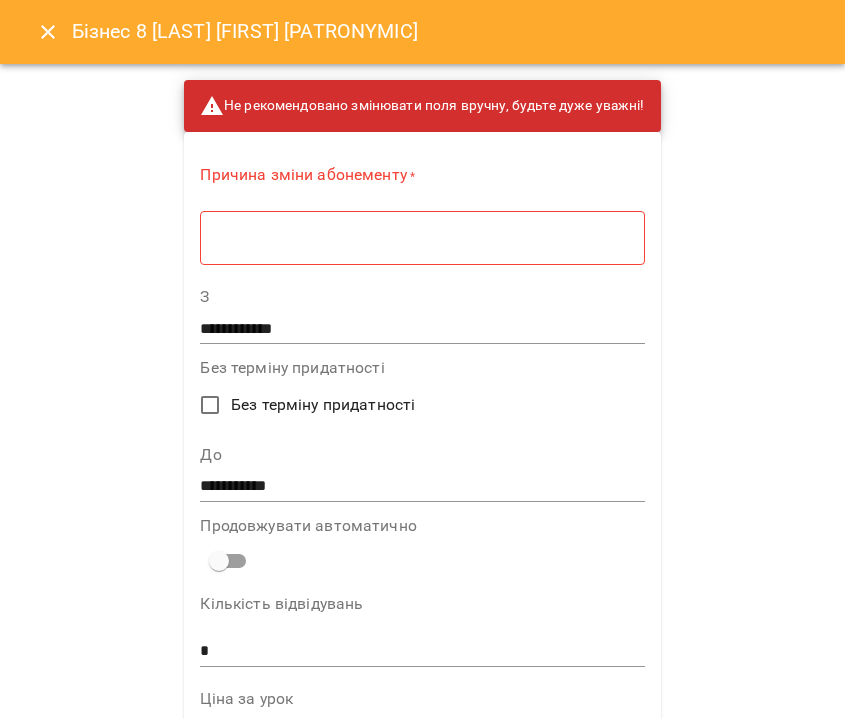 click on "* ​" at bounding box center (422, 237) 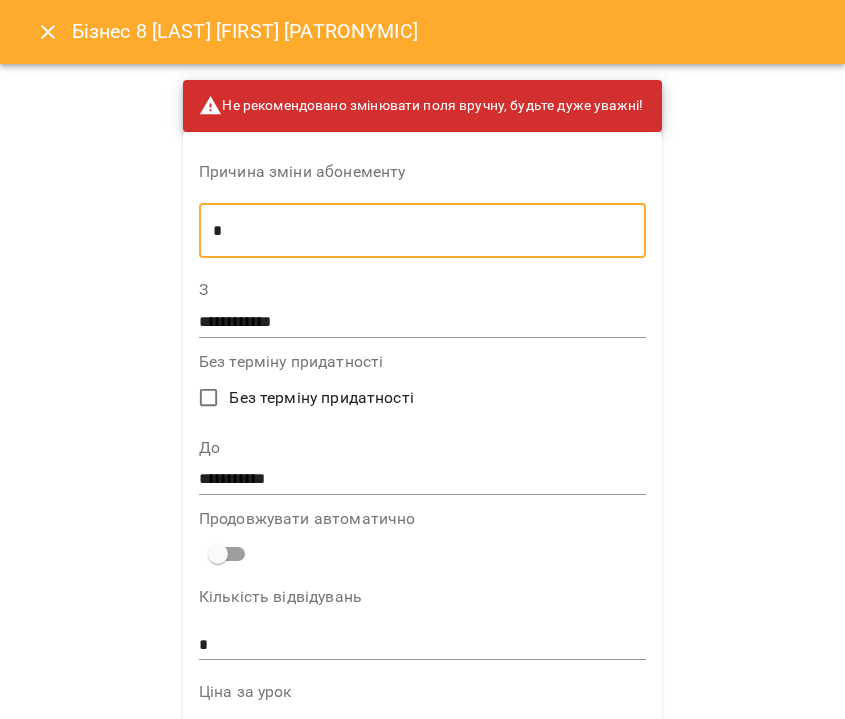 type on "*" 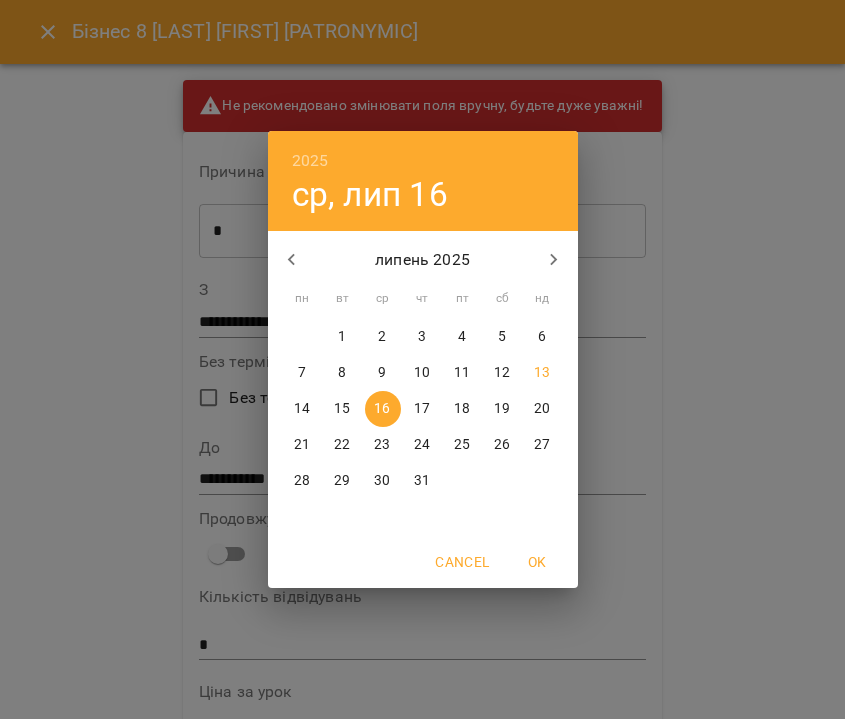 click on "31" at bounding box center [422, 481] 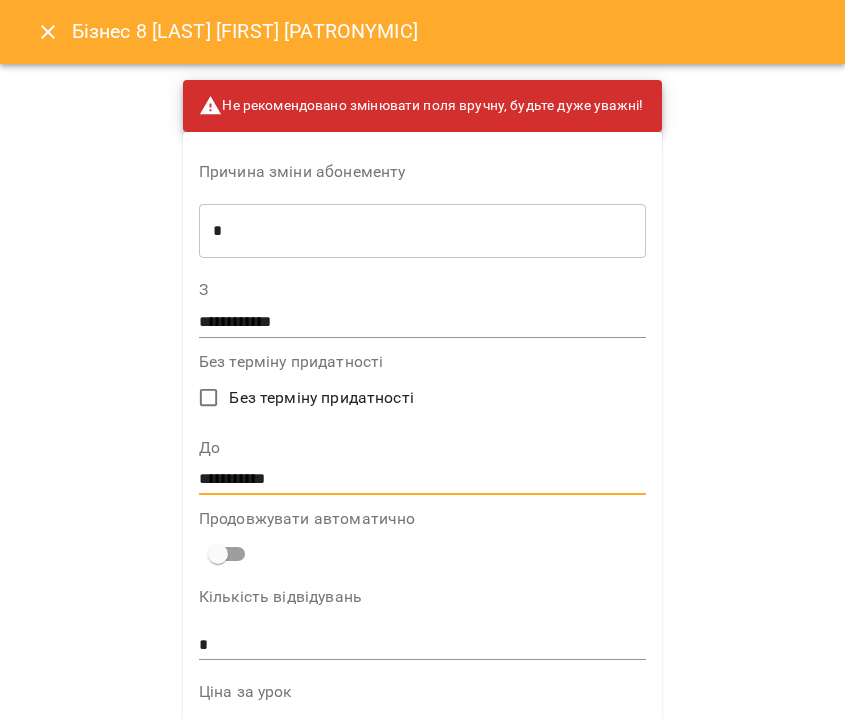 scroll, scrollTop: 1242, scrollLeft: 0, axis: vertical 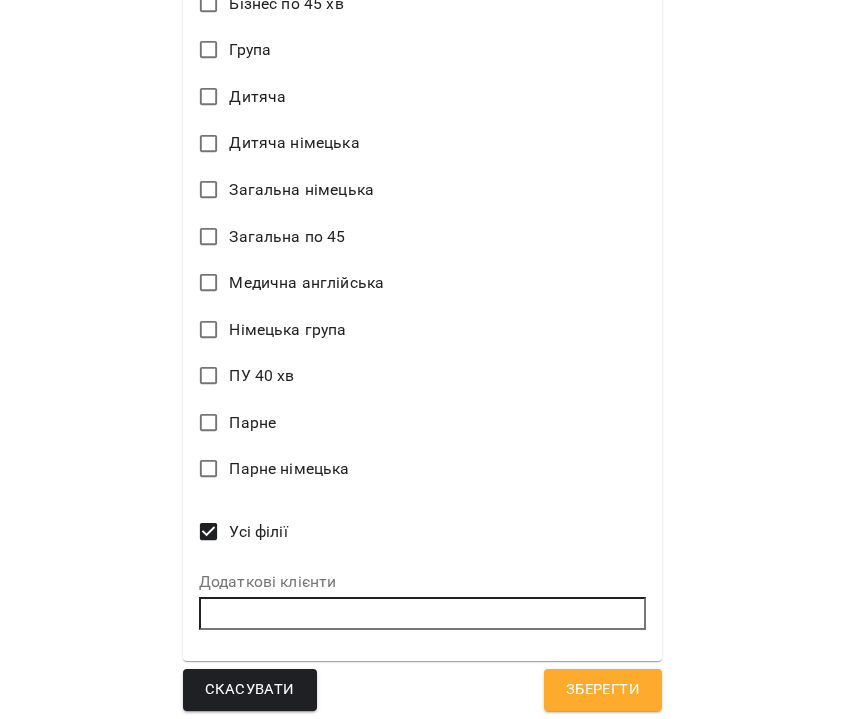 click on "Зберегти" at bounding box center (603, 690) 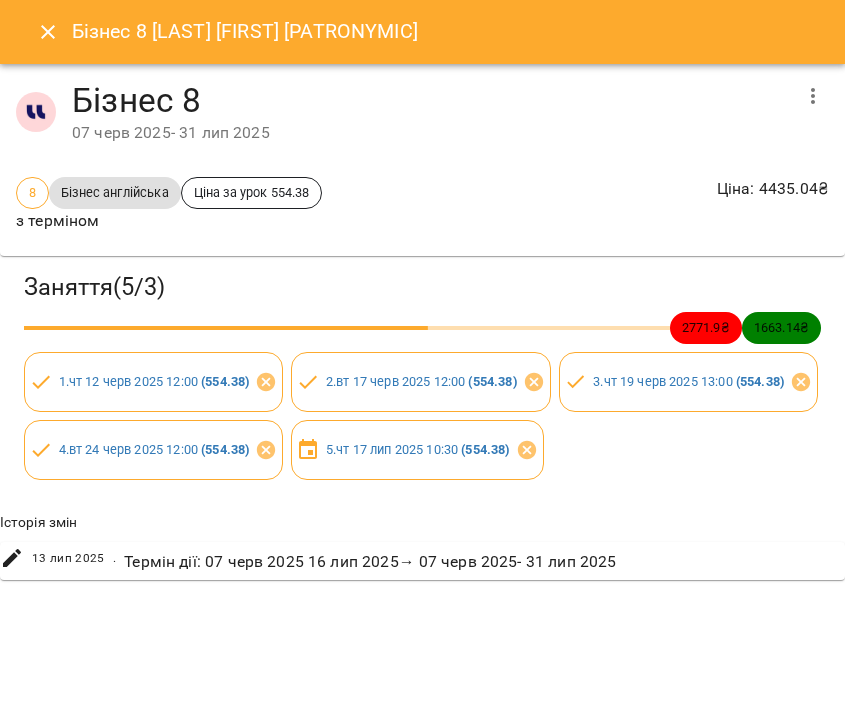 click 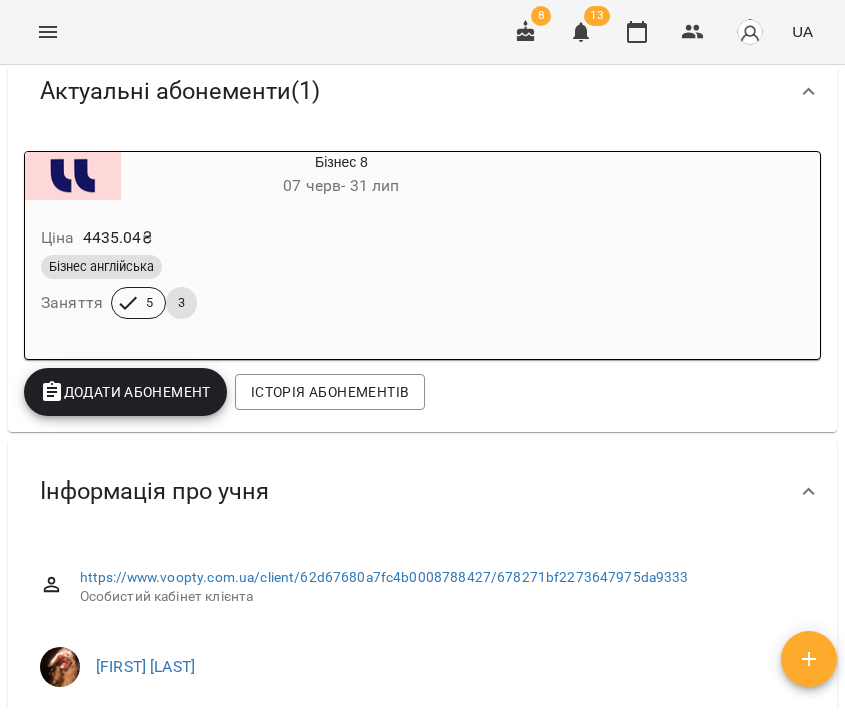 scroll, scrollTop: 0, scrollLeft: 0, axis: both 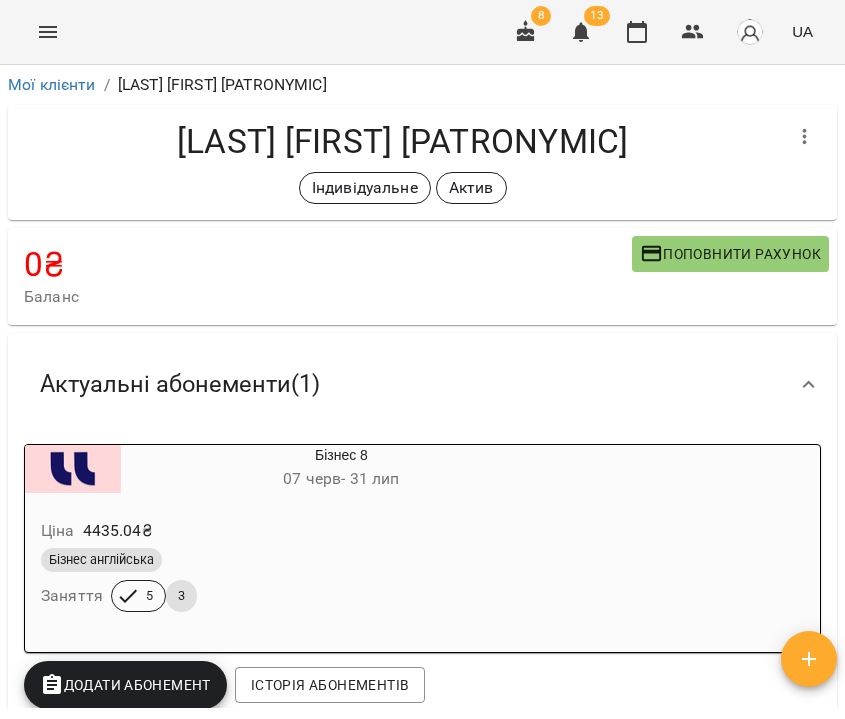 click on "Додати Абонемент" at bounding box center (125, 685) 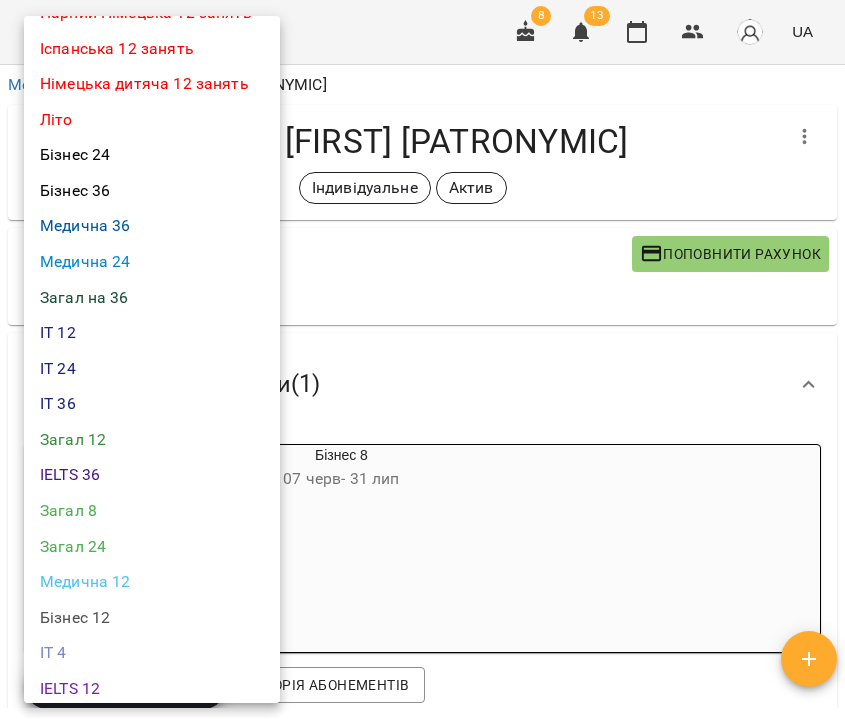 scroll, scrollTop: 663, scrollLeft: 0, axis: vertical 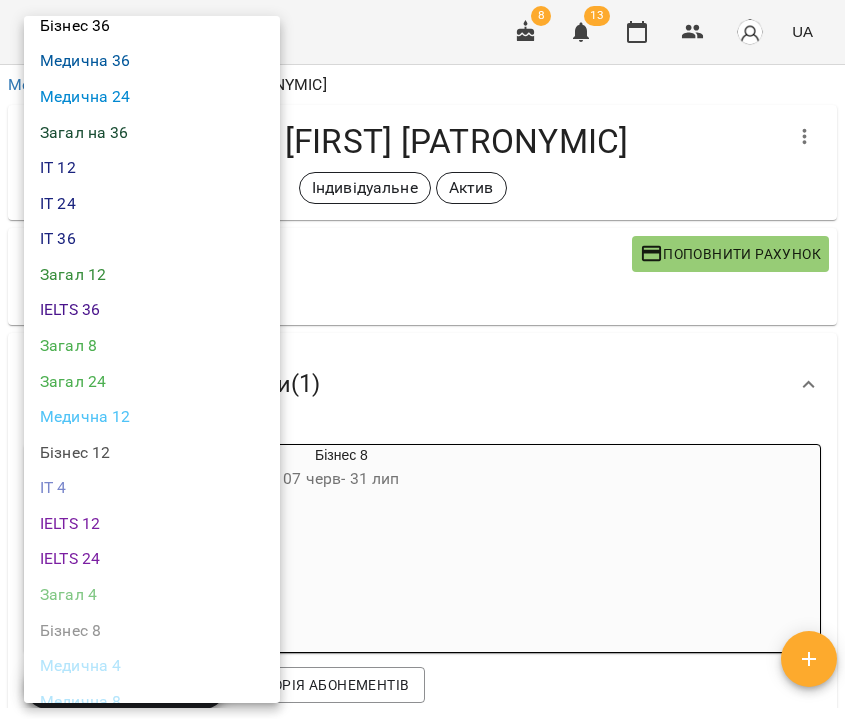 click on "Бізнес 8" at bounding box center [152, 631] 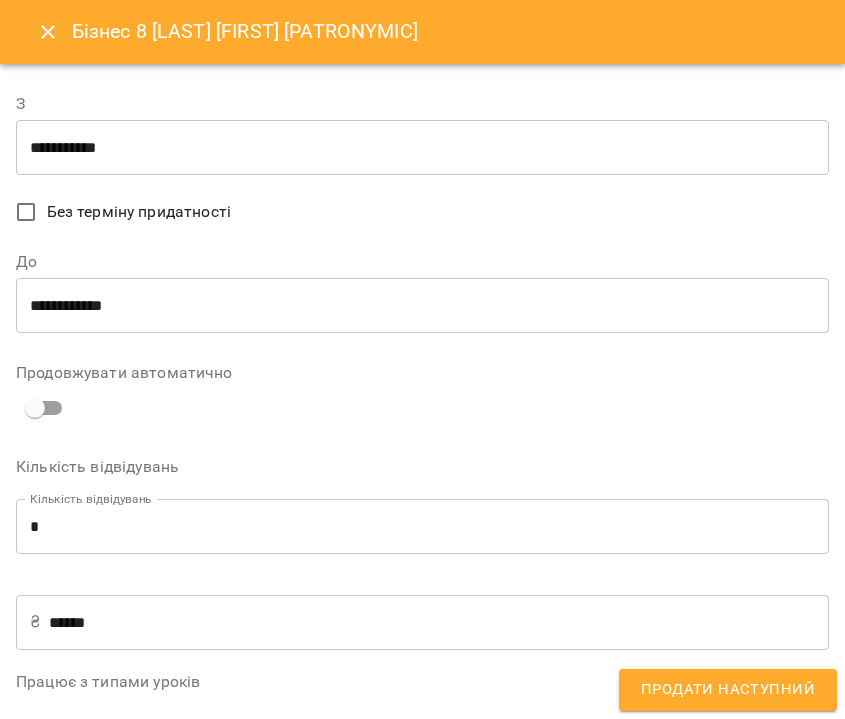 click on "**********" at bounding box center [422, 148] 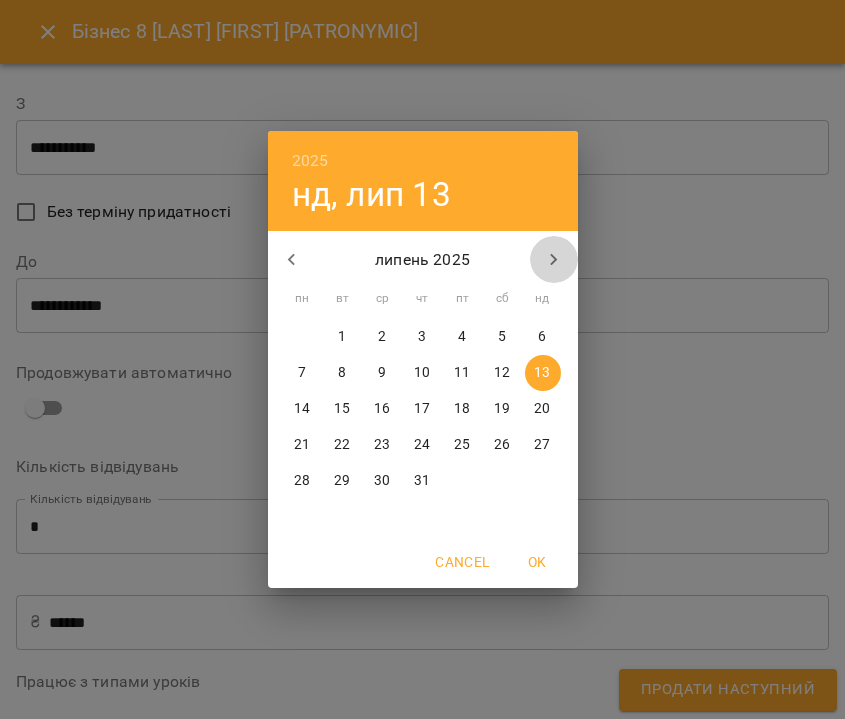 click 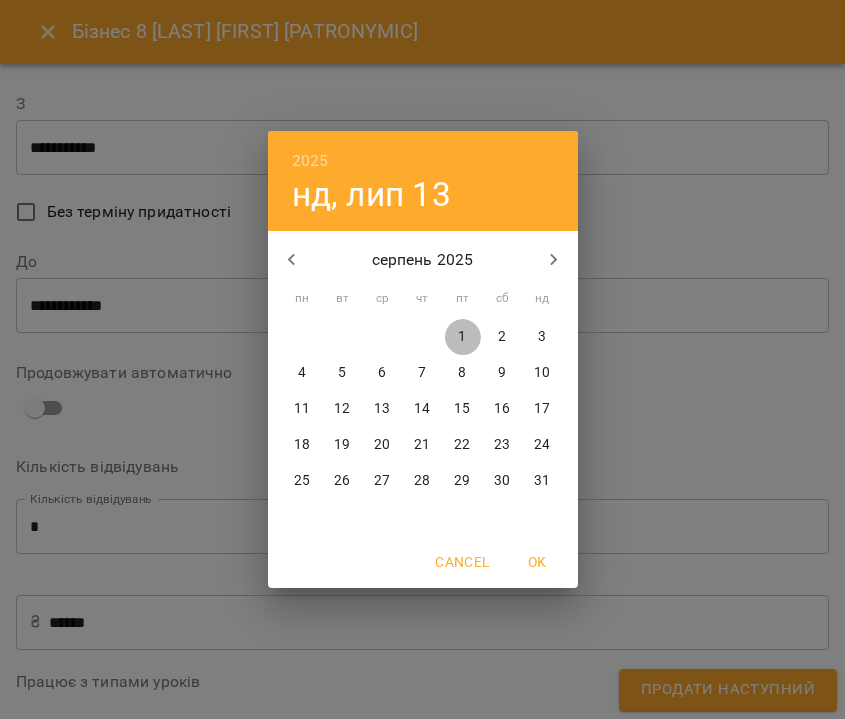 click on "1" at bounding box center (463, 337) 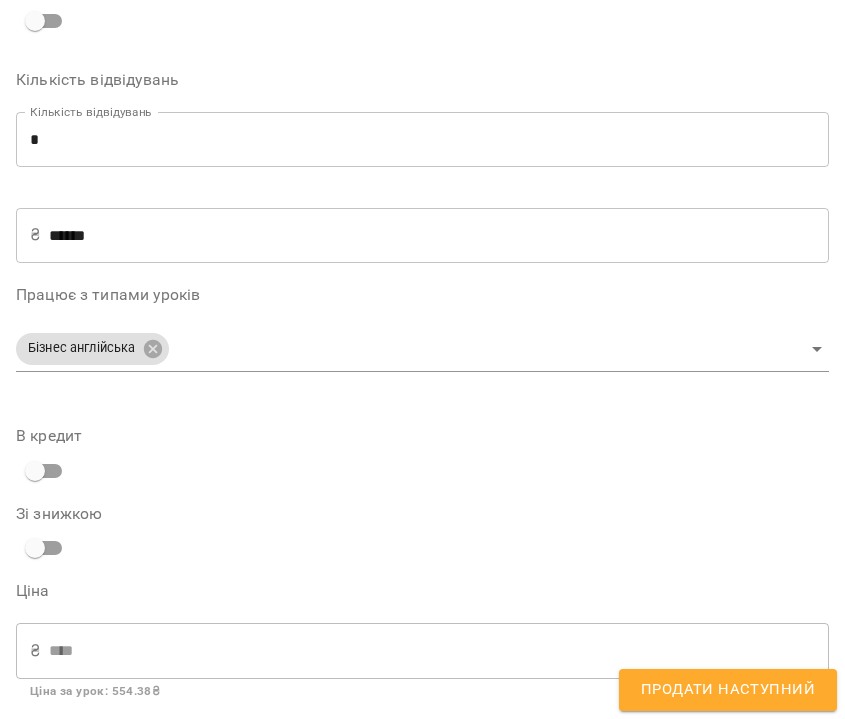 scroll, scrollTop: 597, scrollLeft: 0, axis: vertical 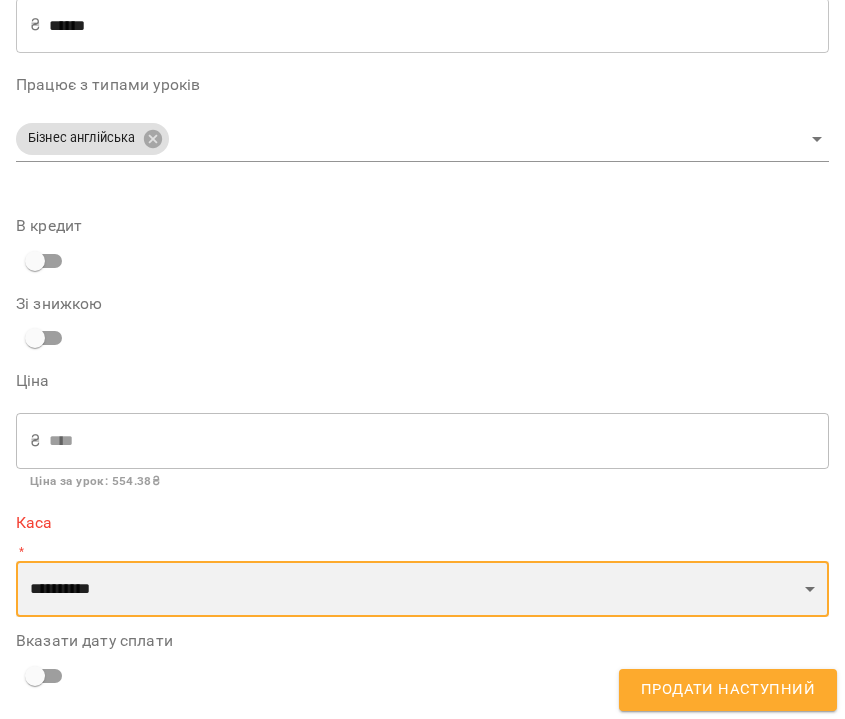 select on "****" 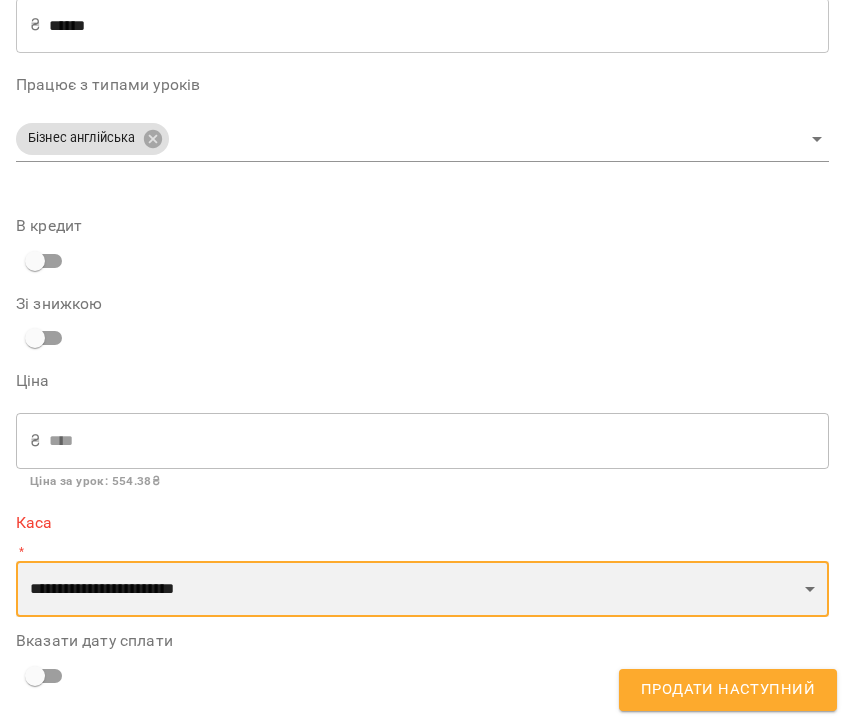 scroll, scrollTop: 575, scrollLeft: 0, axis: vertical 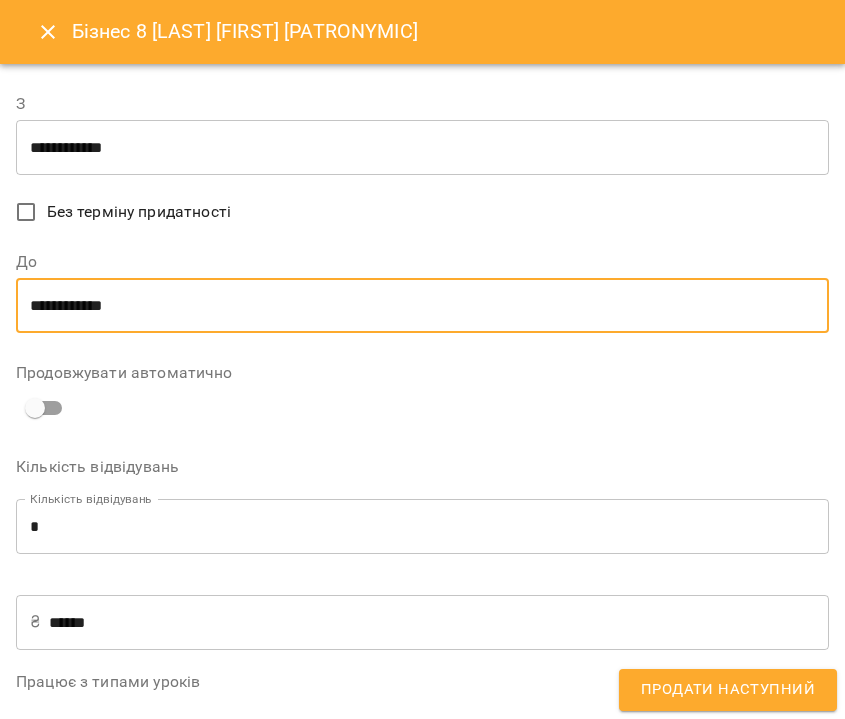 click on "**********" at bounding box center [422, 306] 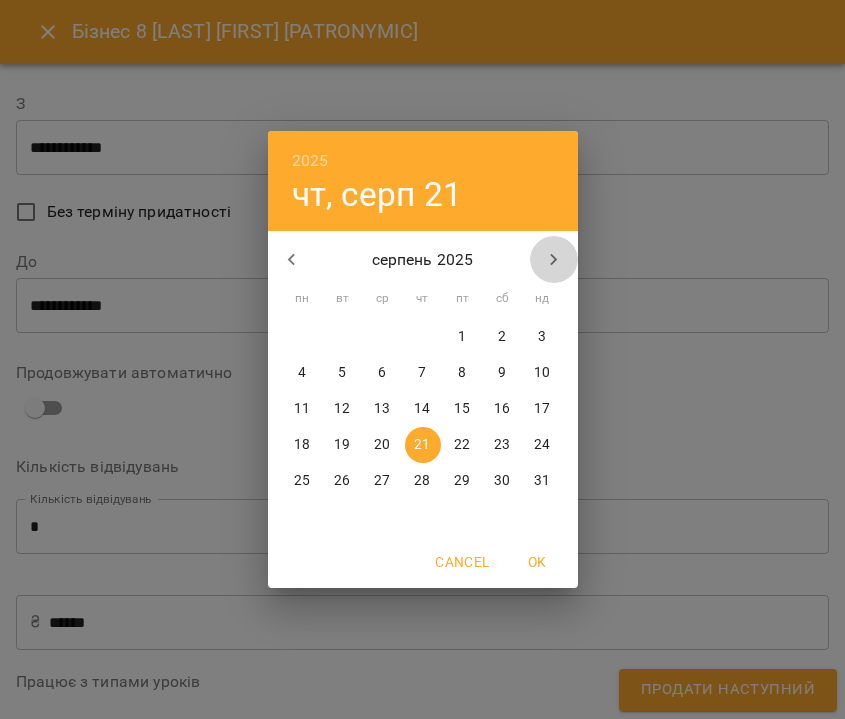 click 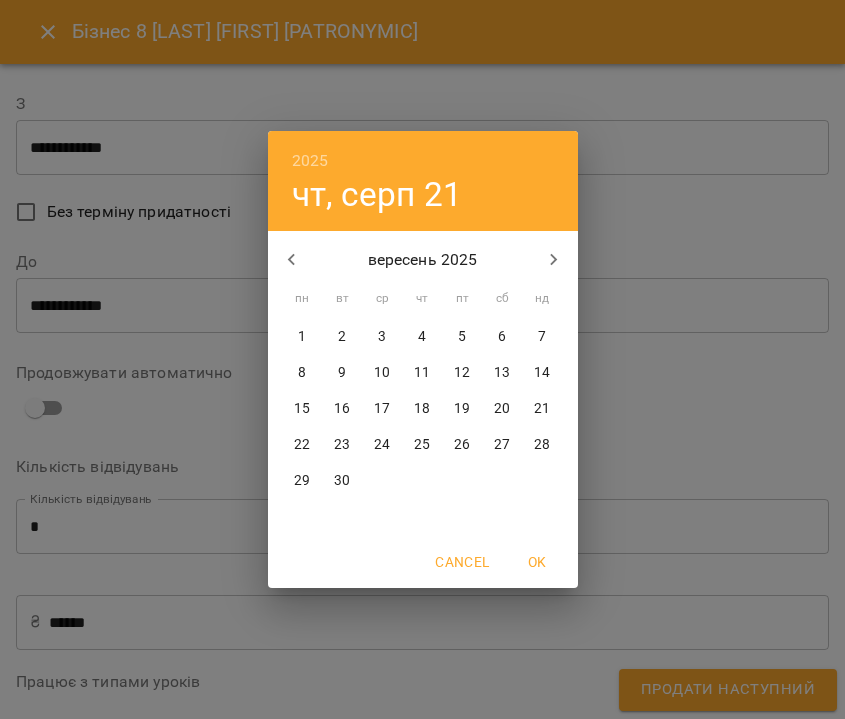 click on "10" at bounding box center (382, 373) 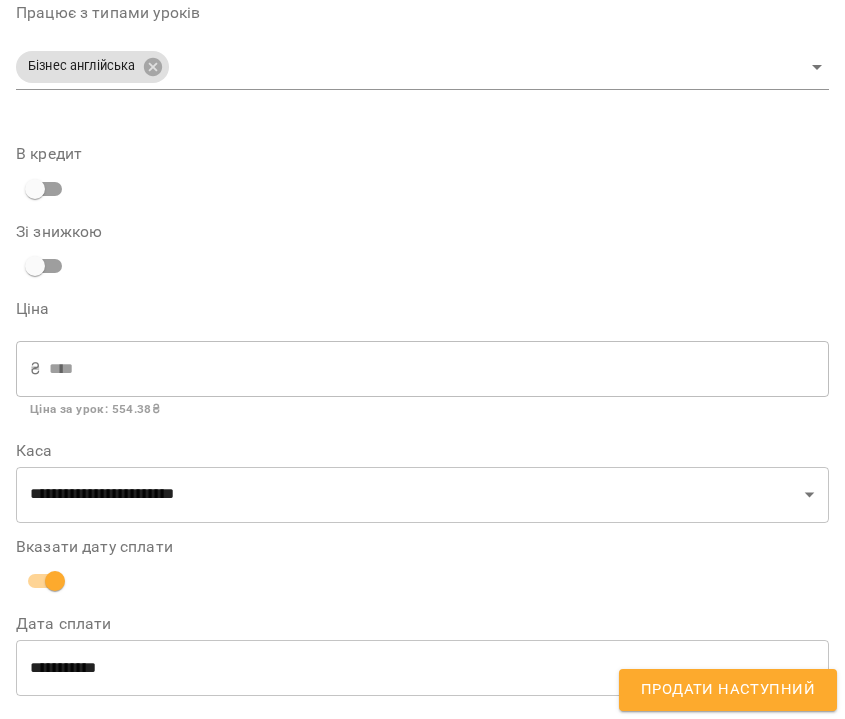 scroll, scrollTop: 0, scrollLeft: 0, axis: both 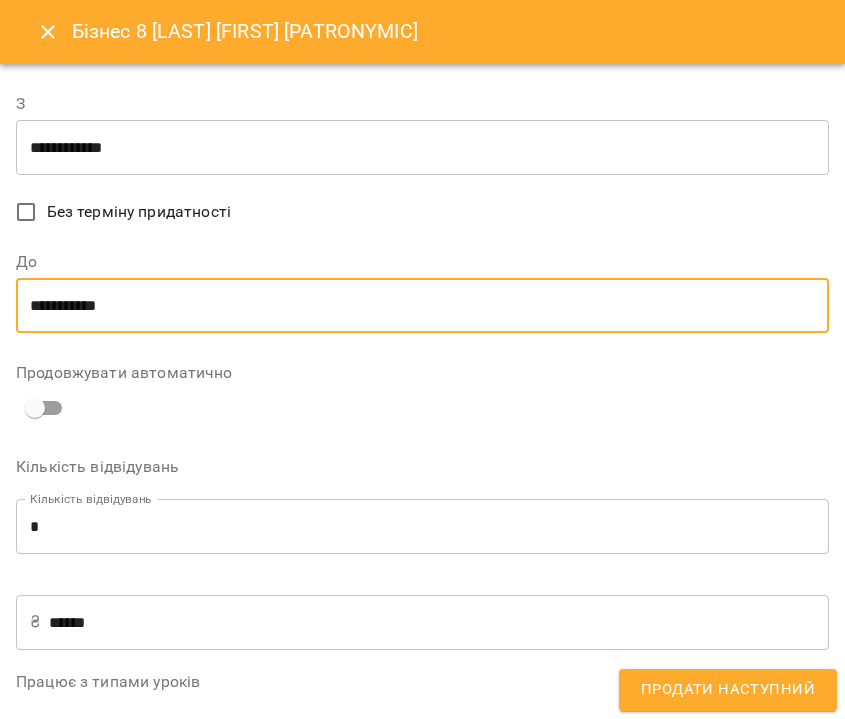 click on "Продати наступний" at bounding box center (728, 690) 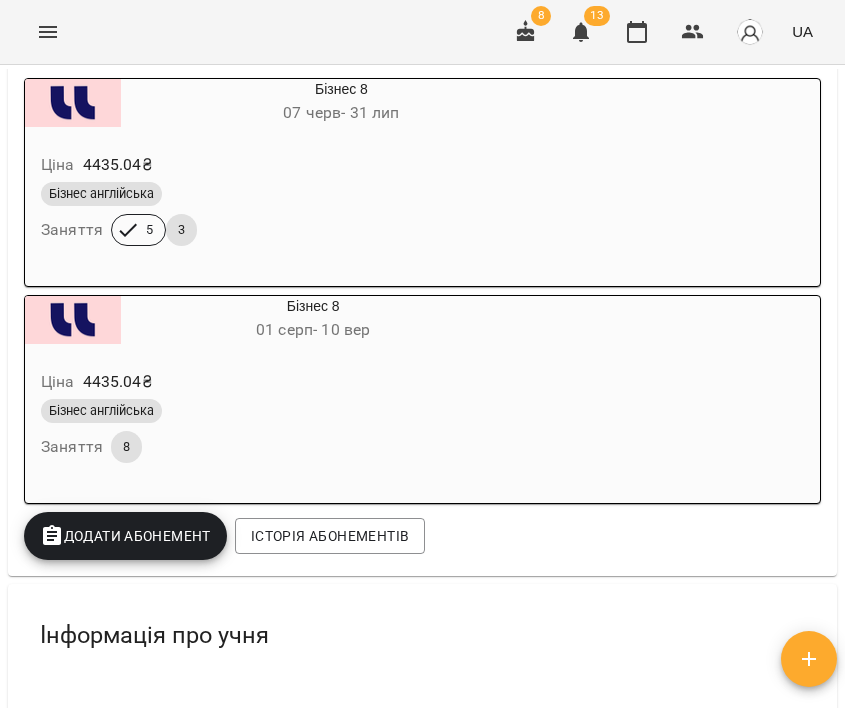 scroll, scrollTop: 0, scrollLeft: 0, axis: both 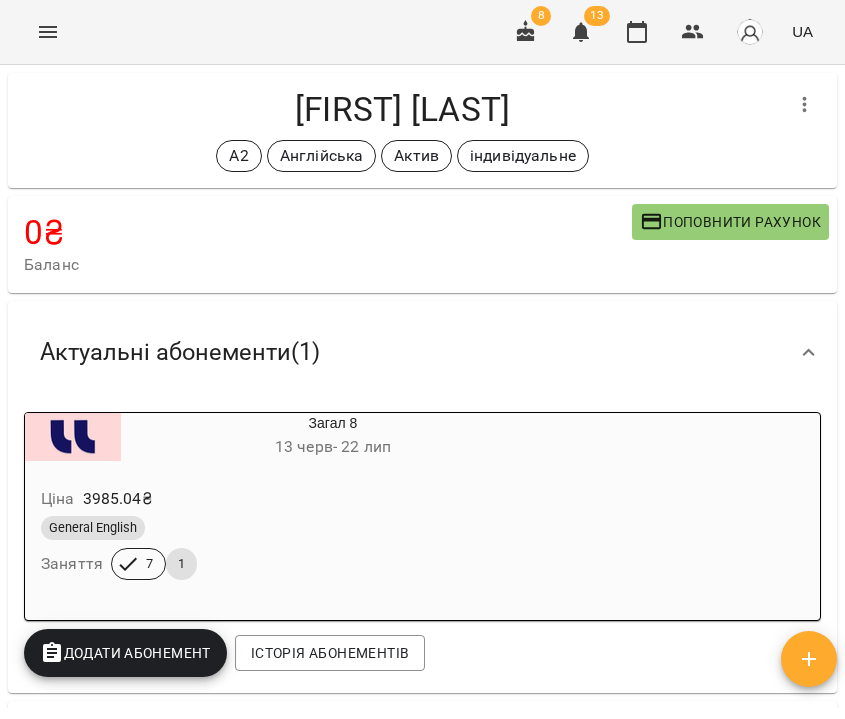 click at bounding box center [805, 105] 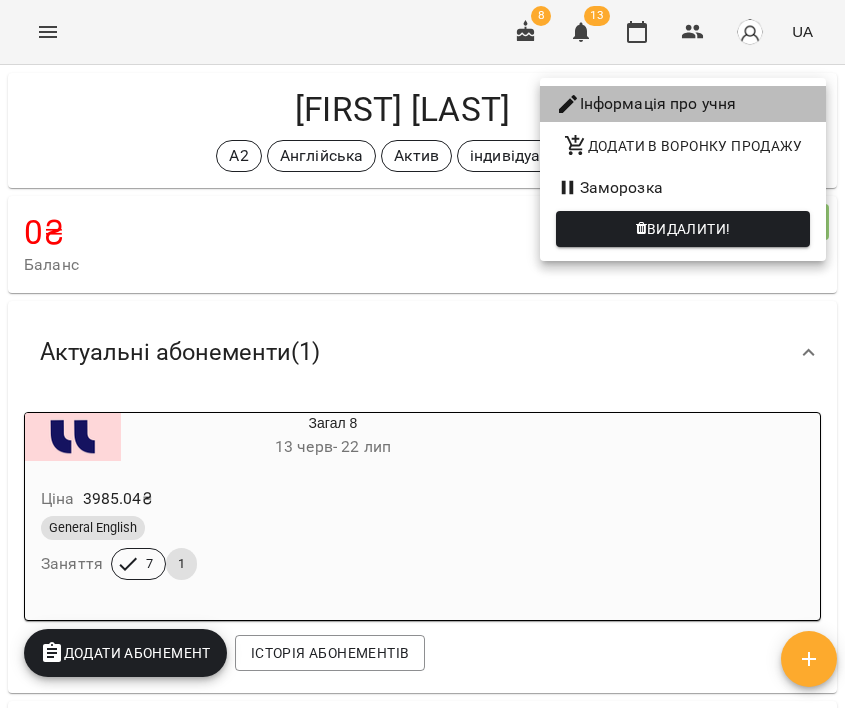 click on "Інформація про учня" at bounding box center (683, 104) 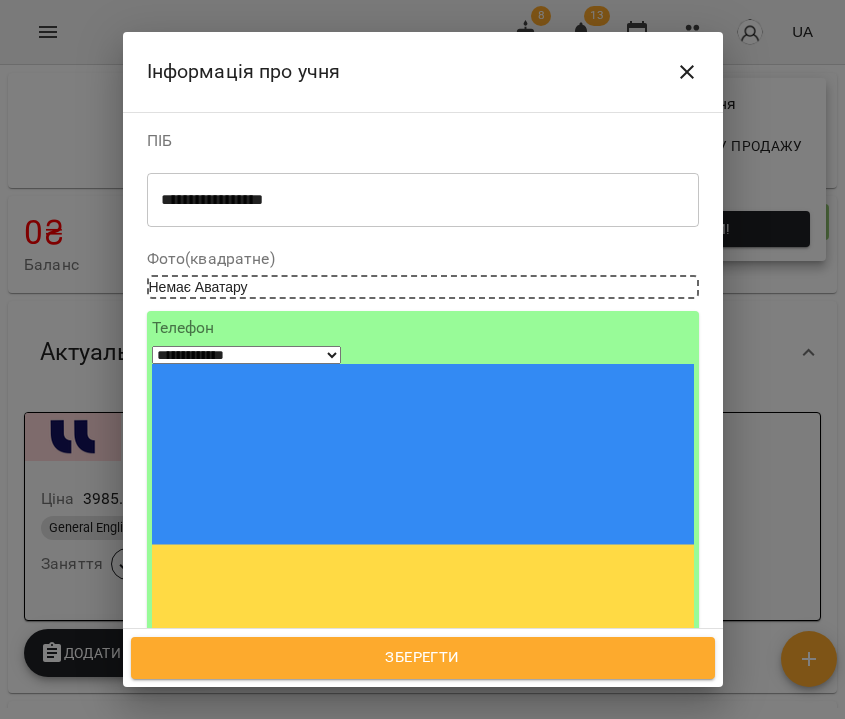 scroll, scrollTop: 182, scrollLeft: 0, axis: vertical 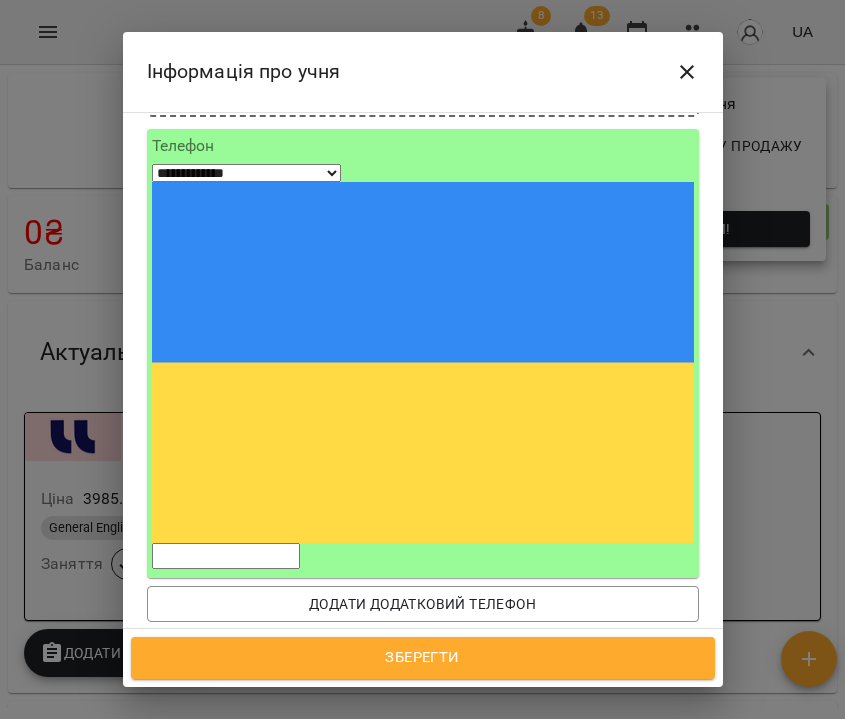 click 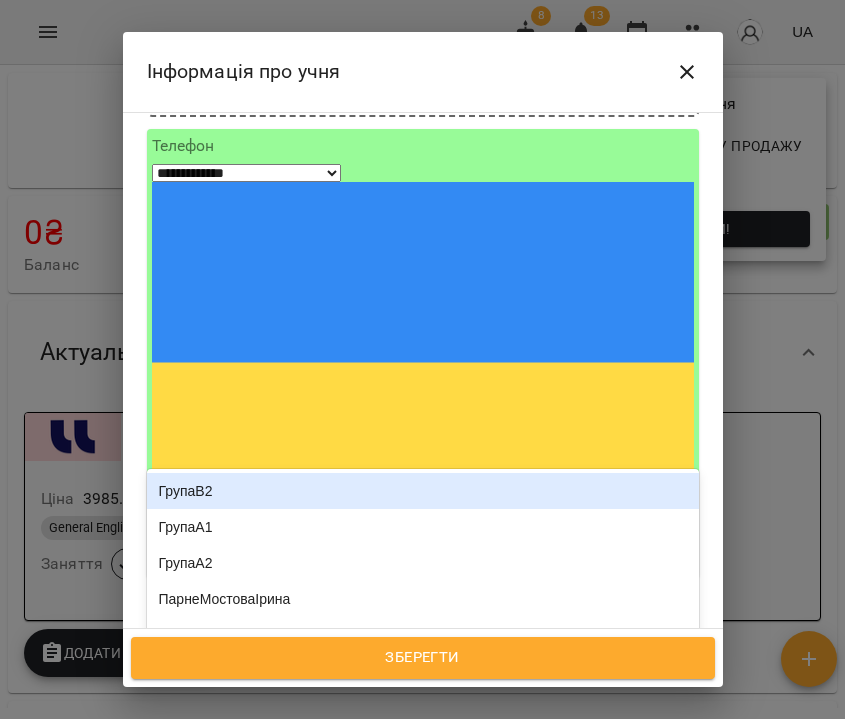 type on "***" 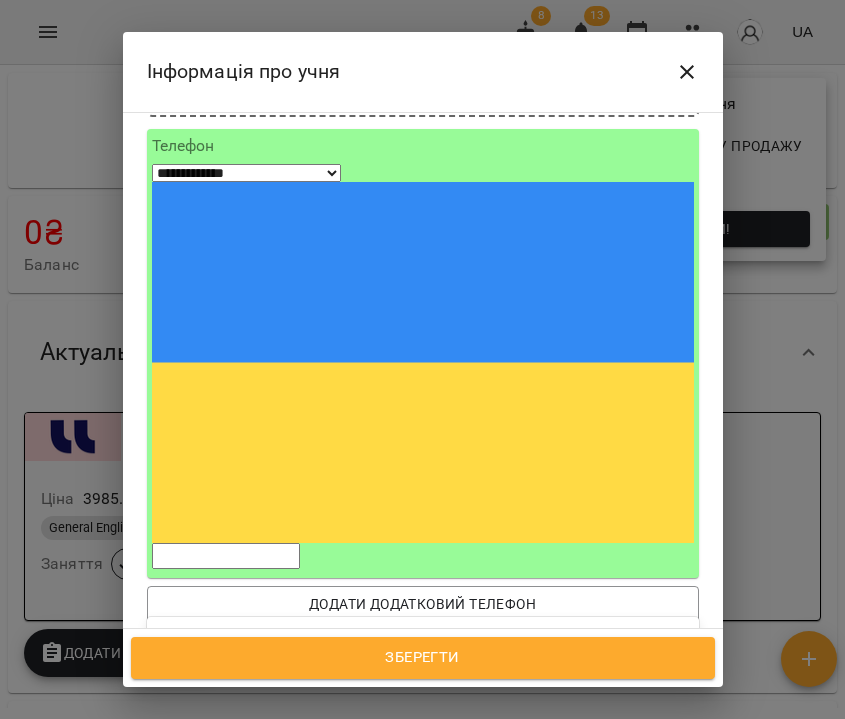 click on "паузадовересня" at bounding box center [423, 675] 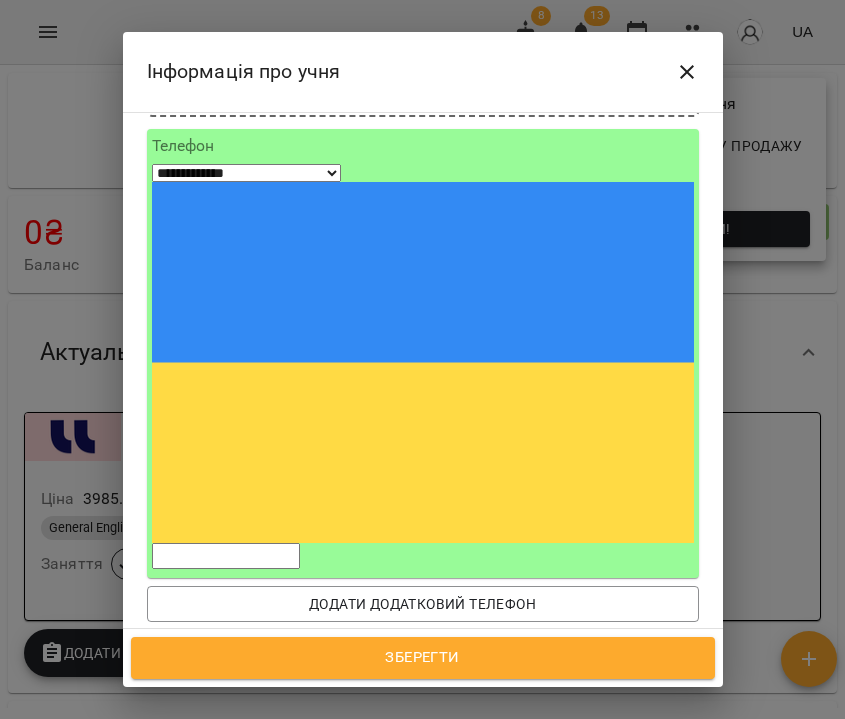 click on "Зберегти" at bounding box center (423, 658) 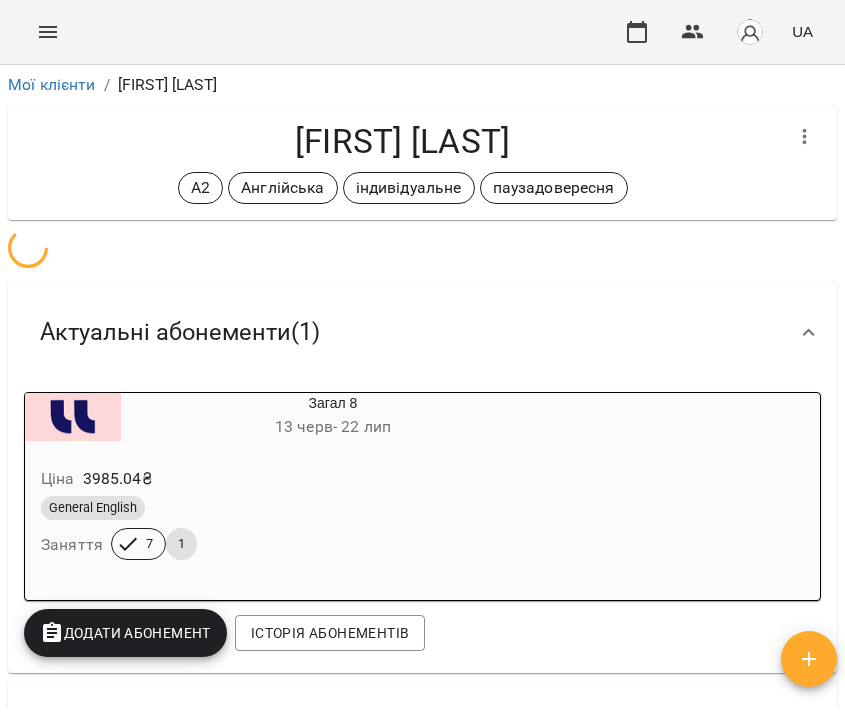 scroll, scrollTop: 0, scrollLeft: 0, axis: both 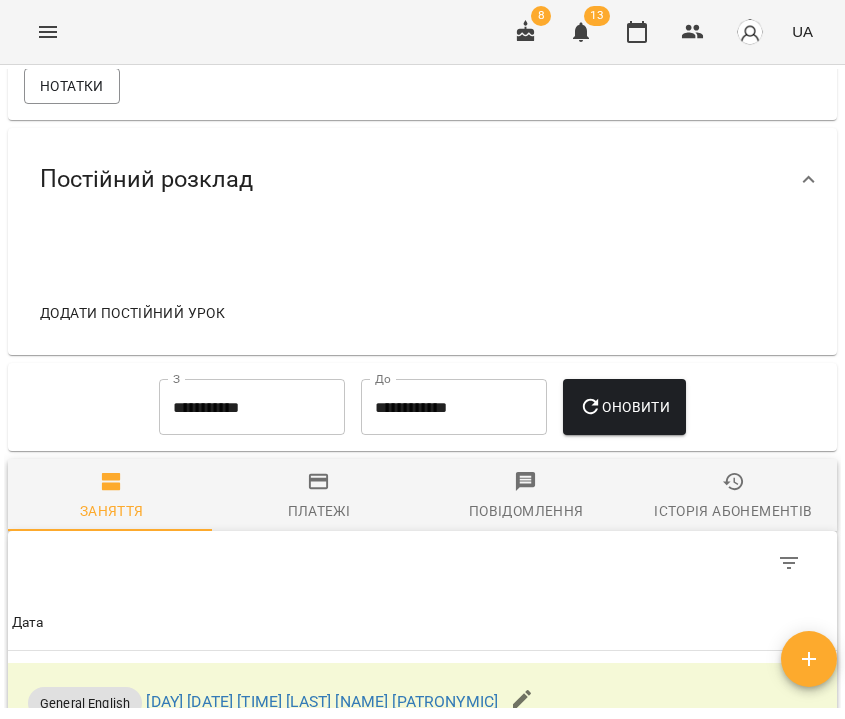 click on "Історія абонементів" at bounding box center (733, 511) 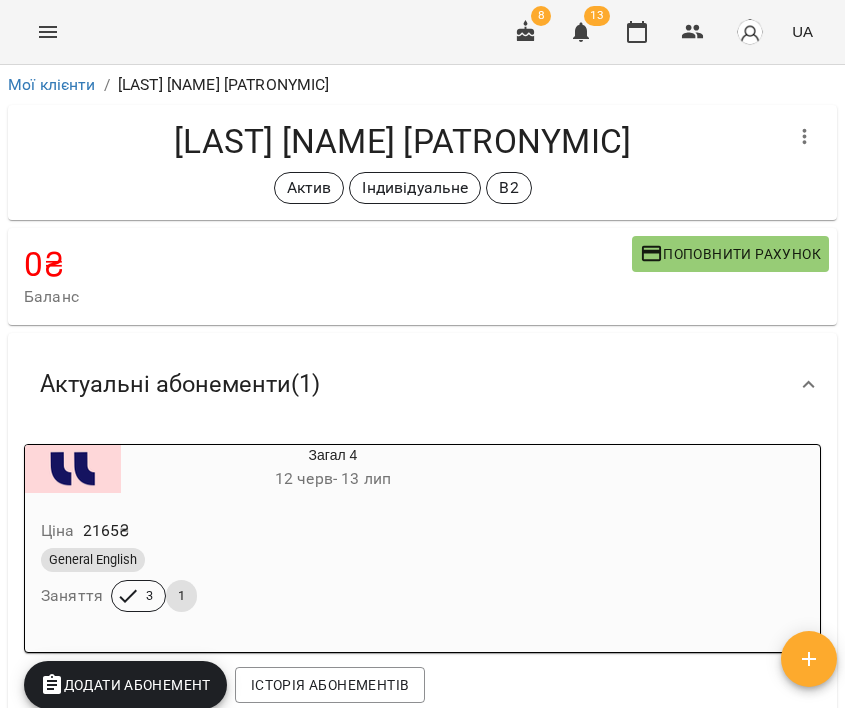 scroll, scrollTop: 166, scrollLeft: 0, axis: vertical 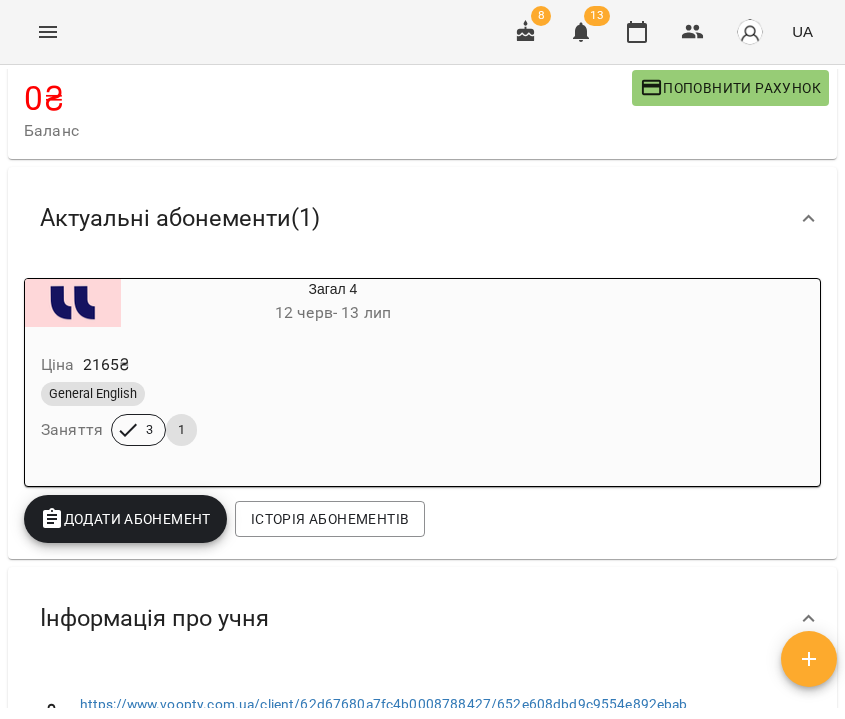 click on "Додати Абонемент" at bounding box center [125, 519] 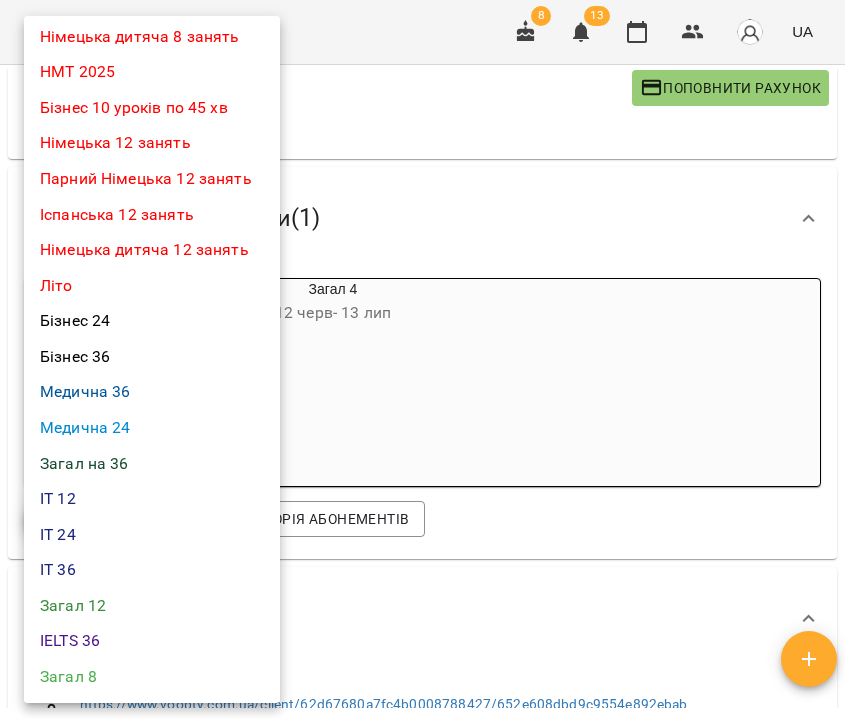 scroll, scrollTop: 660, scrollLeft: 0, axis: vertical 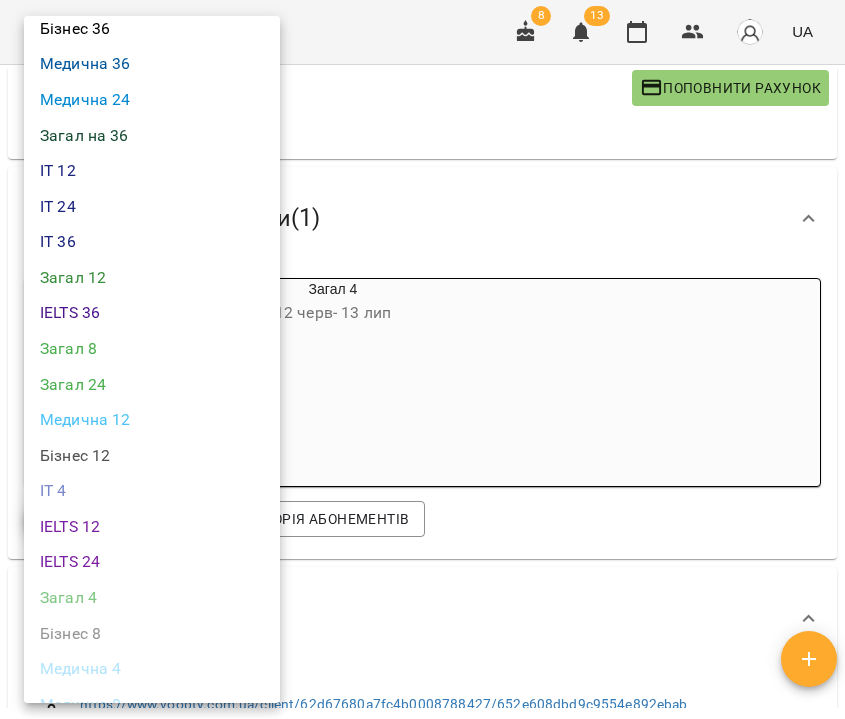 click on "Загал 8" at bounding box center (152, 349) 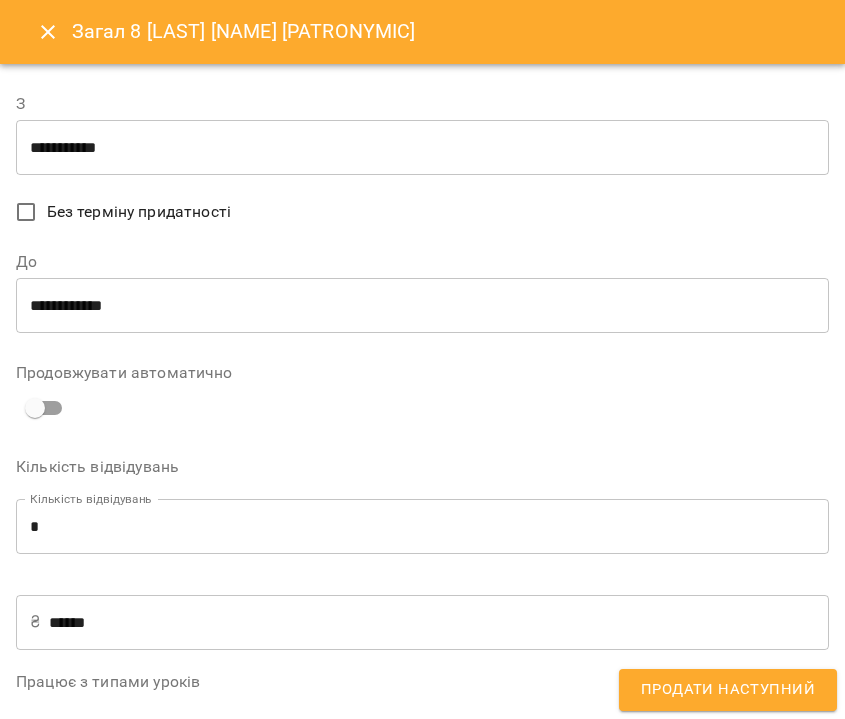 type on "**********" 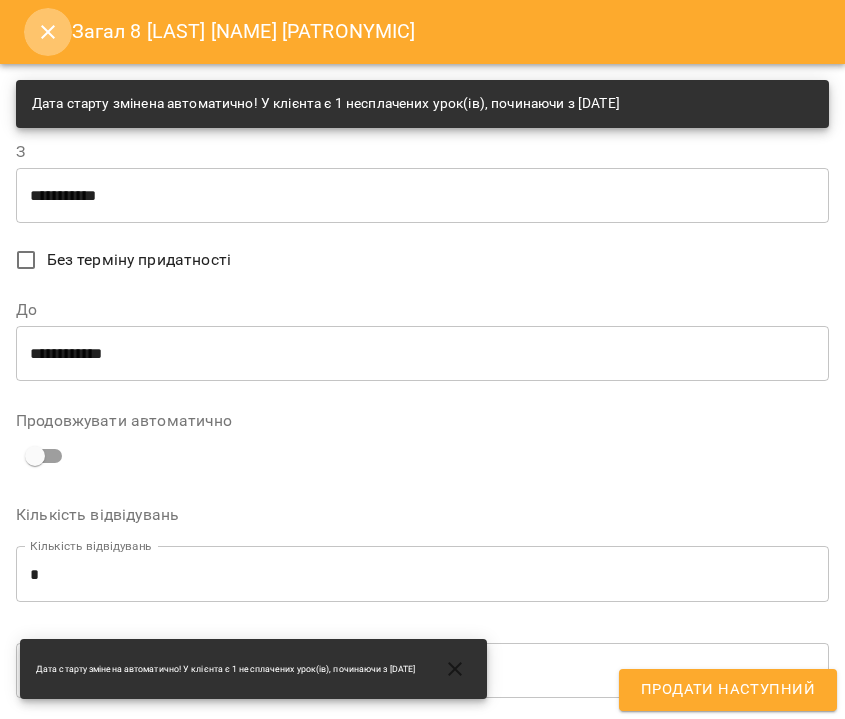click 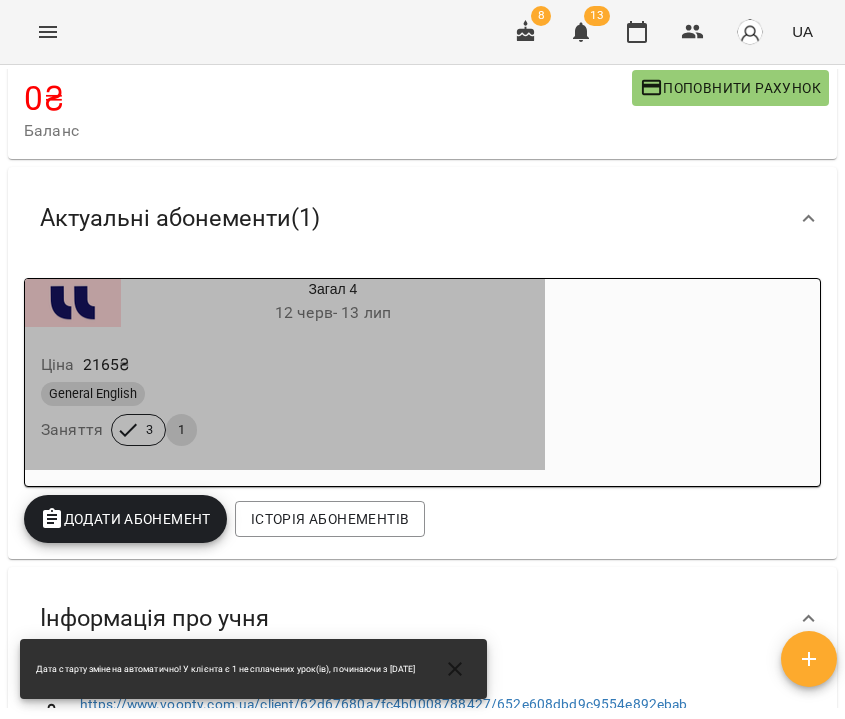 click on "General English Заняття 3 1" at bounding box center (285, 414) 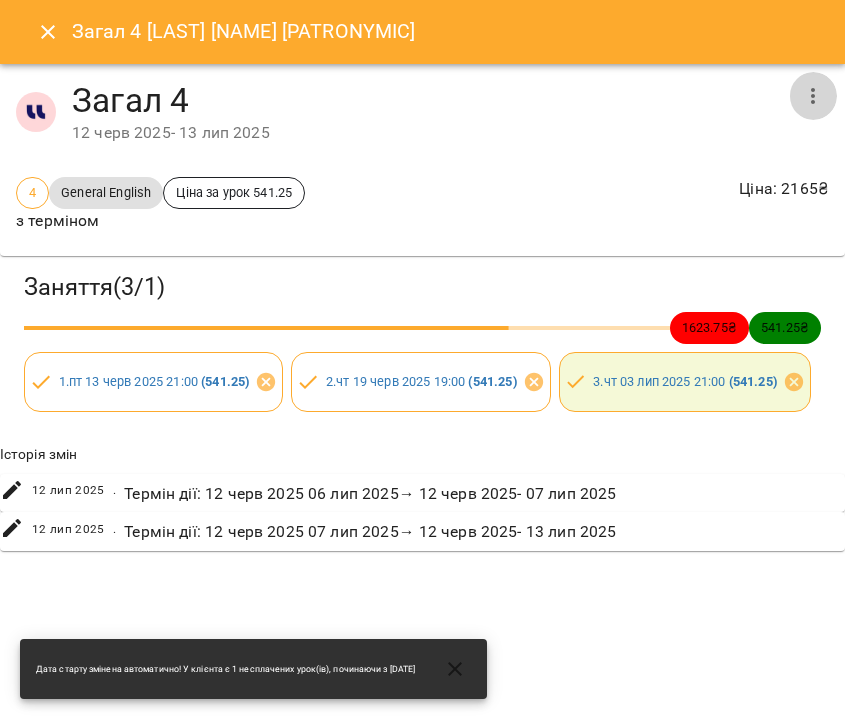 click 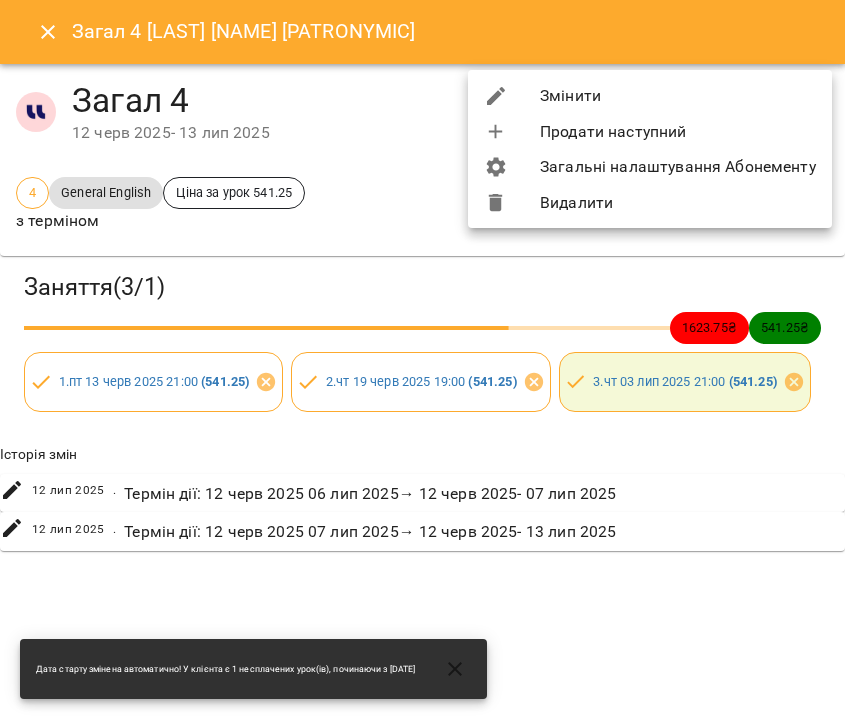 click on "Змінити" at bounding box center (650, 96) 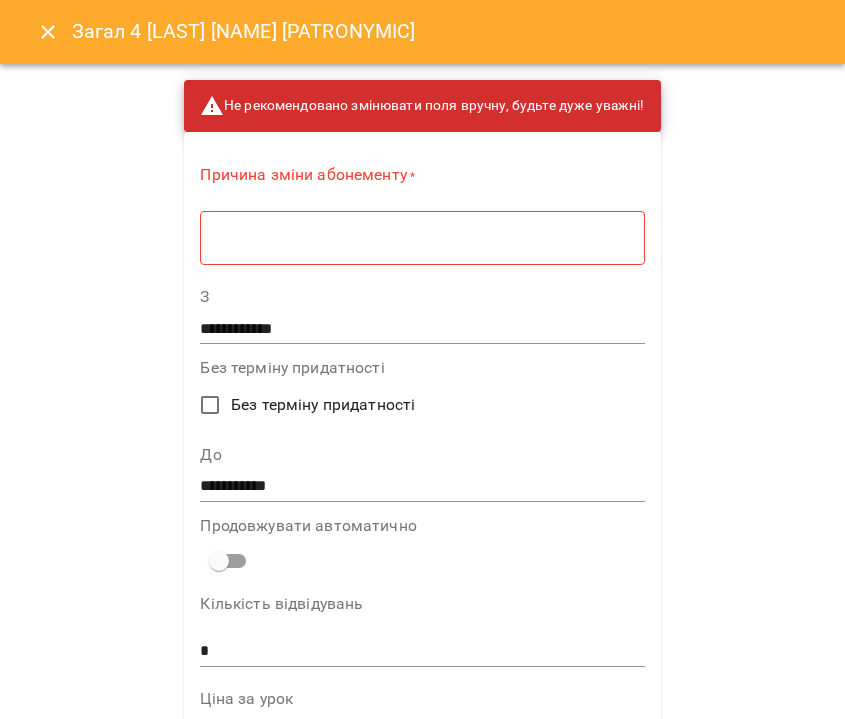 click on "**********" at bounding box center [422, 486] 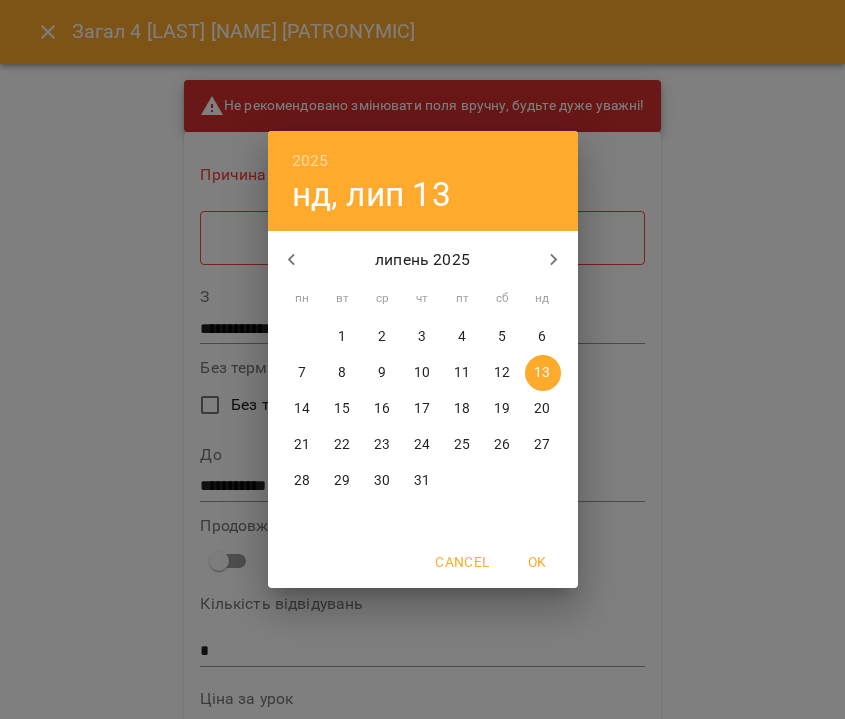 click on "18" at bounding box center (463, 409) 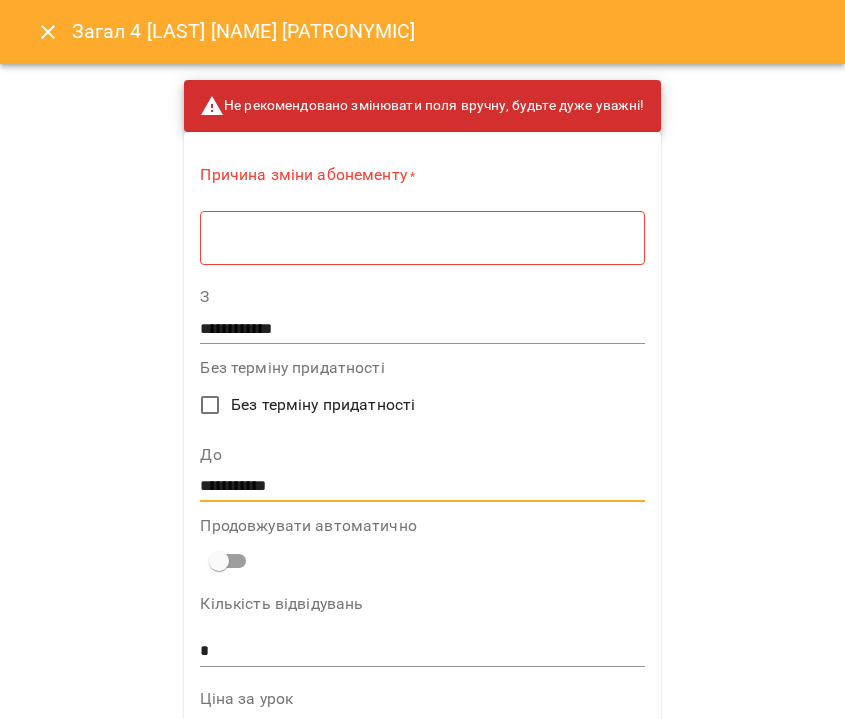 click on "* ​" at bounding box center (422, 237) 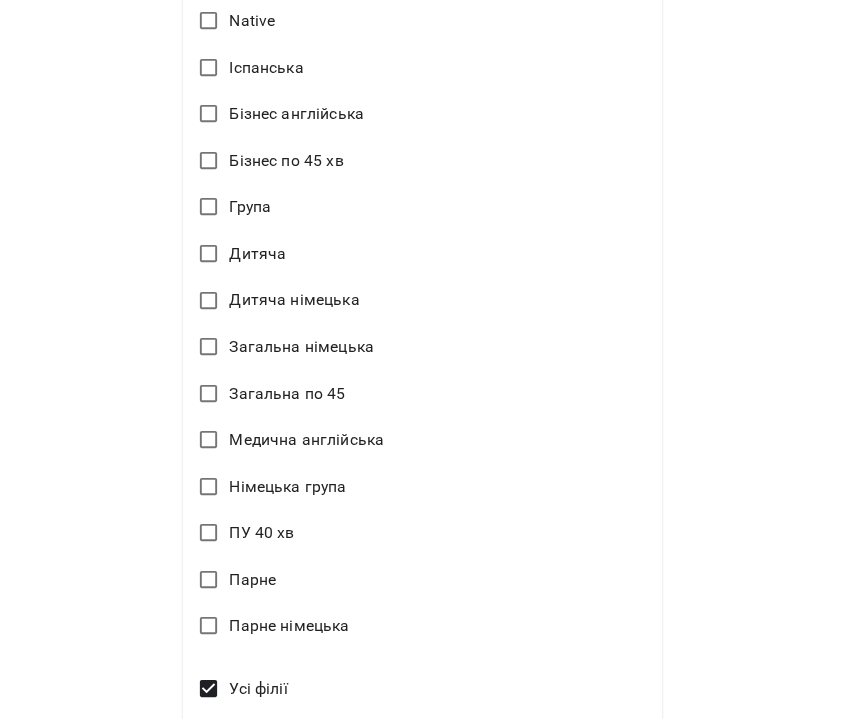 scroll, scrollTop: 1242, scrollLeft: 0, axis: vertical 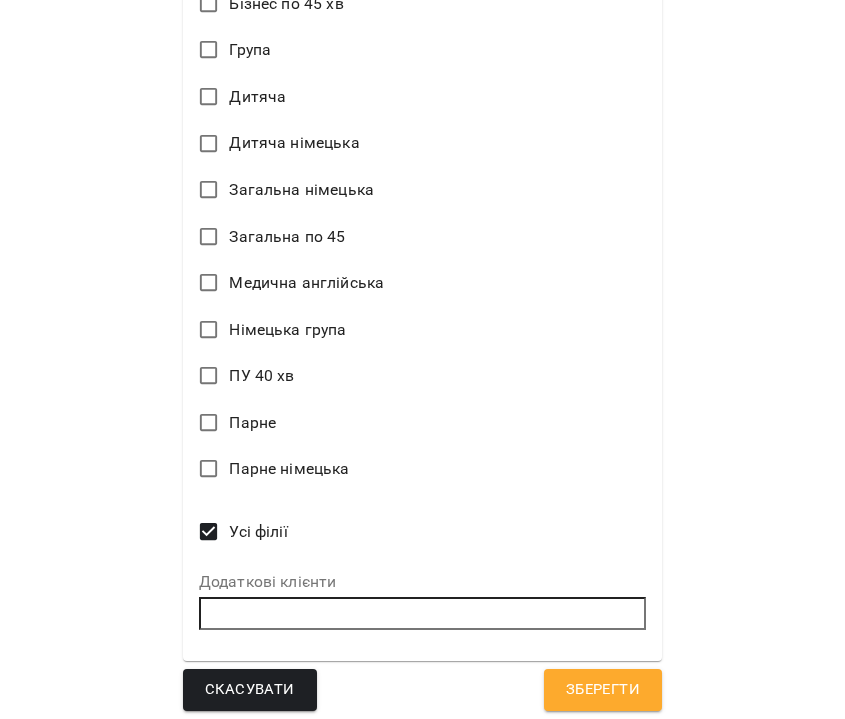 type on "*" 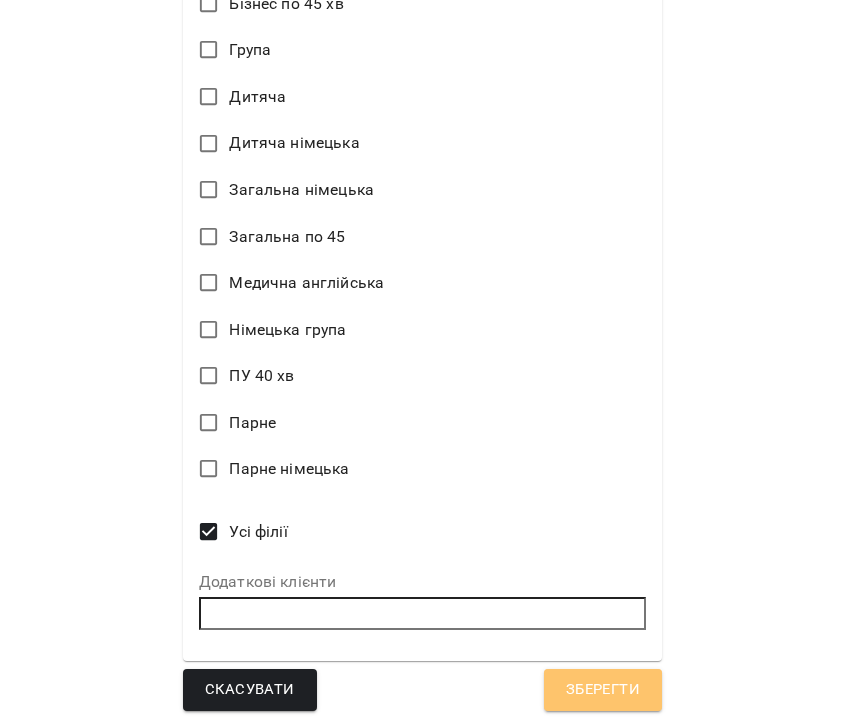 click on "Зберегти" at bounding box center (603, 690) 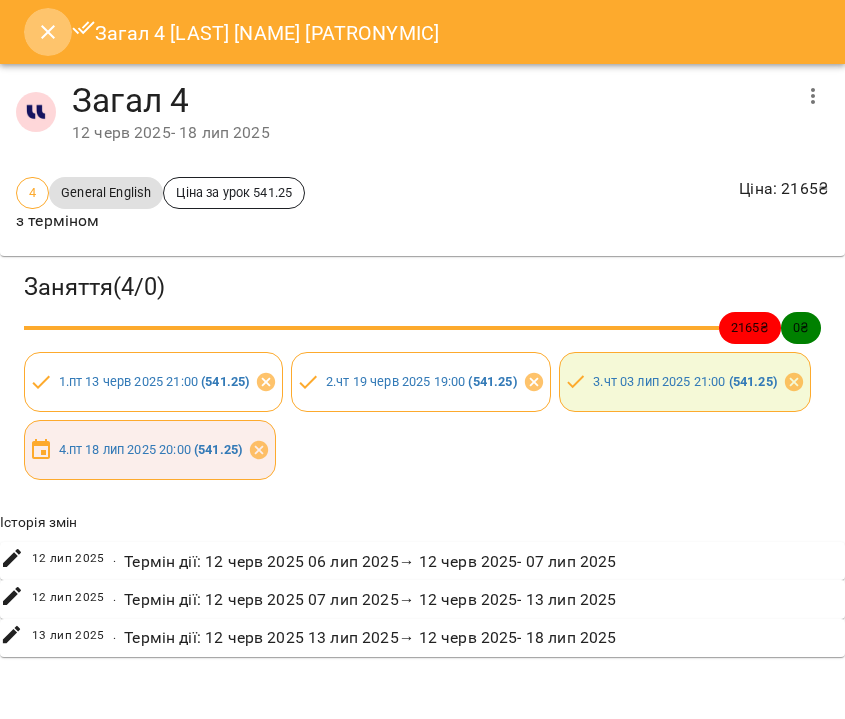 click 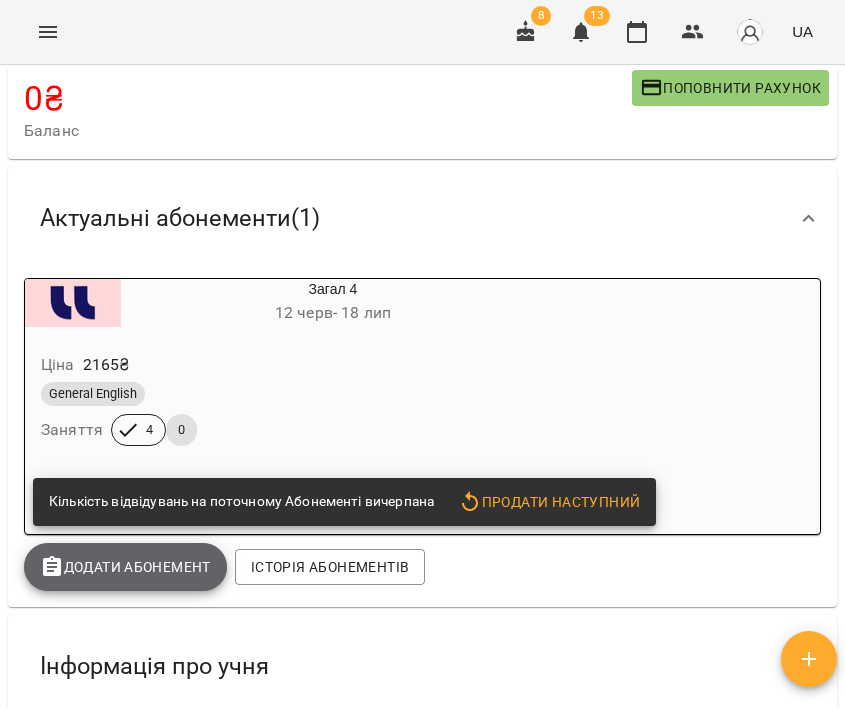 click on "Додати Абонемент" at bounding box center (125, 567) 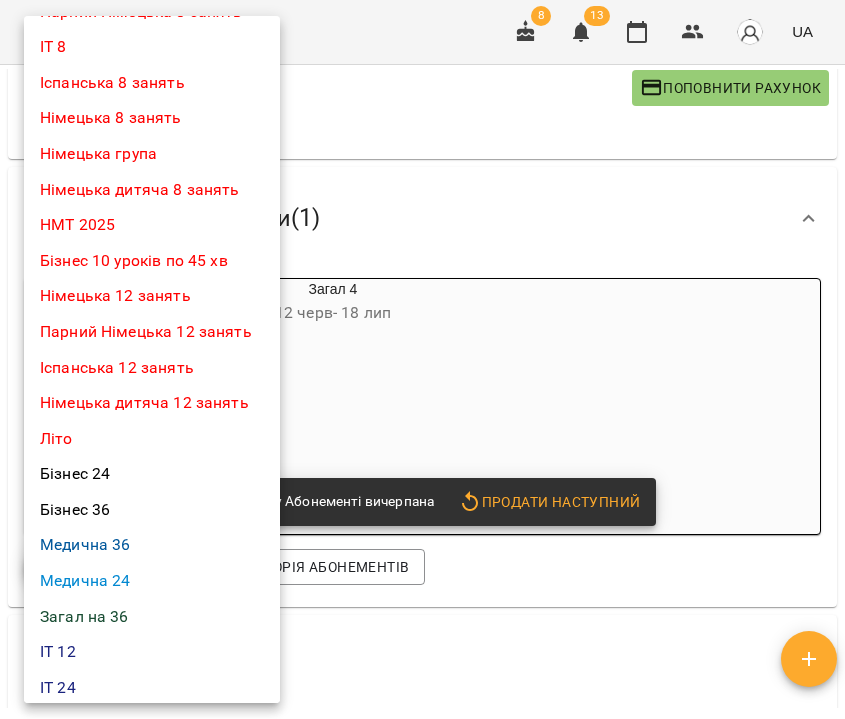 scroll, scrollTop: 536, scrollLeft: 0, axis: vertical 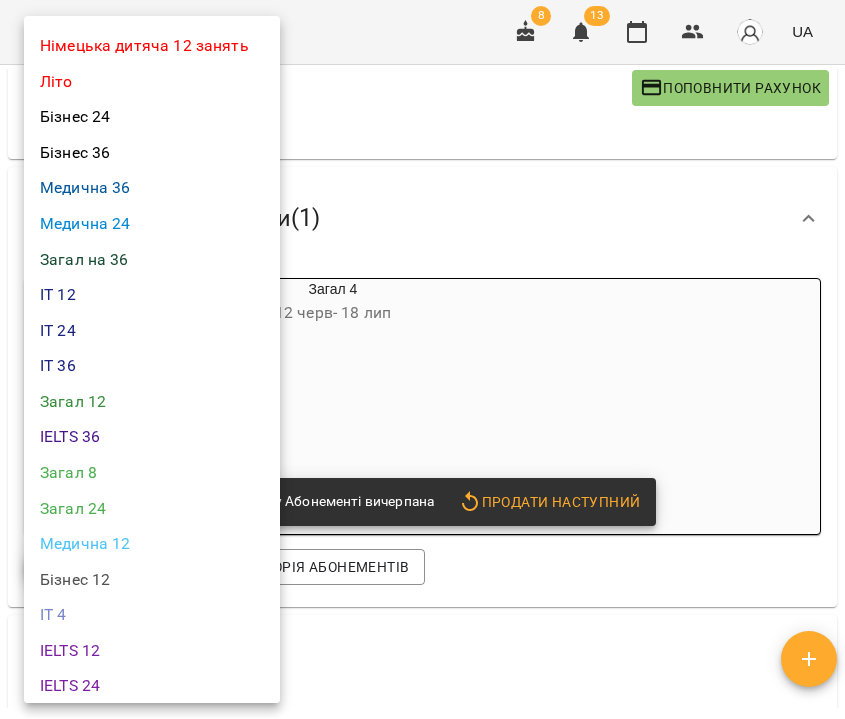 click on "Загал 8" at bounding box center (152, 473) 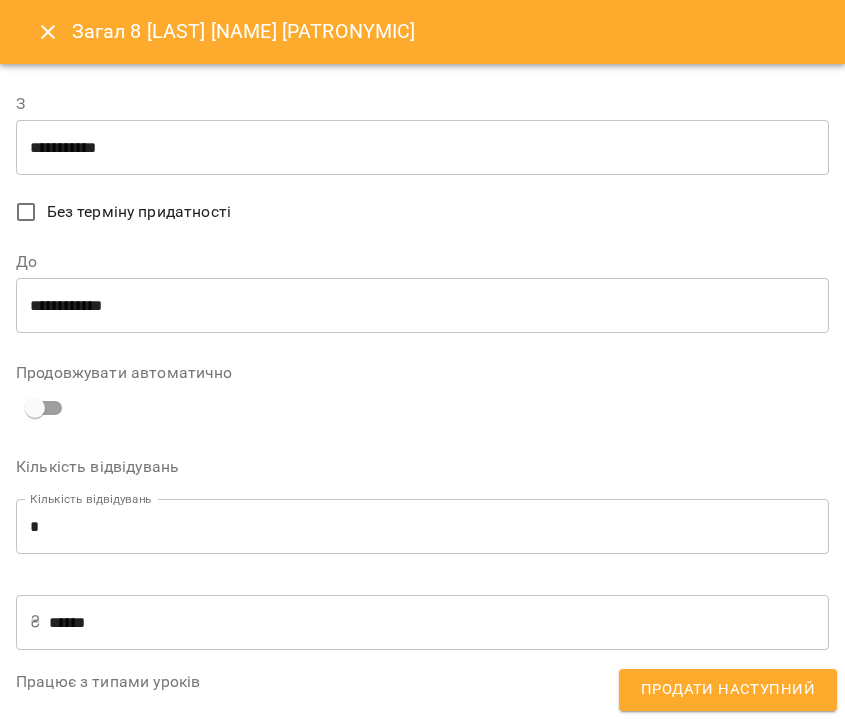 scroll, scrollTop: 597, scrollLeft: 0, axis: vertical 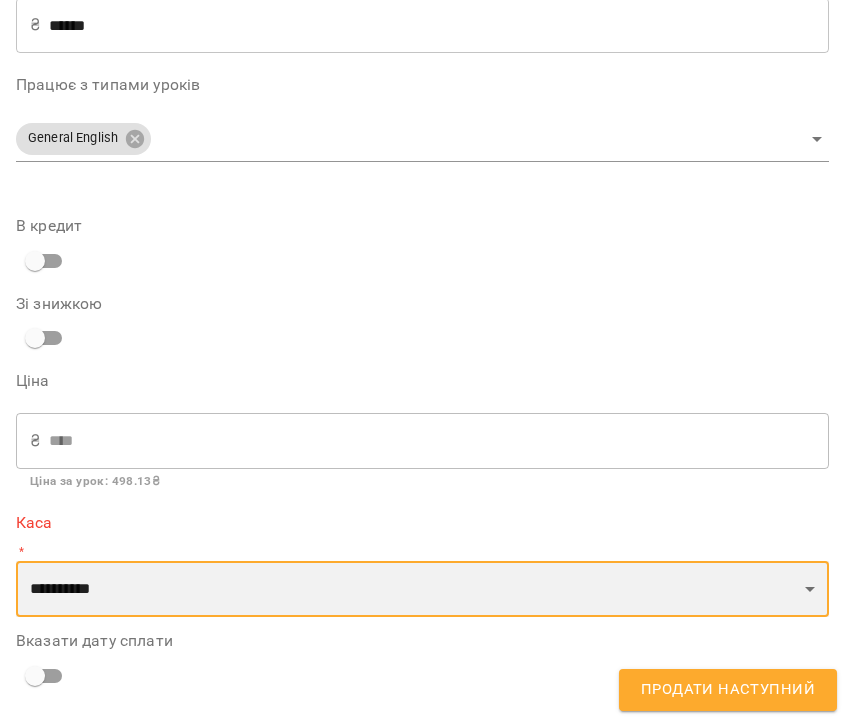 select on "****" 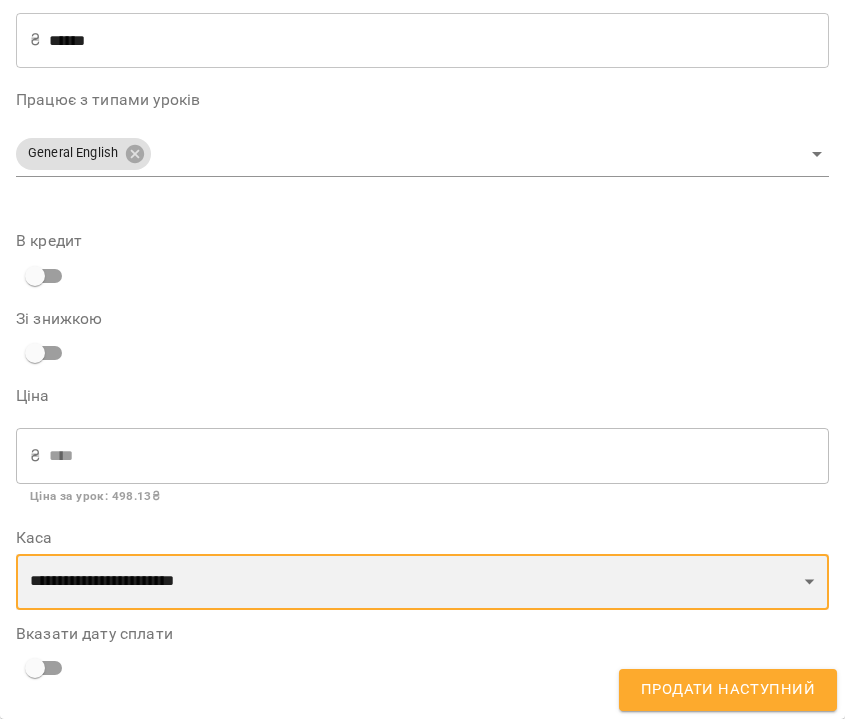 scroll, scrollTop: 575, scrollLeft: 0, axis: vertical 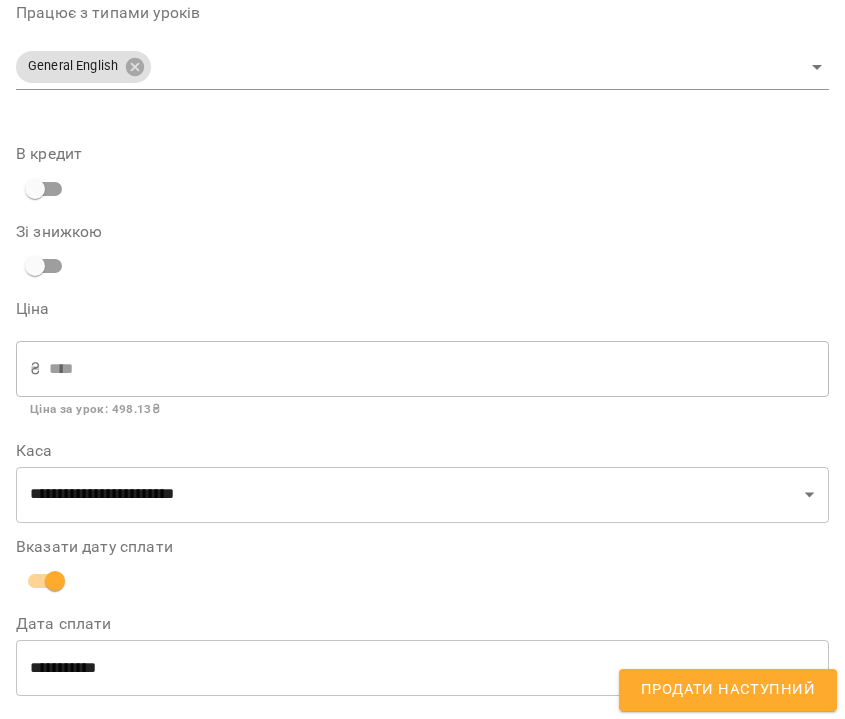 click on "**********" at bounding box center [422, 668] 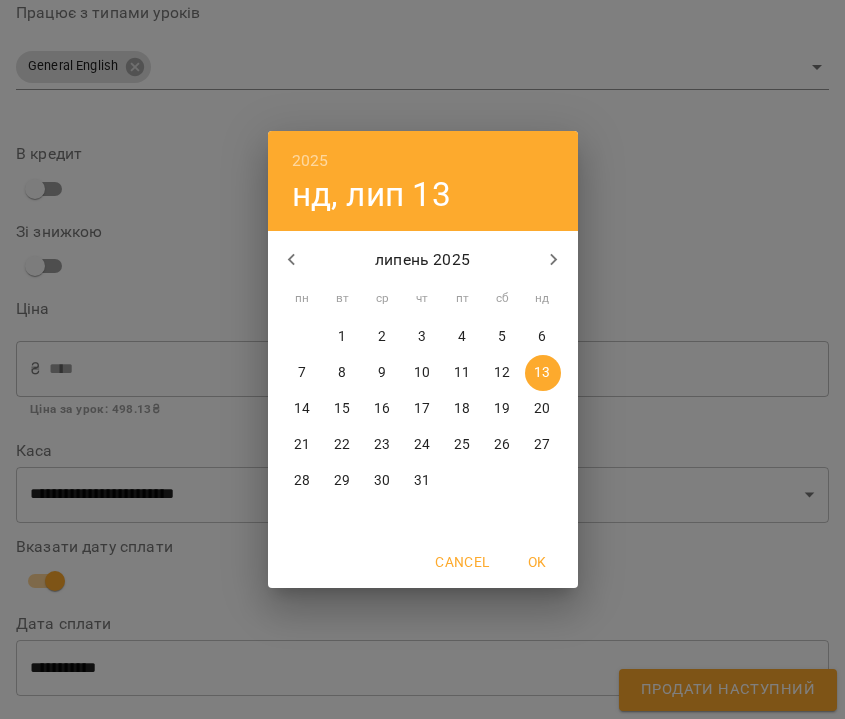 click on "12" at bounding box center [502, 373] 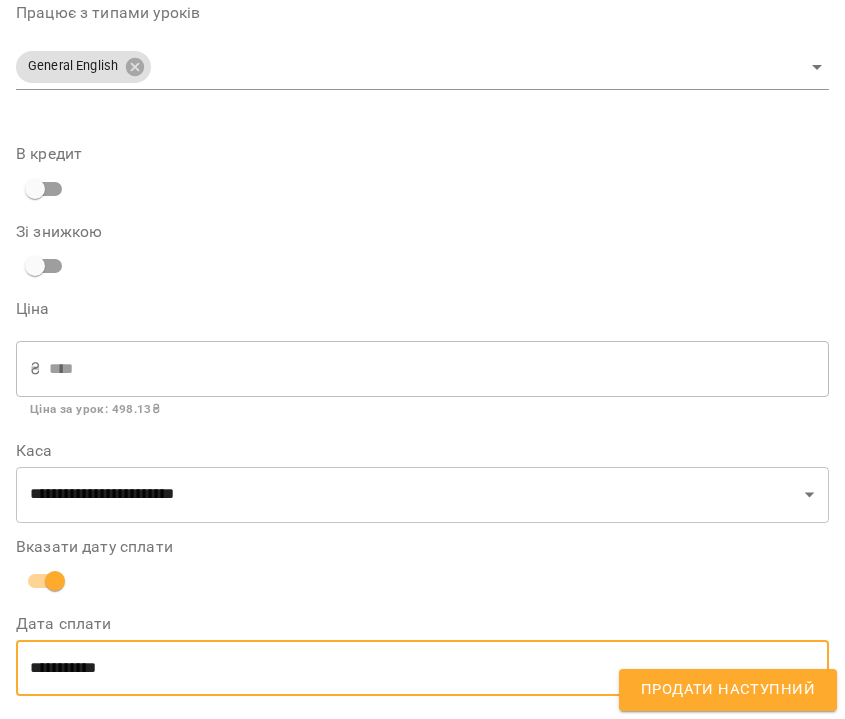 click on "Продати наступний" at bounding box center [728, 690] 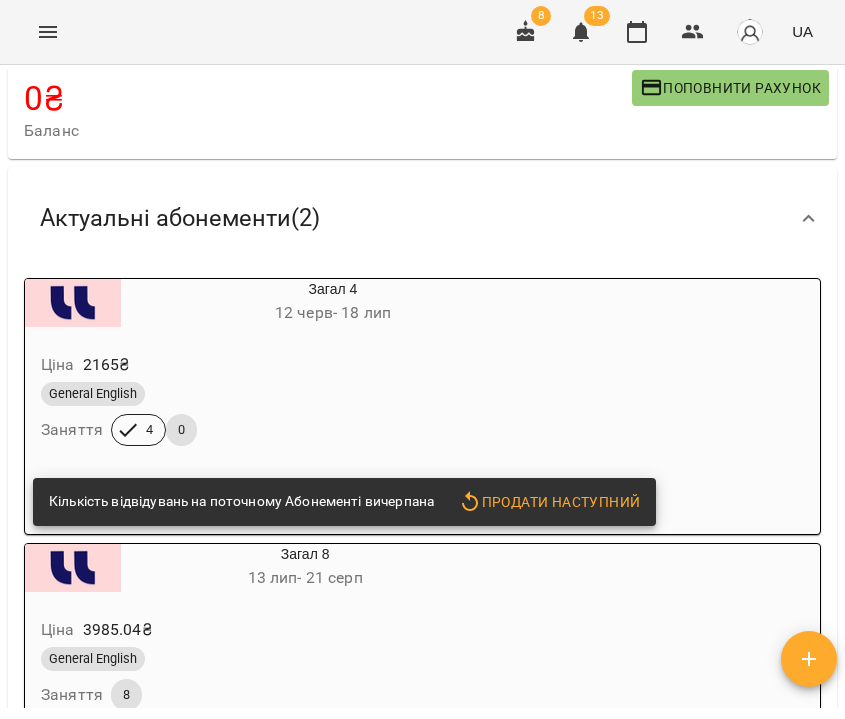 click on "General English Заняття 4 0" at bounding box center (285, 414) 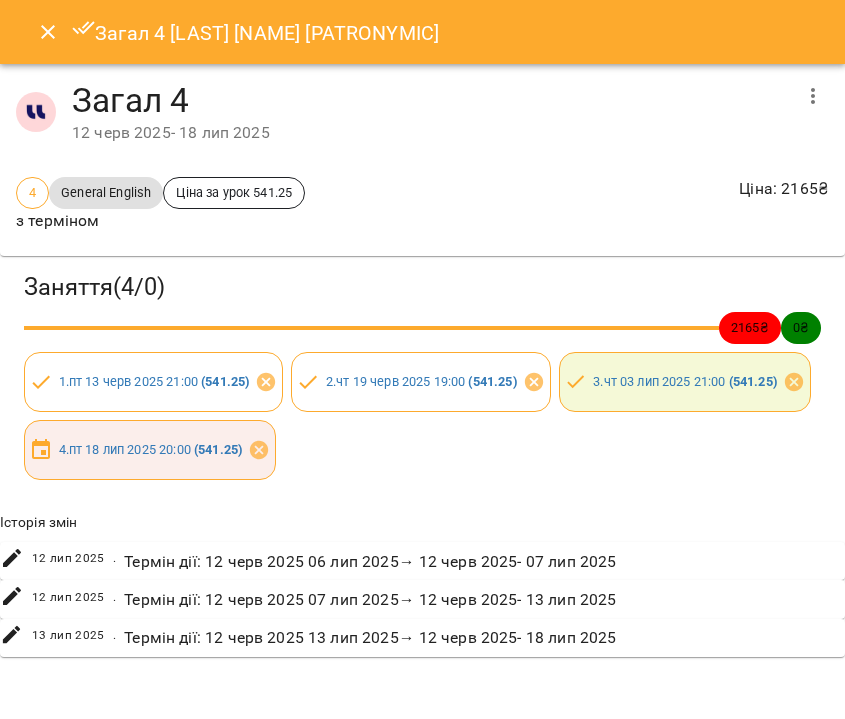 click 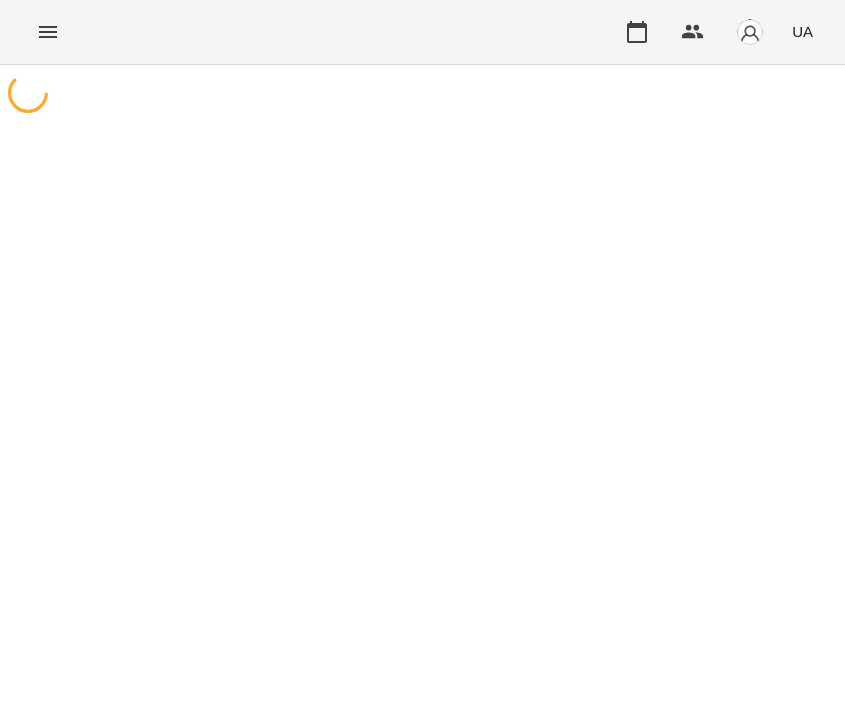 scroll, scrollTop: 0, scrollLeft: 0, axis: both 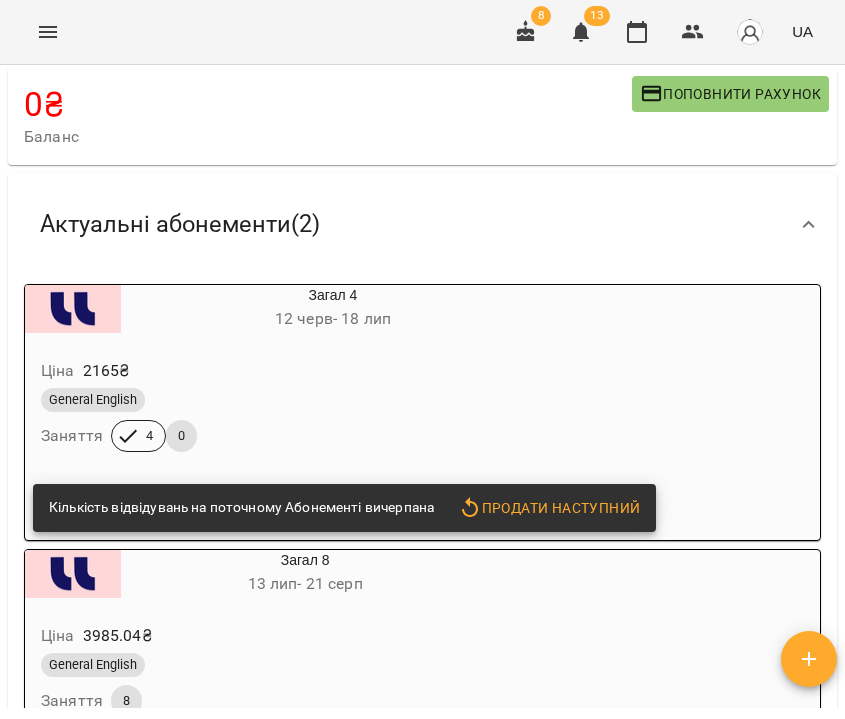 click on "General English" at bounding box center (285, 400) 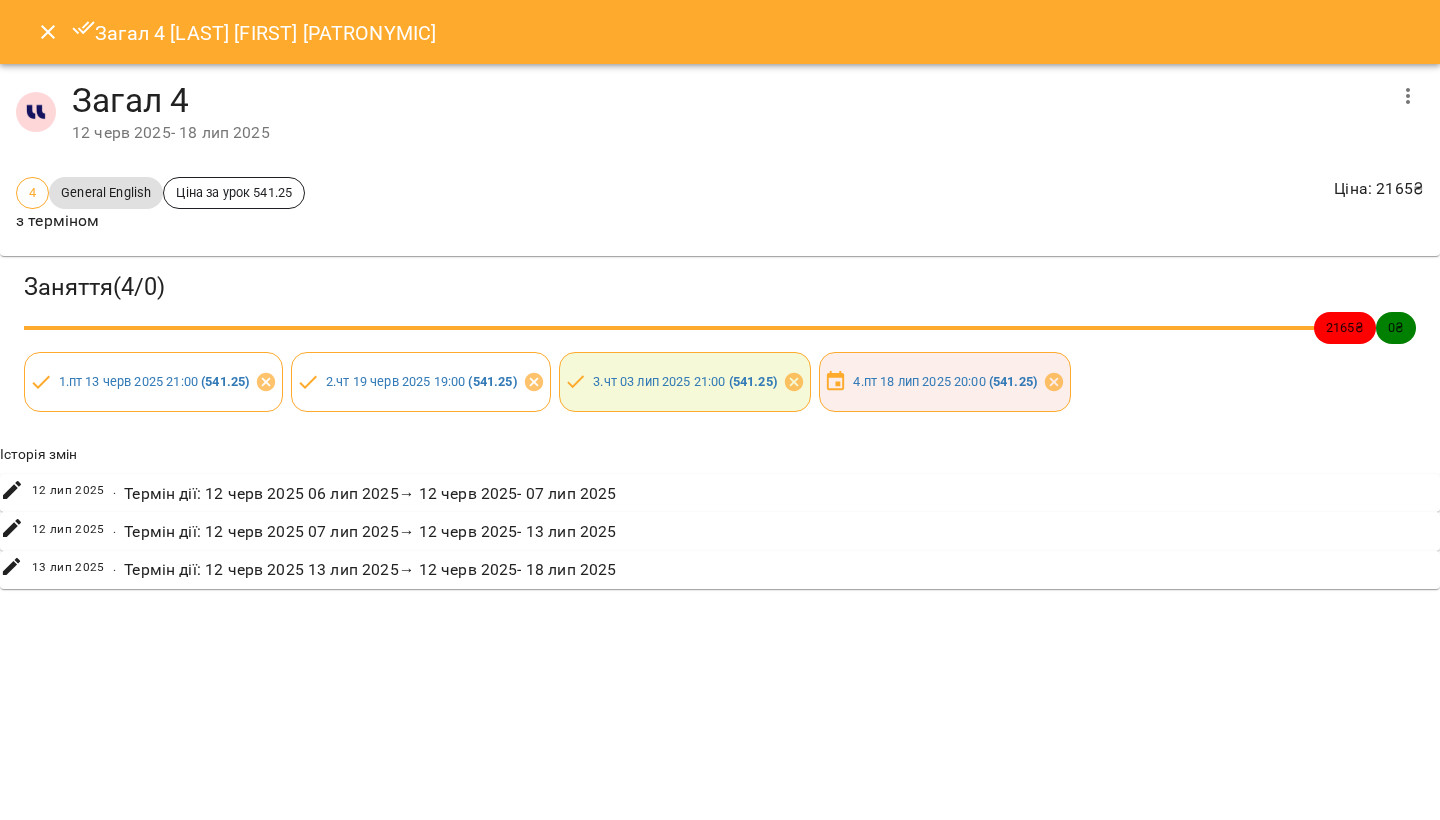 click at bounding box center (48, 32) 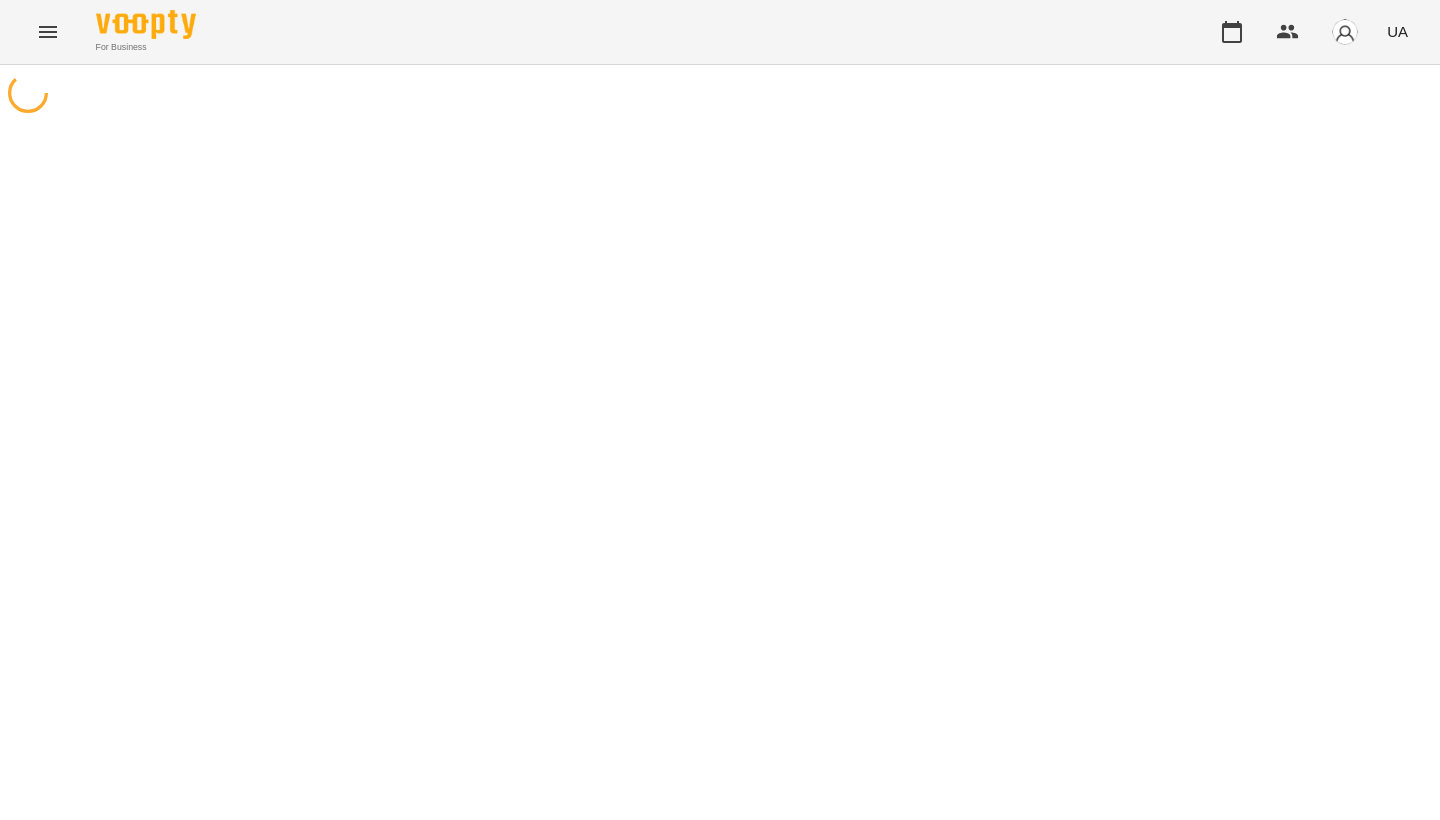 scroll, scrollTop: 0, scrollLeft: 0, axis: both 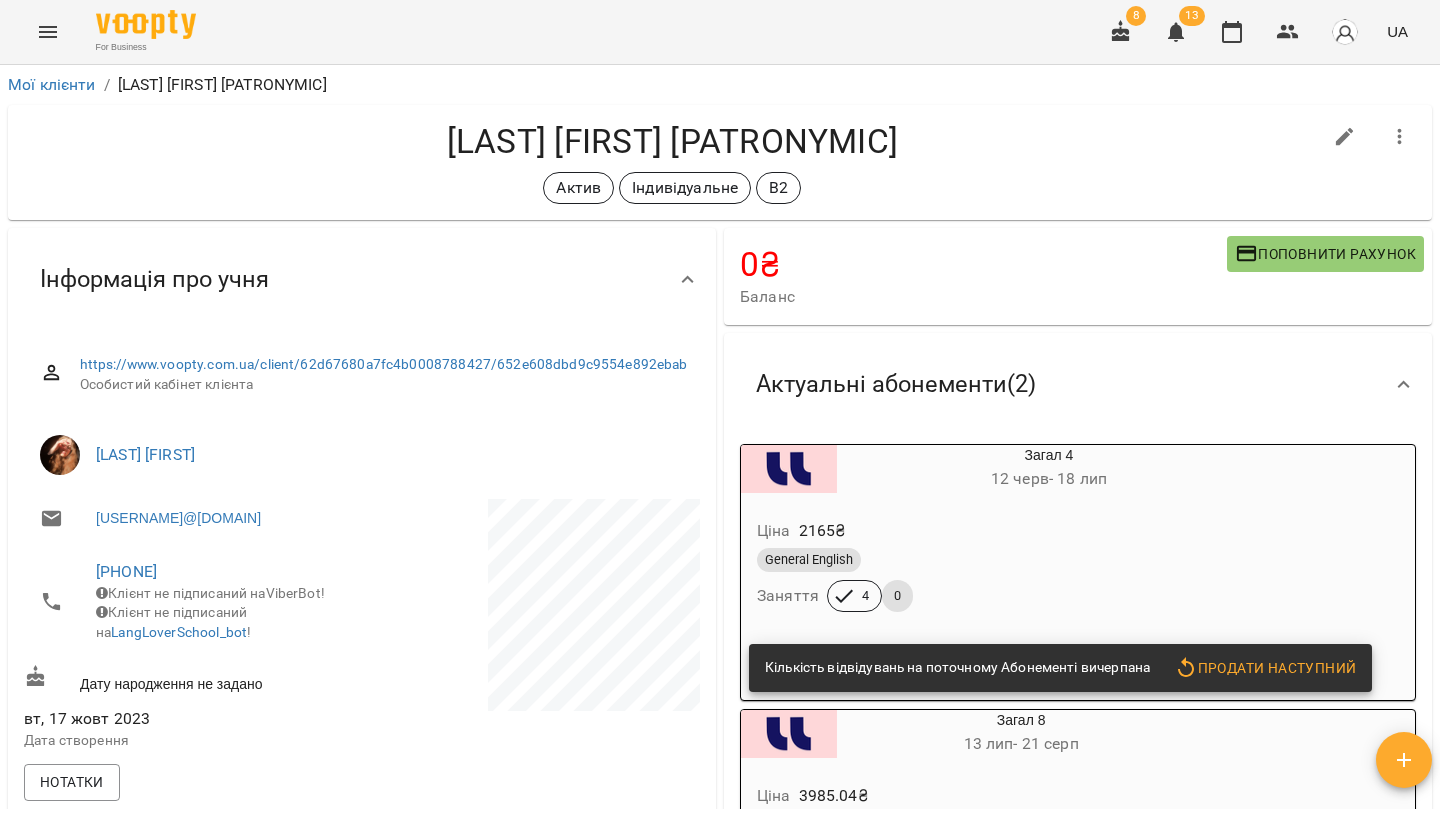 click on "General English" at bounding box center (1001, 560) 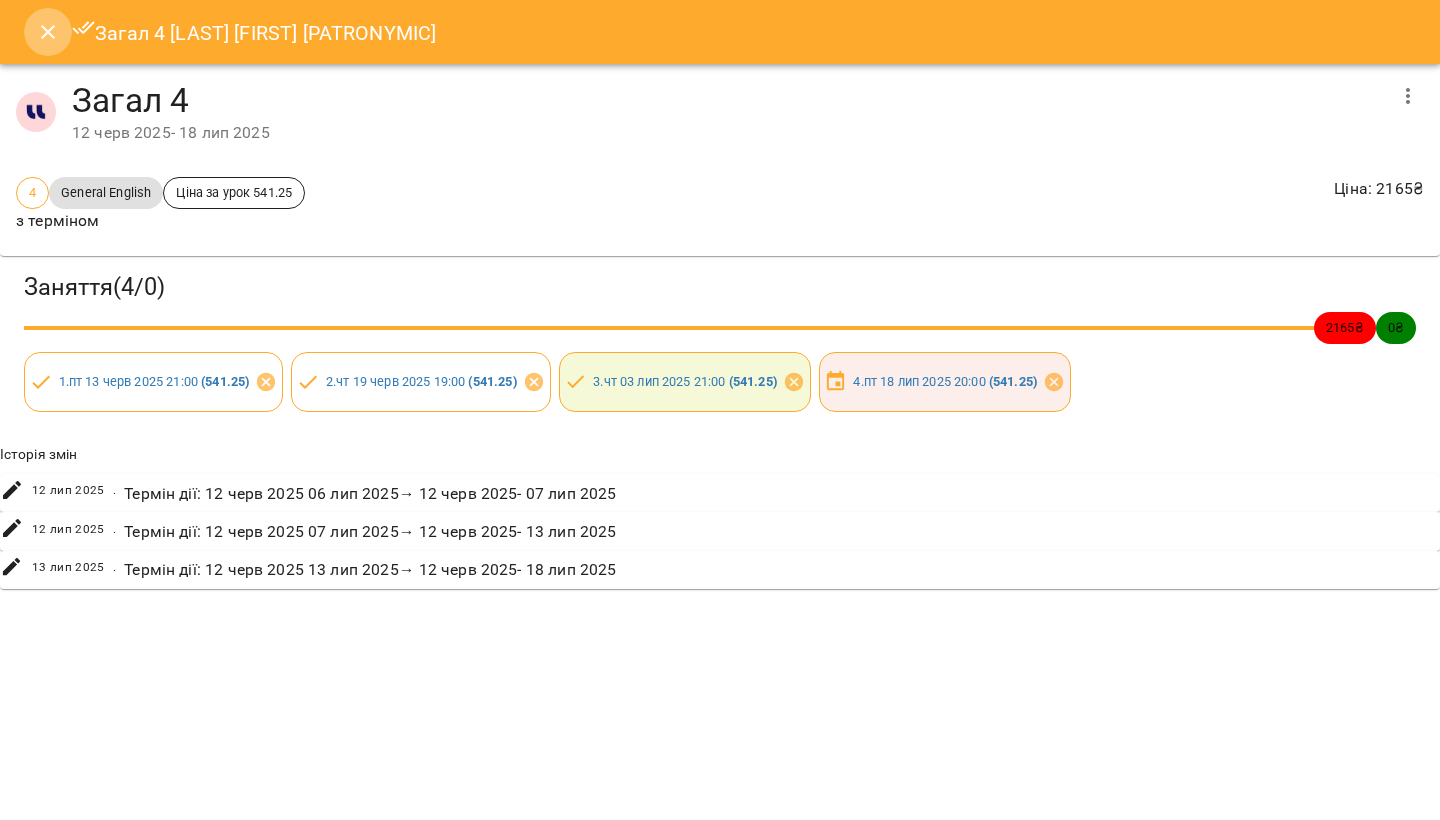 click 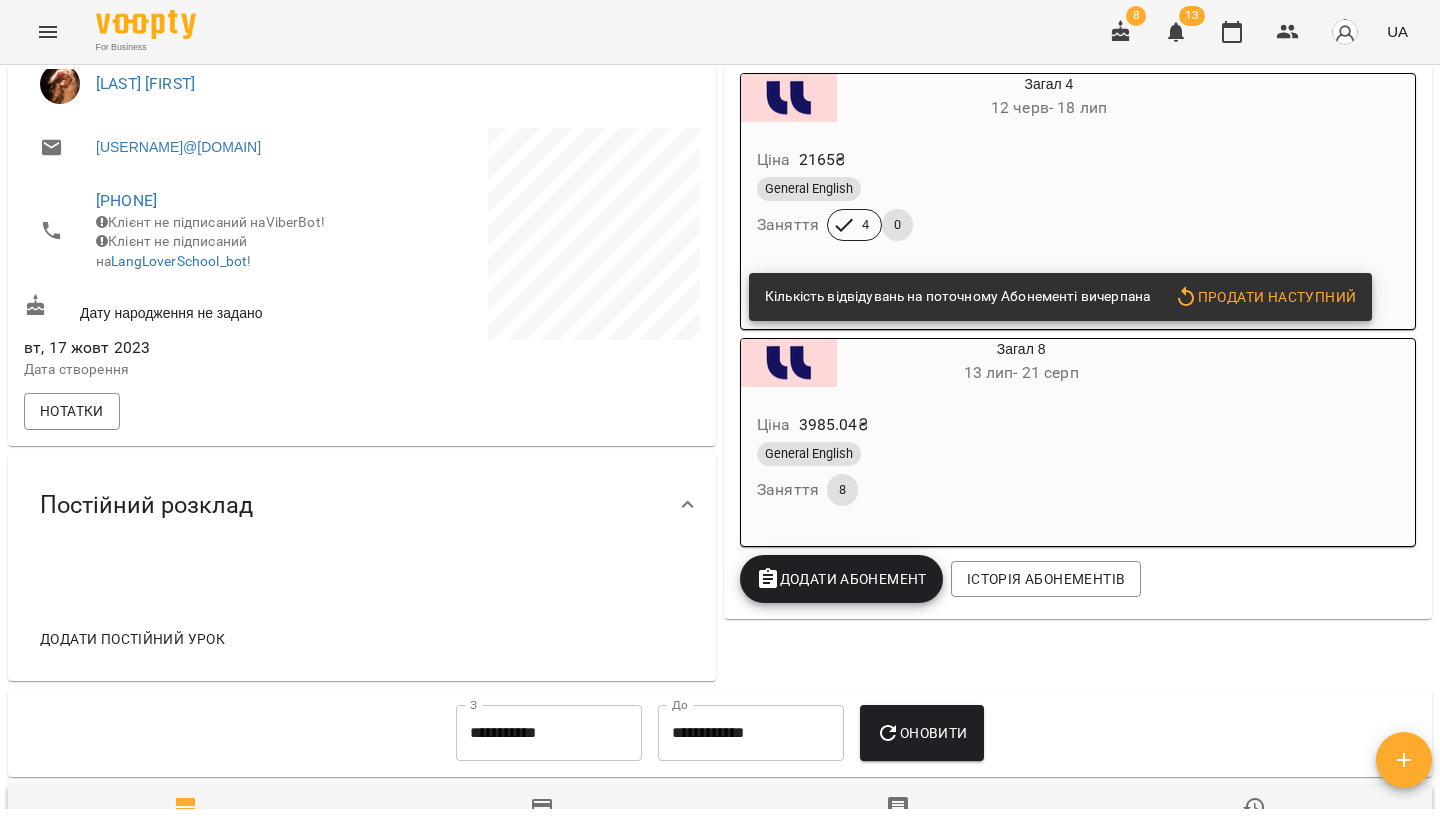 scroll, scrollTop: 207, scrollLeft: 0, axis: vertical 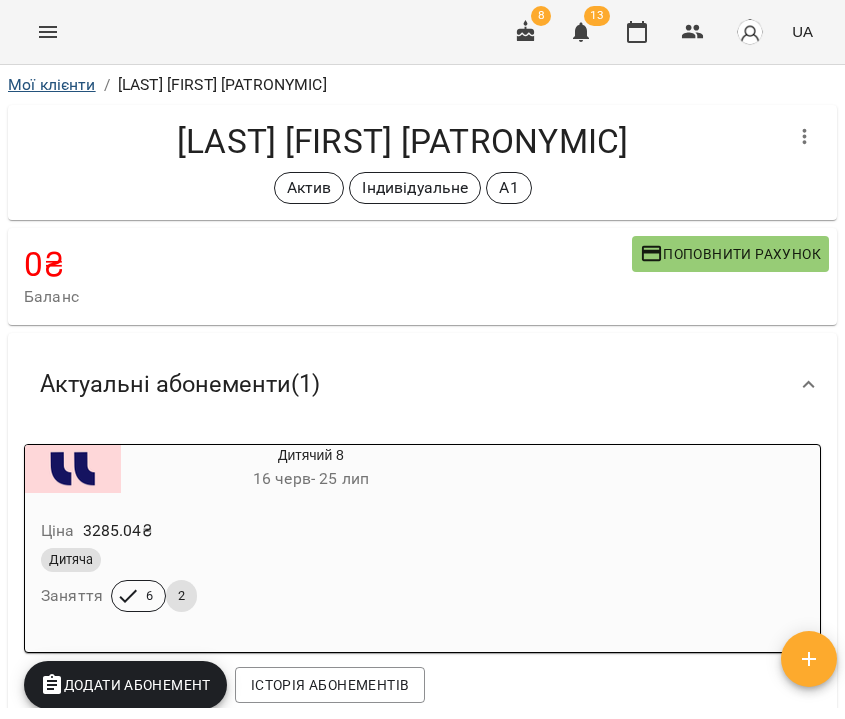 click on "Мої клієнти" at bounding box center (52, 84) 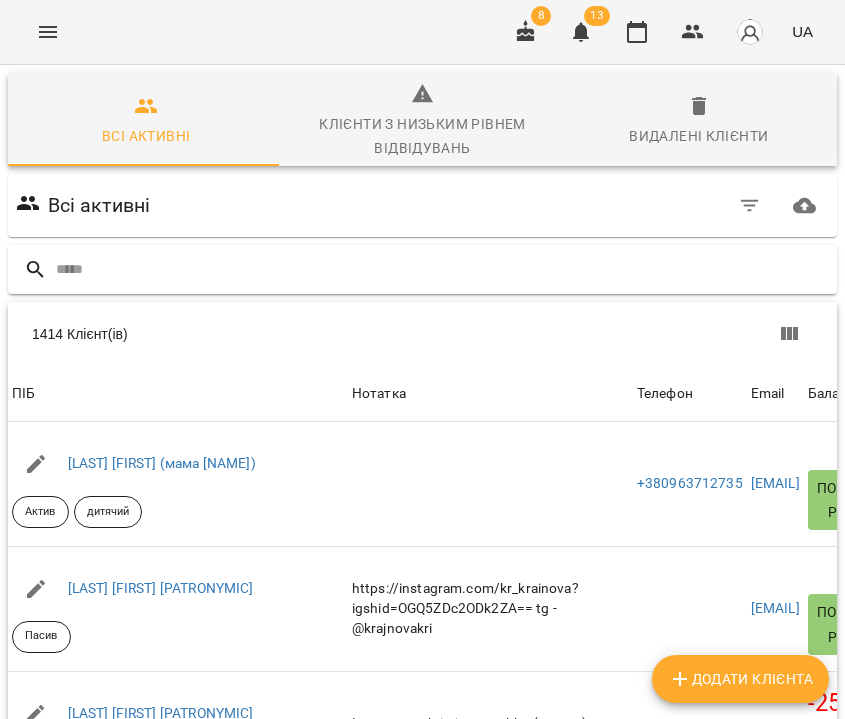 click at bounding box center (442, 269) 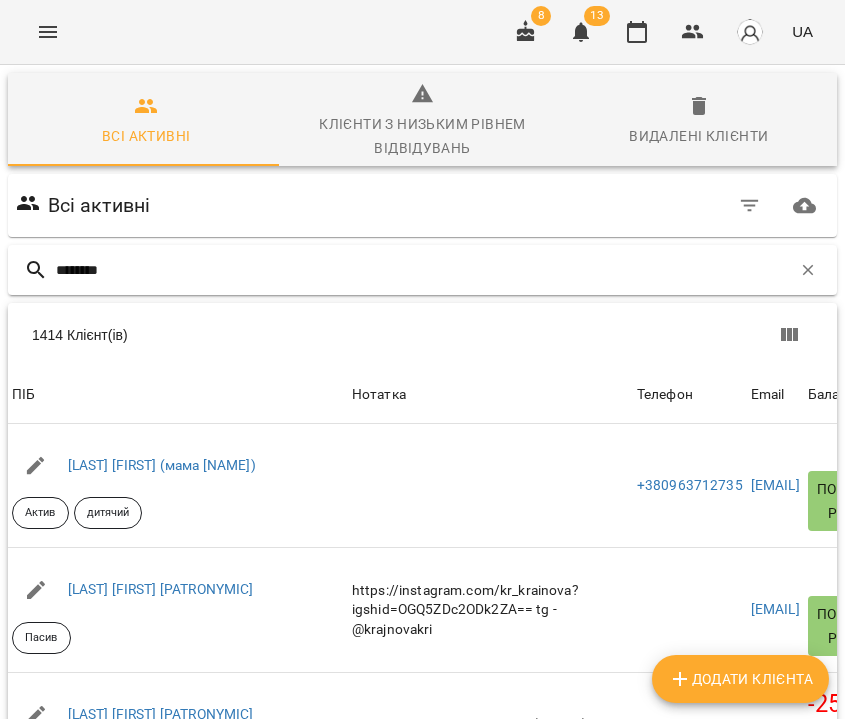 type on "********" 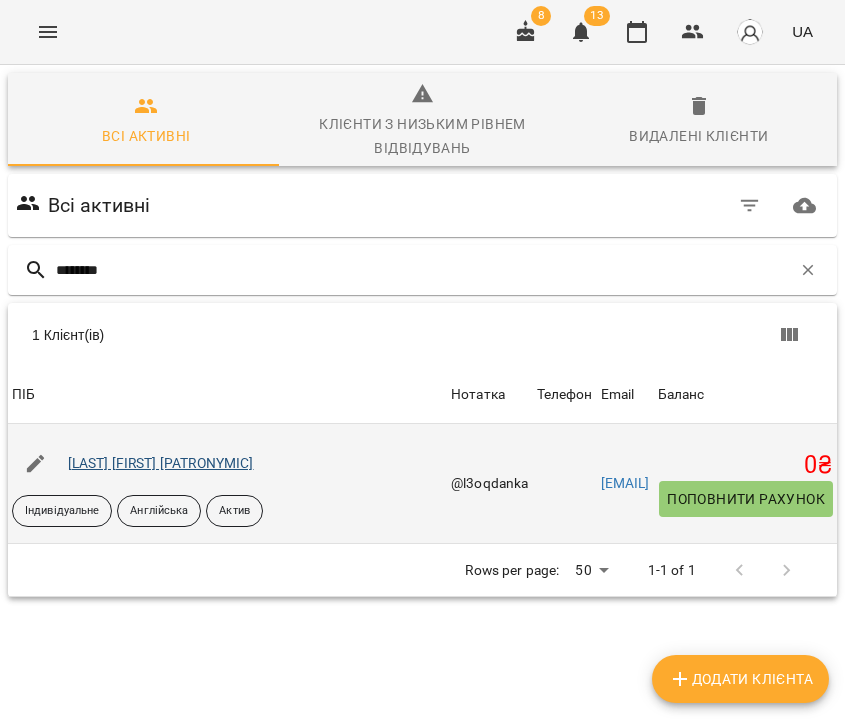 click on "Черненко Богдана Сергіївна" at bounding box center [161, 463] 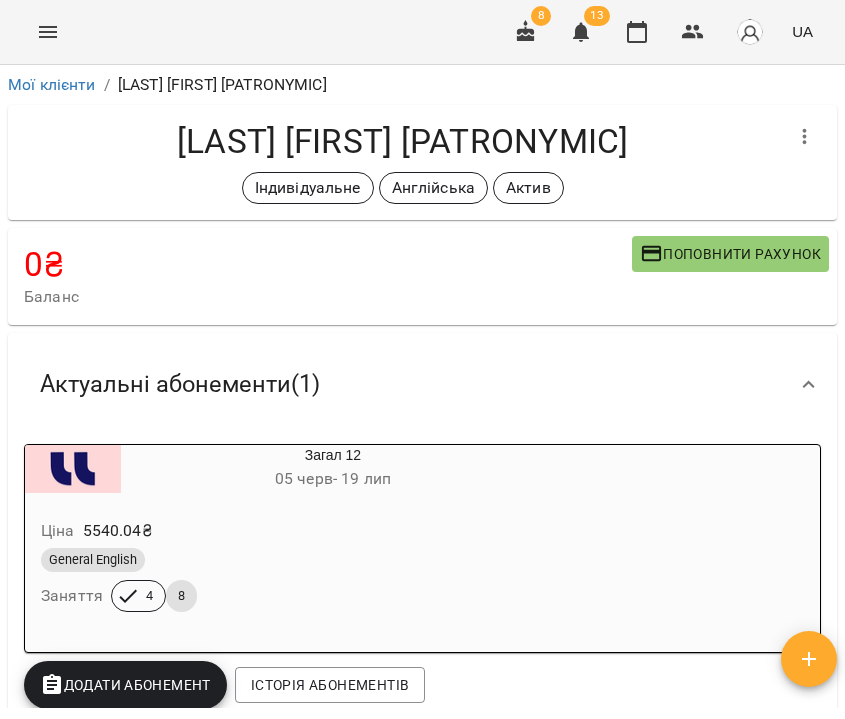 click on "Ціна 5540.04 ₴" at bounding box center (285, 531) 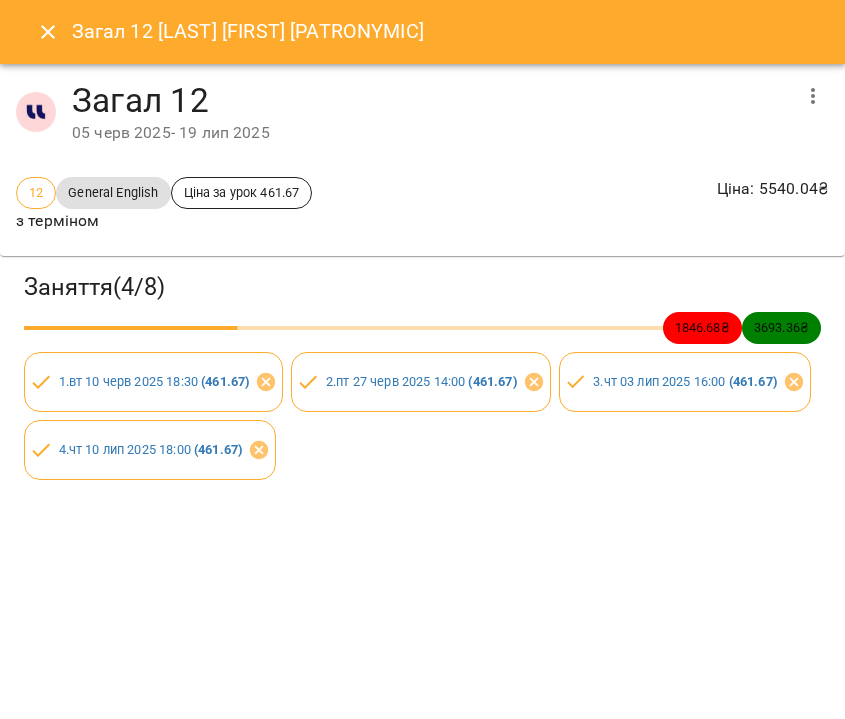 click 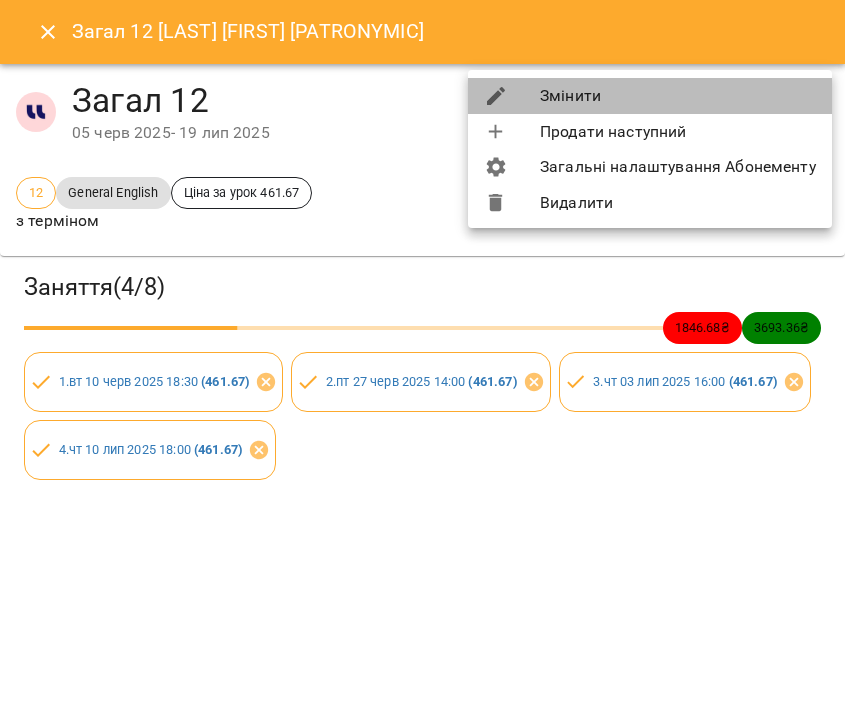 click on "Змінити" at bounding box center [650, 96] 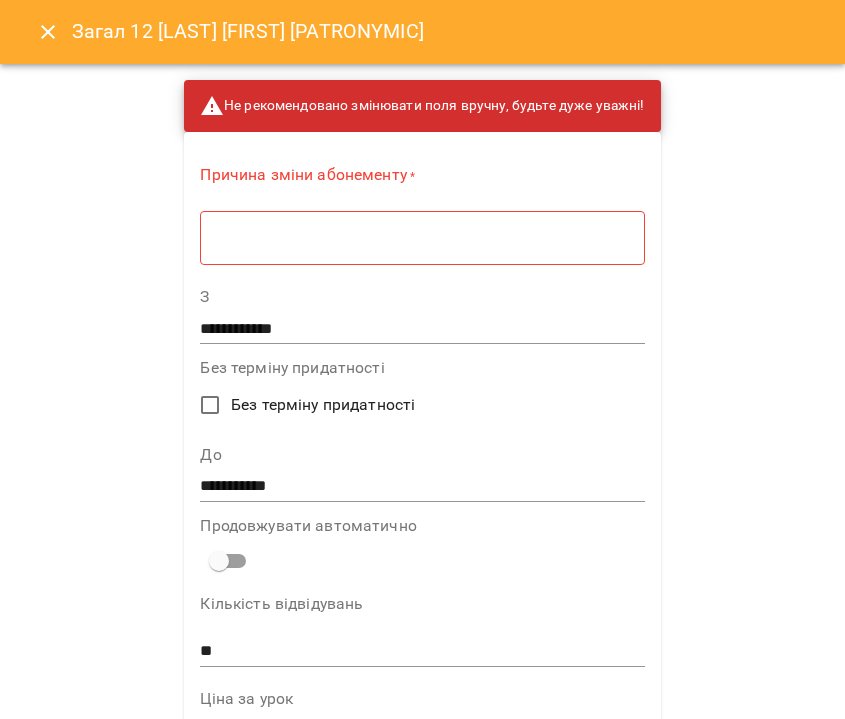 click on "* ​" at bounding box center [422, 237] 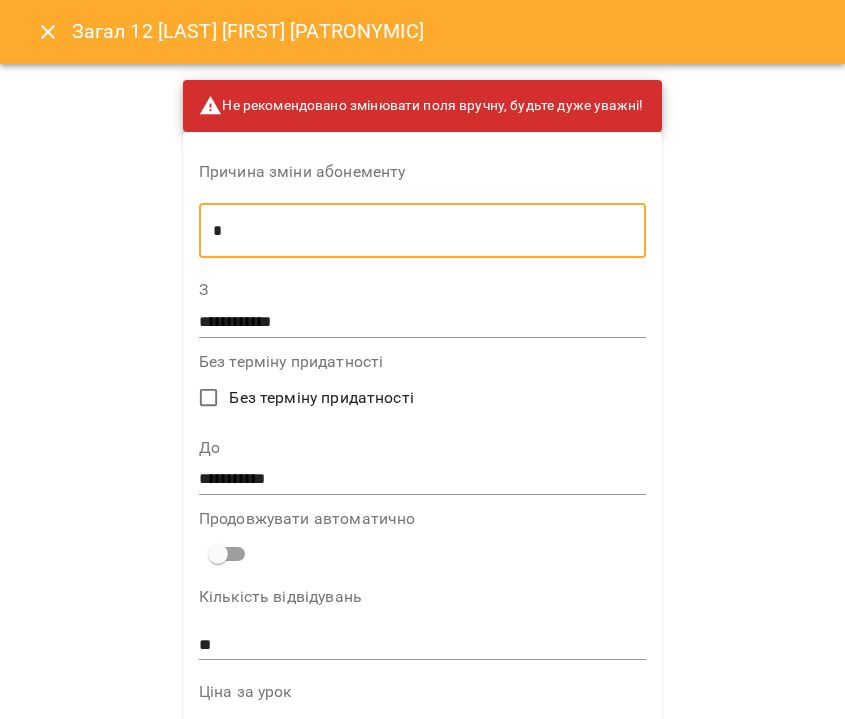 type on "*" 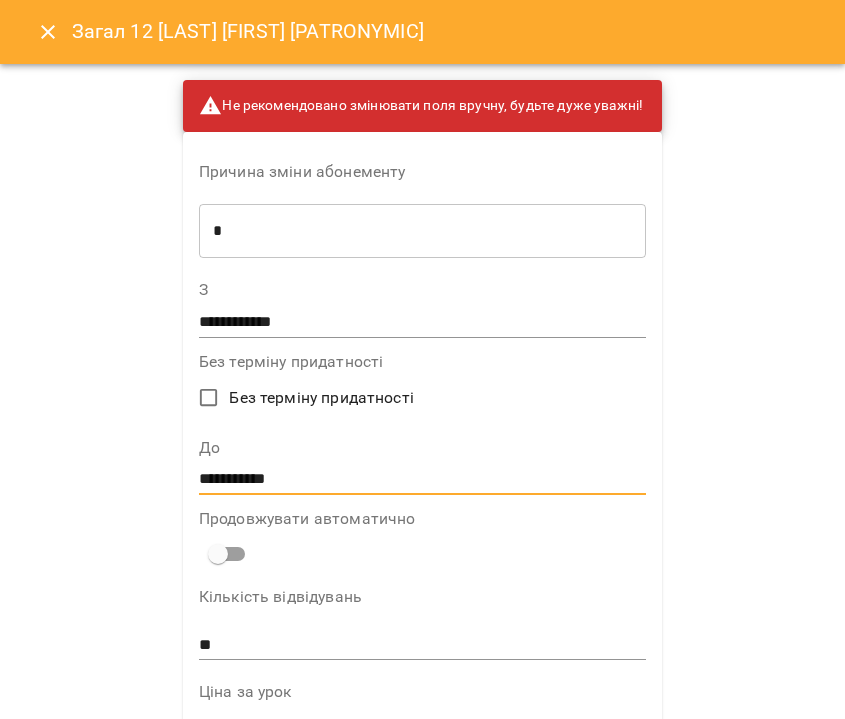 click on "**********" at bounding box center [422, 480] 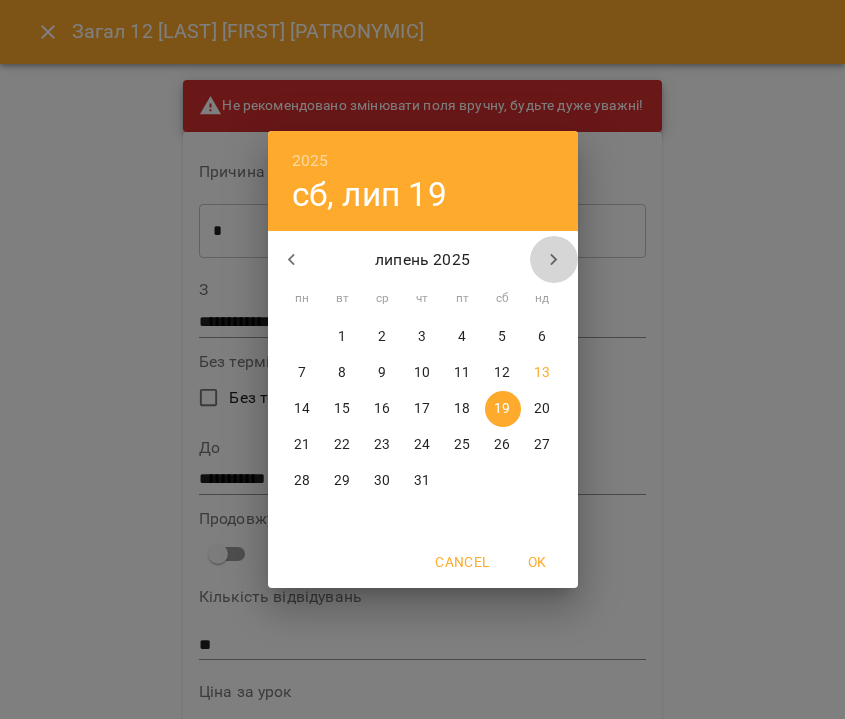 click 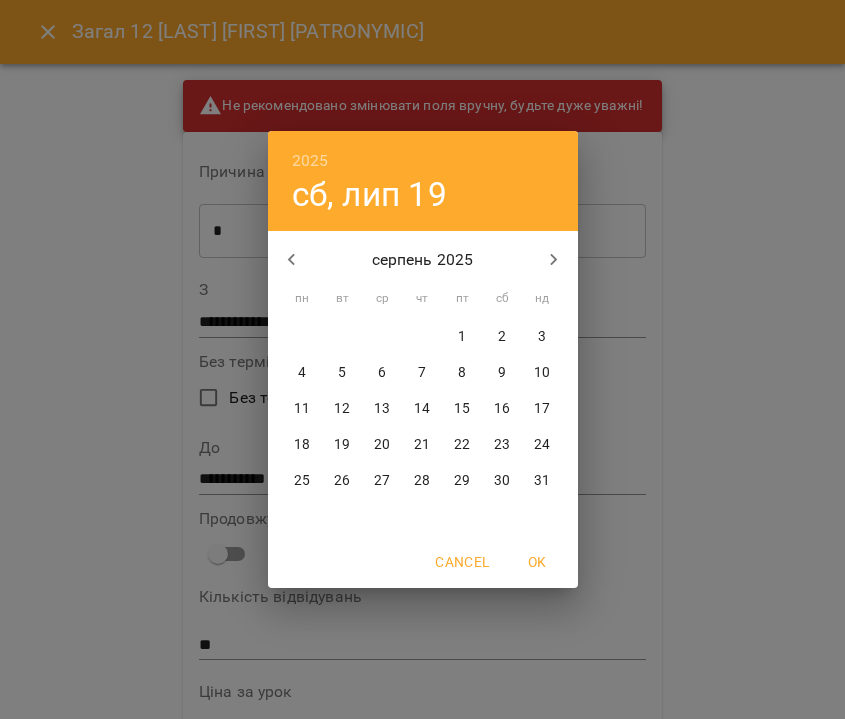 click on "31" at bounding box center (542, 481) 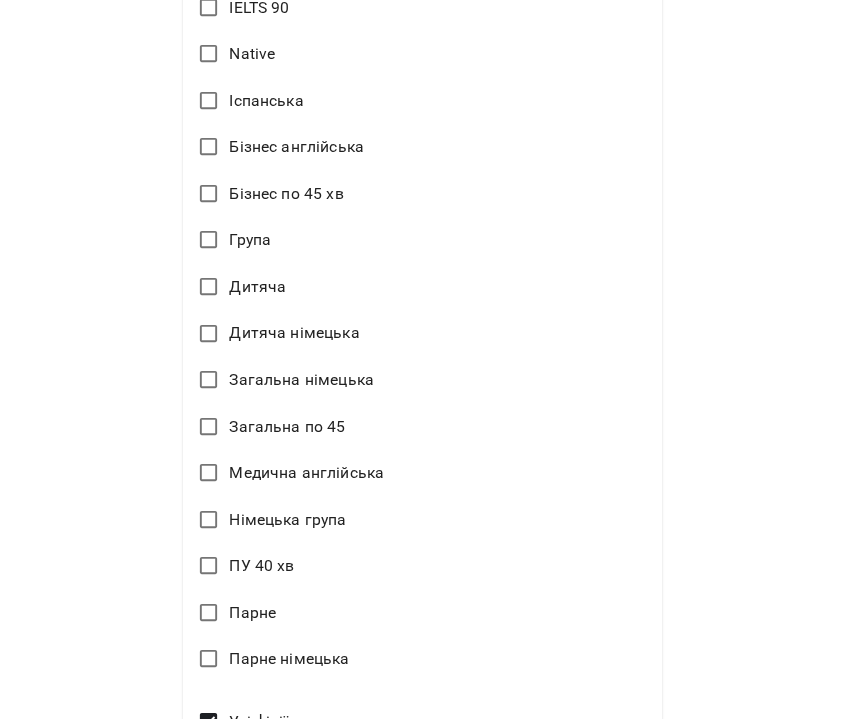 scroll, scrollTop: 1242, scrollLeft: 0, axis: vertical 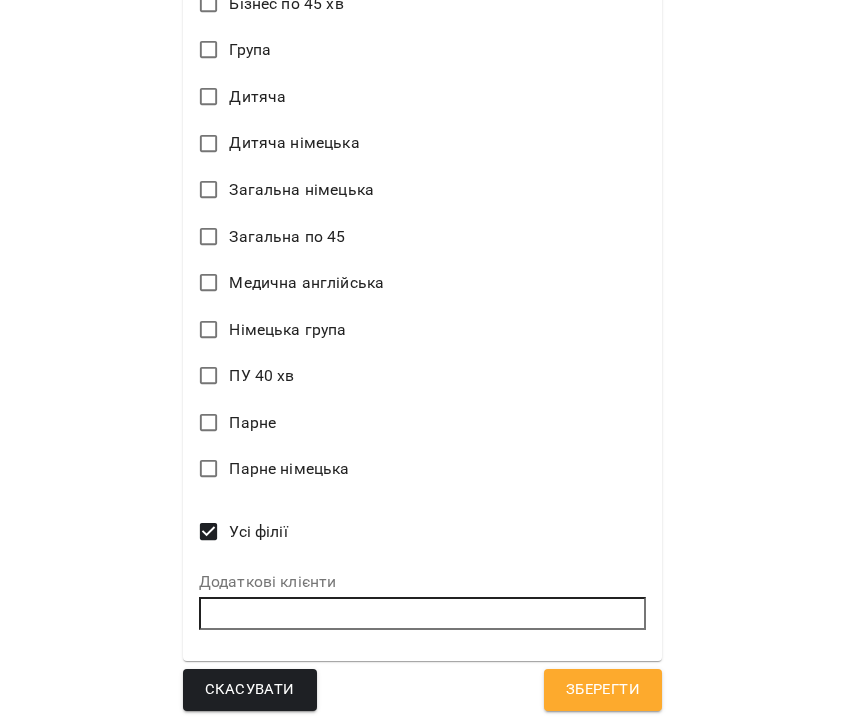 click on "Зберегти" at bounding box center (603, 690) 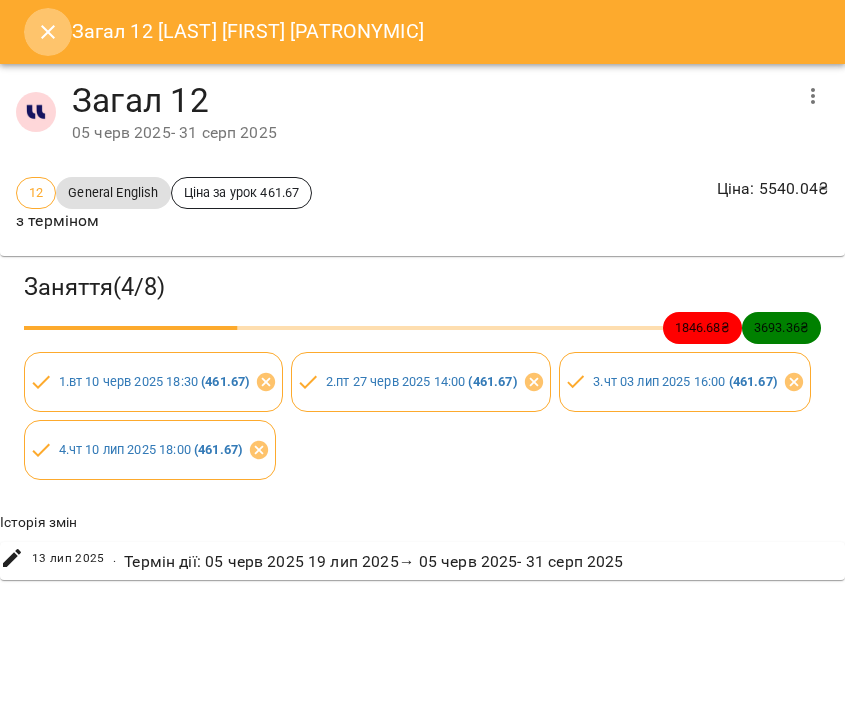 click 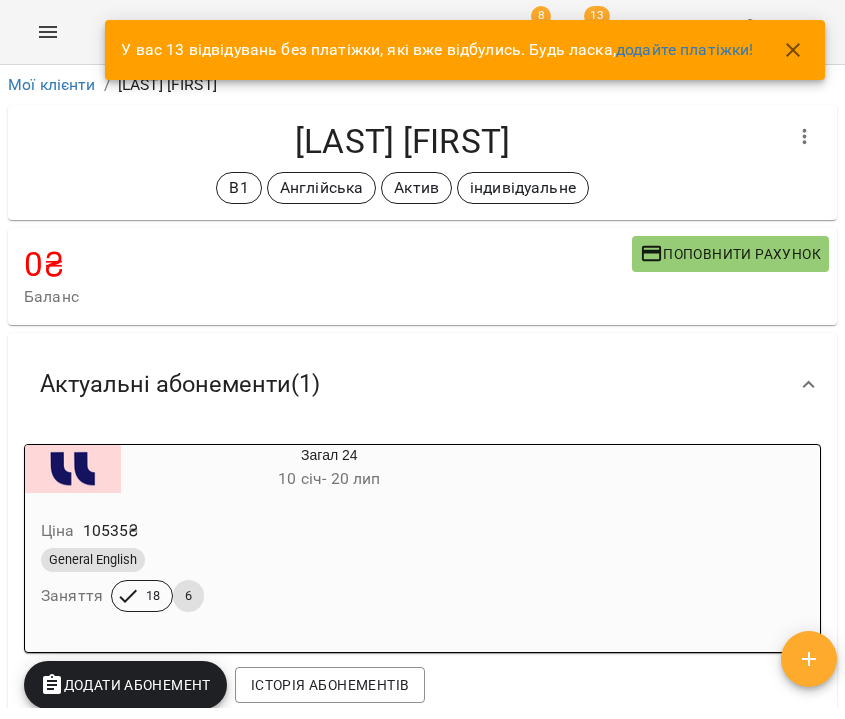 scroll, scrollTop: 0, scrollLeft: 0, axis: both 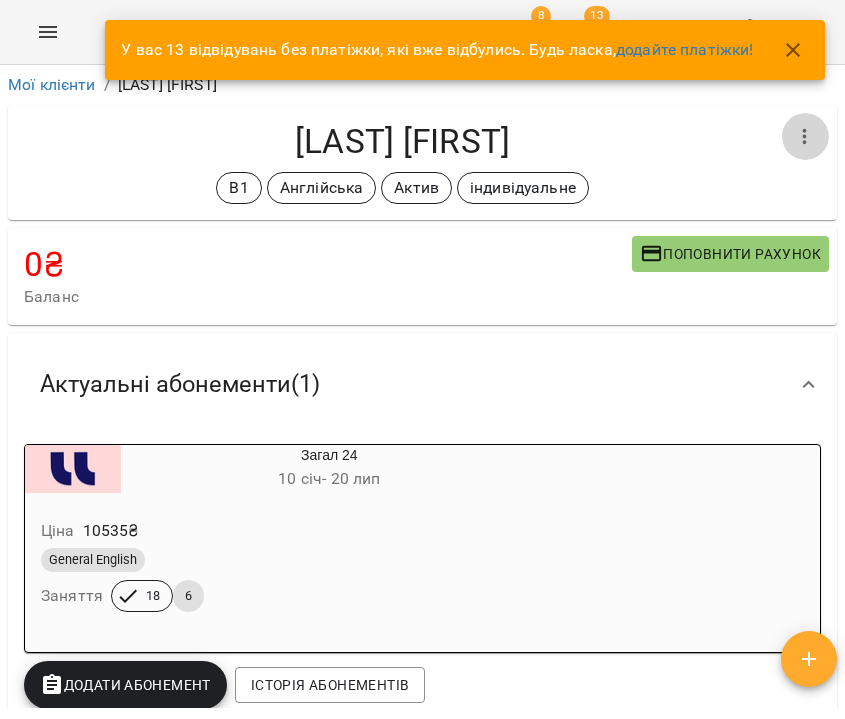 click 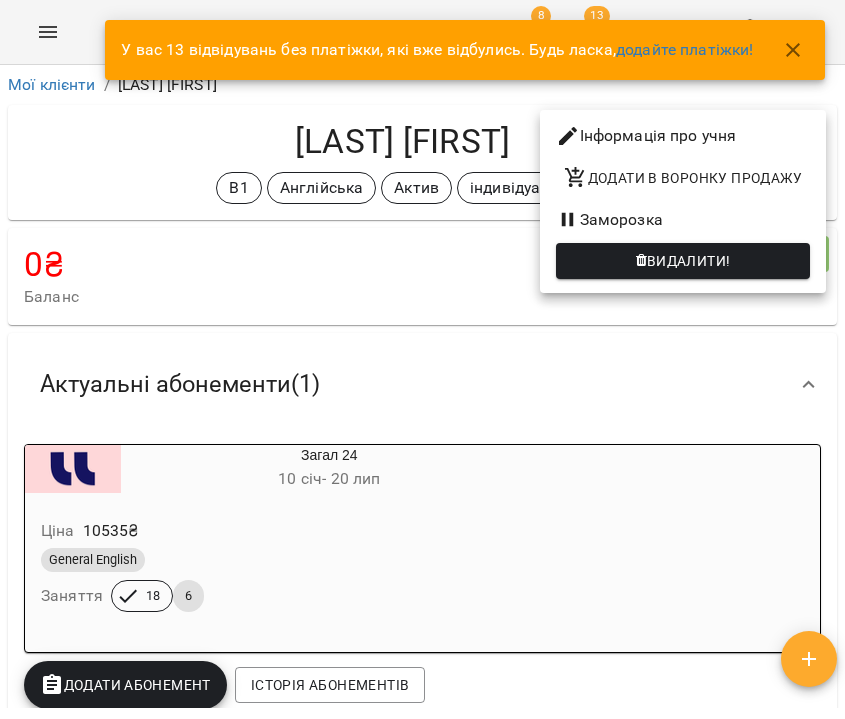 click on "Інформація про учня" at bounding box center [683, 136] 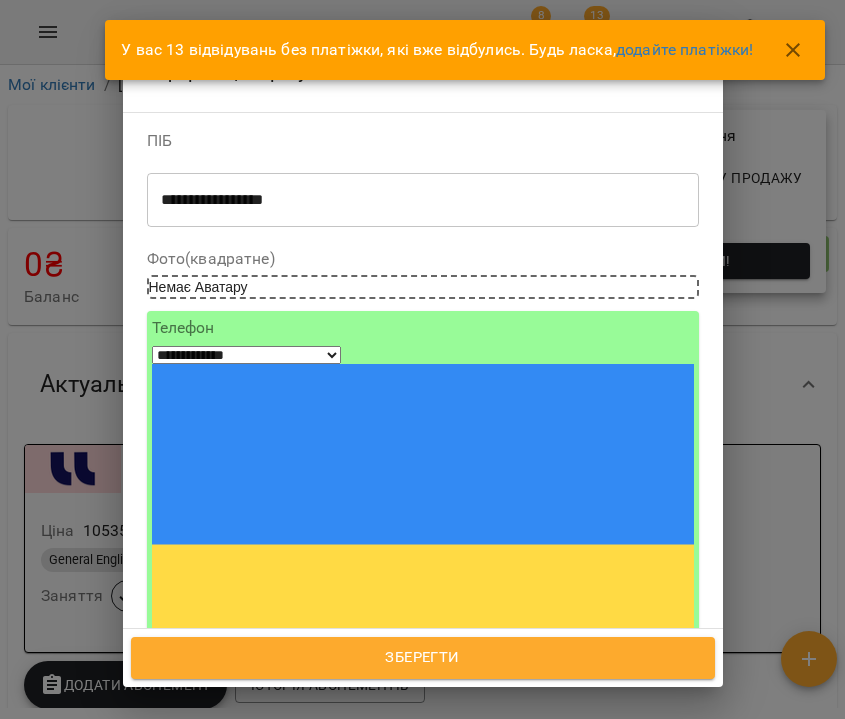 scroll, scrollTop: 177, scrollLeft: 0, axis: vertical 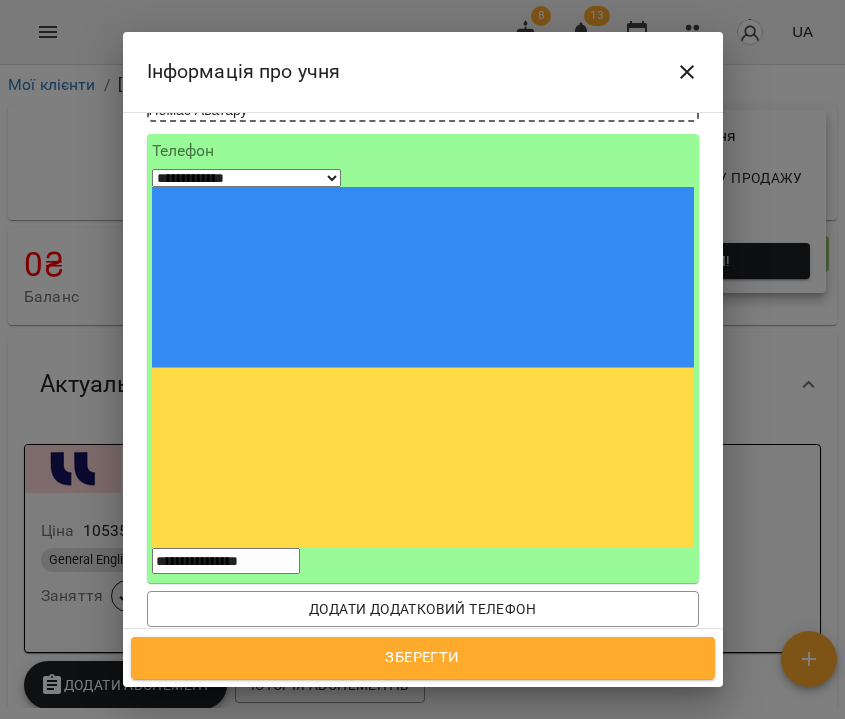 click 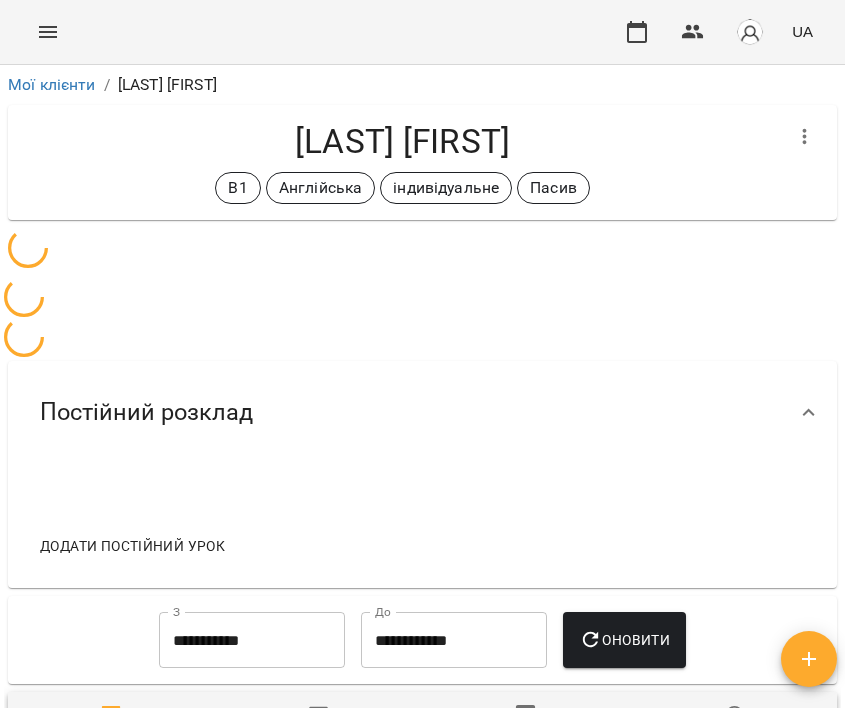 scroll, scrollTop: 0, scrollLeft: 0, axis: both 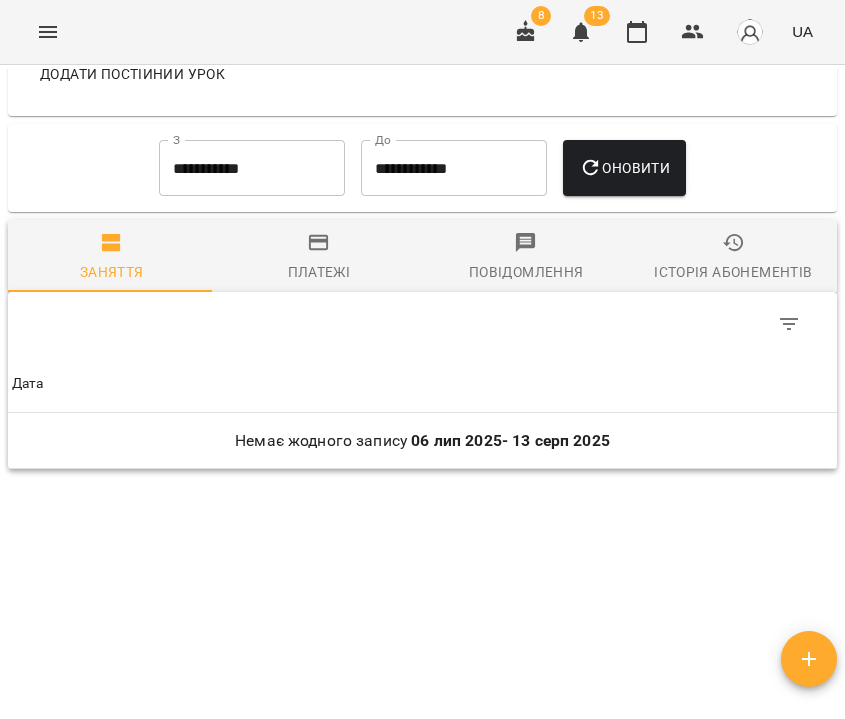 click on "Заняття" at bounding box center [111, 258] 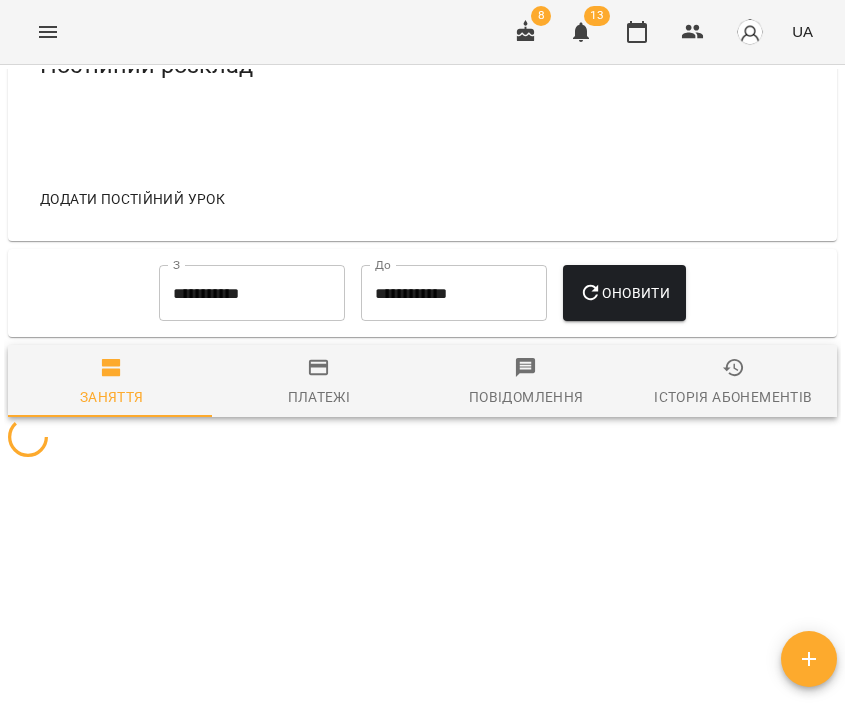 scroll, scrollTop: 1419, scrollLeft: 0, axis: vertical 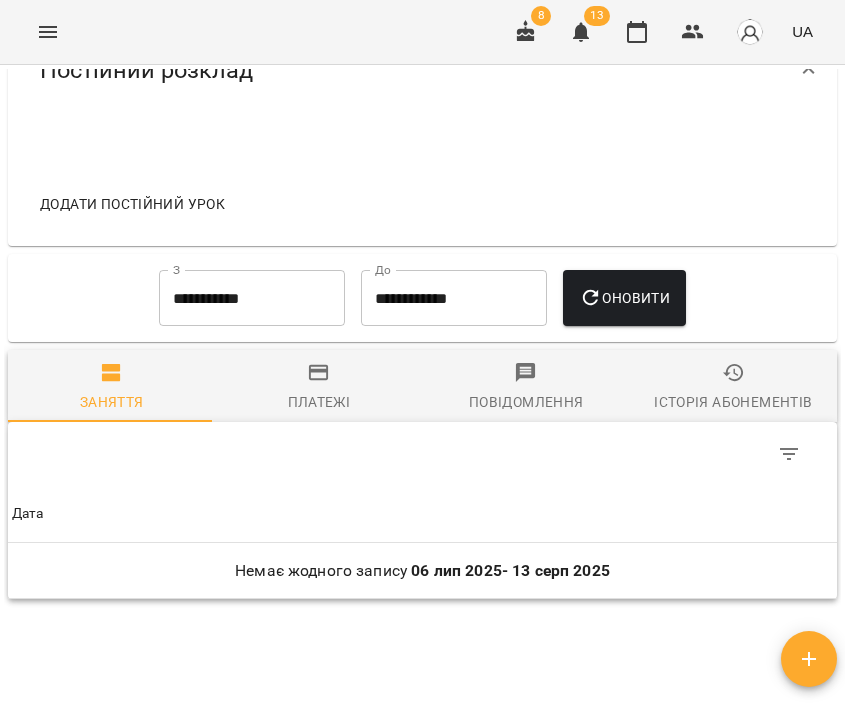 click on "**********" at bounding box center [252, 298] 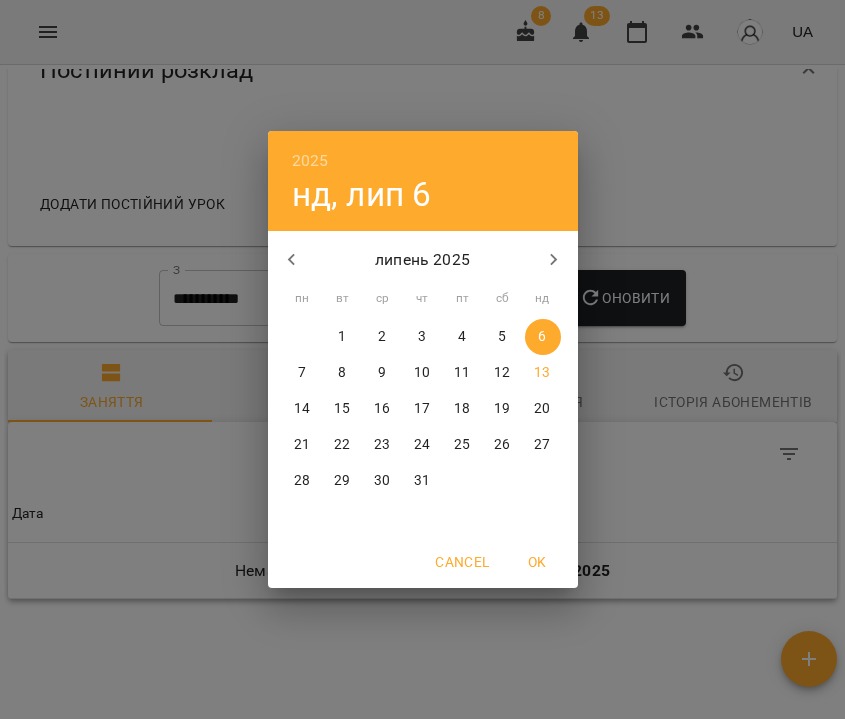 click 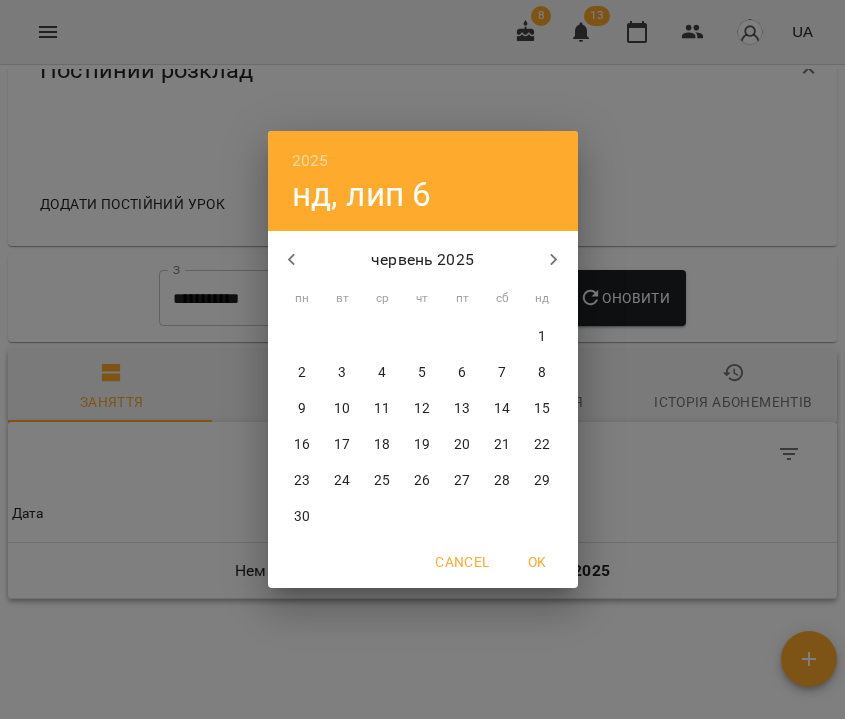 click on "6" at bounding box center (462, 373) 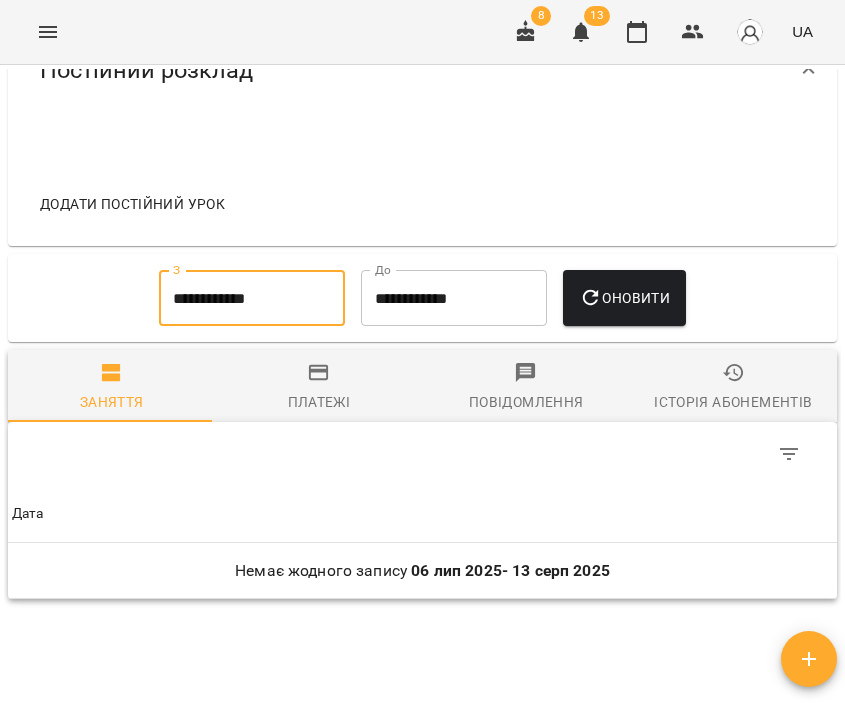 click on "Оновити" at bounding box center (624, 298) 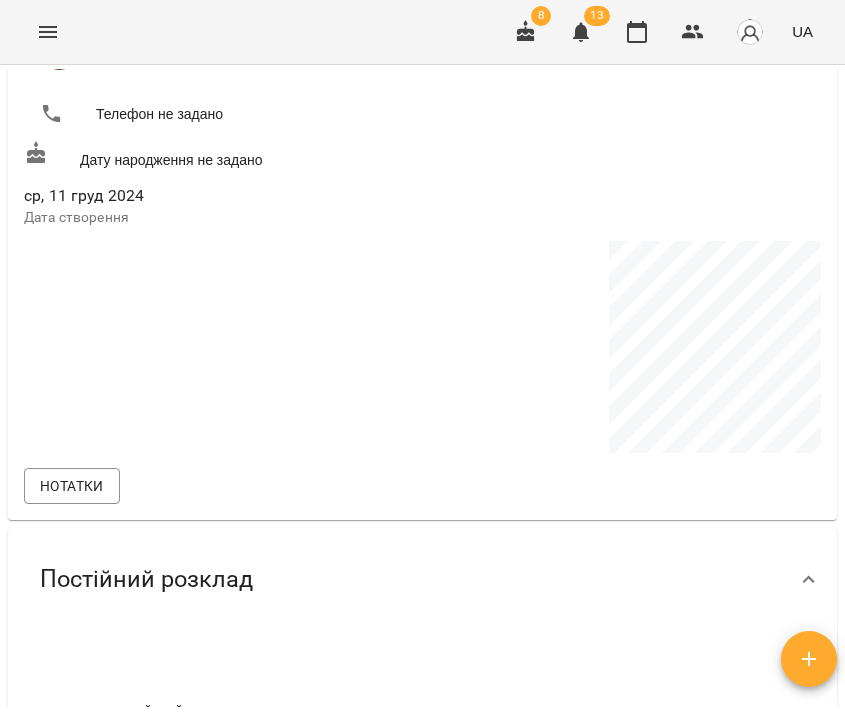 scroll, scrollTop: 0, scrollLeft: 0, axis: both 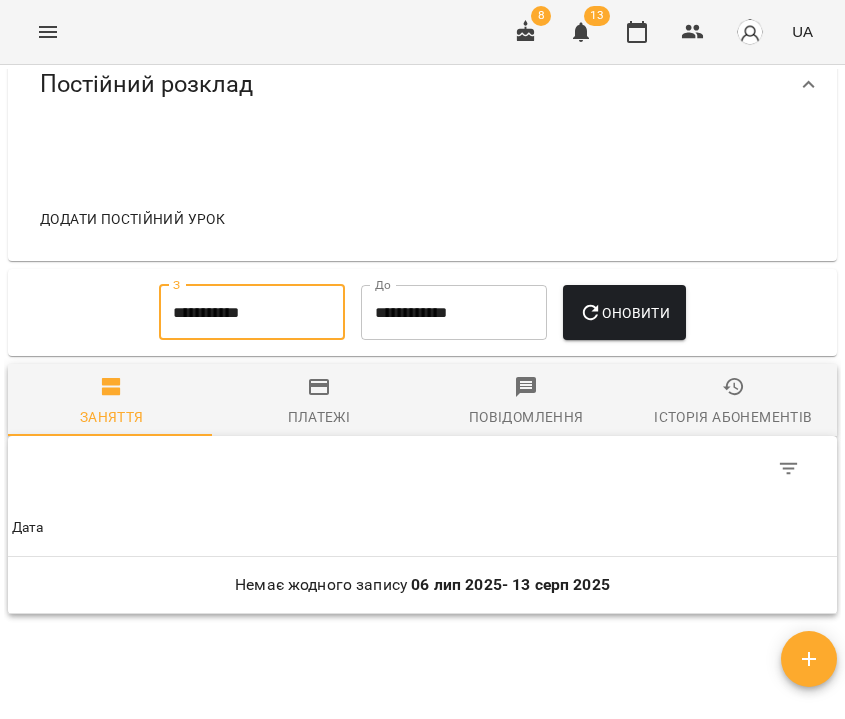 click on "**********" at bounding box center [252, 313] 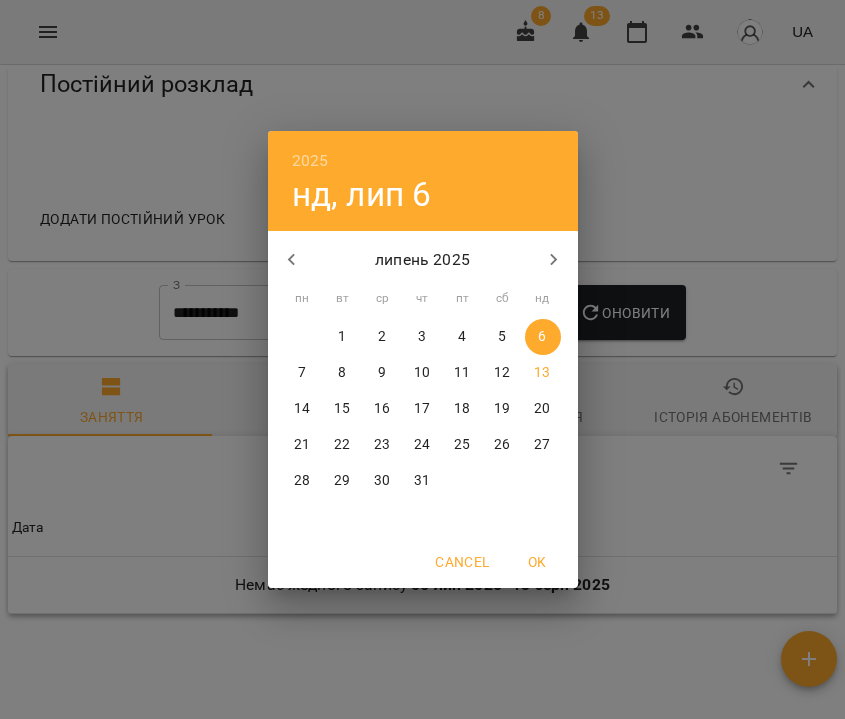 click 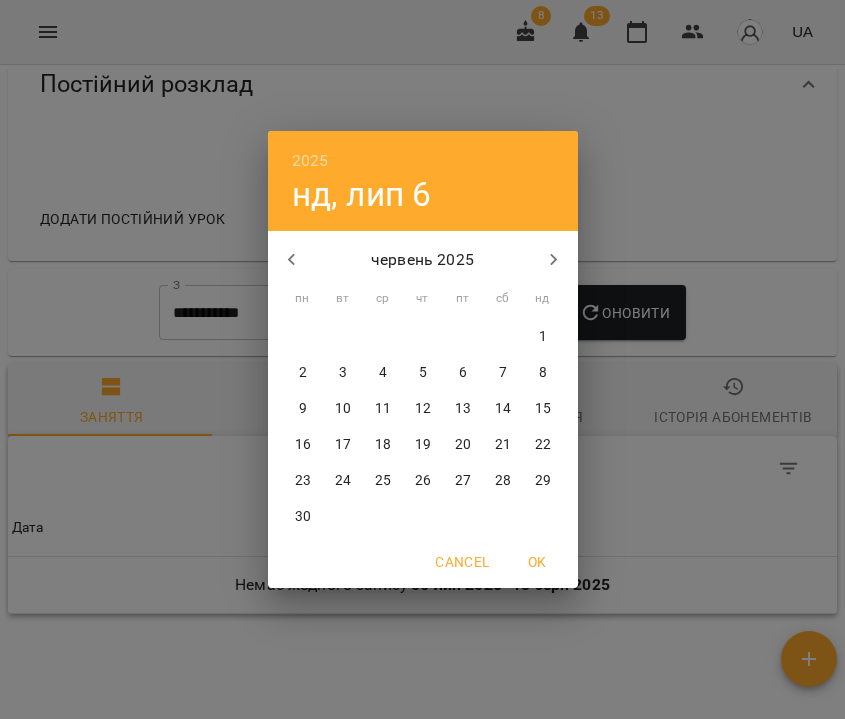 click 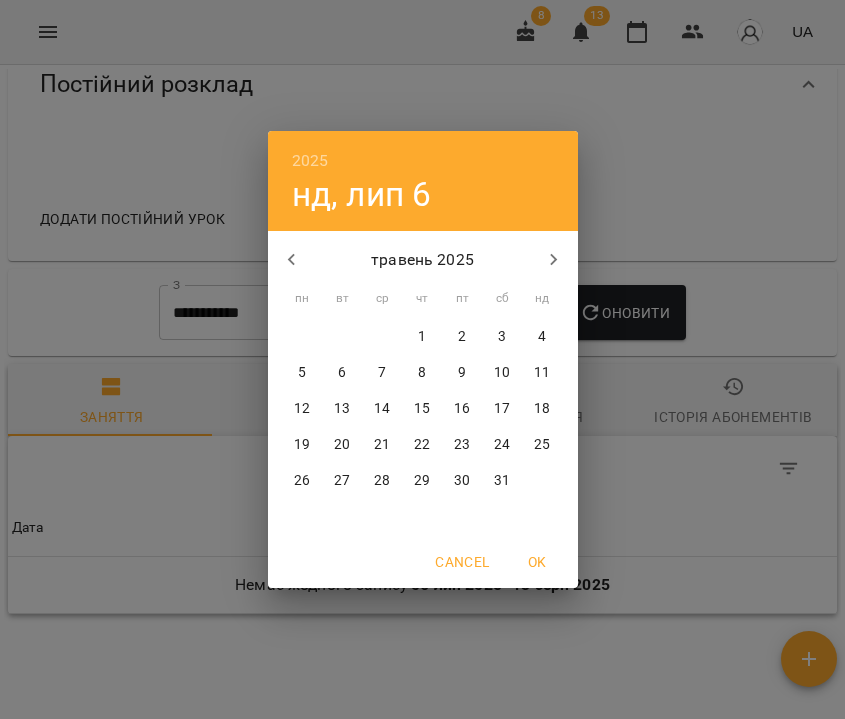 click on "1" at bounding box center [423, 337] 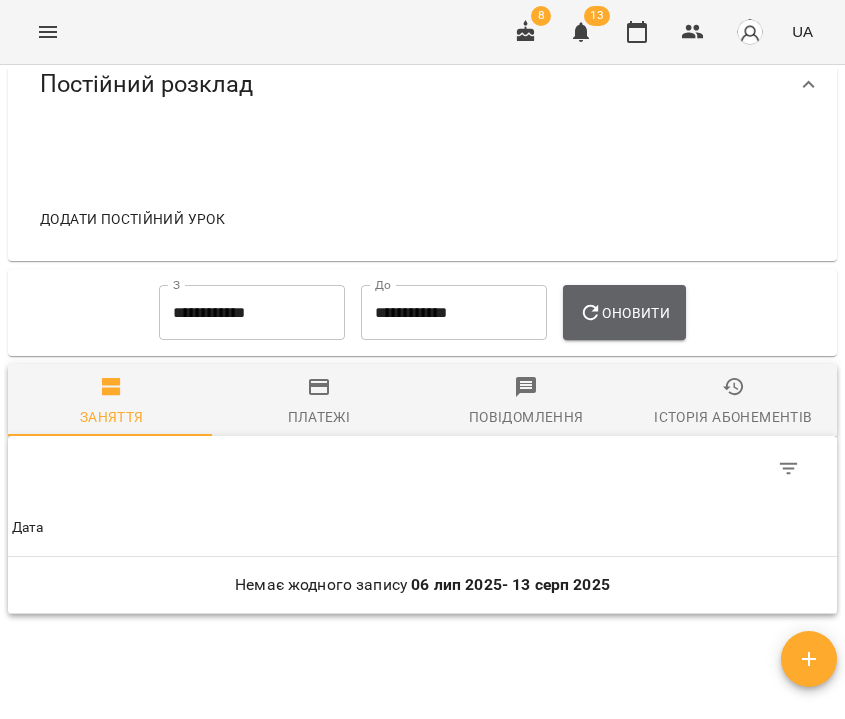 click on "Оновити" at bounding box center (624, 313) 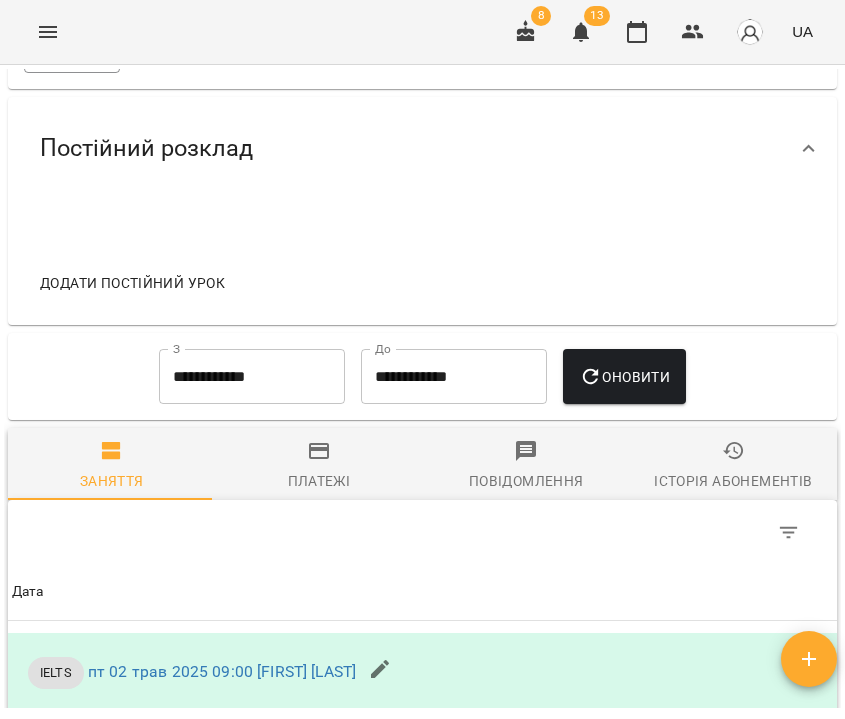 scroll, scrollTop: 0, scrollLeft: 0, axis: both 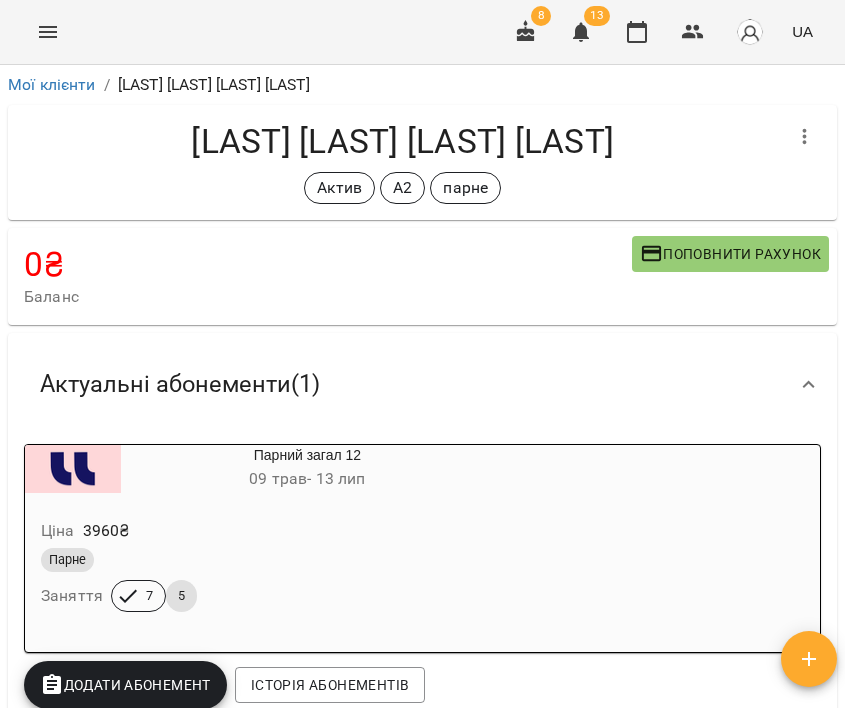 click on "Парний загал 12 09 трав  -   13 лип Ціна 3960 ₴ Парне Заняття 7 5" at bounding box center [422, 548] 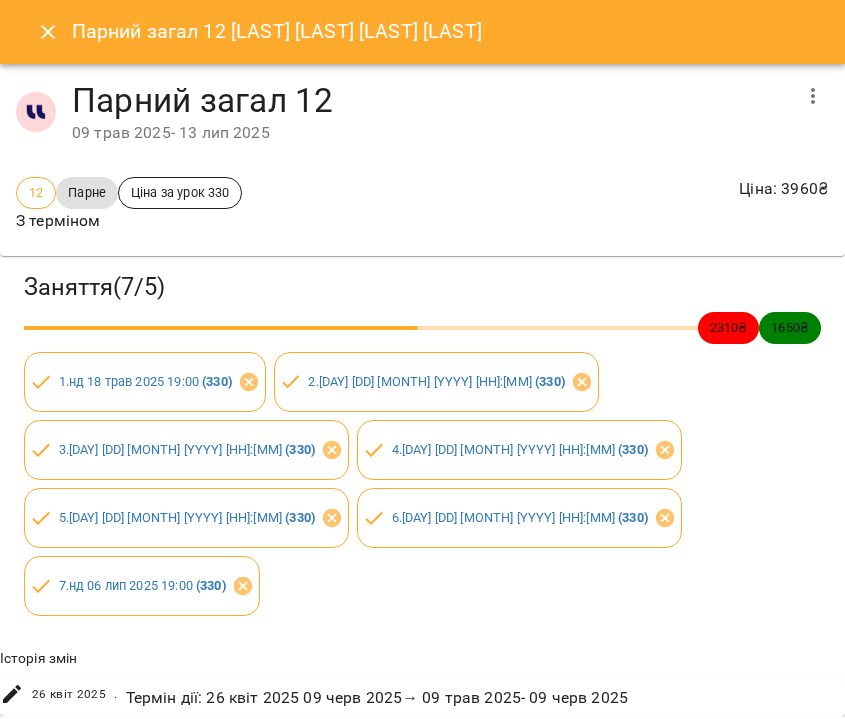 click 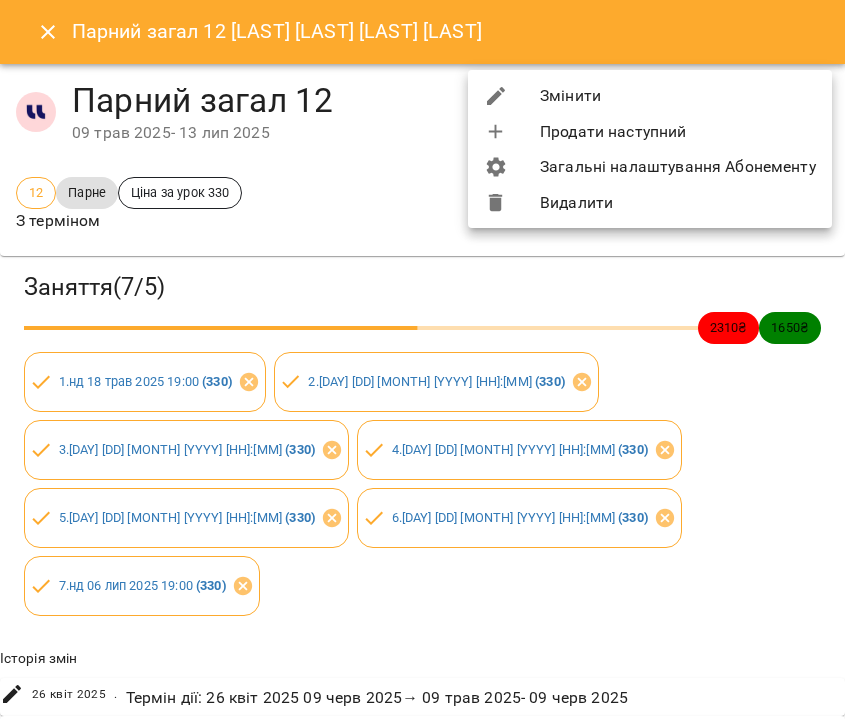 click on "Змінити" at bounding box center (650, 96) 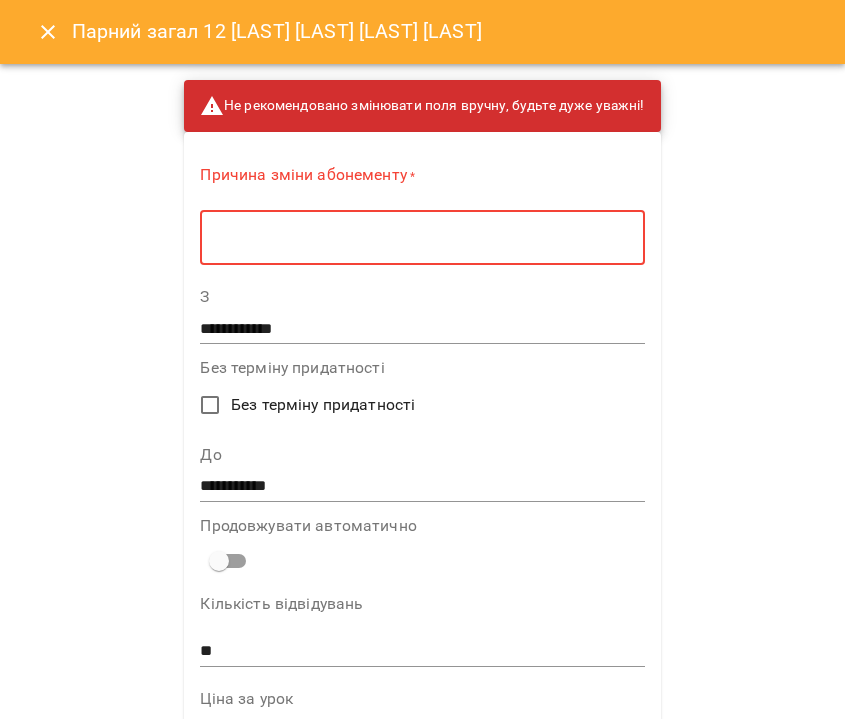 click at bounding box center (422, 238) 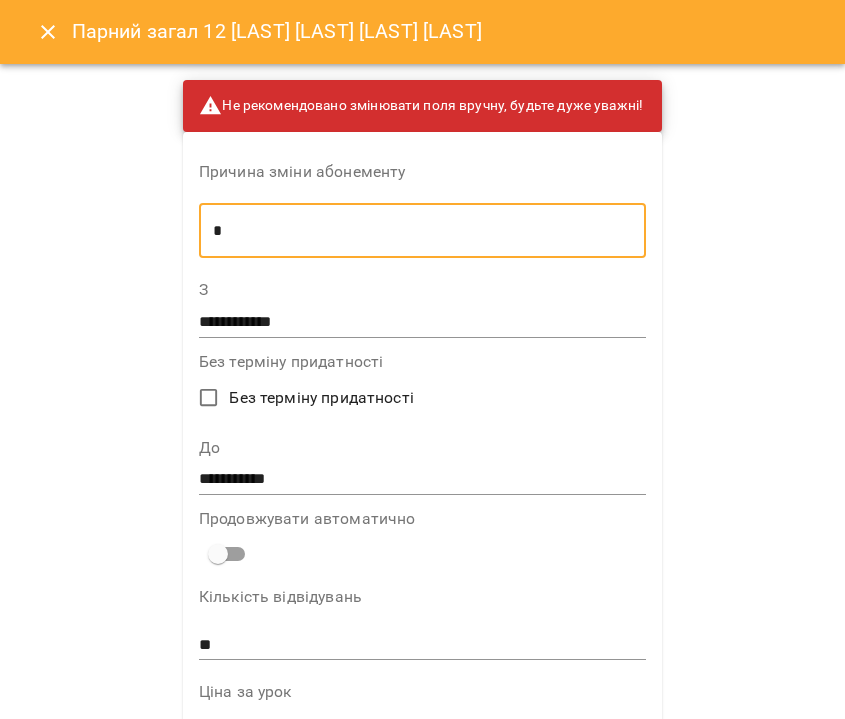 type on "*" 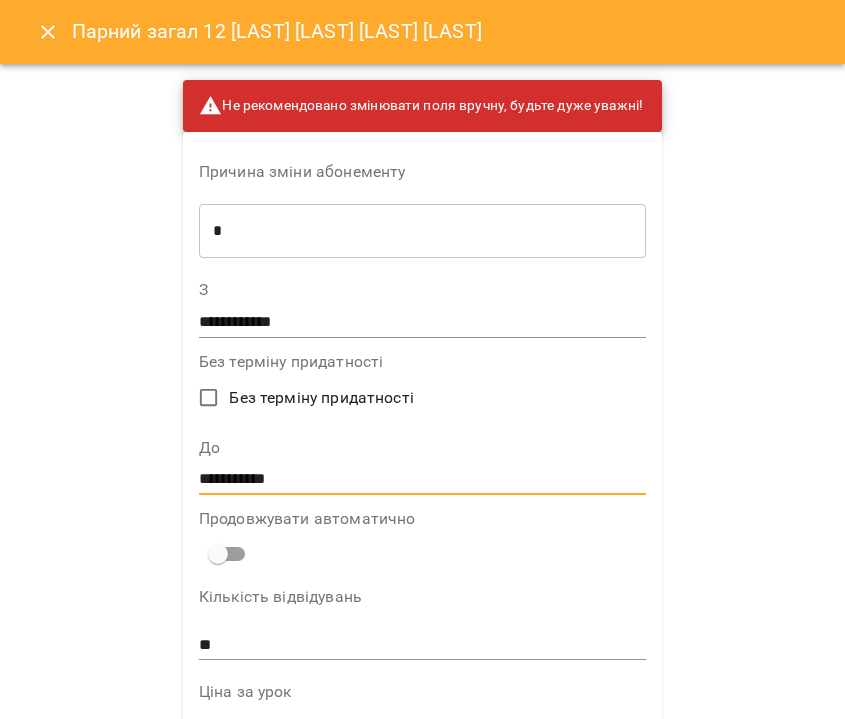 click on "**********" at bounding box center [422, 480] 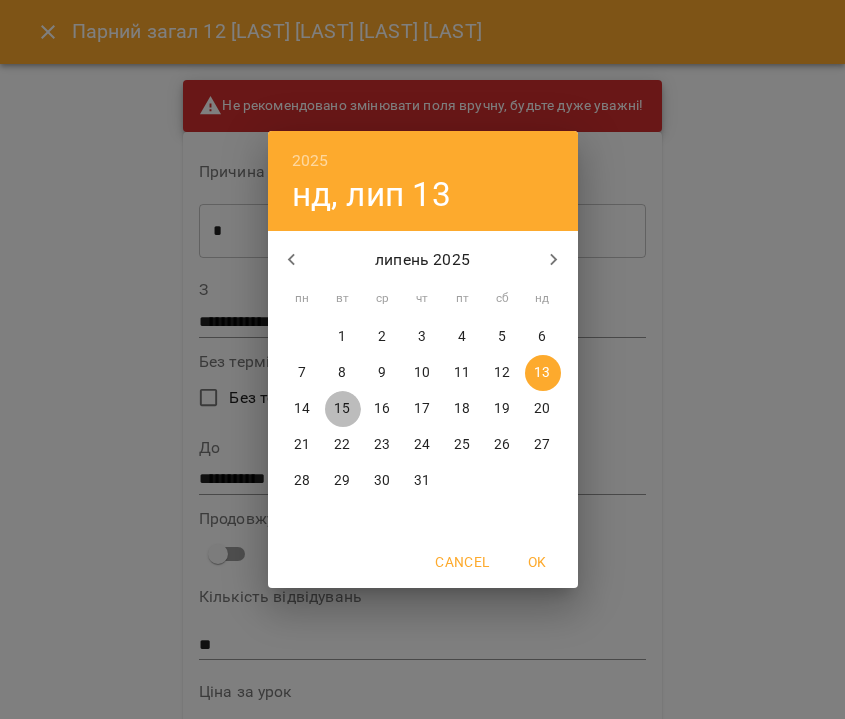 click on "15" at bounding box center (342, 409) 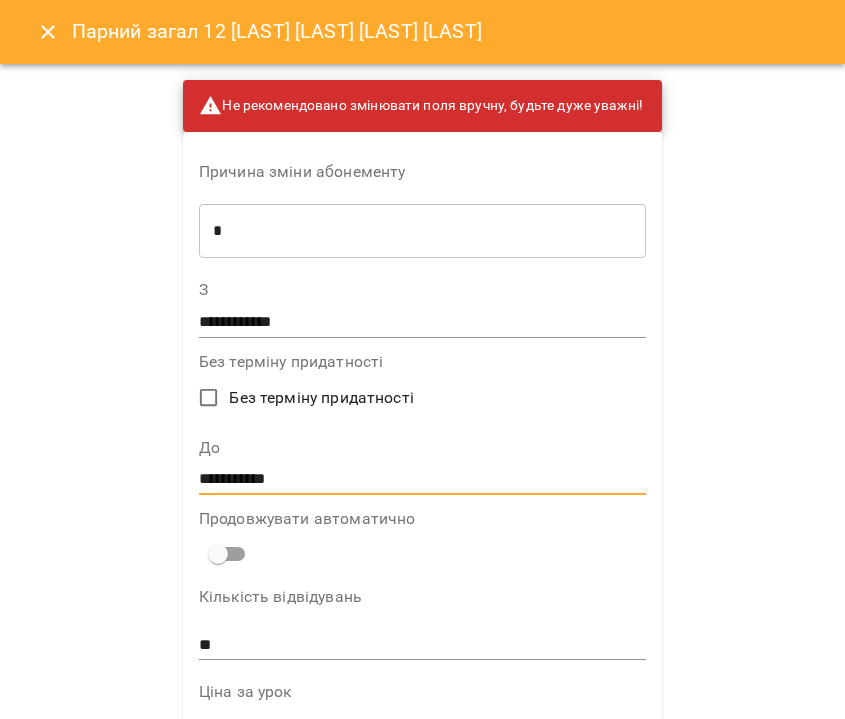 scroll, scrollTop: 1242, scrollLeft: 0, axis: vertical 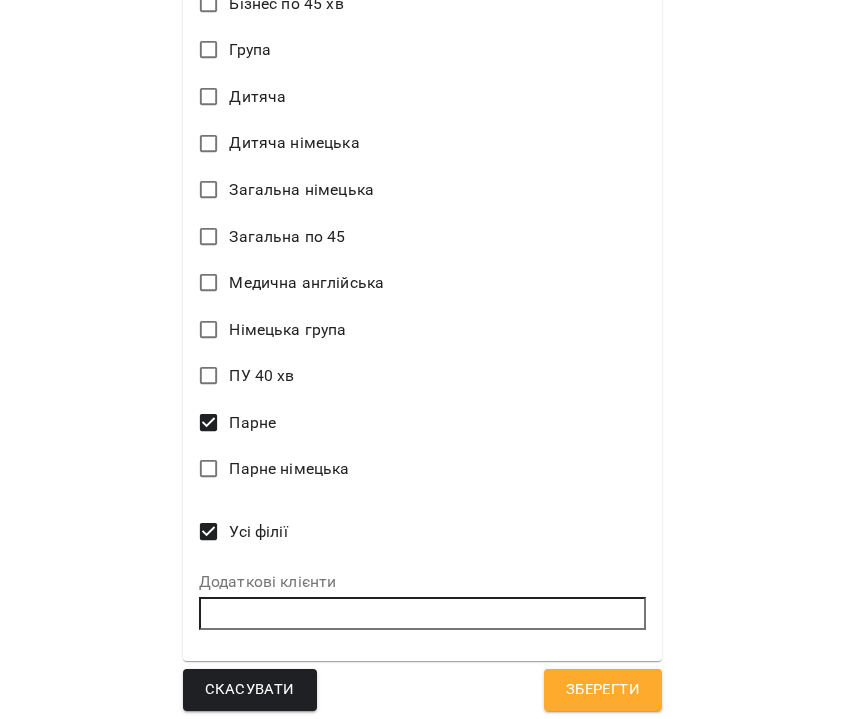 click on "Зберегти" at bounding box center [603, 690] 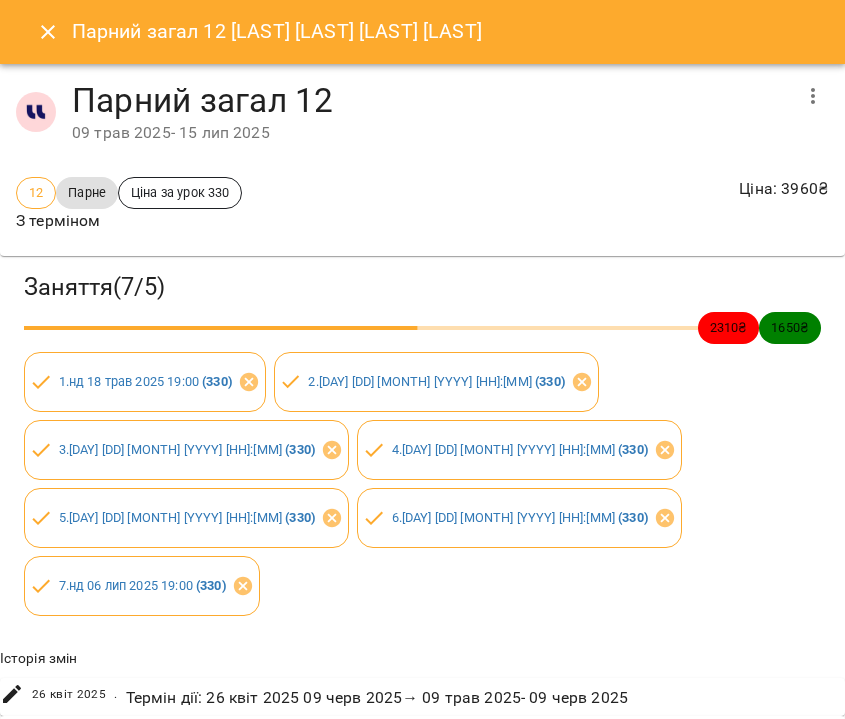 click 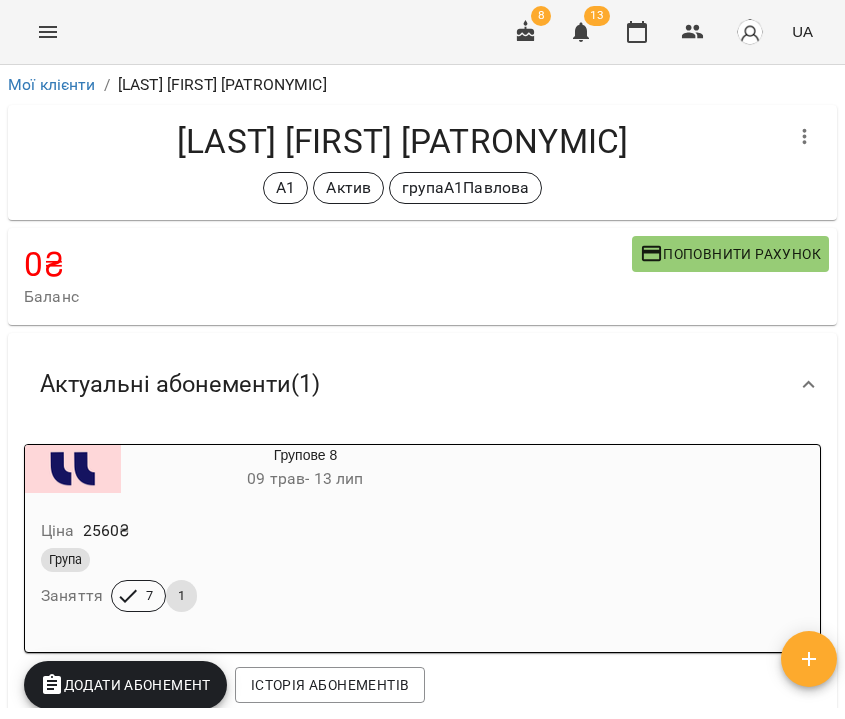 scroll, scrollTop: 0, scrollLeft: 0, axis: both 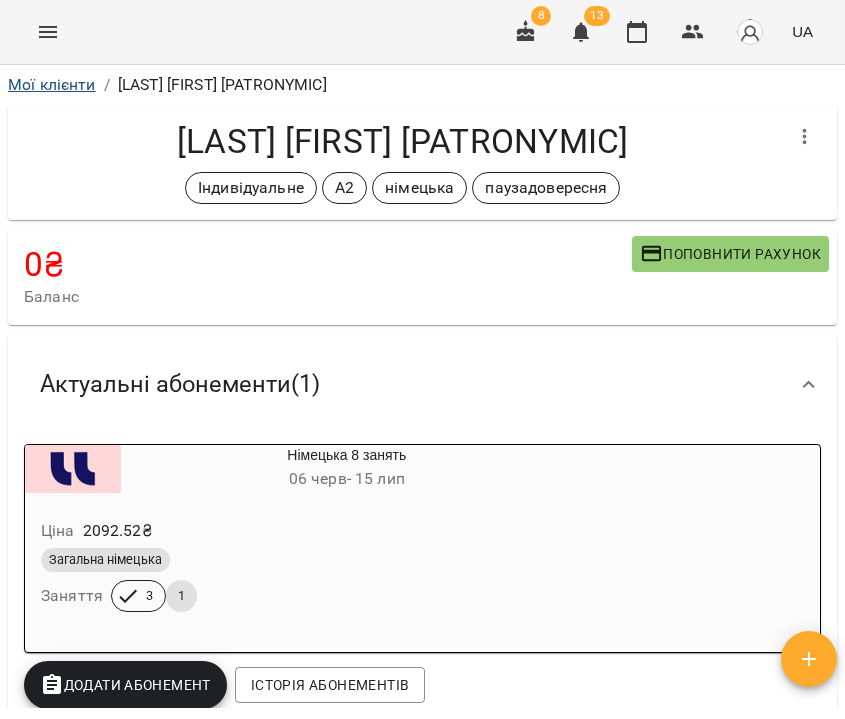 click on "Мої клієнти" at bounding box center (52, 84) 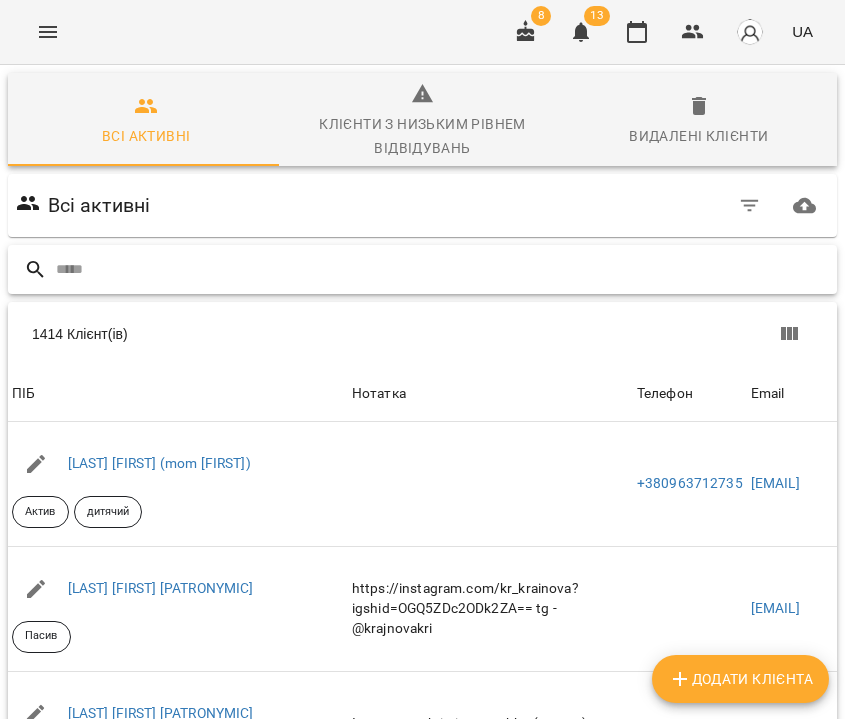 click at bounding box center (442, 269) 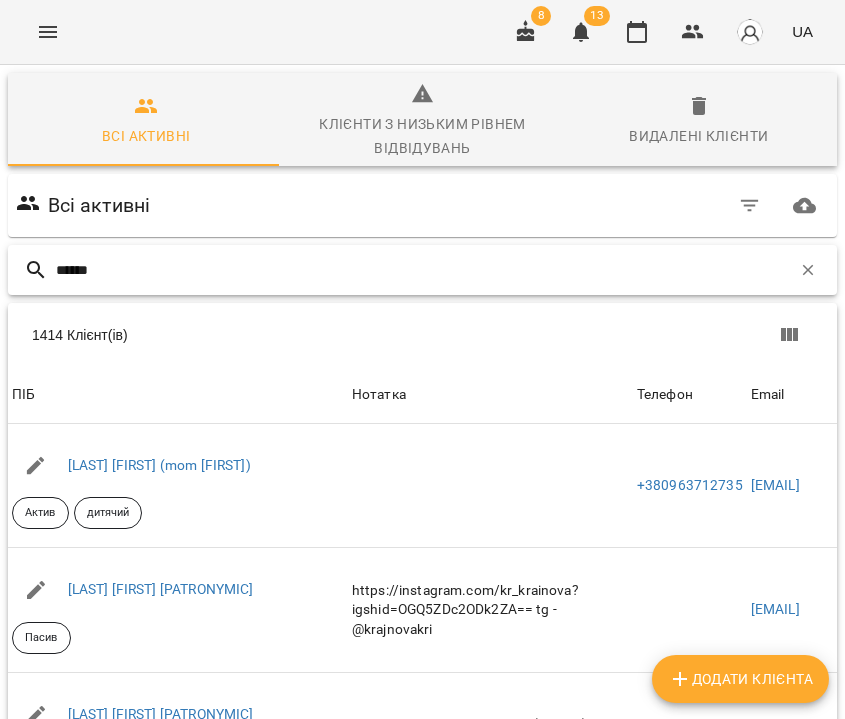 type on "******" 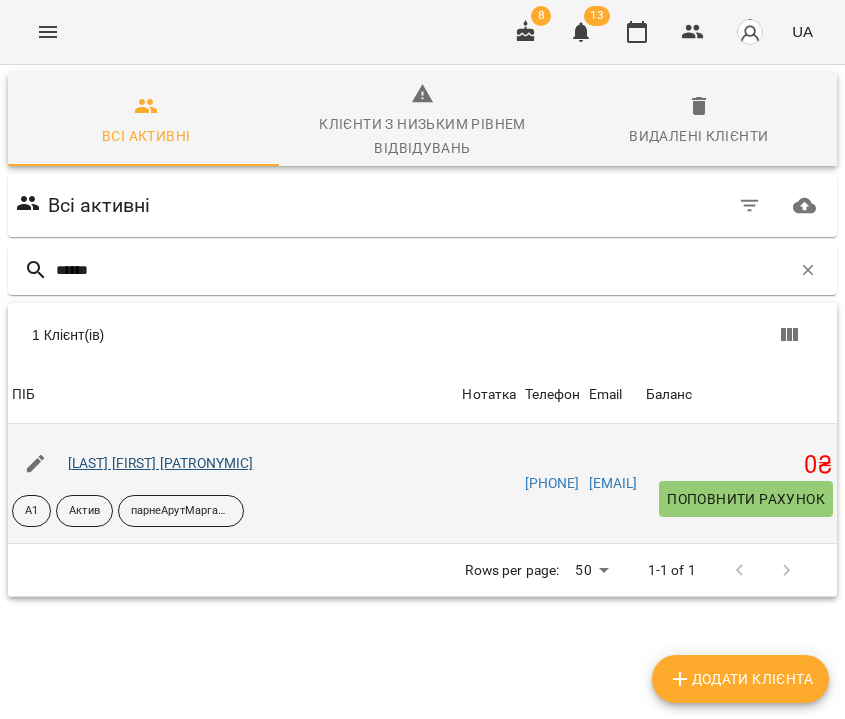 click on "Самчук Поліна Сергіївна" at bounding box center (161, 463) 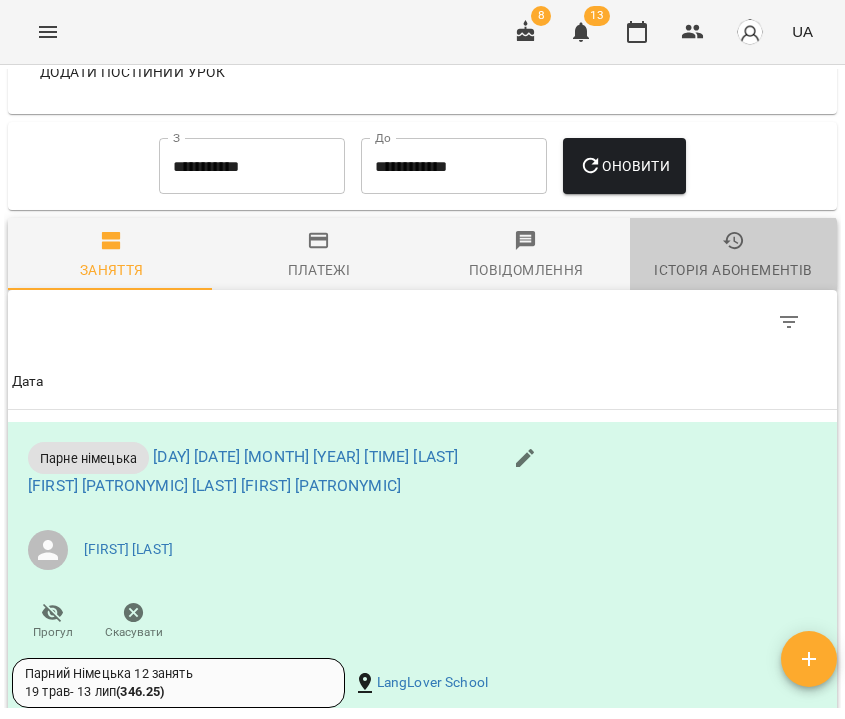 click on "Історія абонементів" at bounding box center [733, 270] 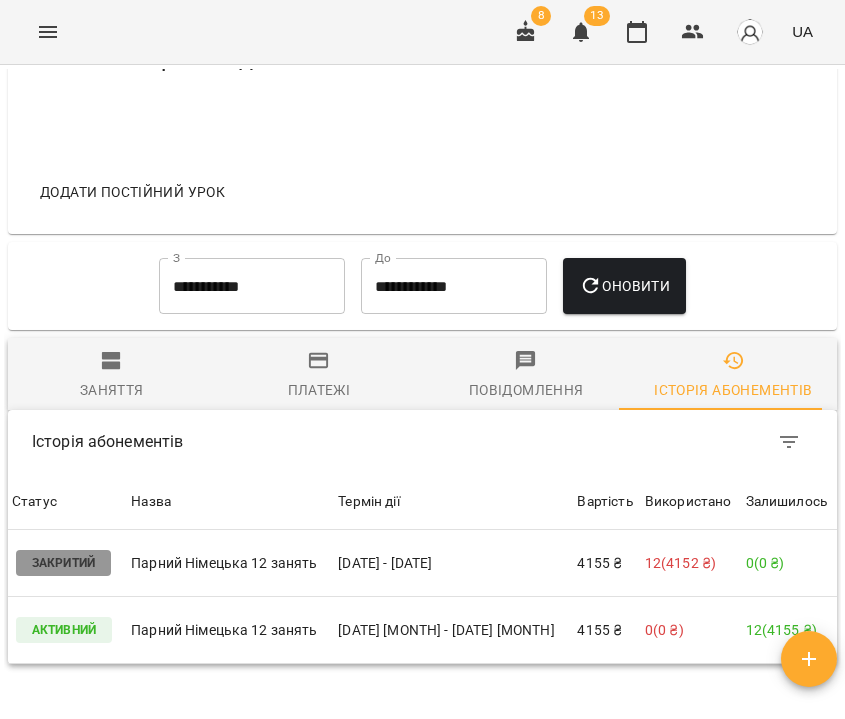 click on "**********" at bounding box center [252, 286] 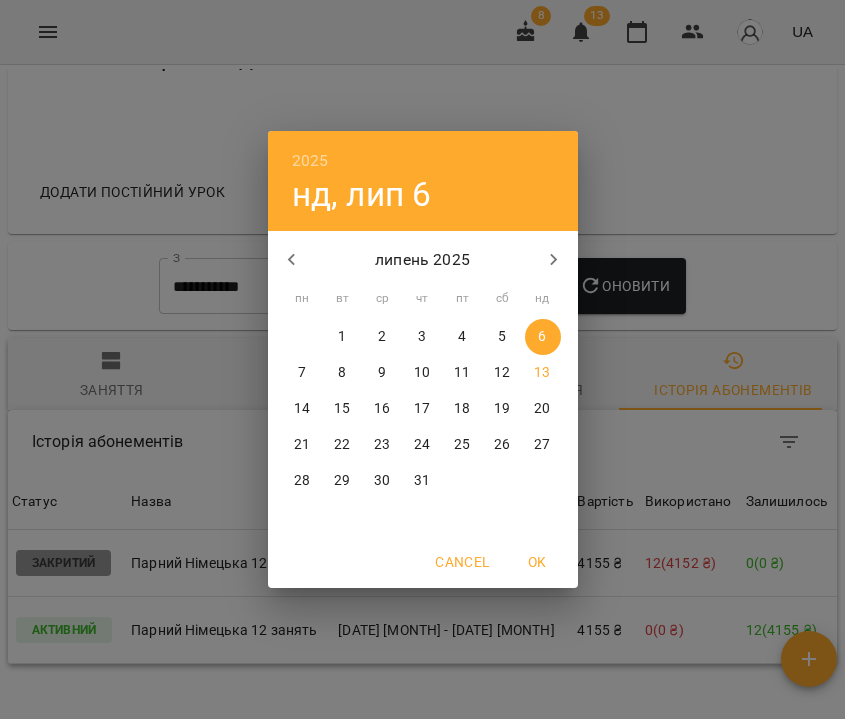 click 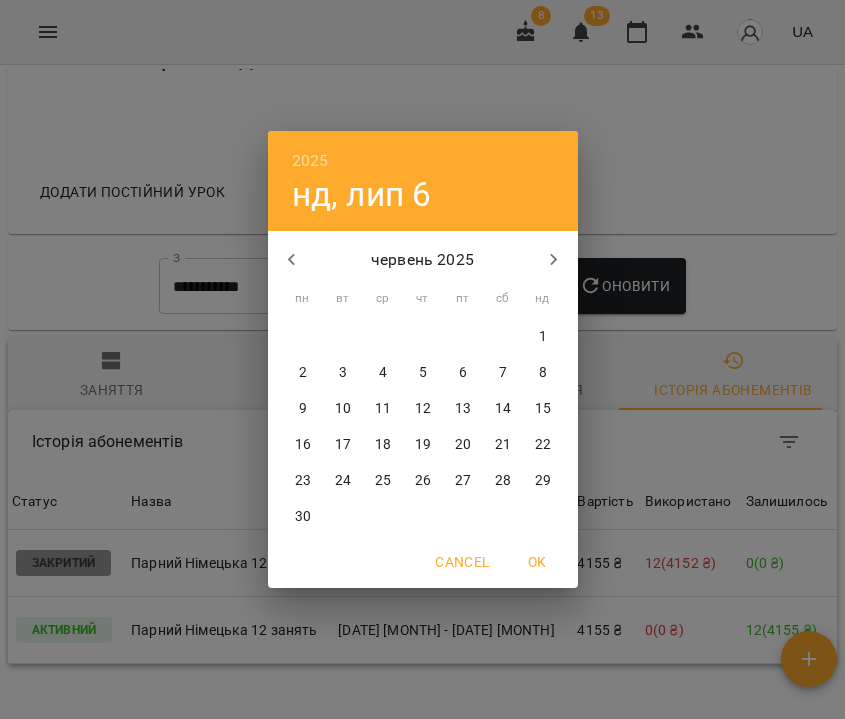 click 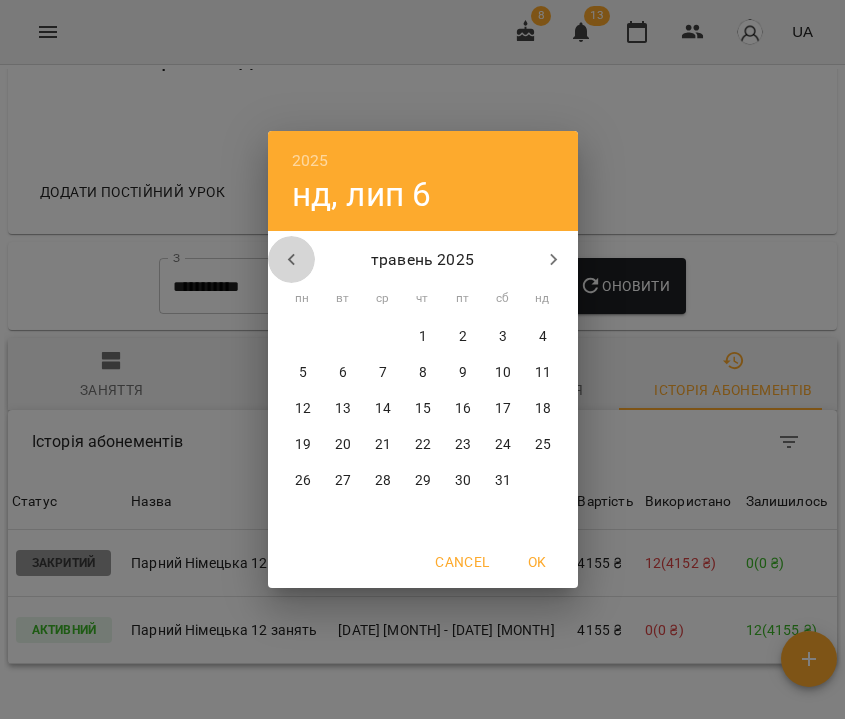 click 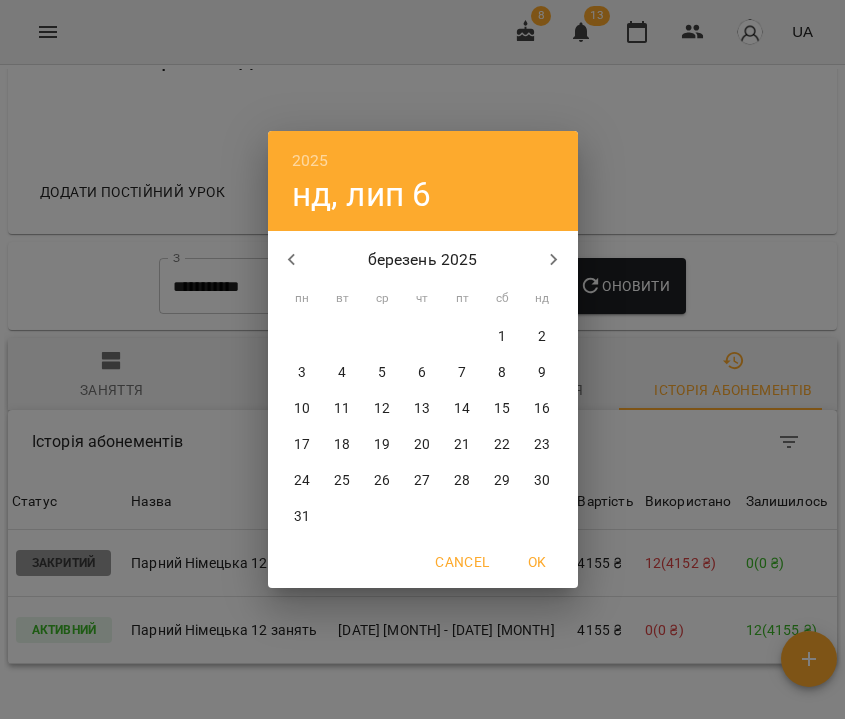 click 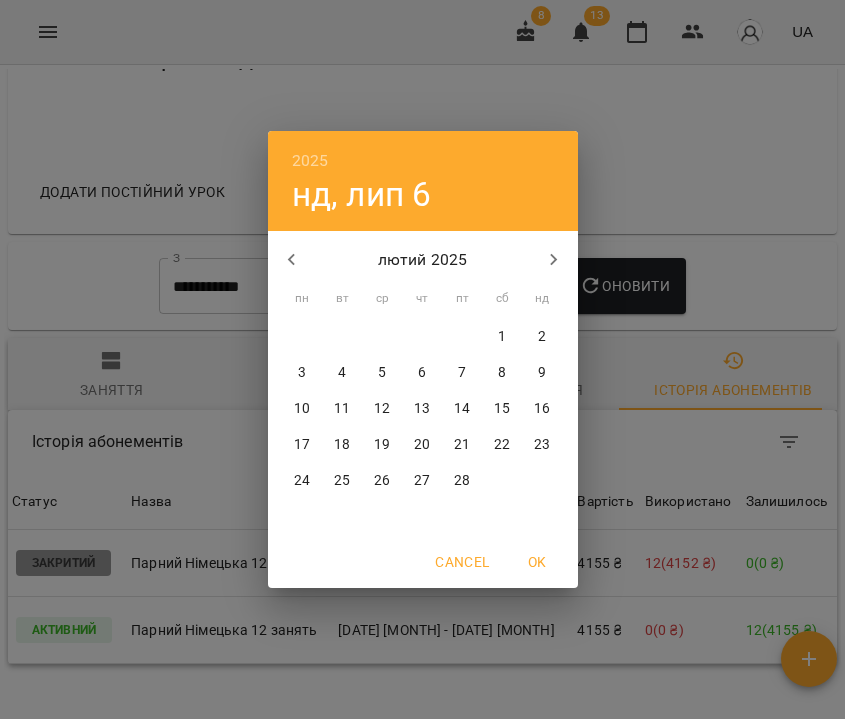 click 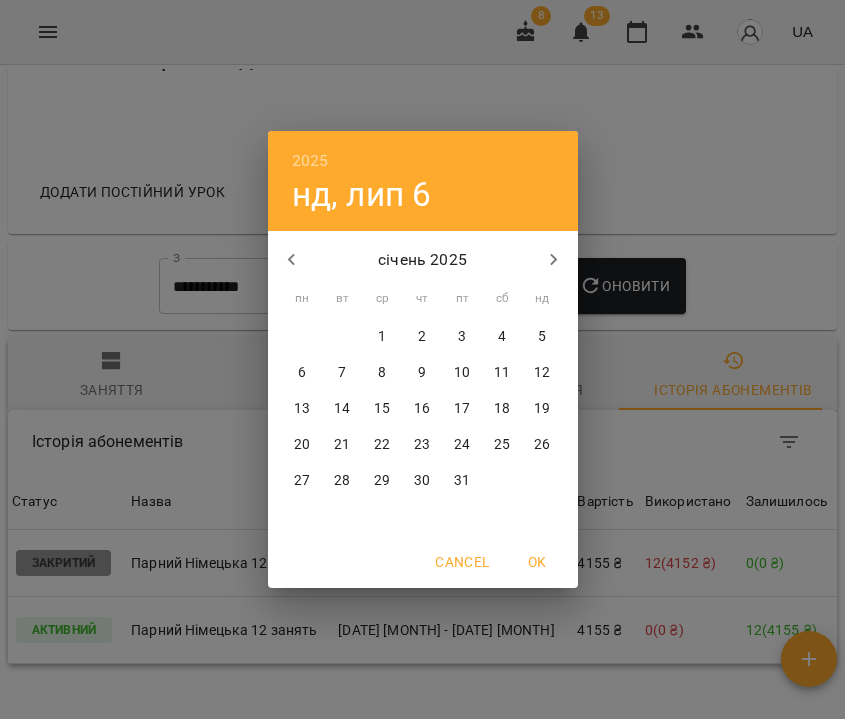 click on "1" at bounding box center [383, 337] 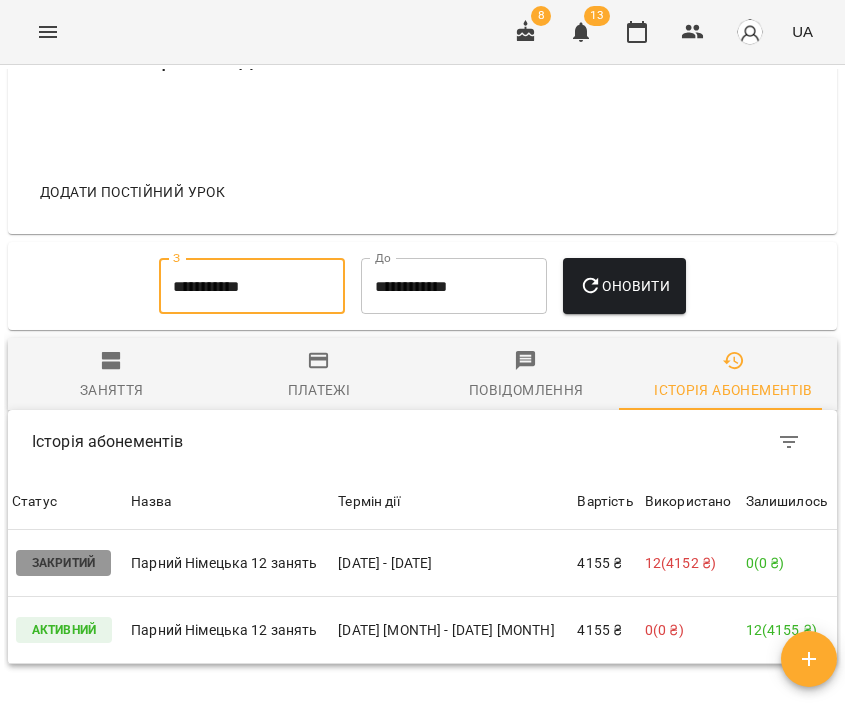 click on "Оновити" at bounding box center (624, 286) 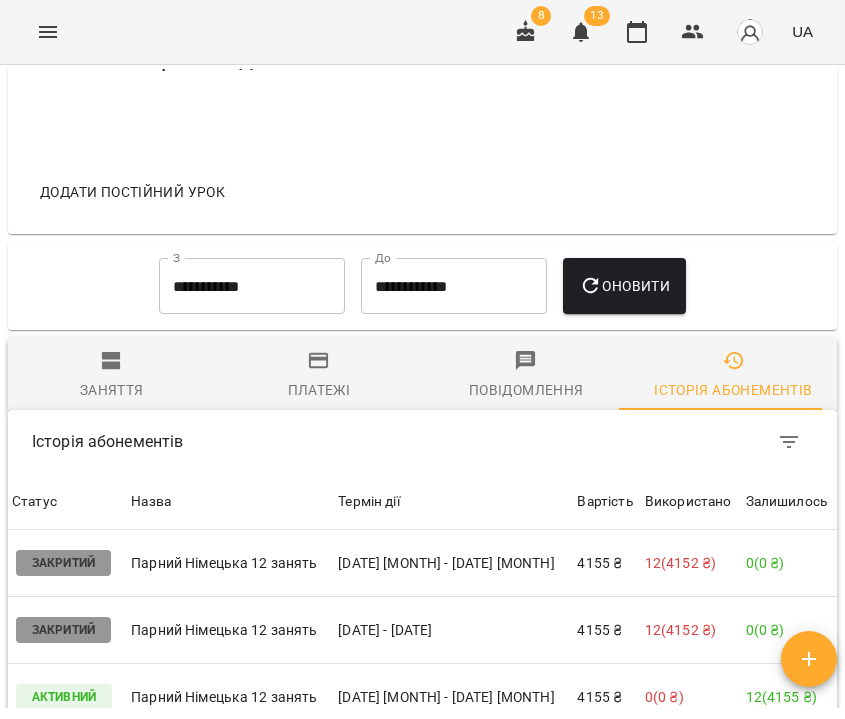 scroll, scrollTop: 1805, scrollLeft: 0, axis: vertical 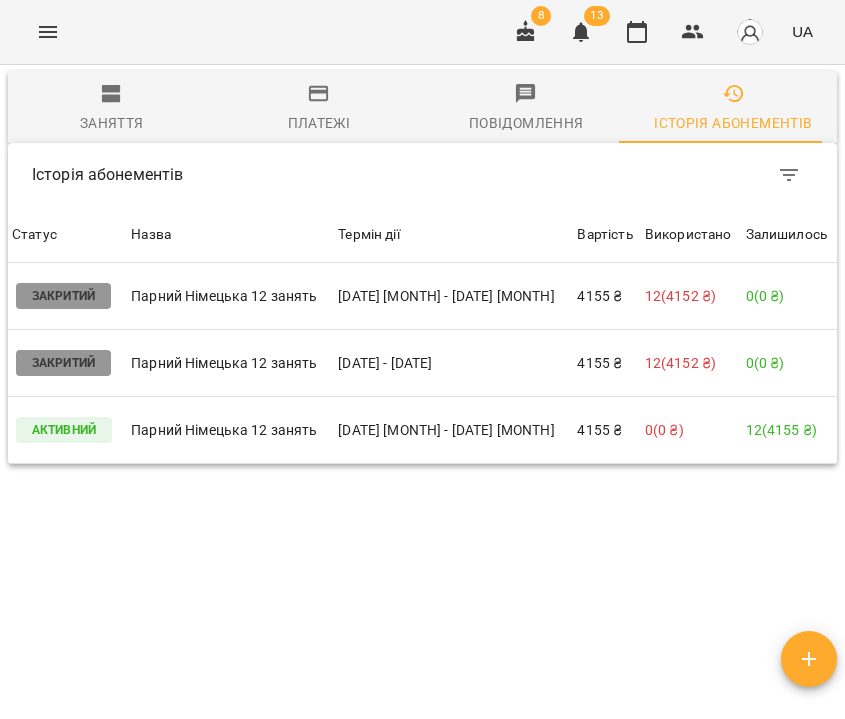 click on "**********" at bounding box center [422, 388] 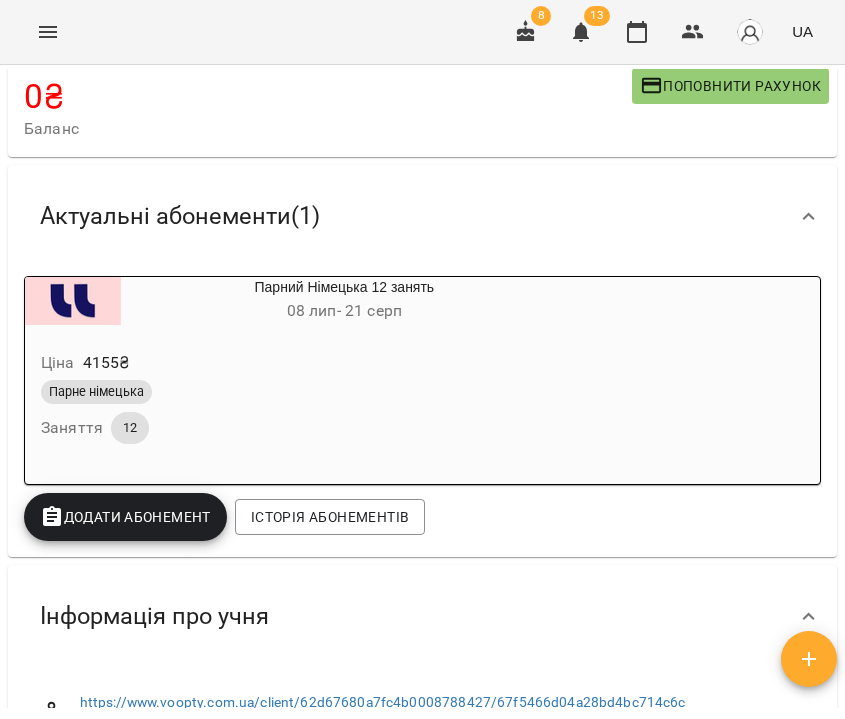 scroll, scrollTop: 0, scrollLeft: 0, axis: both 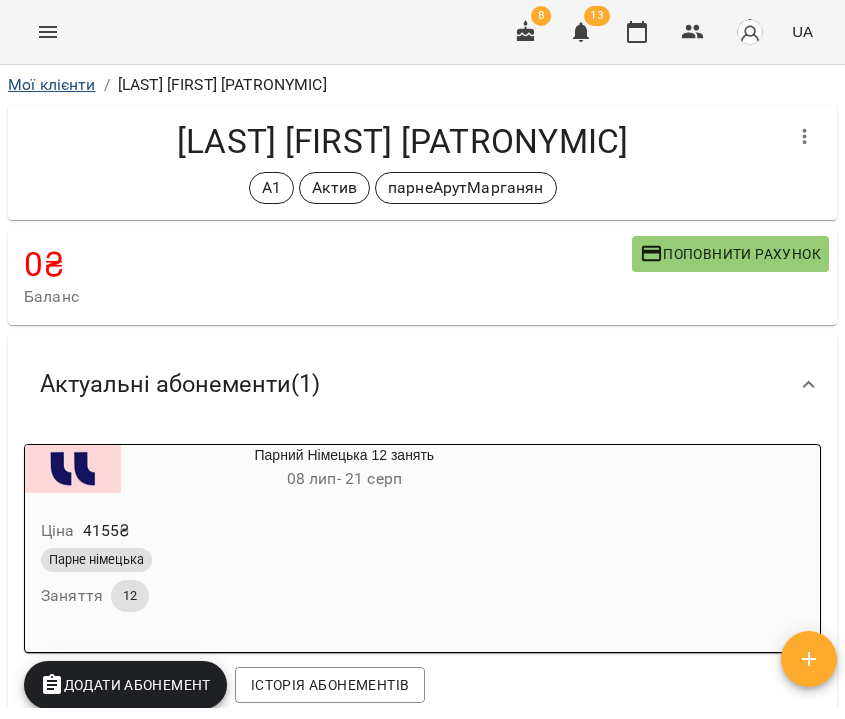 click on "Мої клієнти" at bounding box center (52, 84) 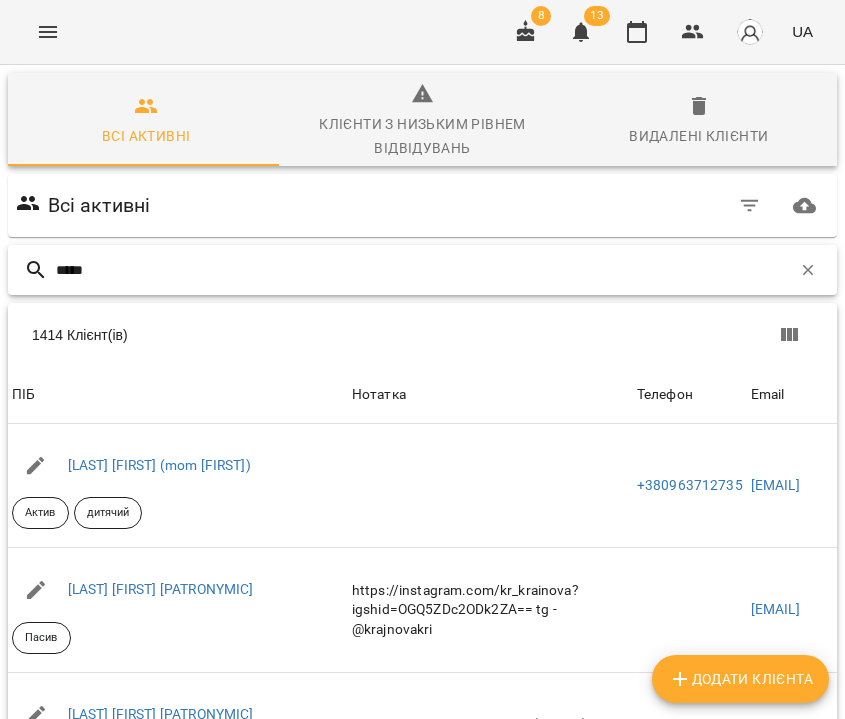type on "*****" 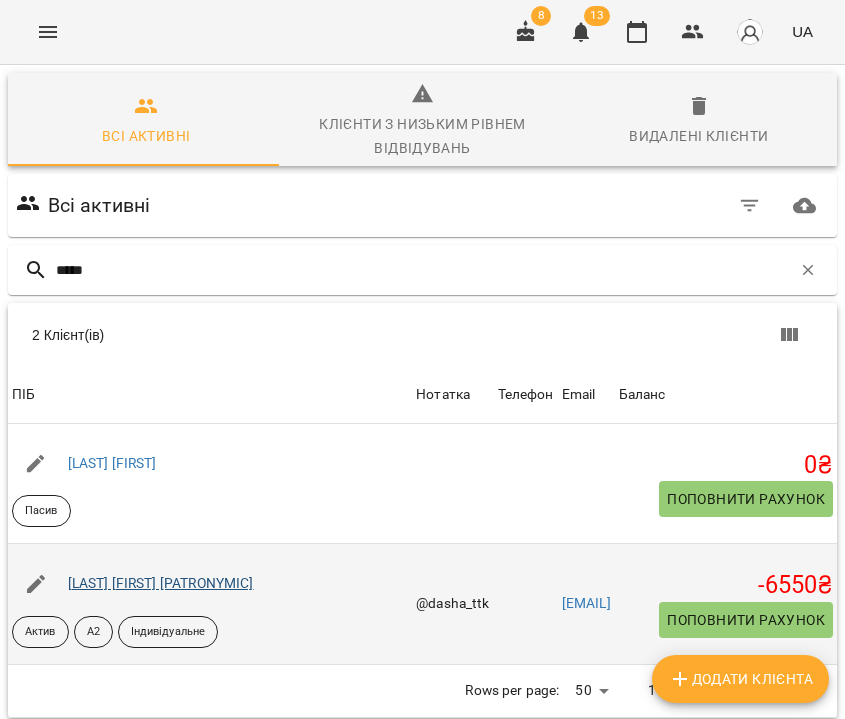 click on "Тоток Дарія Олександрівна" at bounding box center (161, 583) 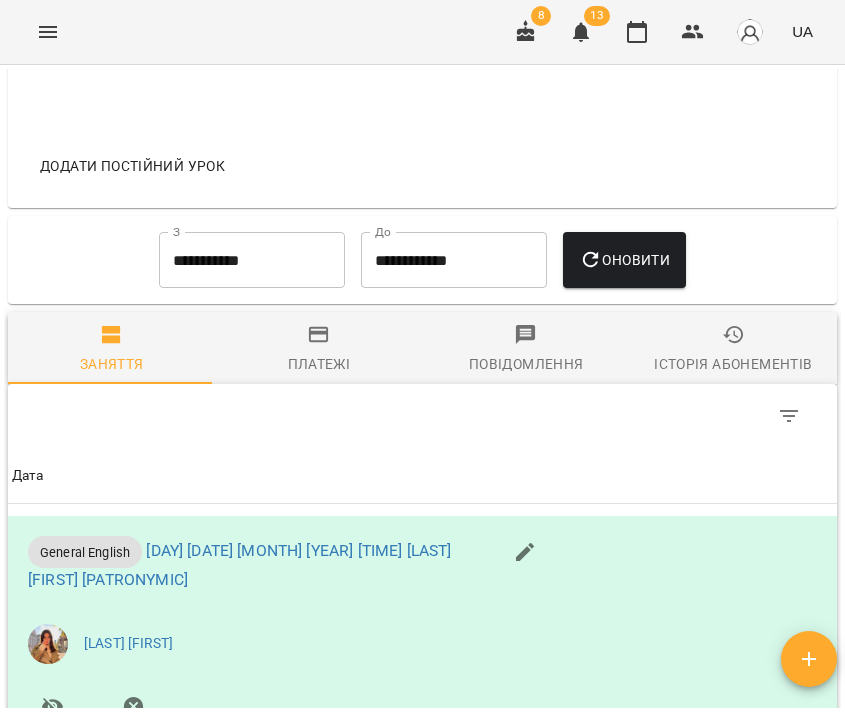 scroll, scrollTop: 0, scrollLeft: 0, axis: both 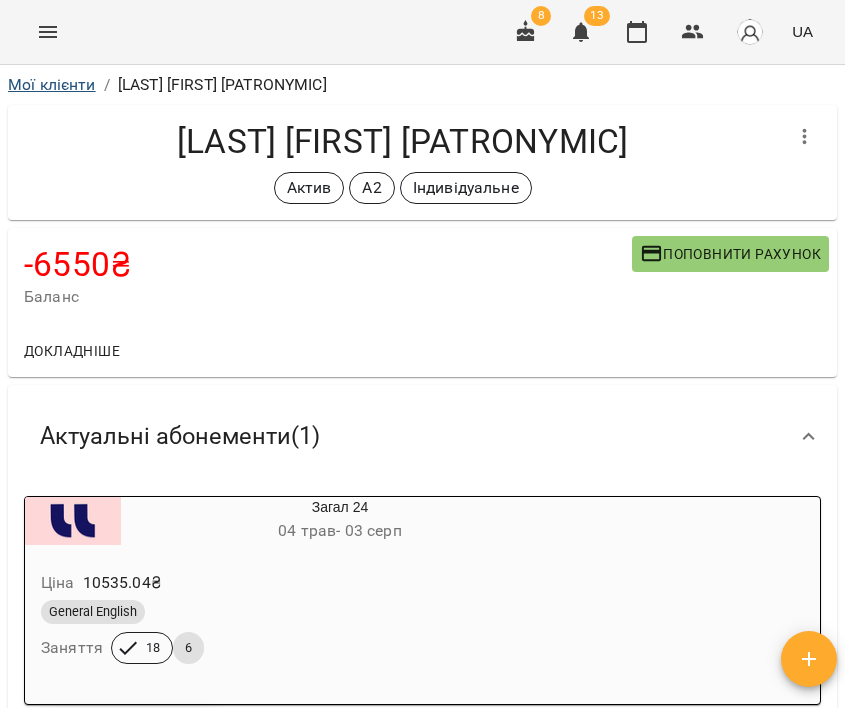 click on "Мої клієнти" at bounding box center (52, 84) 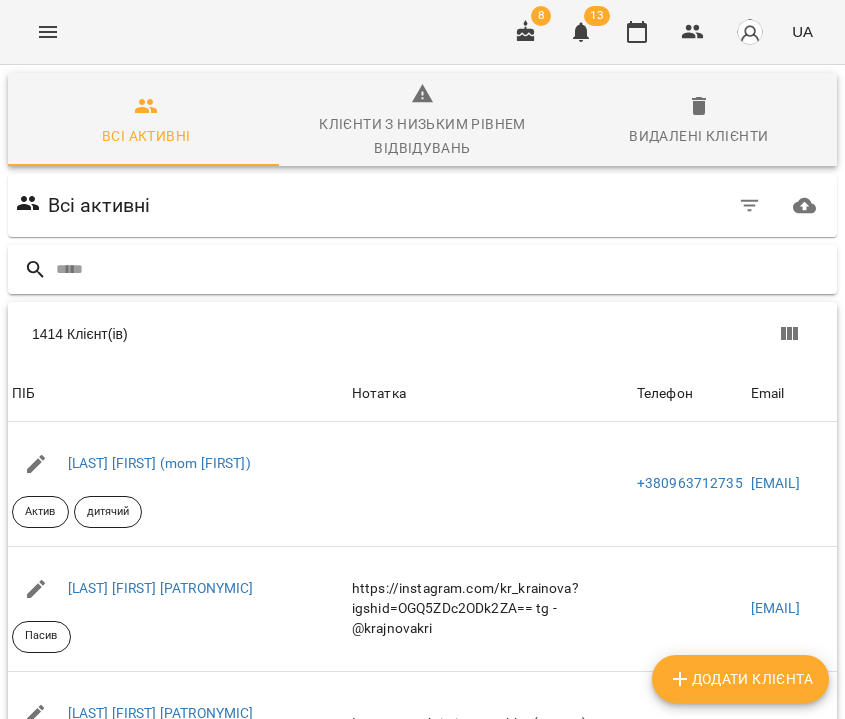 click at bounding box center [442, 269] 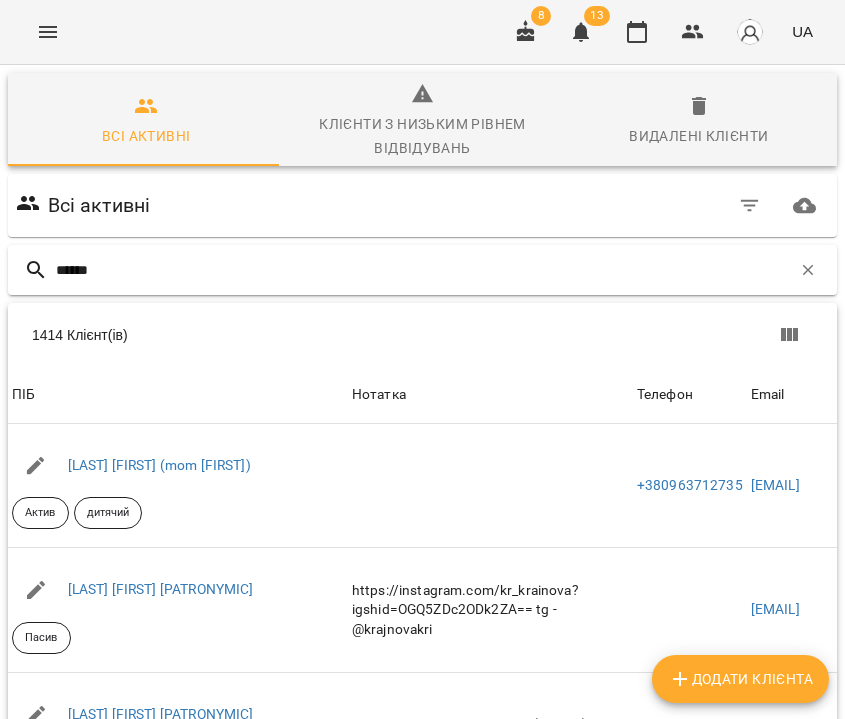 type on "******" 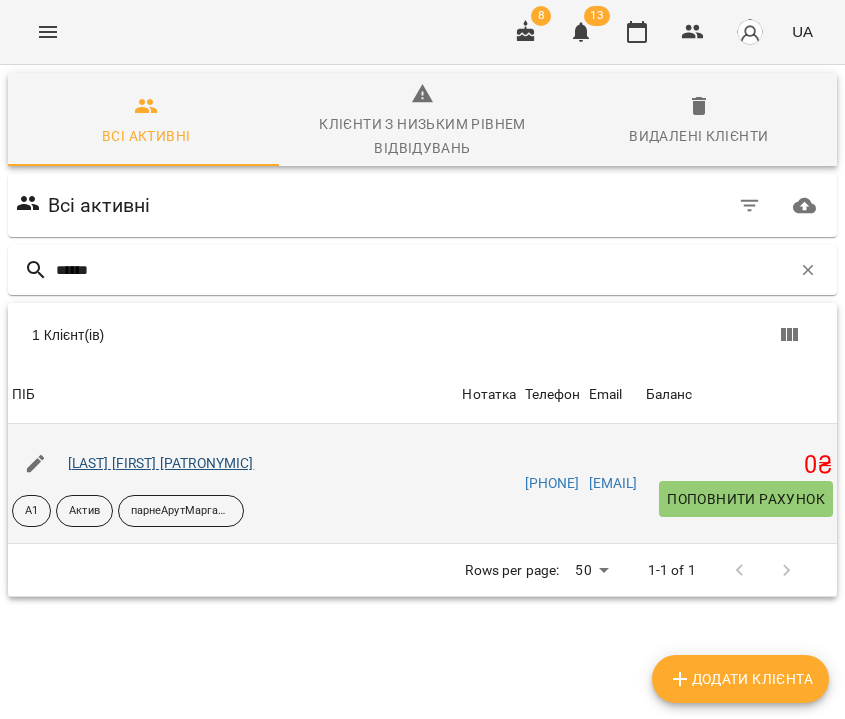 click on "Самчук Поліна Сергіївна" at bounding box center (161, 463) 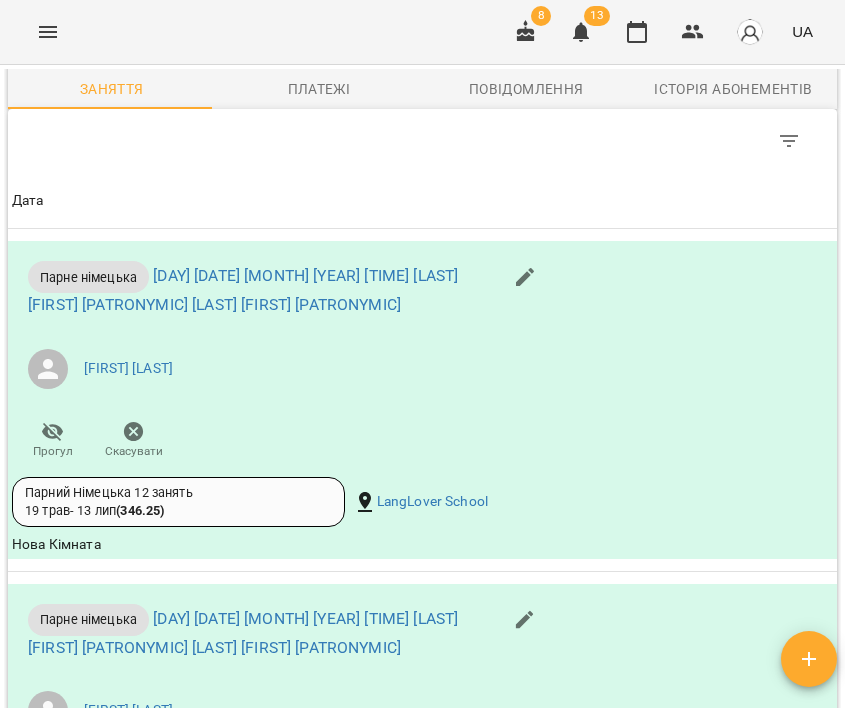 scroll, scrollTop: 1402, scrollLeft: 0, axis: vertical 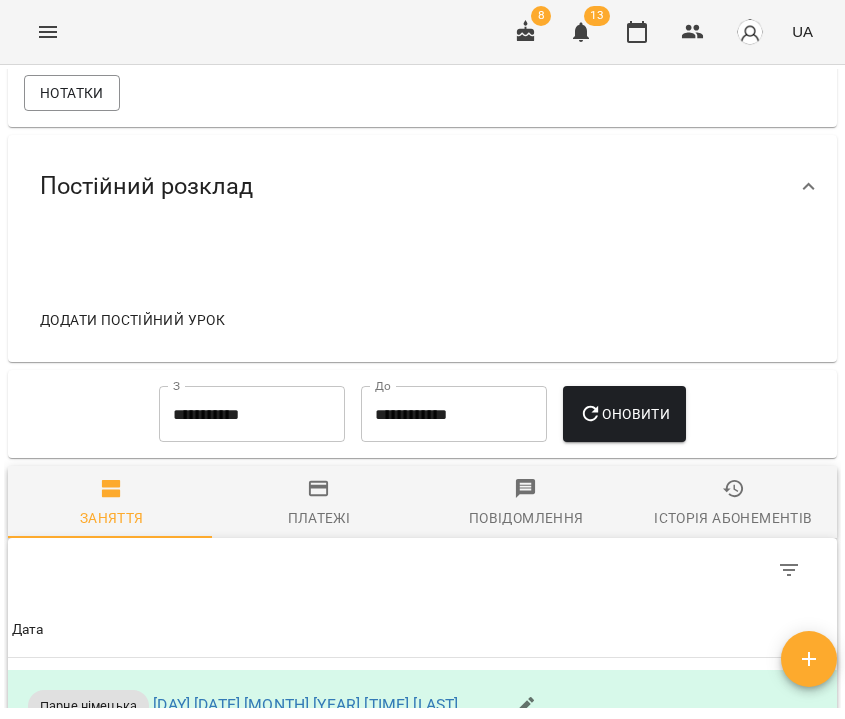 click on "**********" at bounding box center (252, 414) 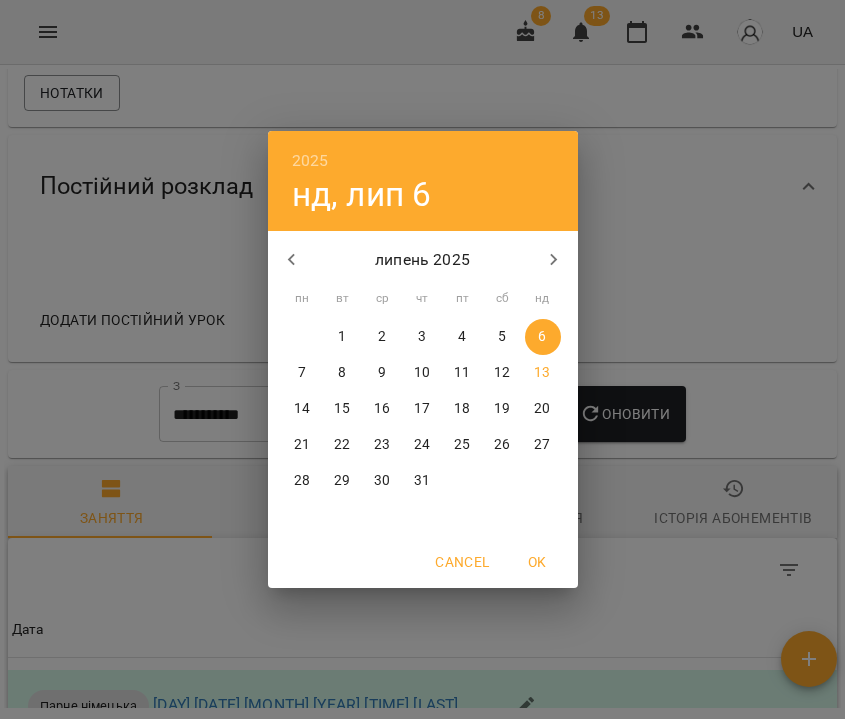 click 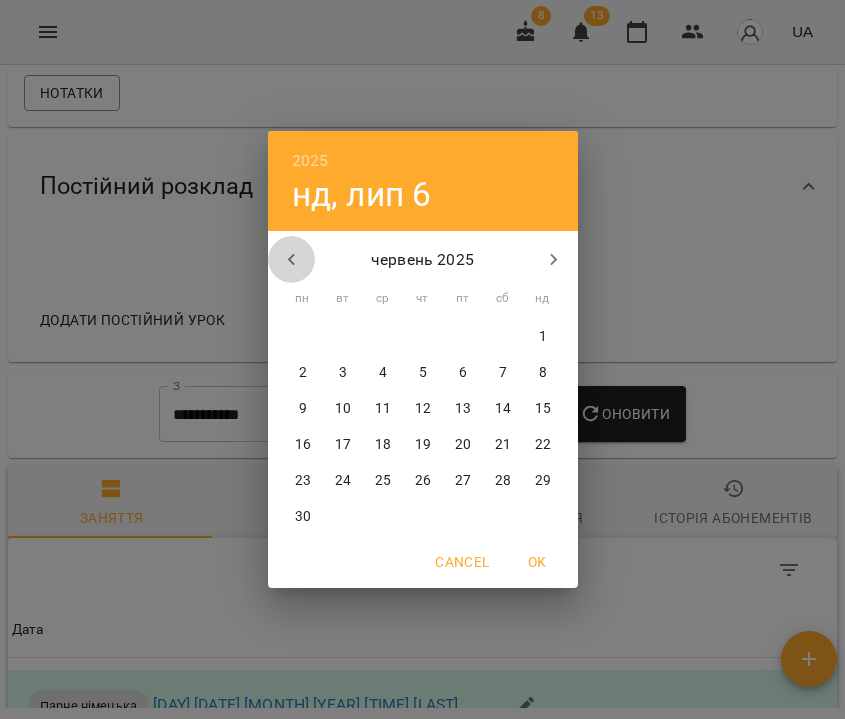 click 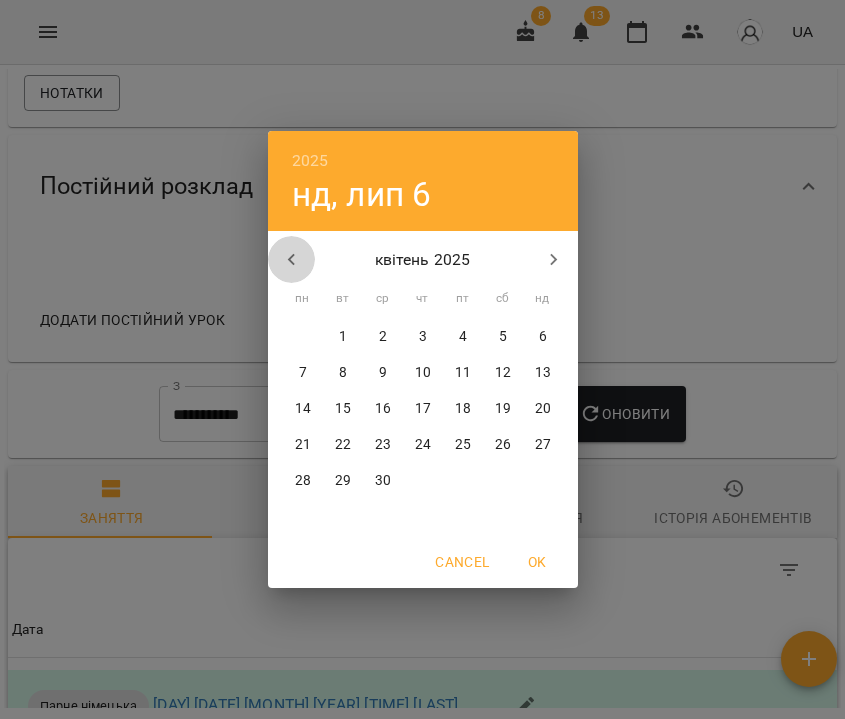 click 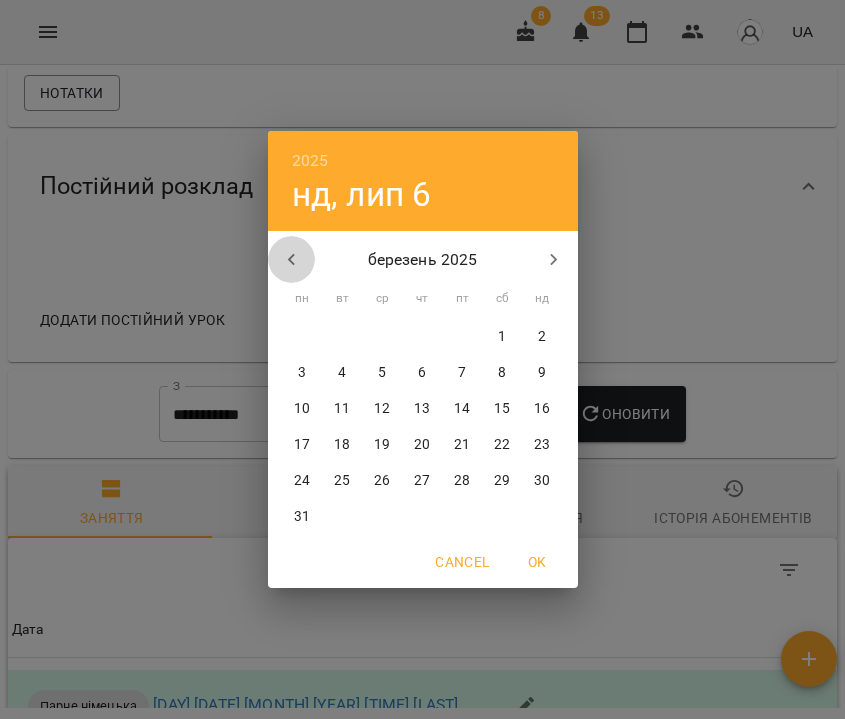 click 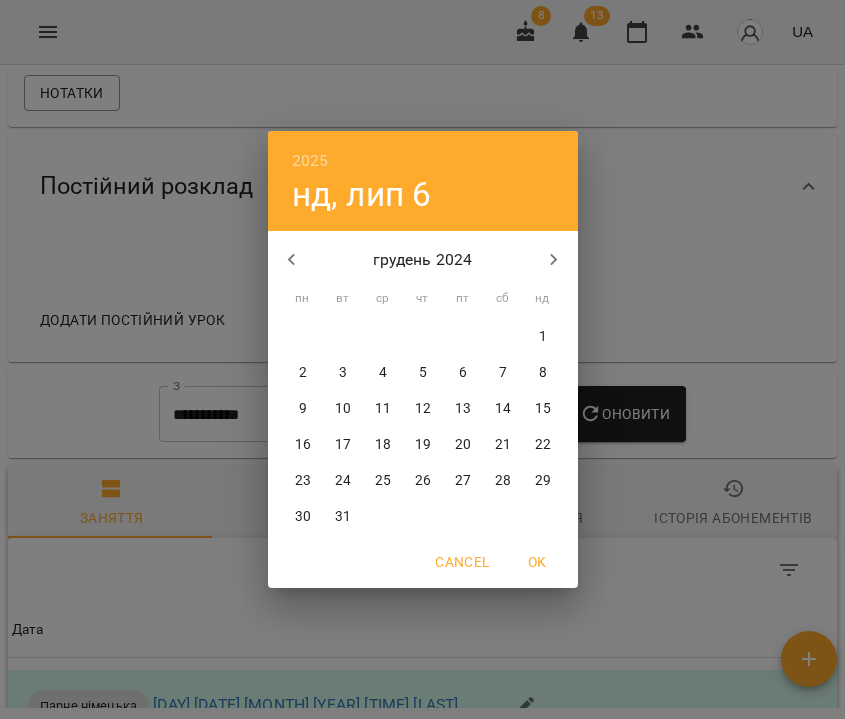 click 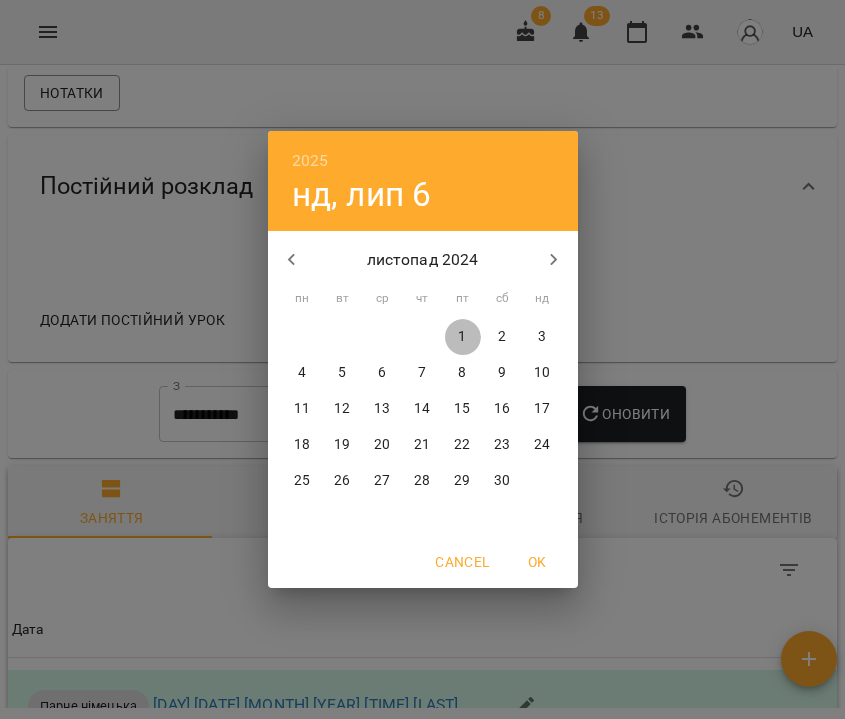 click on "1" at bounding box center [462, 337] 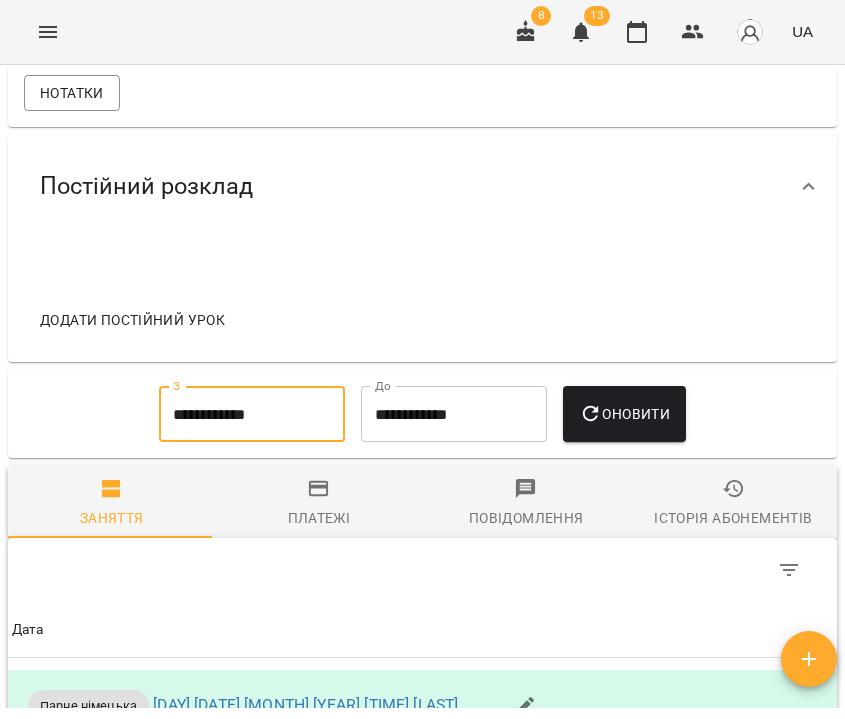 click on "Оновити" at bounding box center (624, 414) 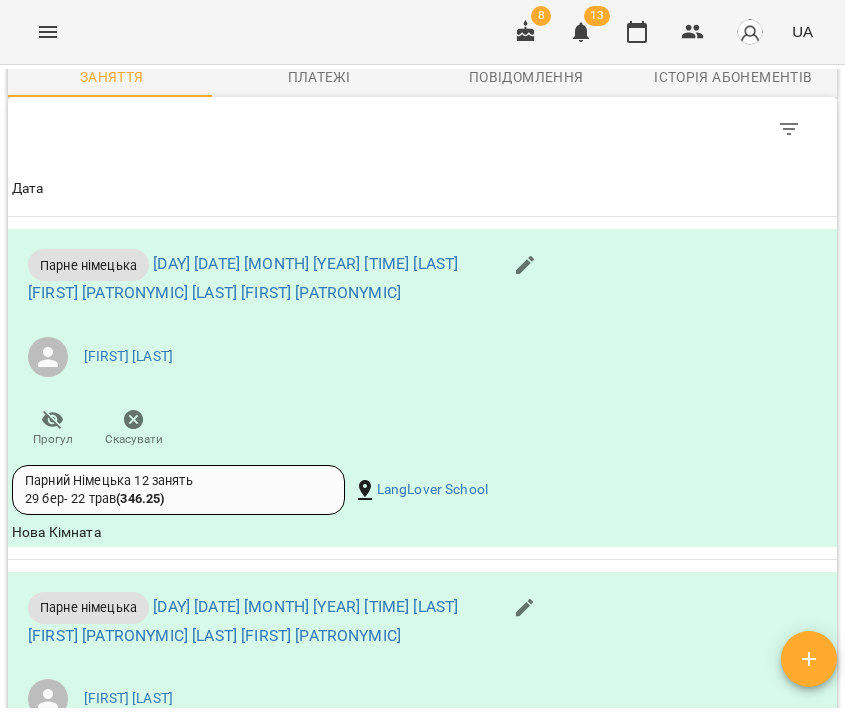 scroll, scrollTop: 1436, scrollLeft: 0, axis: vertical 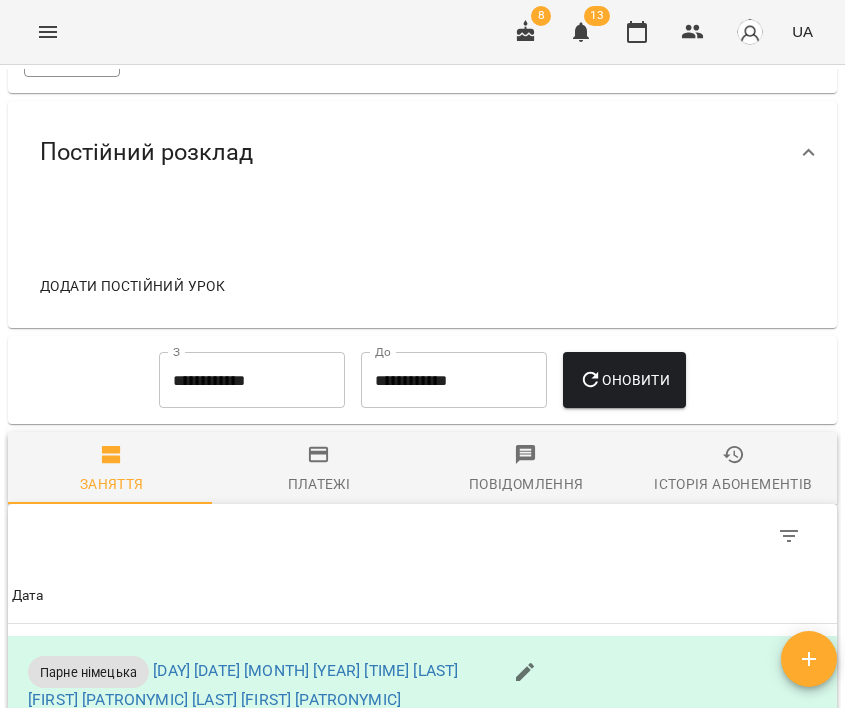 click 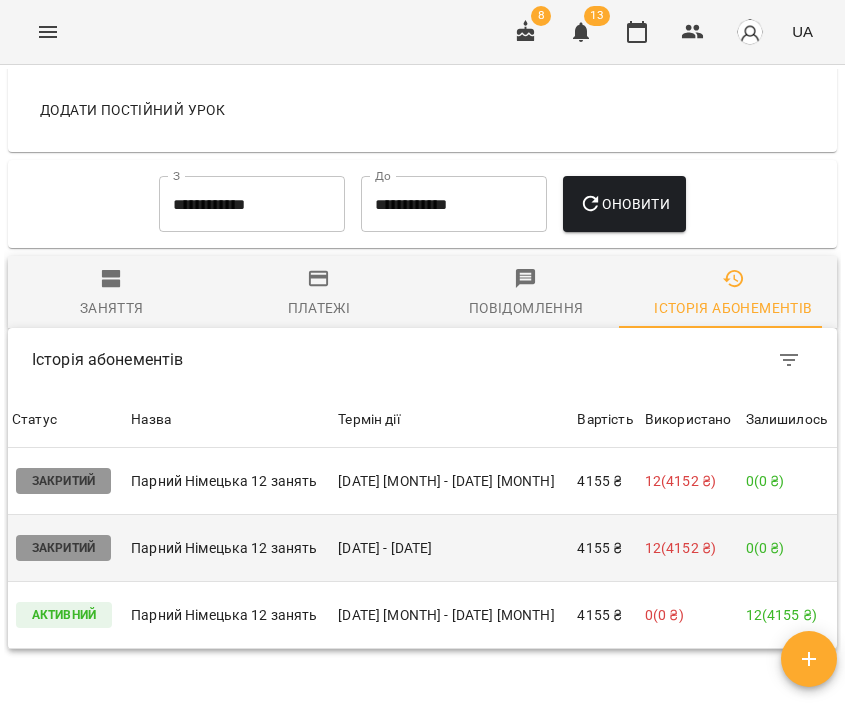 scroll, scrollTop: 0, scrollLeft: 0, axis: both 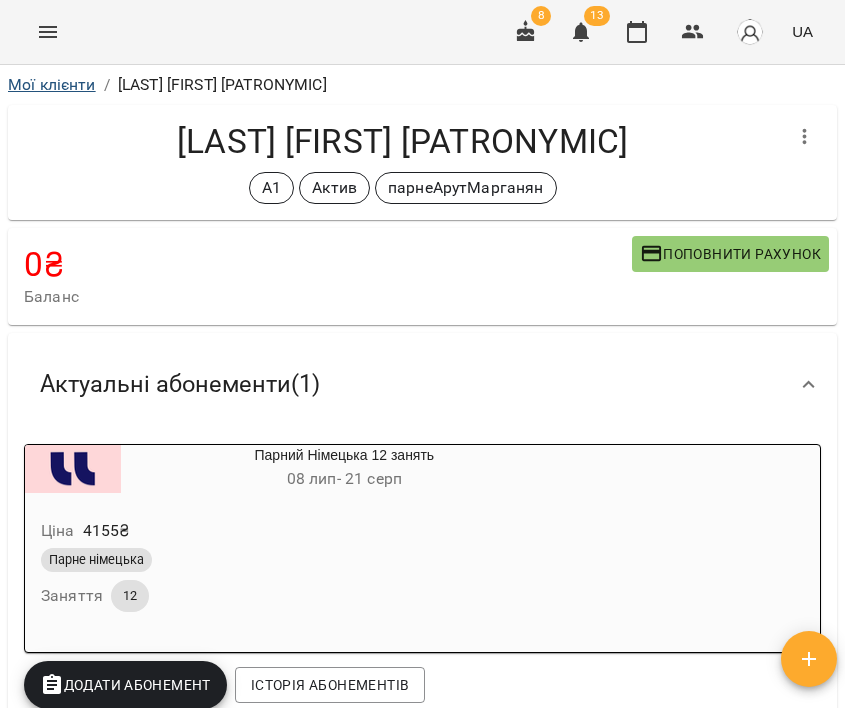 click on "Мої клієнти" at bounding box center [52, 84] 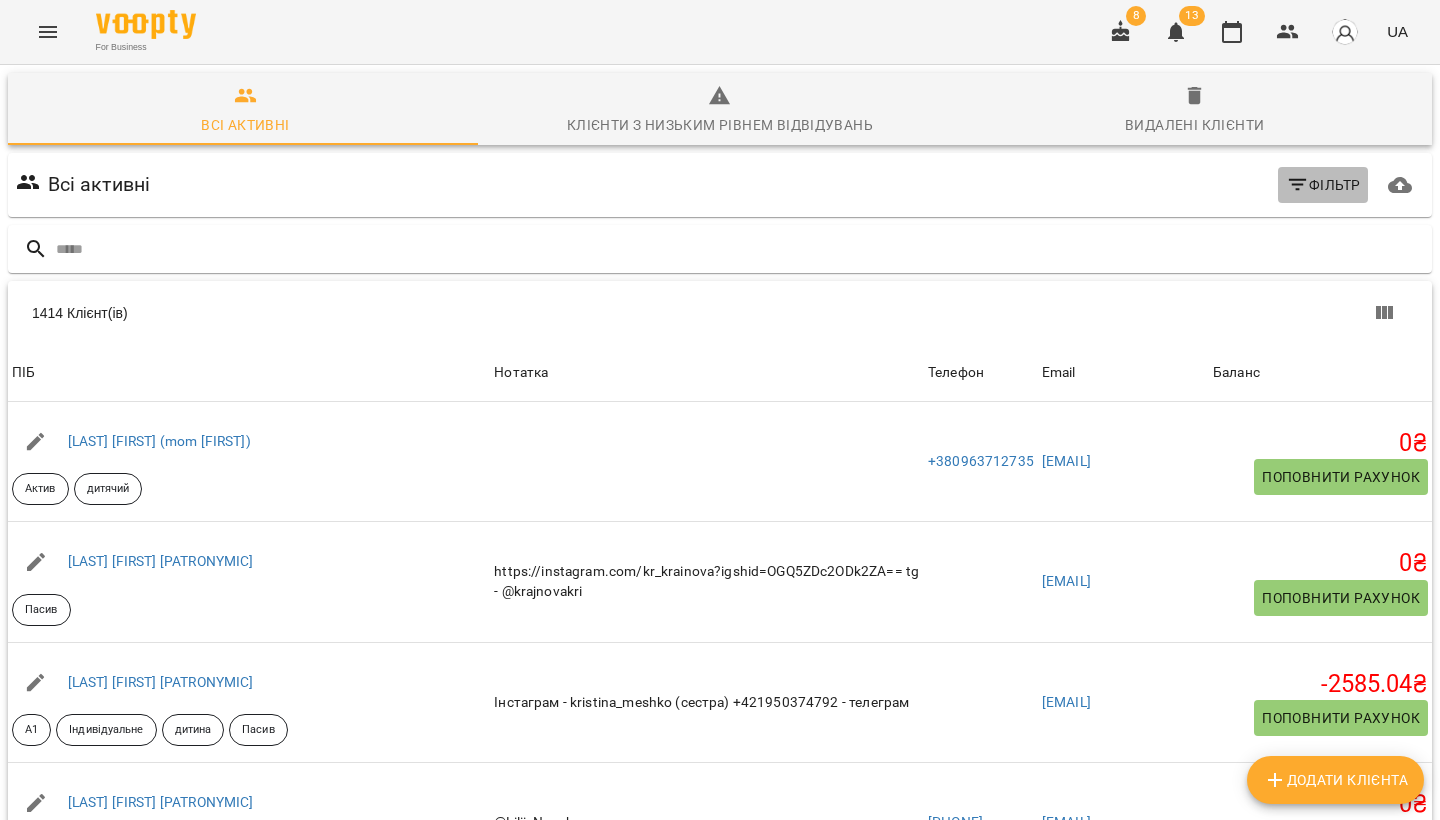 click on "Фільтр" at bounding box center [1323, 185] 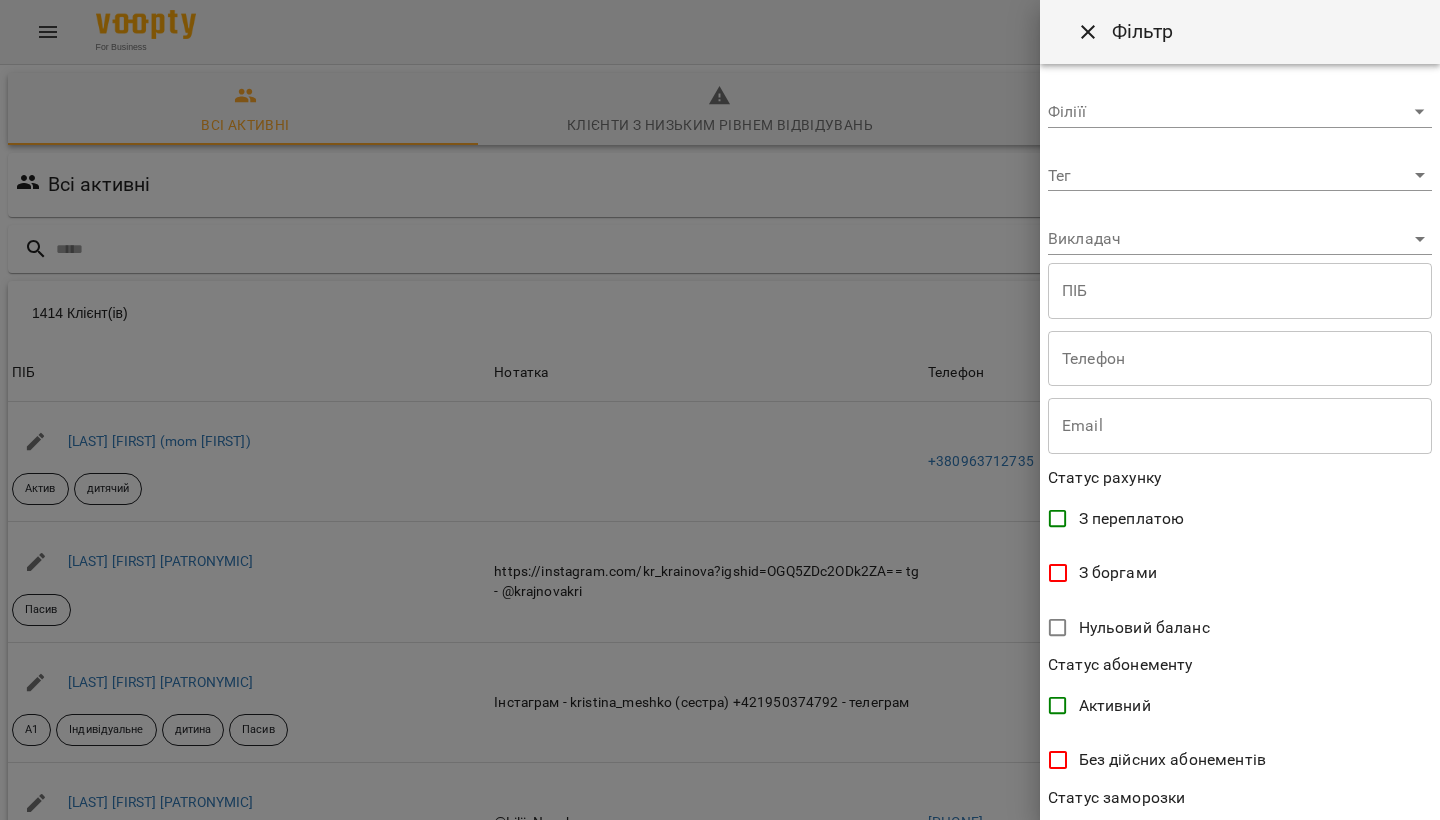 click on "For Business 8 13 UA Всі активні Клієнти з низьким рівнем відвідувань Видалені клієнти   Всі активні Фільтр 1414   Клієнт(ів) 1414   Клієнт(ів) ПІБ Нотатка Телефон Email Баланс ПІБ  Бойко Ярослав (мама Тамара) Актив дитячий Нотатка Телефон +380963712735 Email tamara.a.boyko@gmail.com Баланс 0 ₴ Поповнити рахунок ПІБ  Крайнова Кристина Максимівна  Пасив Нотатка https://instagram.com/kr_krainova?igshid=OGQ5ZDc2ODk2ZA==
tg - @krajnovakri Телефон Email kkrajnova08@gmail.com Баланс 0 ₴ Поповнити рахунок ПІБ  Мешко Василь Васильович А1 Індивідуальне дитина Пасив Нотатка Телефон Email meshko.kristinaa@gmail.com Баланс -2585.04 0" at bounding box center [720, 522] 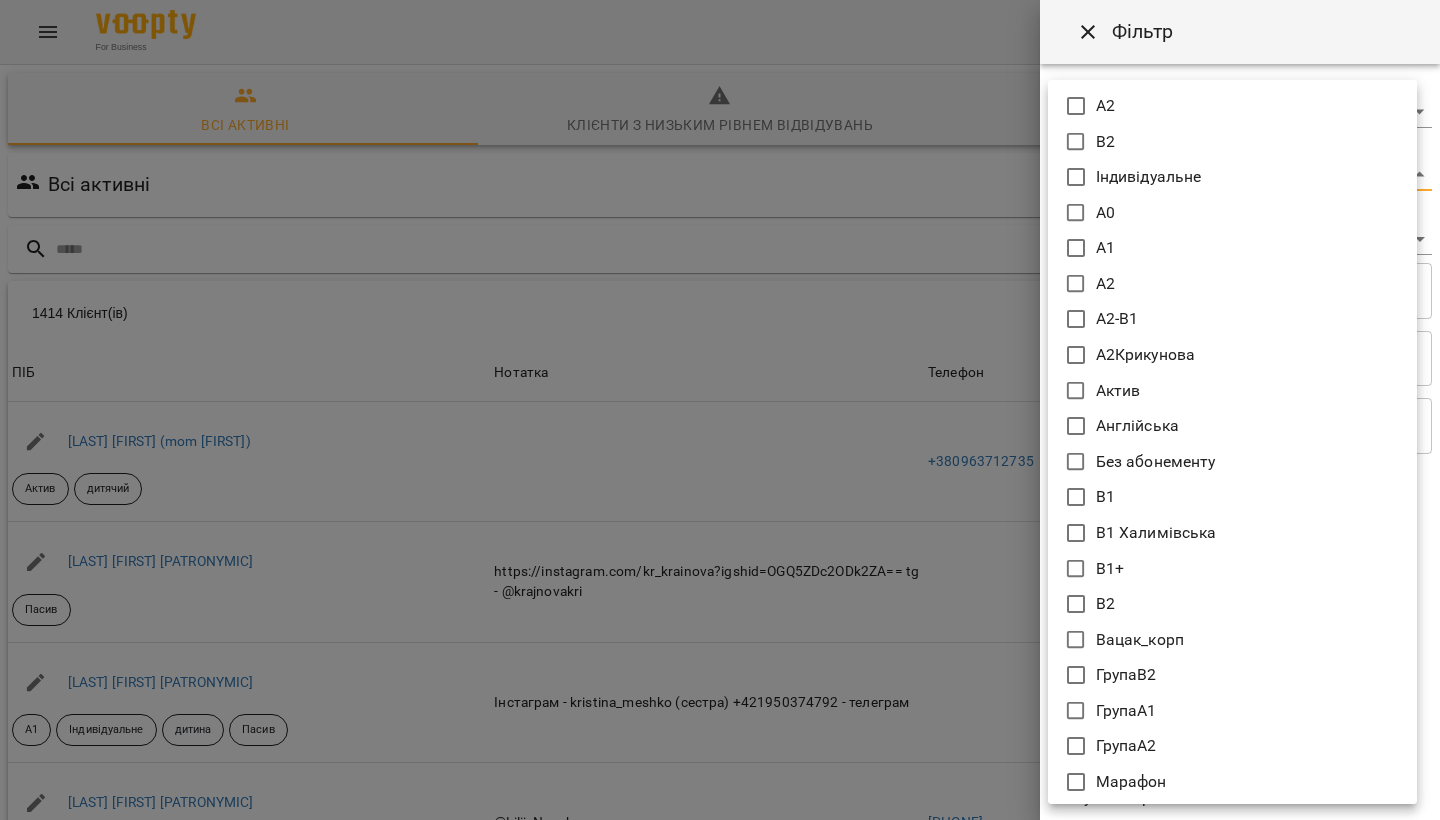 click 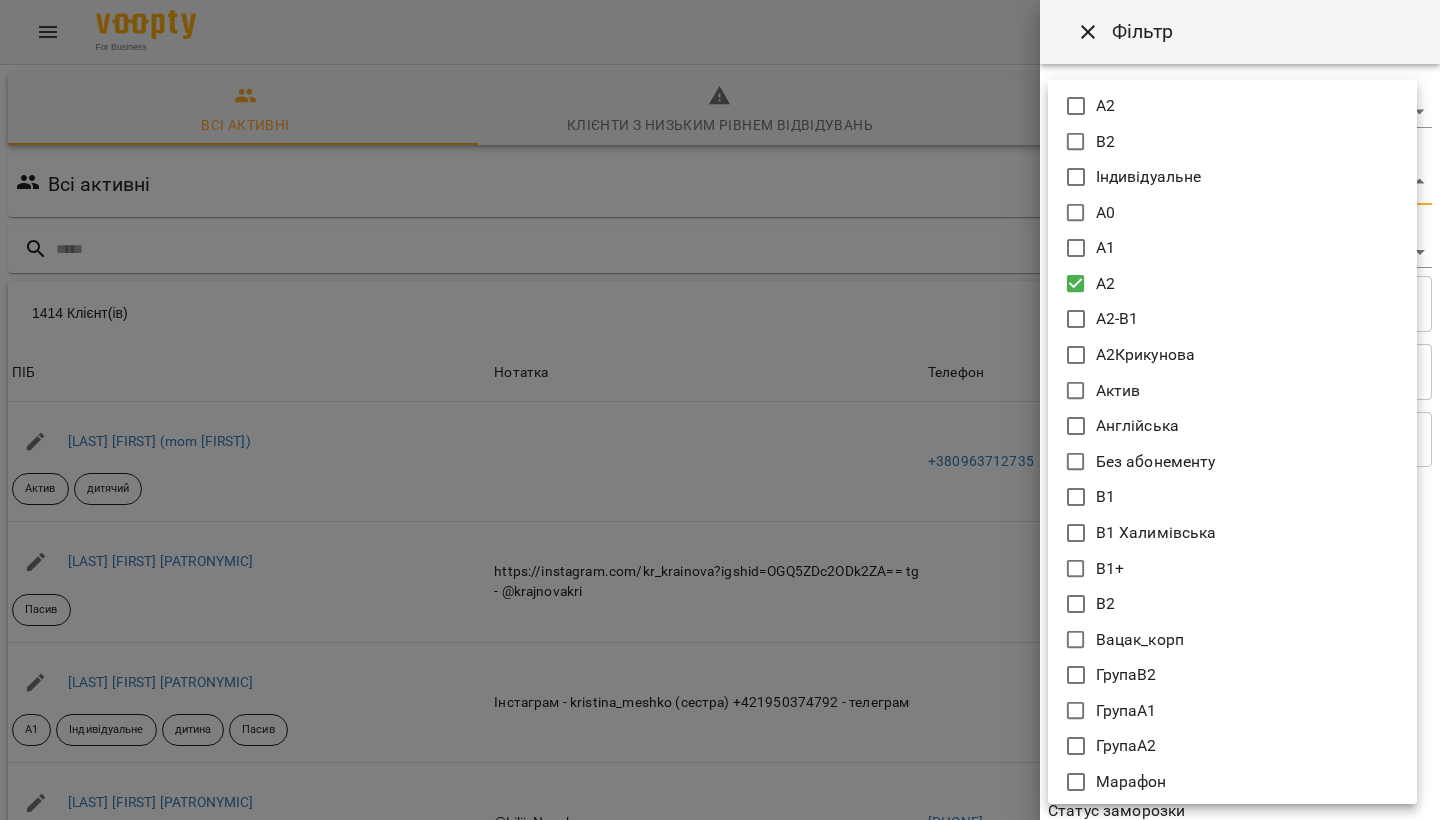 click 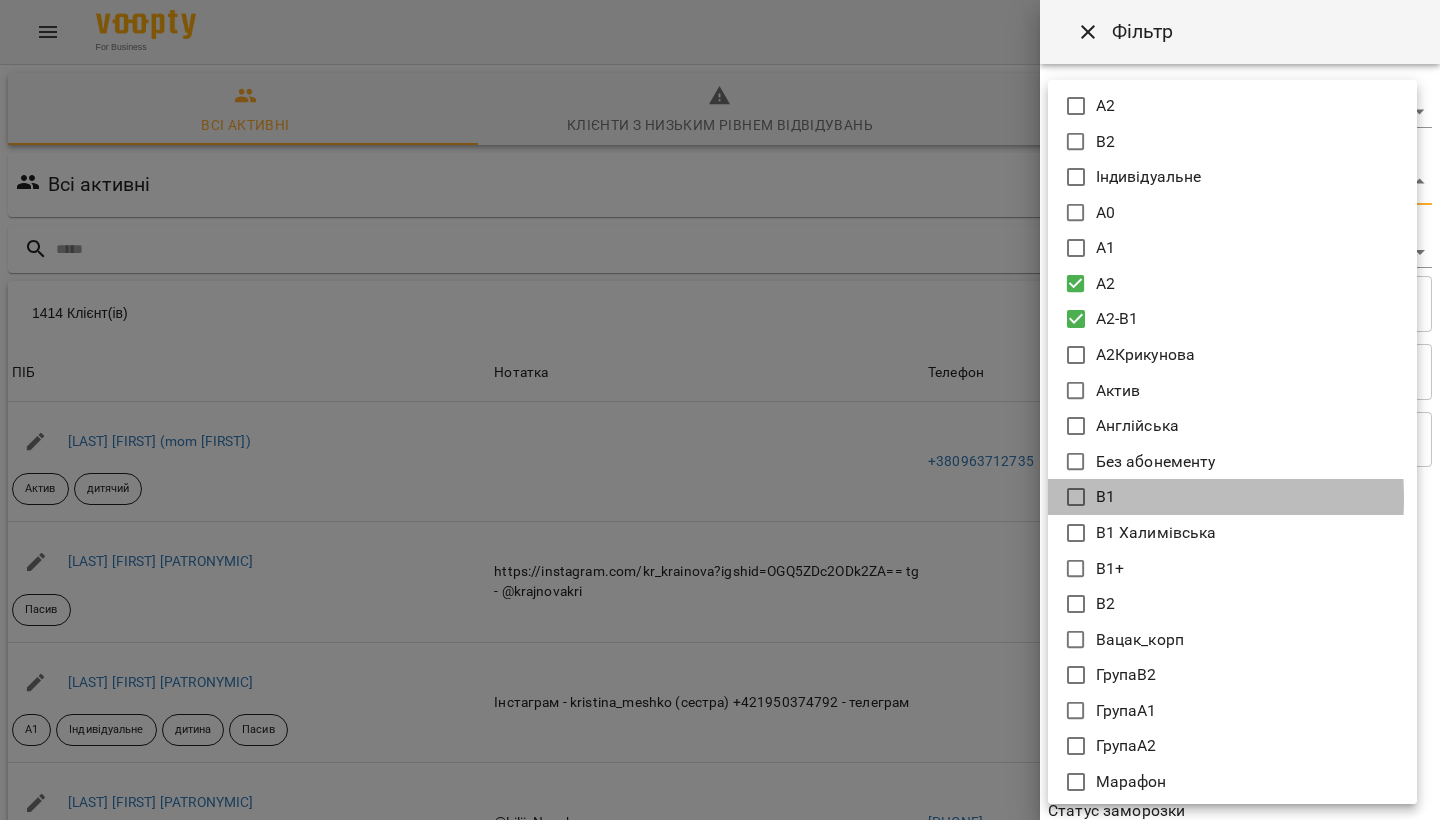 click 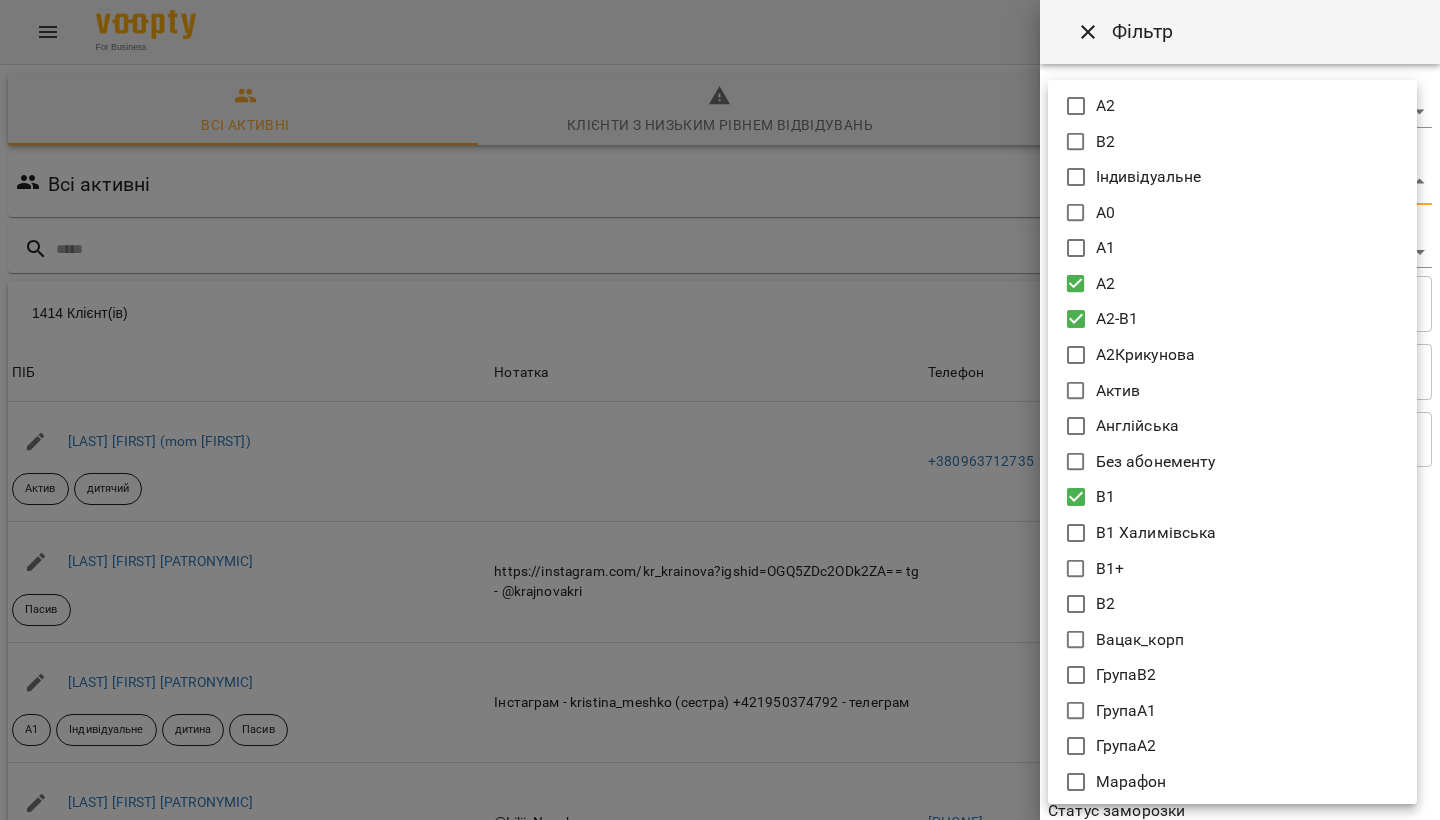 click 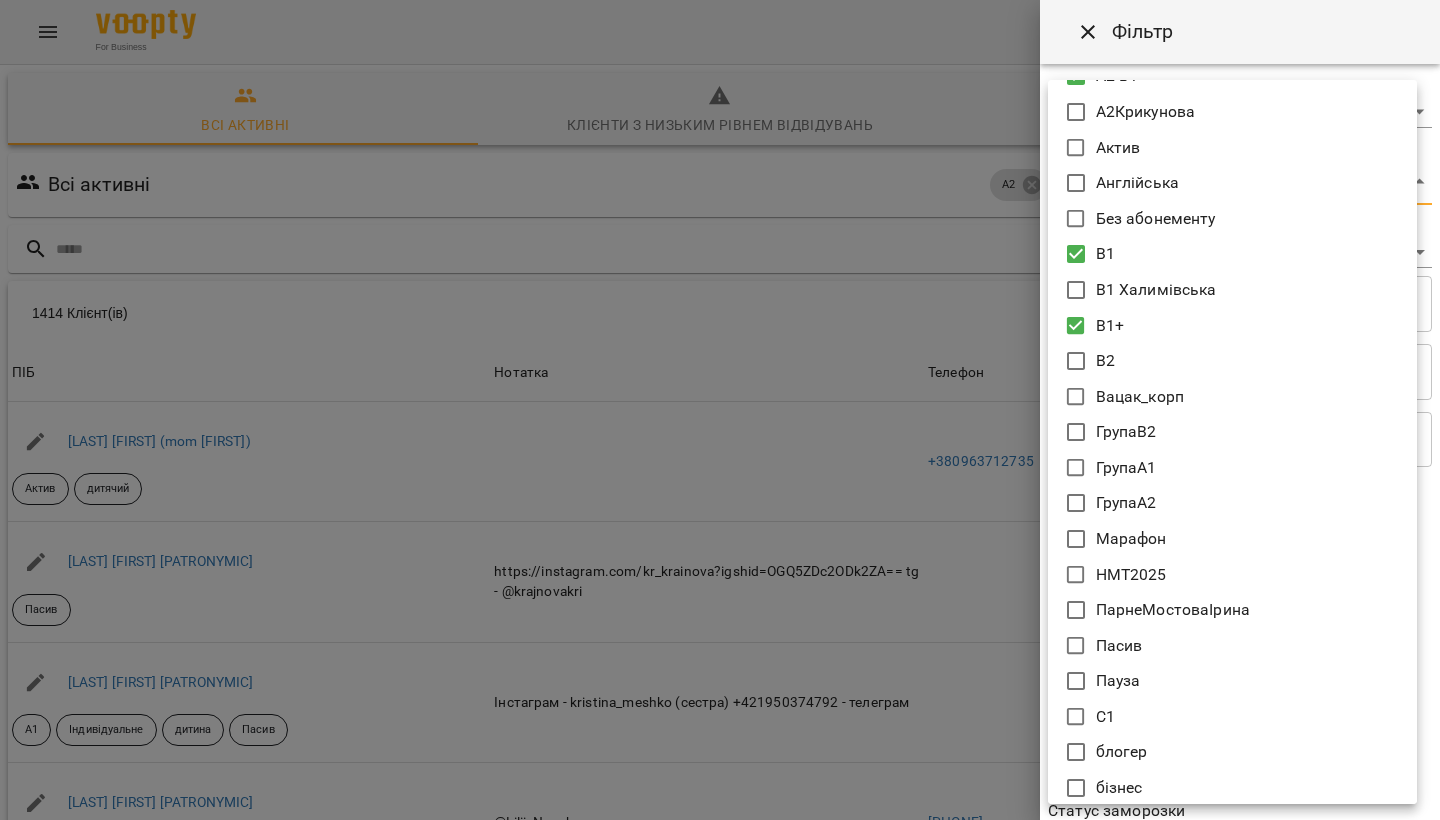 scroll, scrollTop: 0, scrollLeft: 0, axis: both 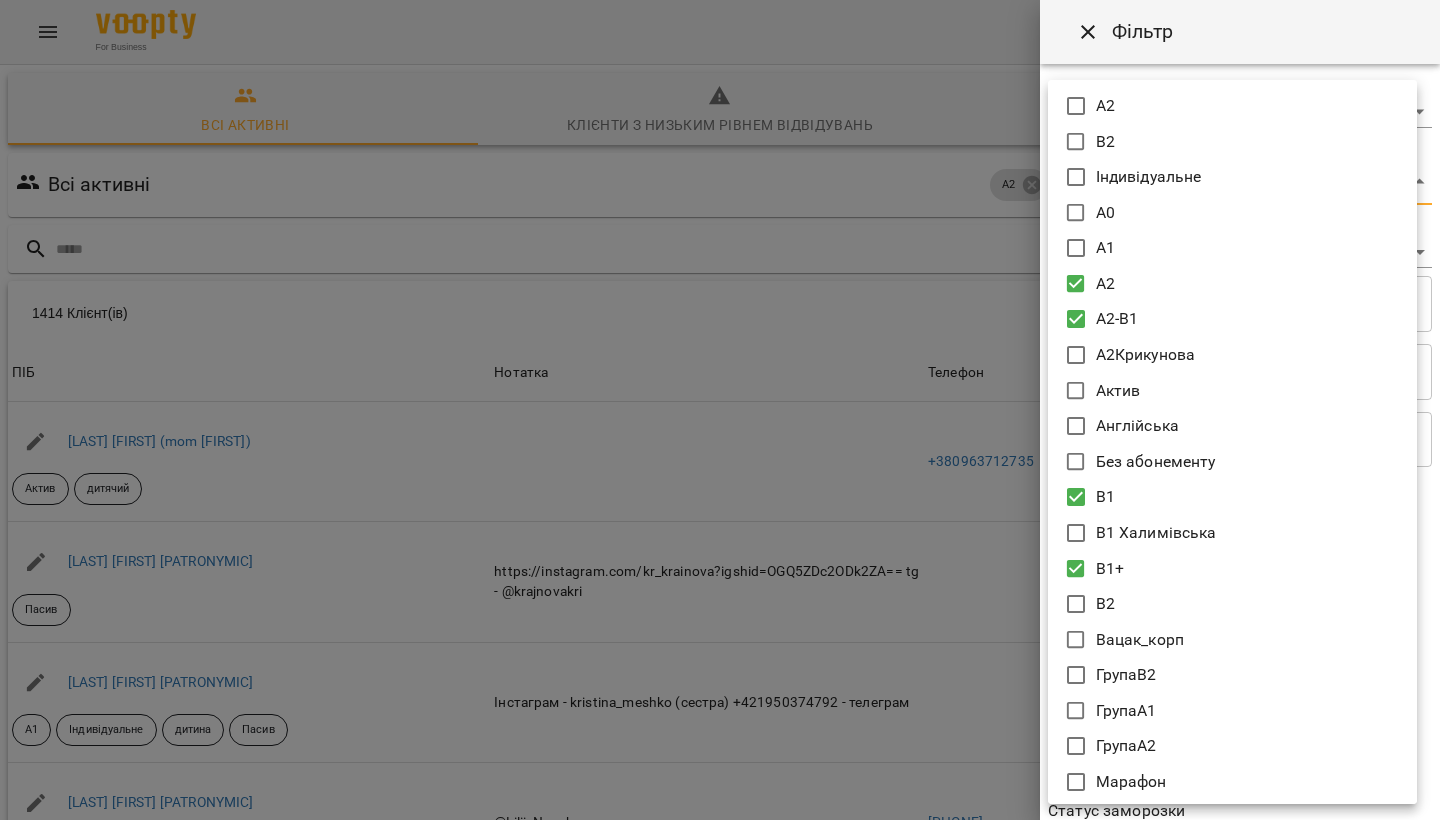 click 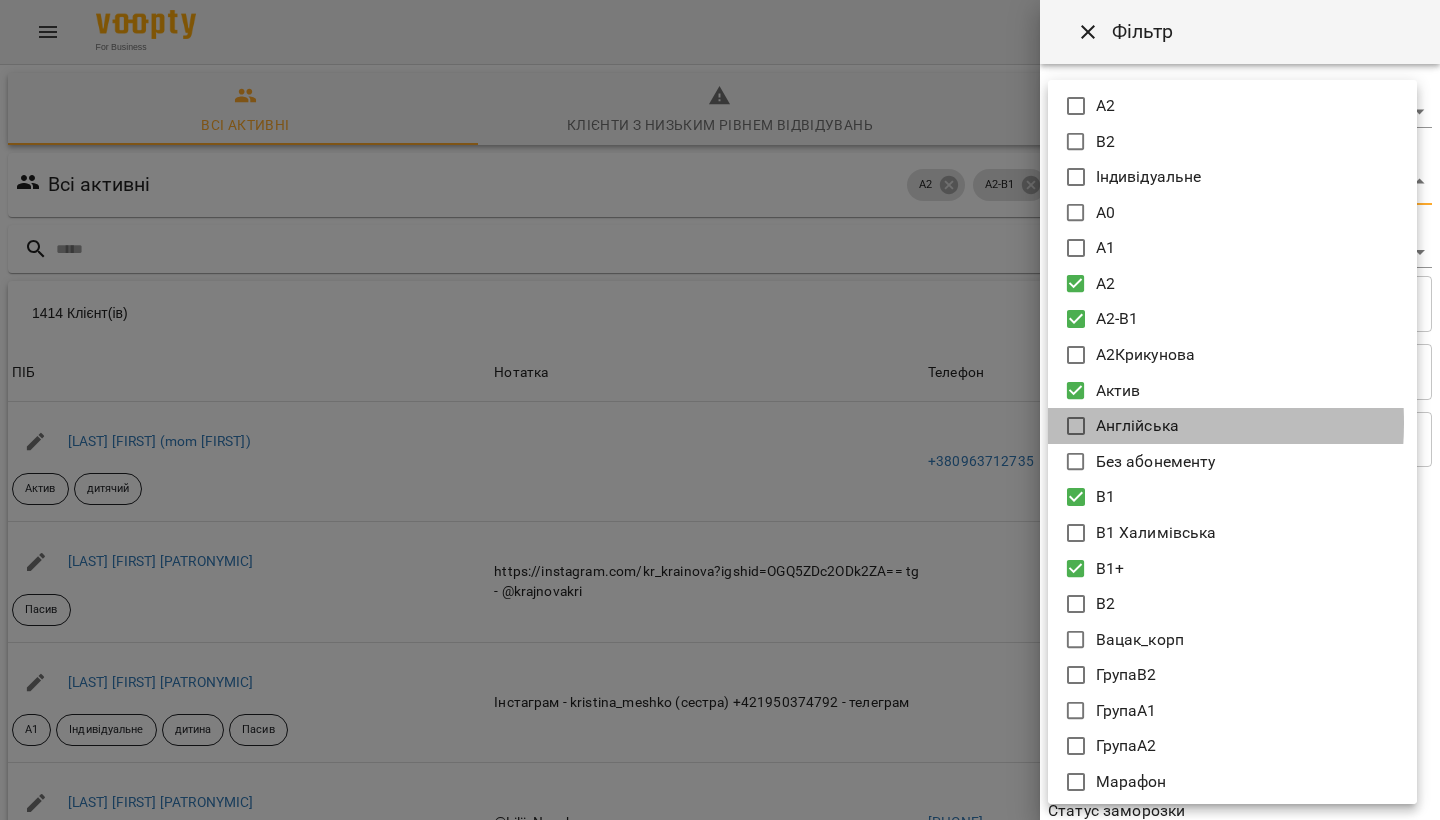 click 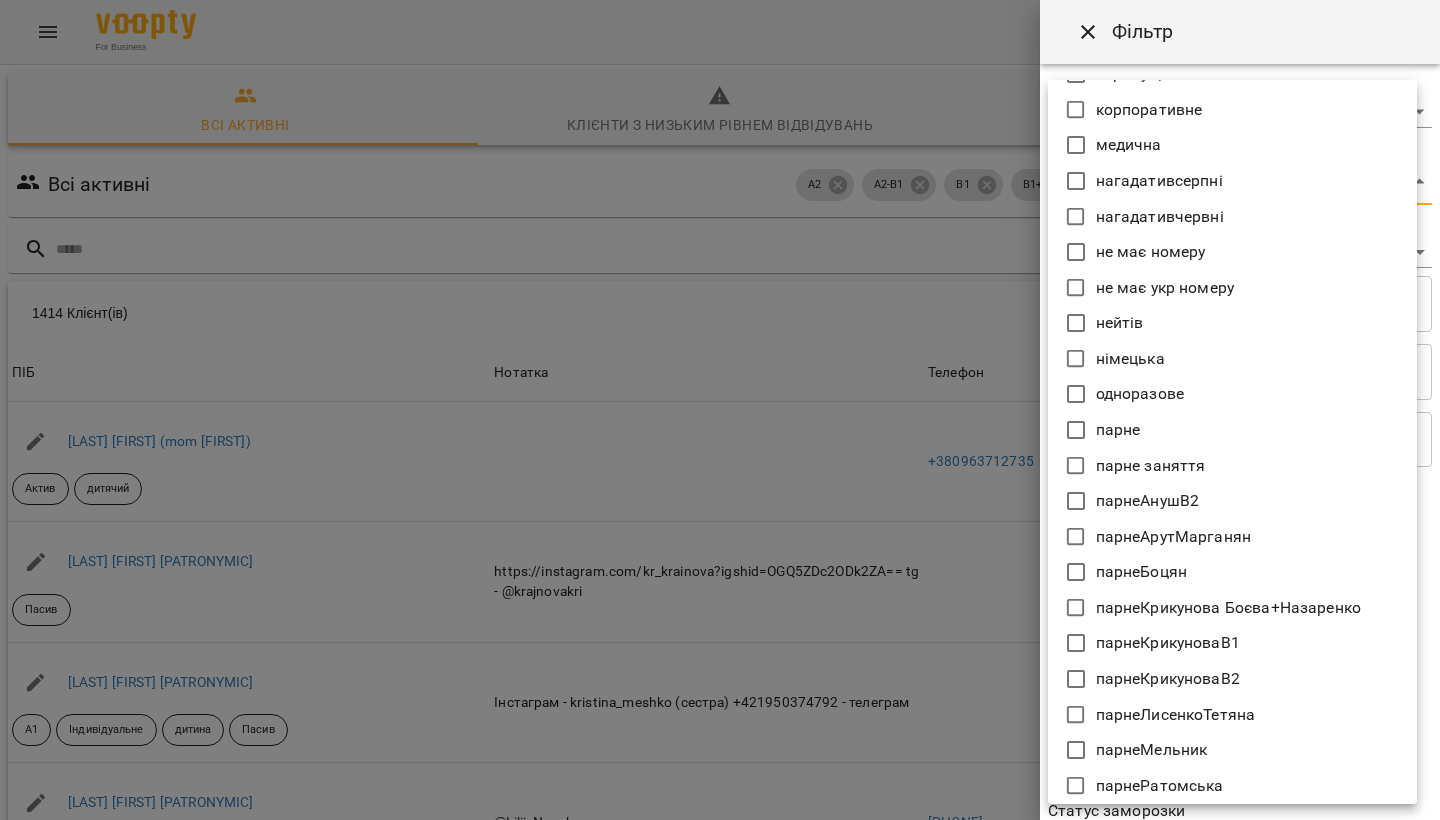 scroll, scrollTop: 1532, scrollLeft: 0, axis: vertical 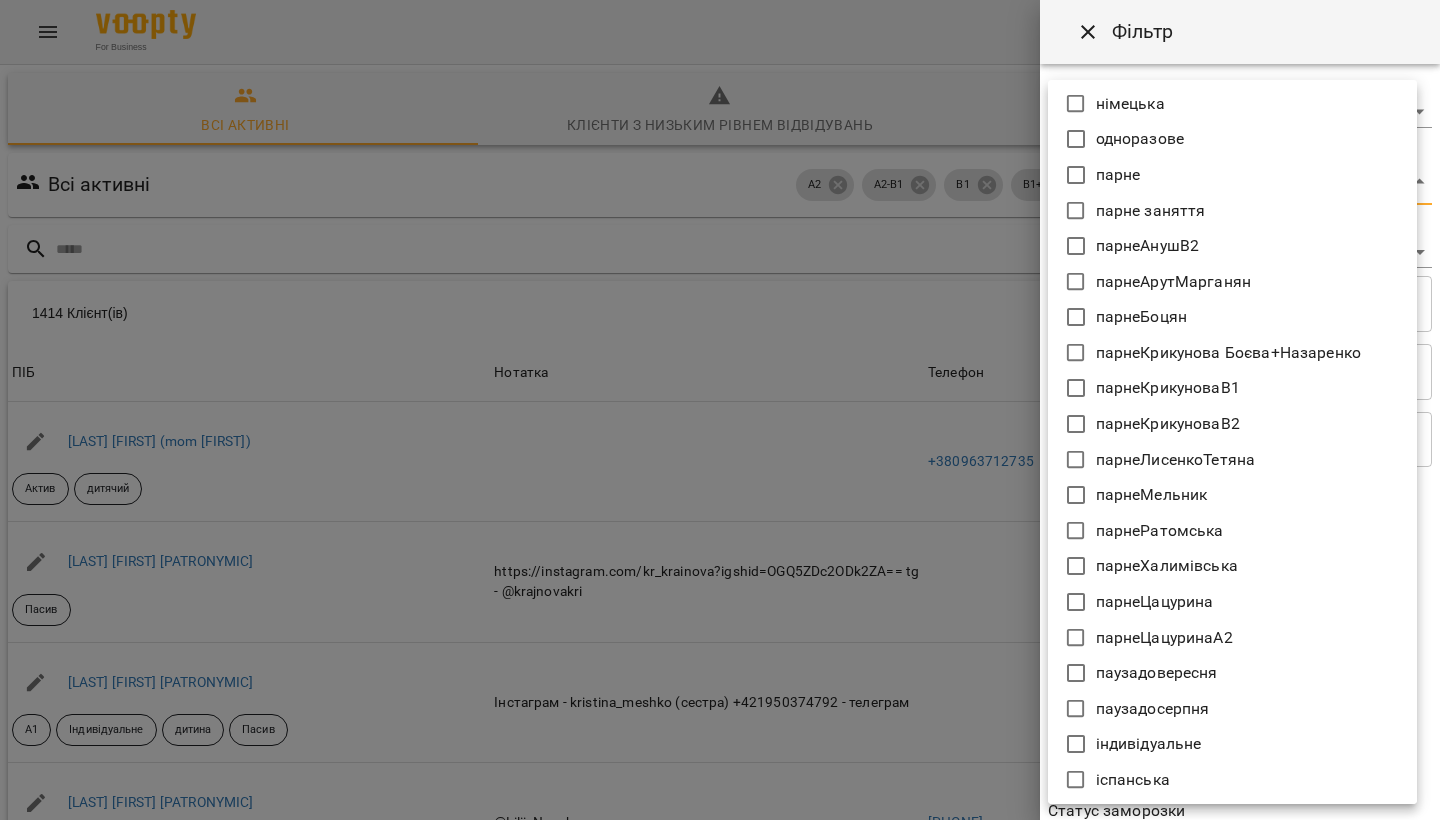 click at bounding box center [720, 410] 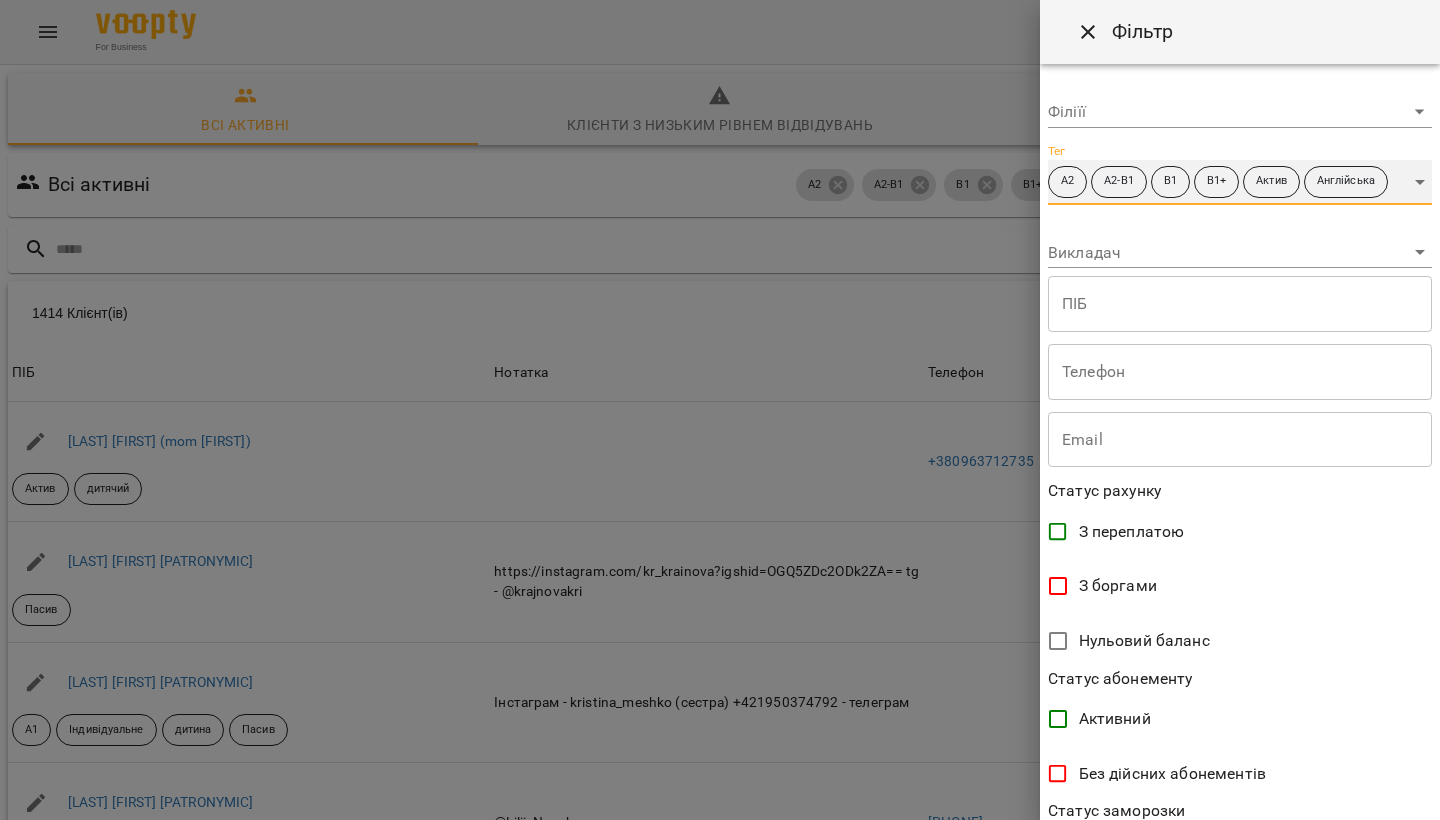 scroll, scrollTop: 305, scrollLeft: 0, axis: vertical 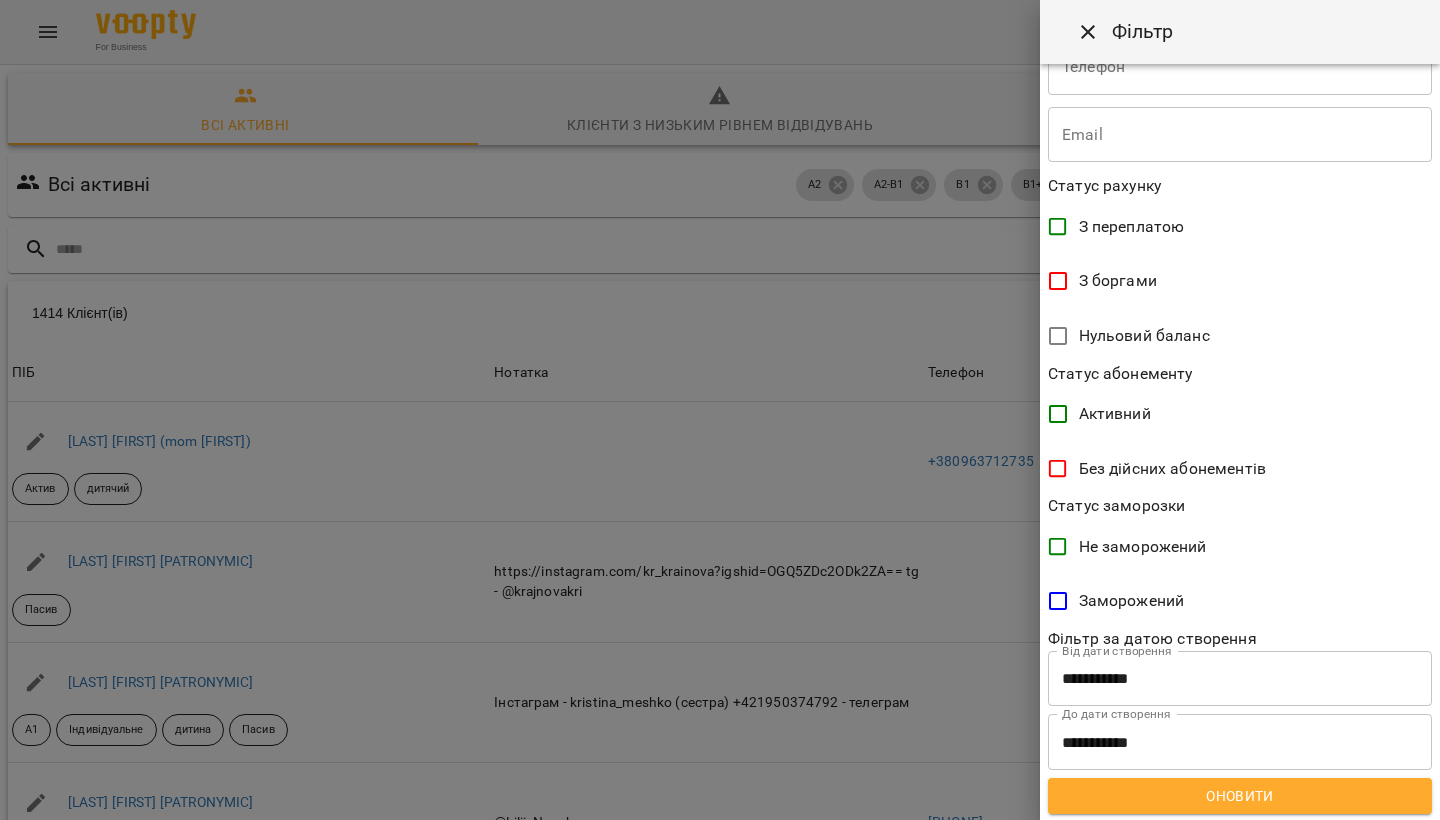 click on "Оновити" at bounding box center (1240, 796) 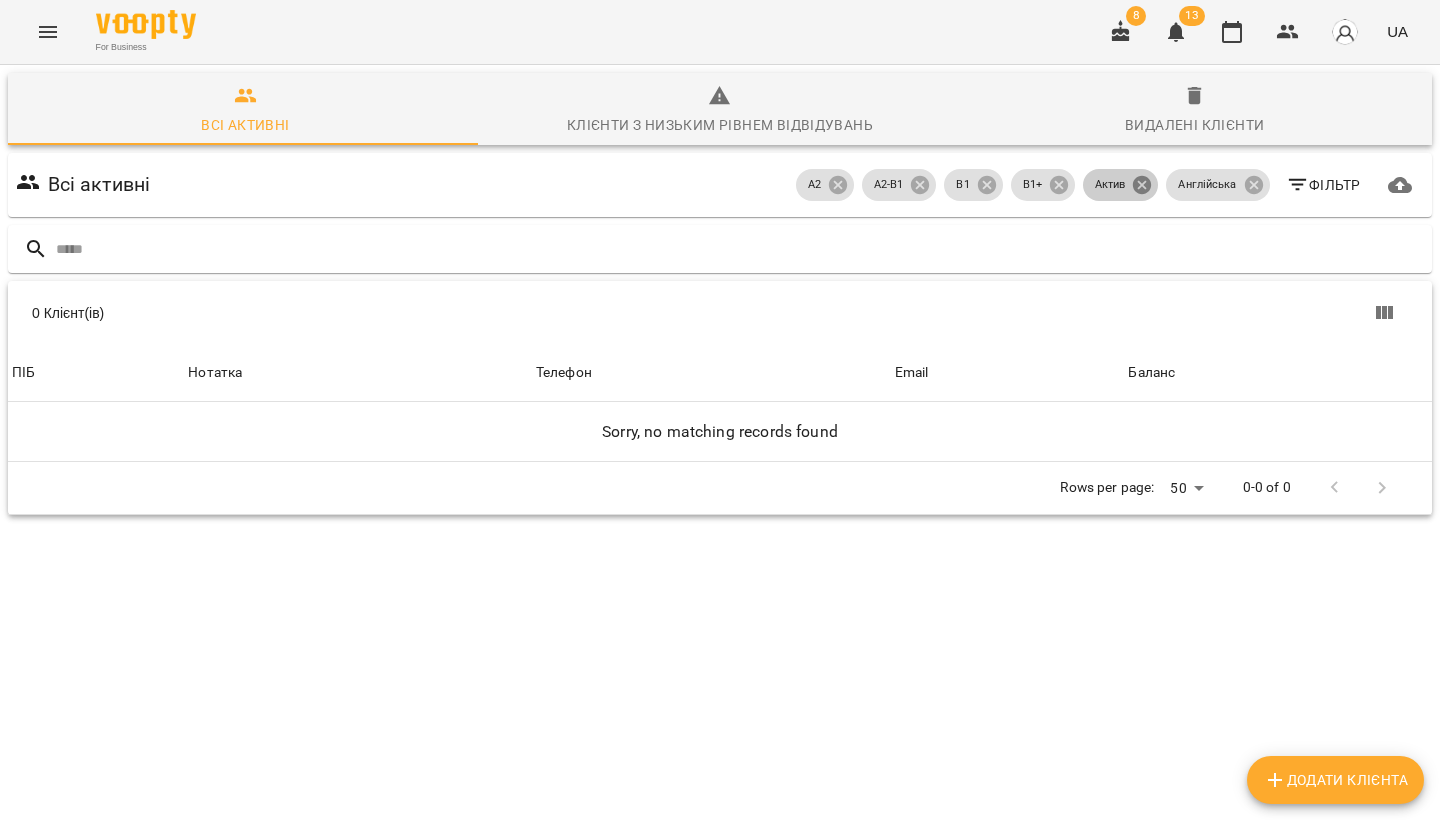 click 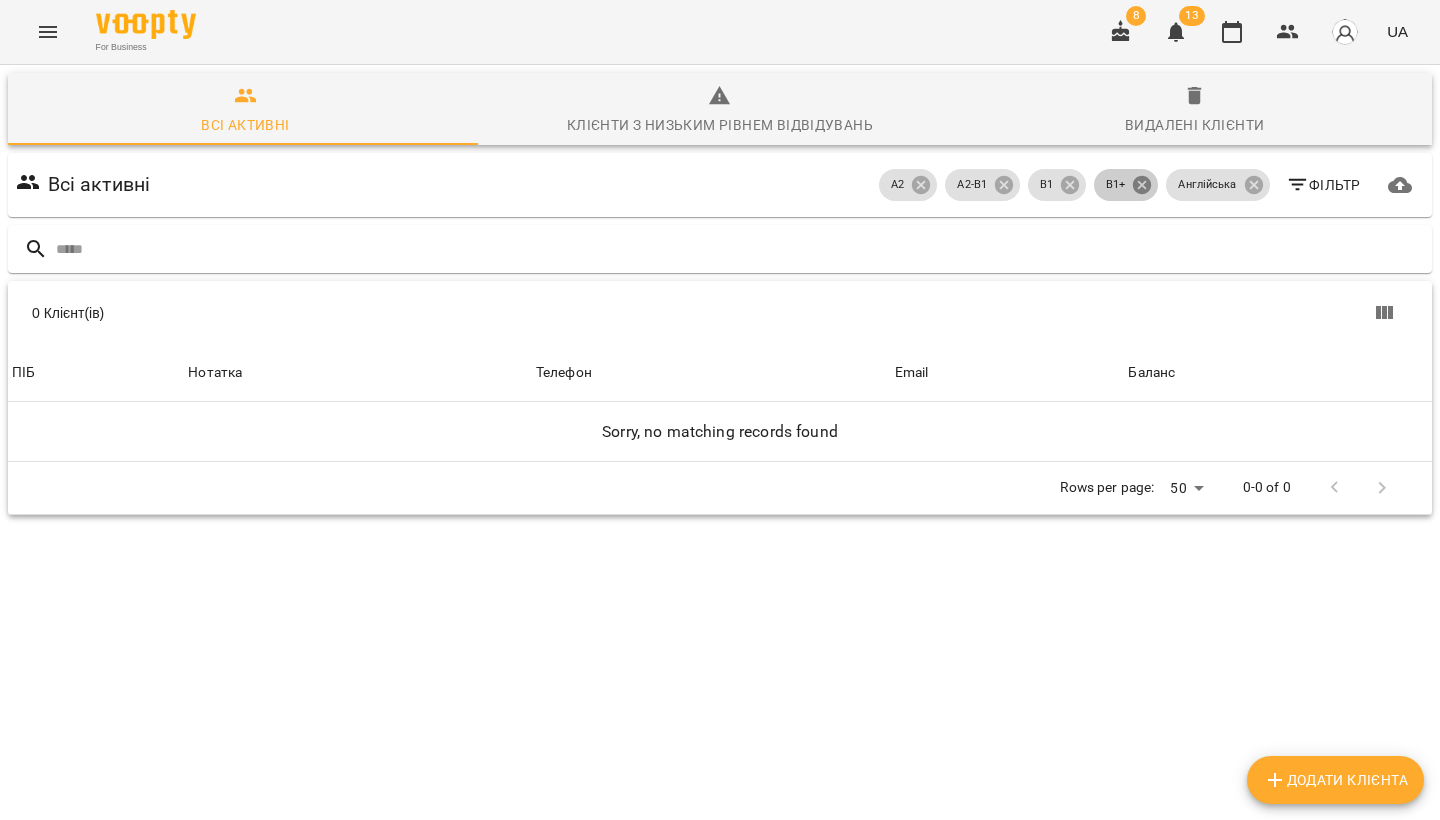 click 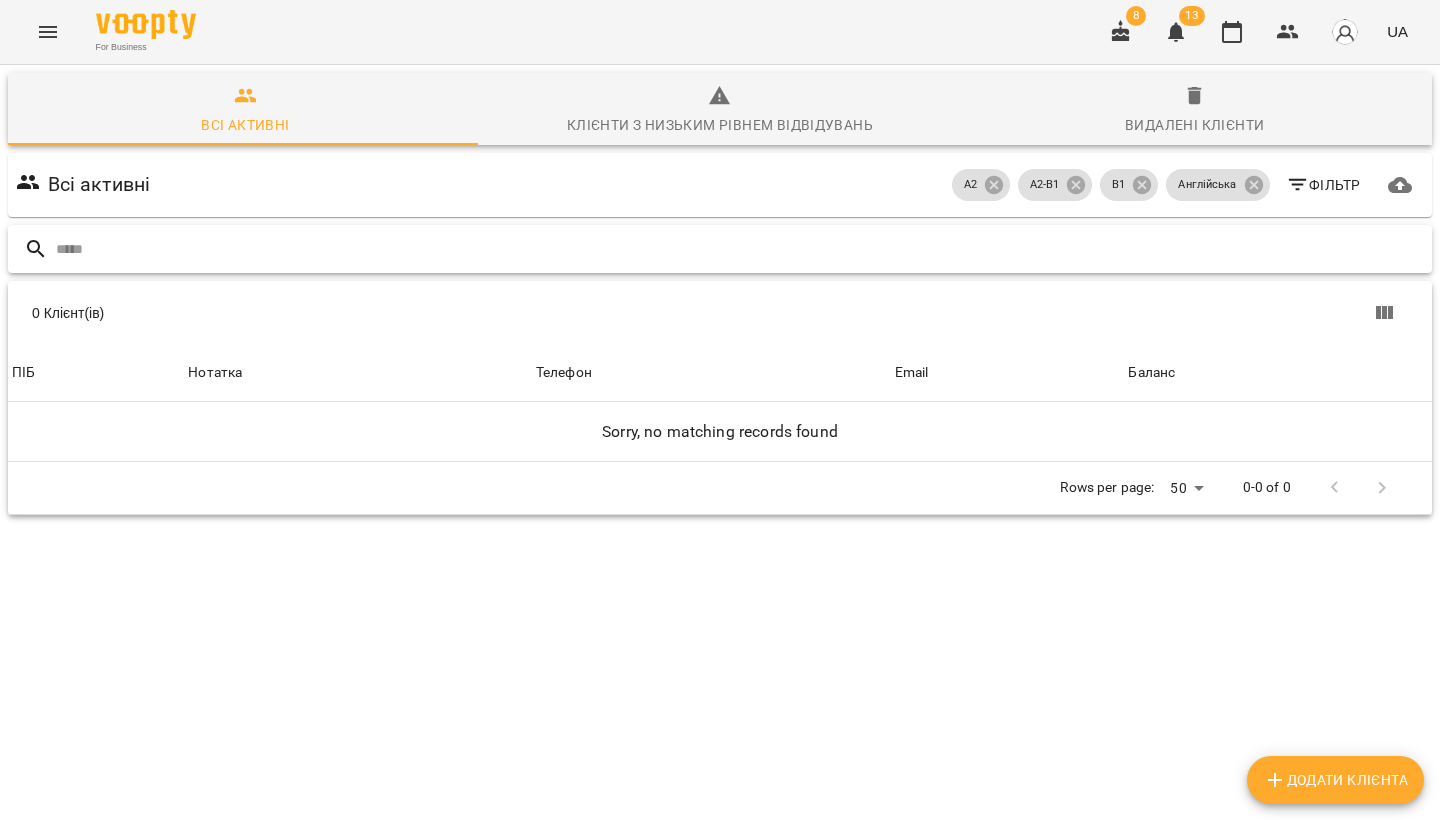 click at bounding box center [740, 249] 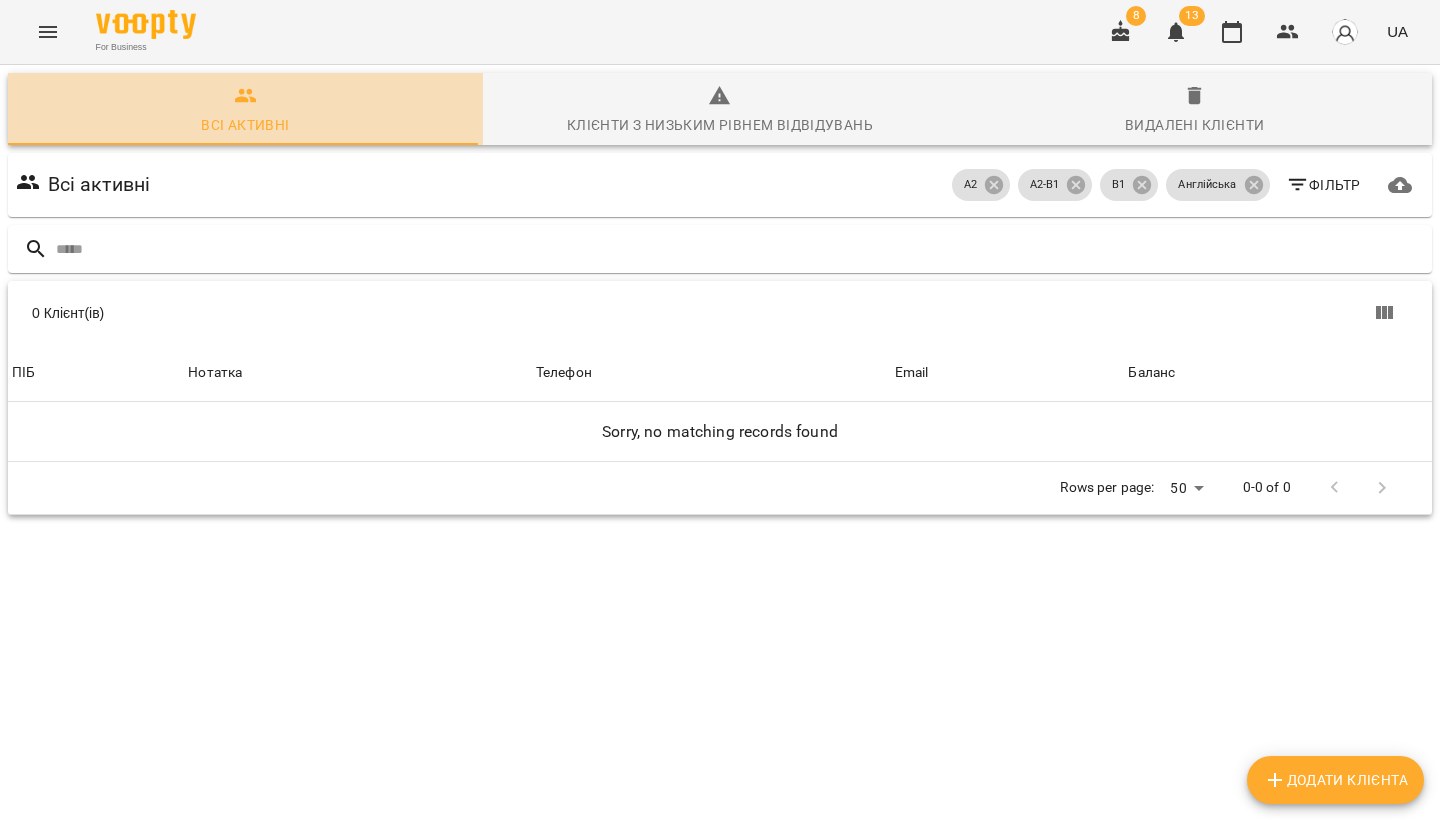 click on "Всі активні" at bounding box center [245, 125] 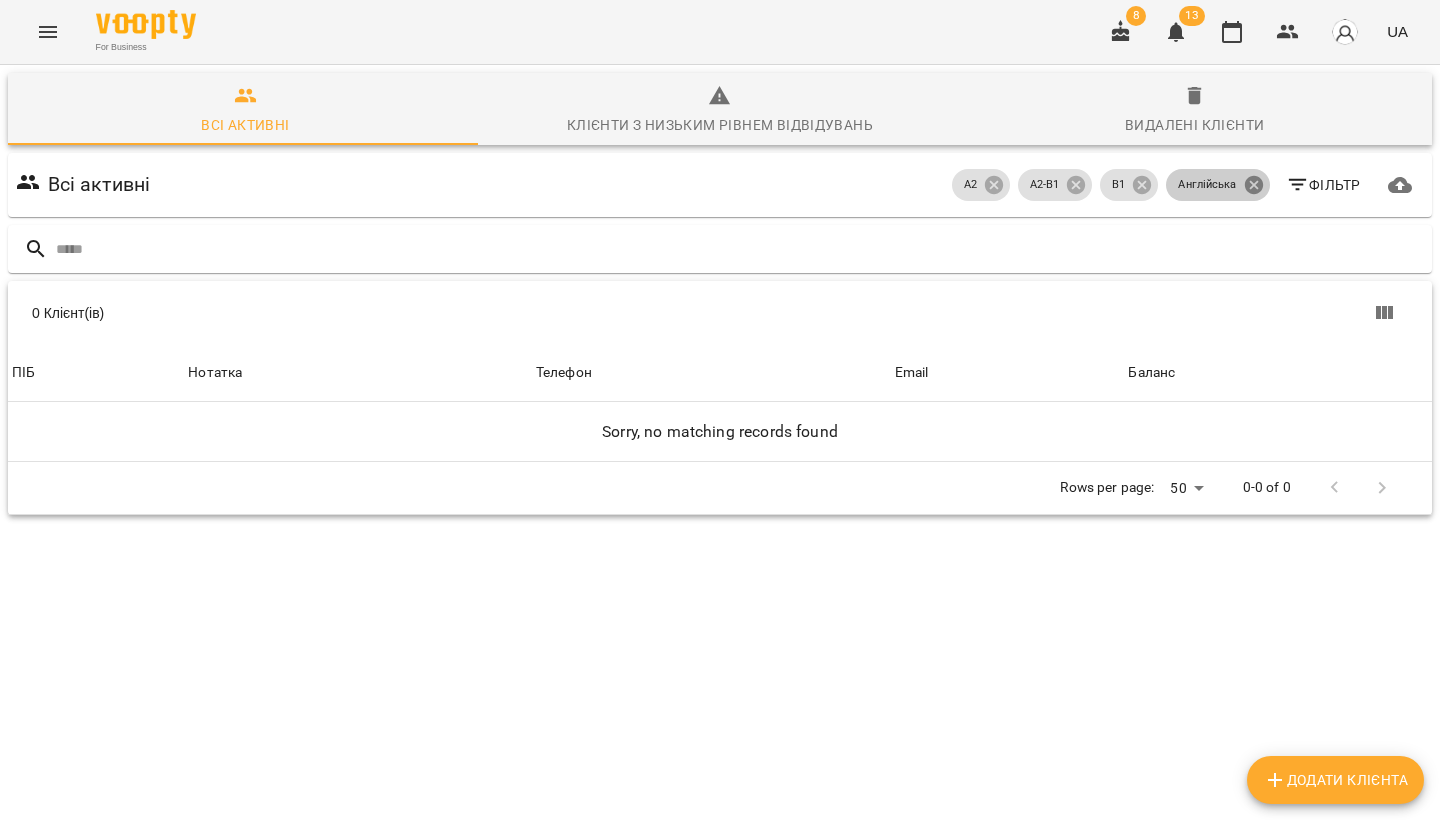 click 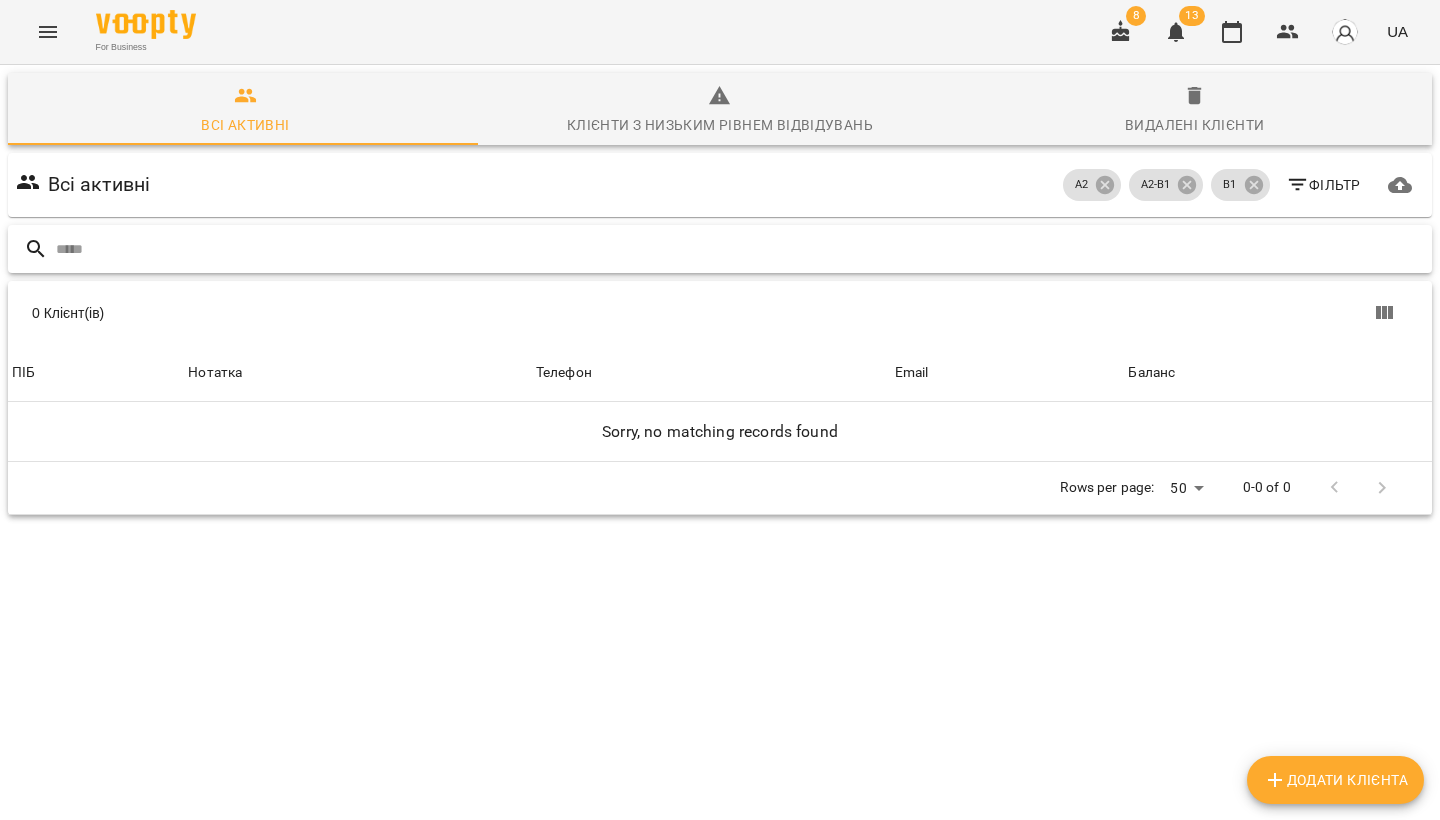 click at bounding box center (740, 249) 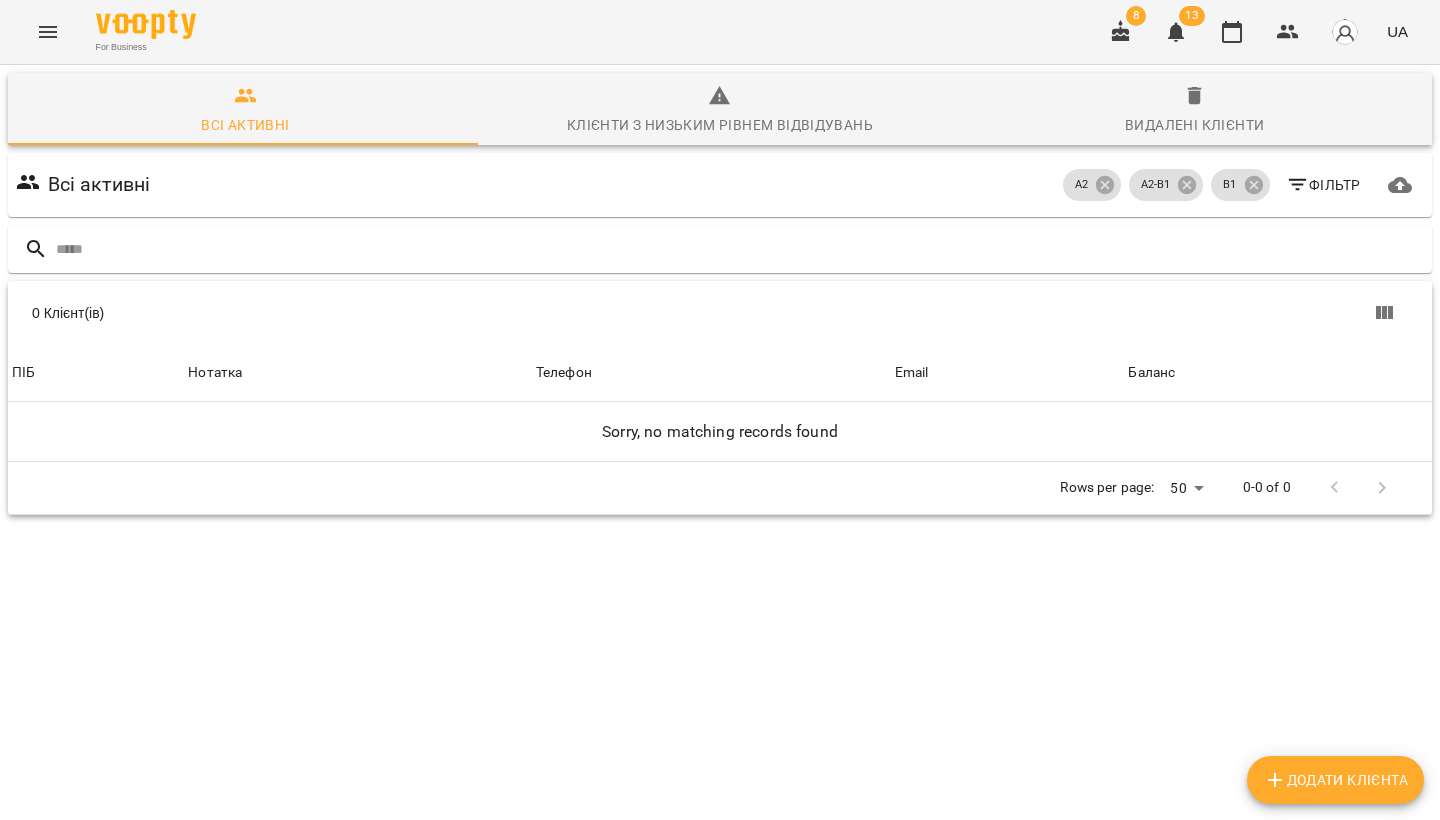 click on "Фільтр" at bounding box center [1323, 185] 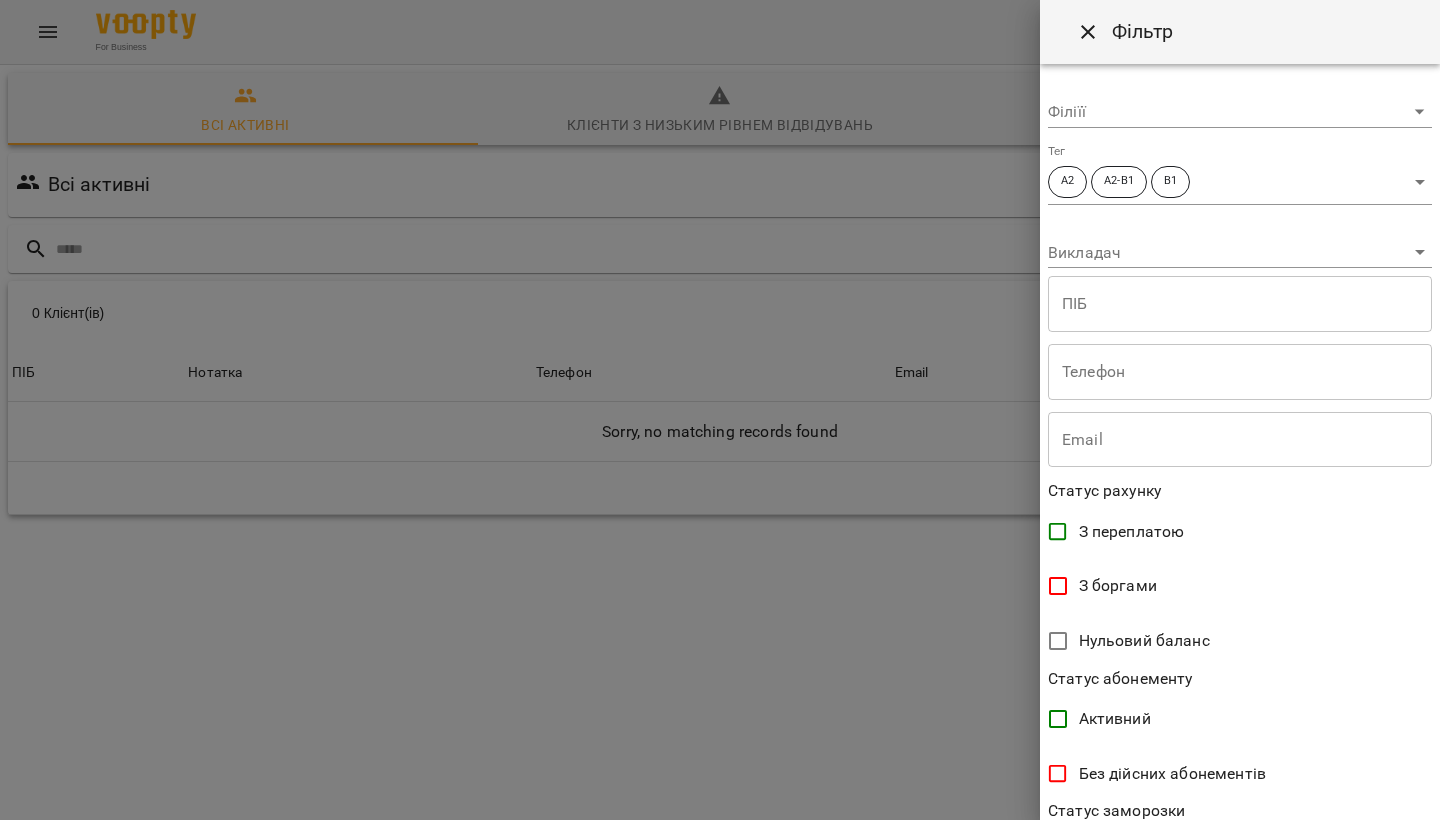 scroll, scrollTop: 305, scrollLeft: 0, axis: vertical 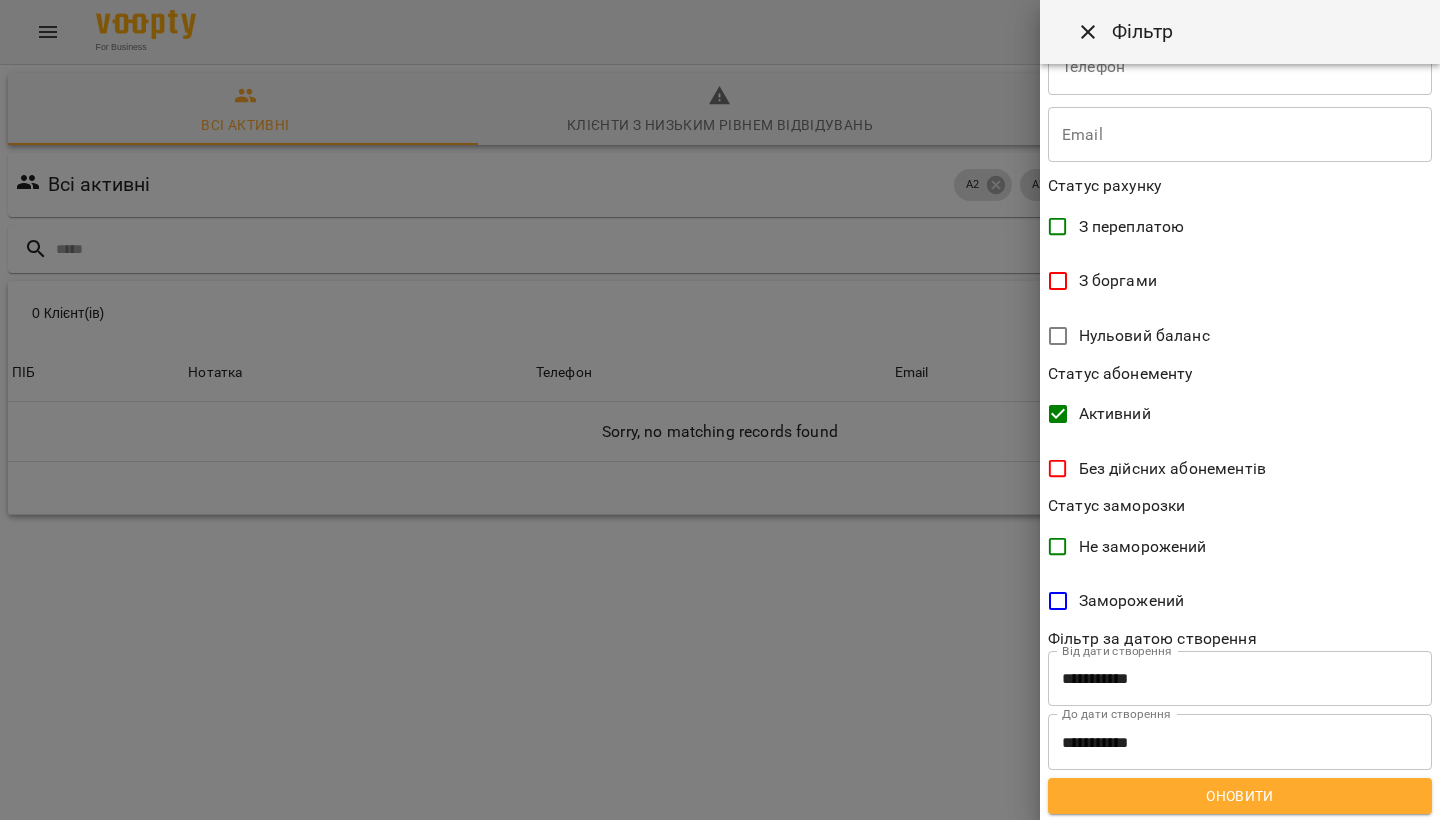 click on "Оновити" at bounding box center [1240, 796] 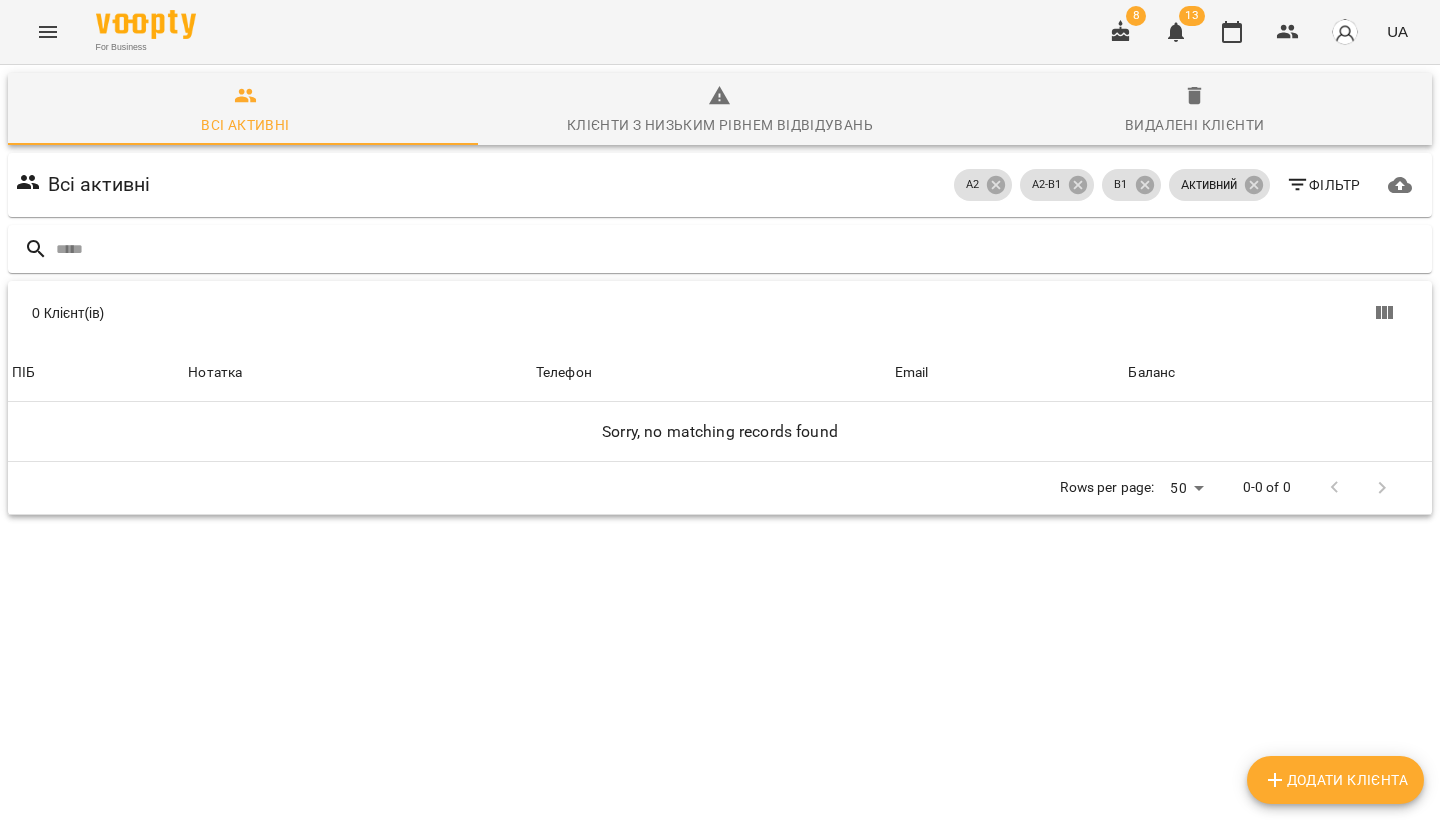click on "Фільтр" at bounding box center (1323, 185) 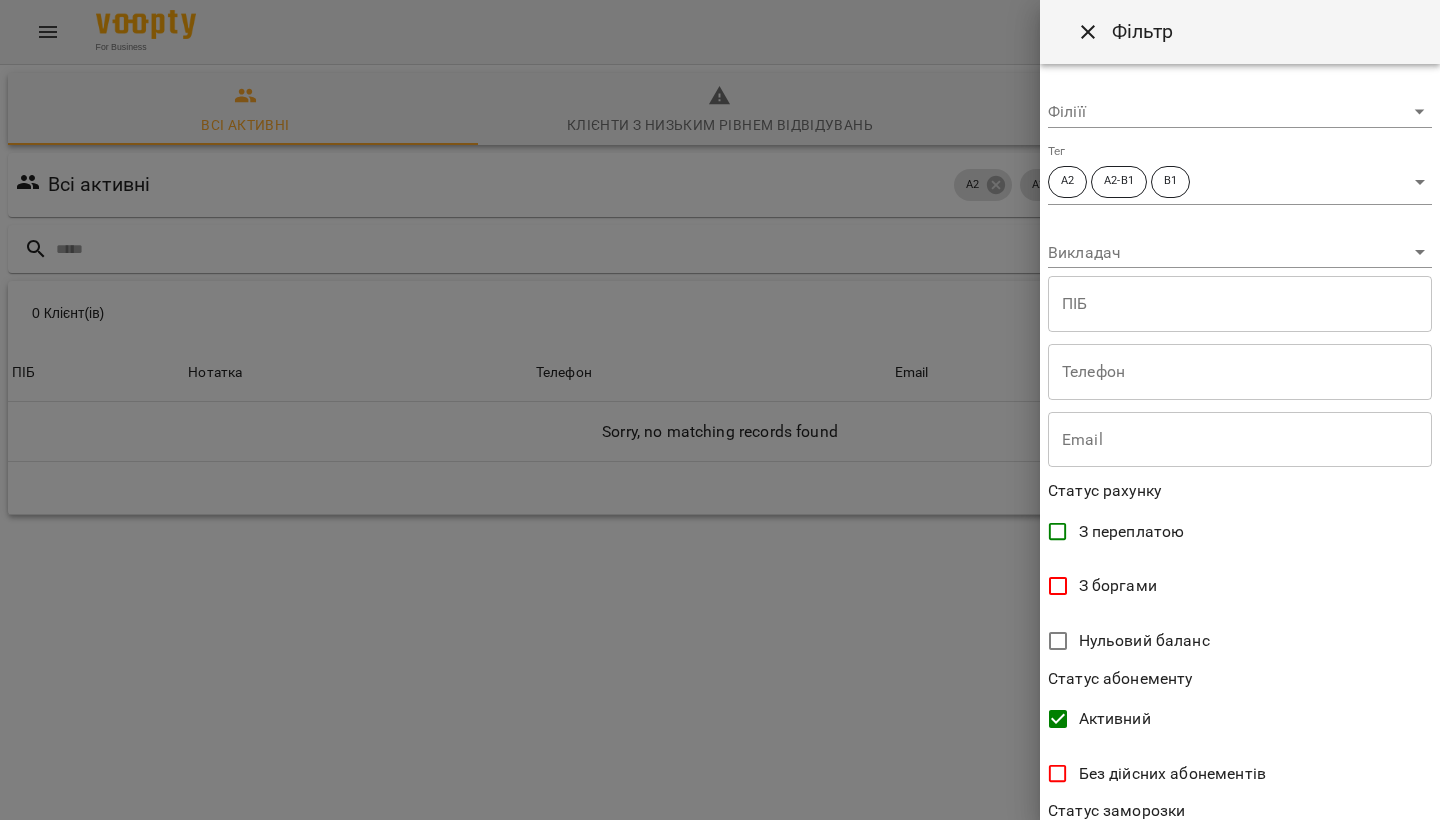 click on "**********" at bounding box center (720, 331) 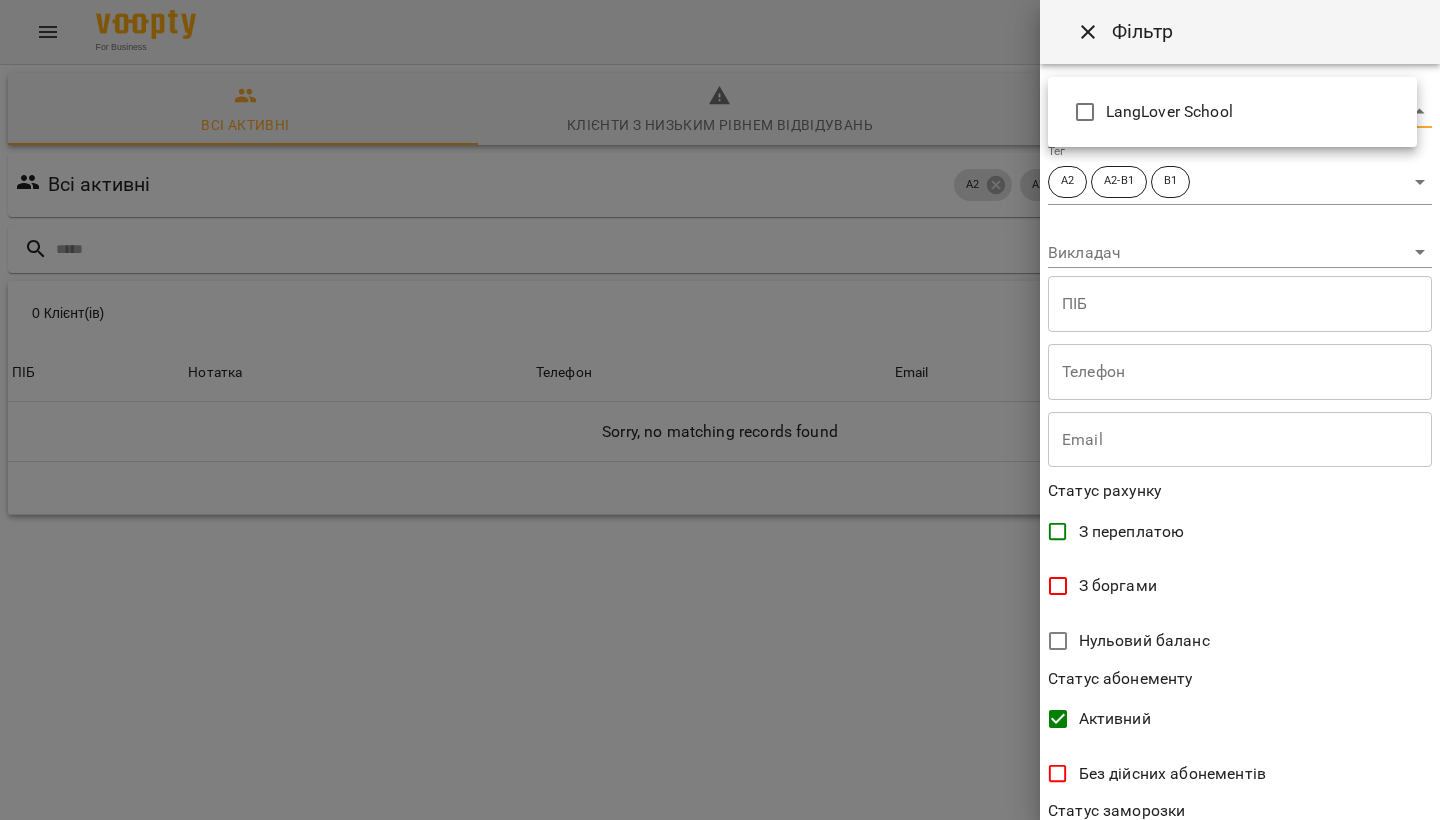 click at bounding box center [720, 410] 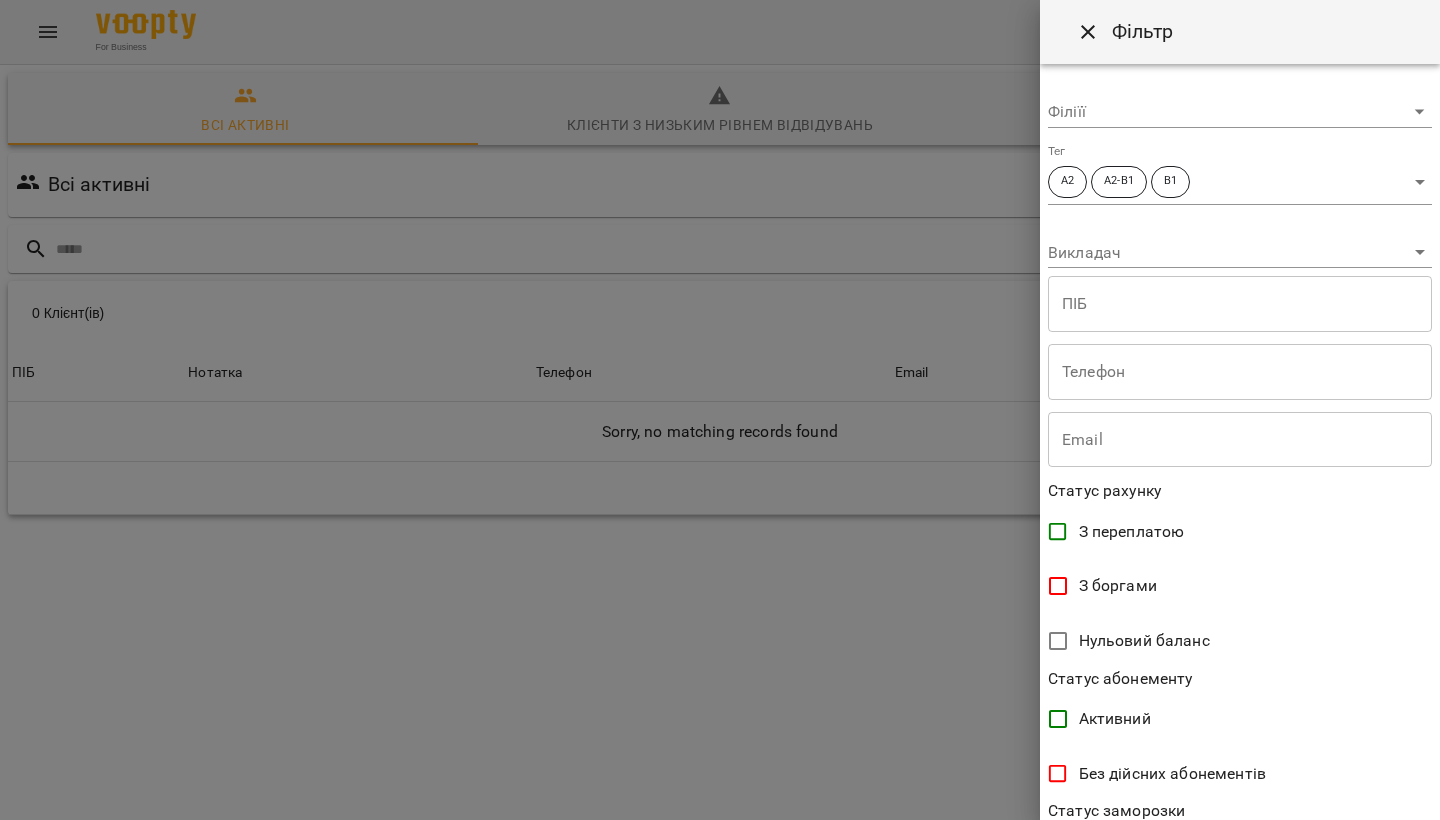 scroll, scrollTop: 305, scrollLeft: 0, axis: vertical 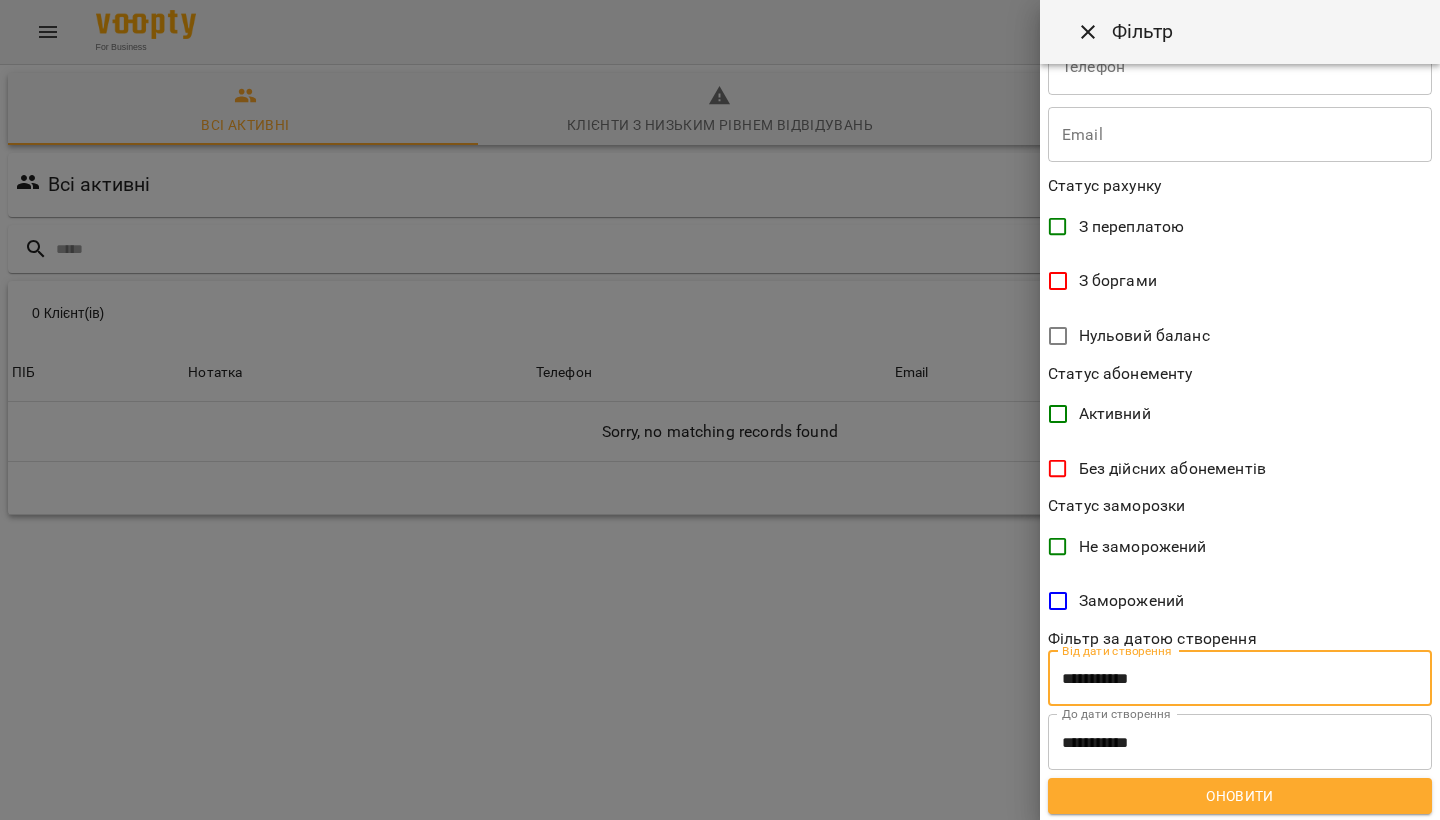 click on "**********" at bounding box center [1240, 679] 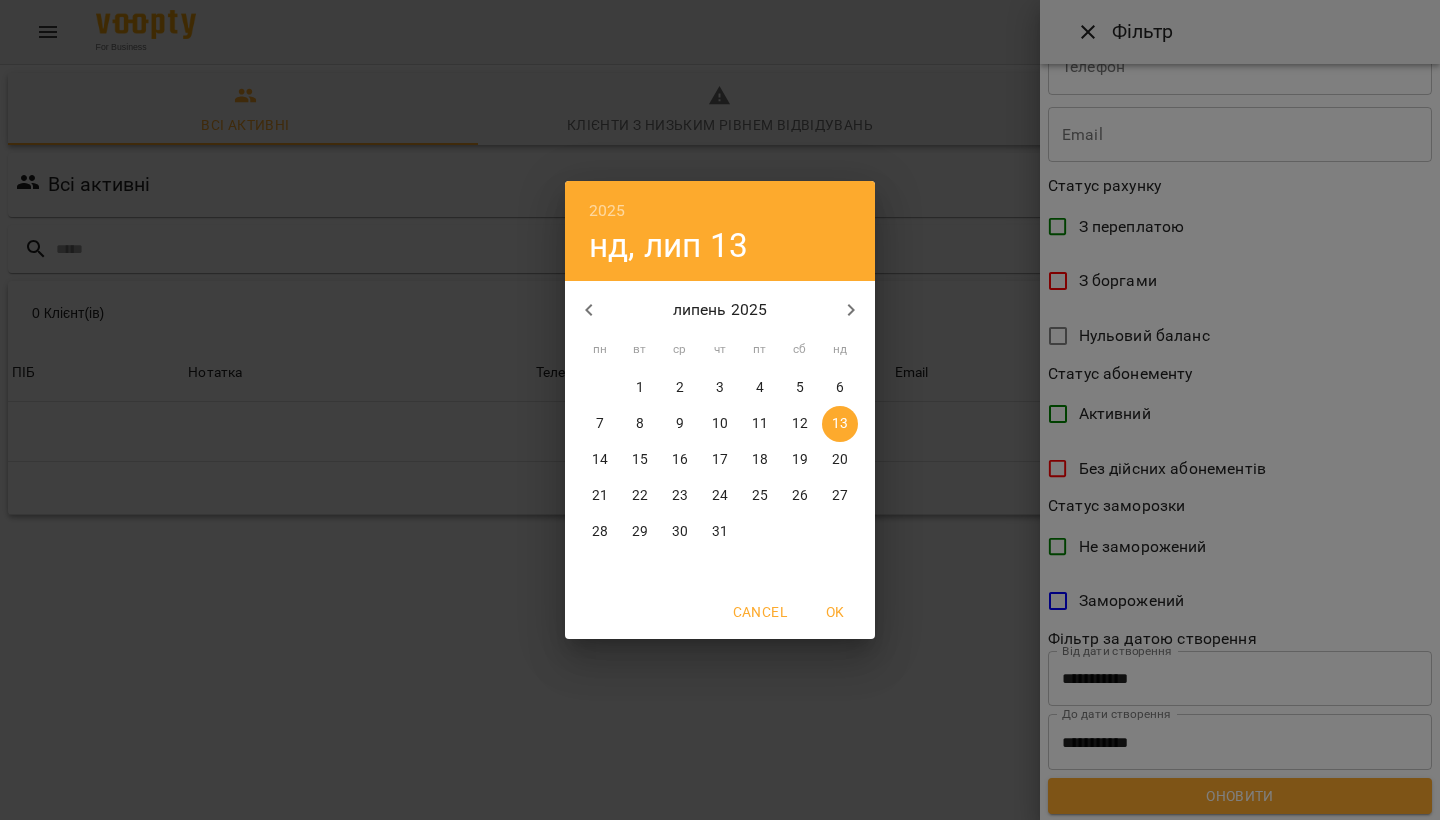 click on "Cancel" at bounding box center (760, 612) 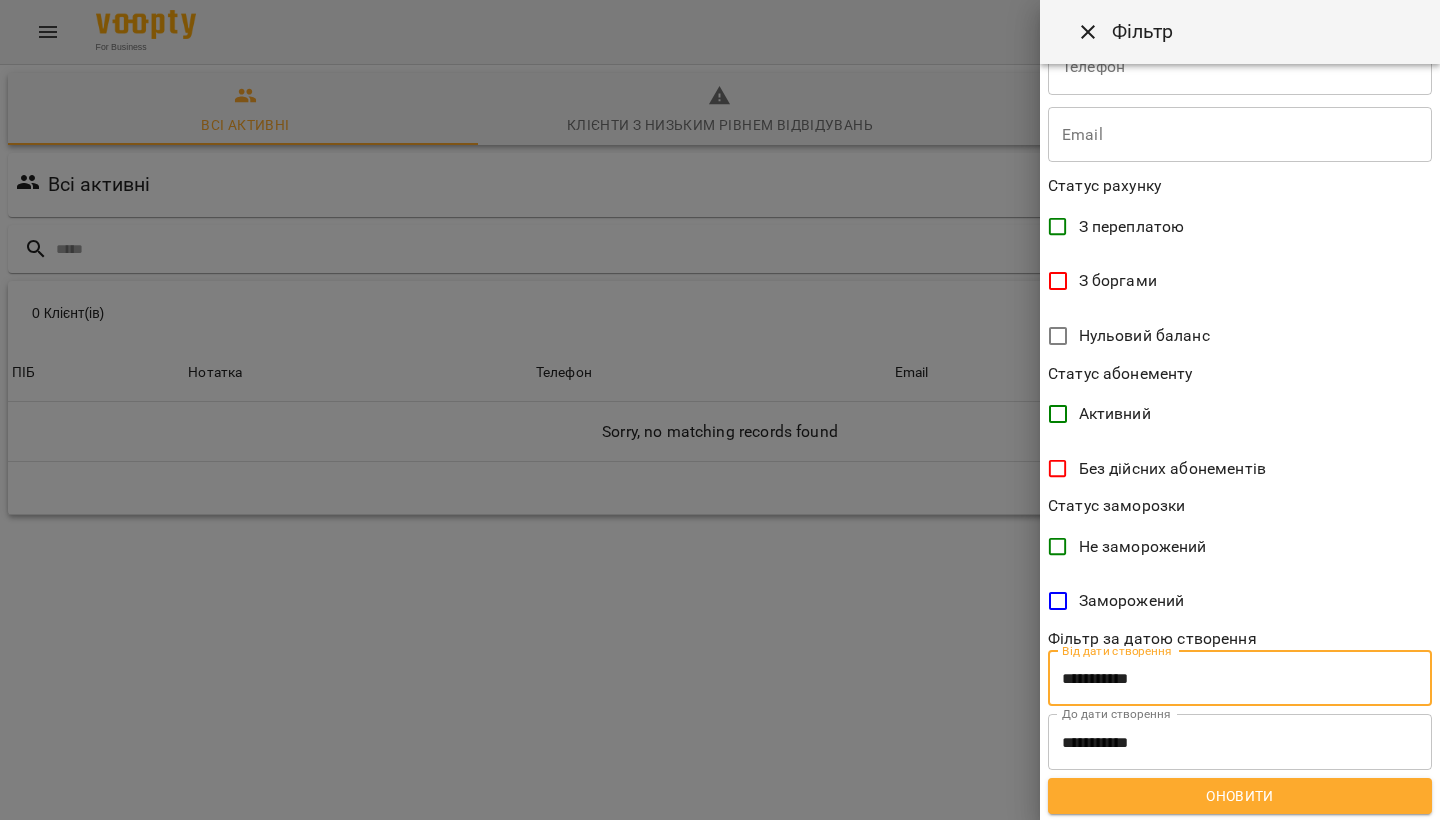 click on "**********" at bounding box center [1240, 679] 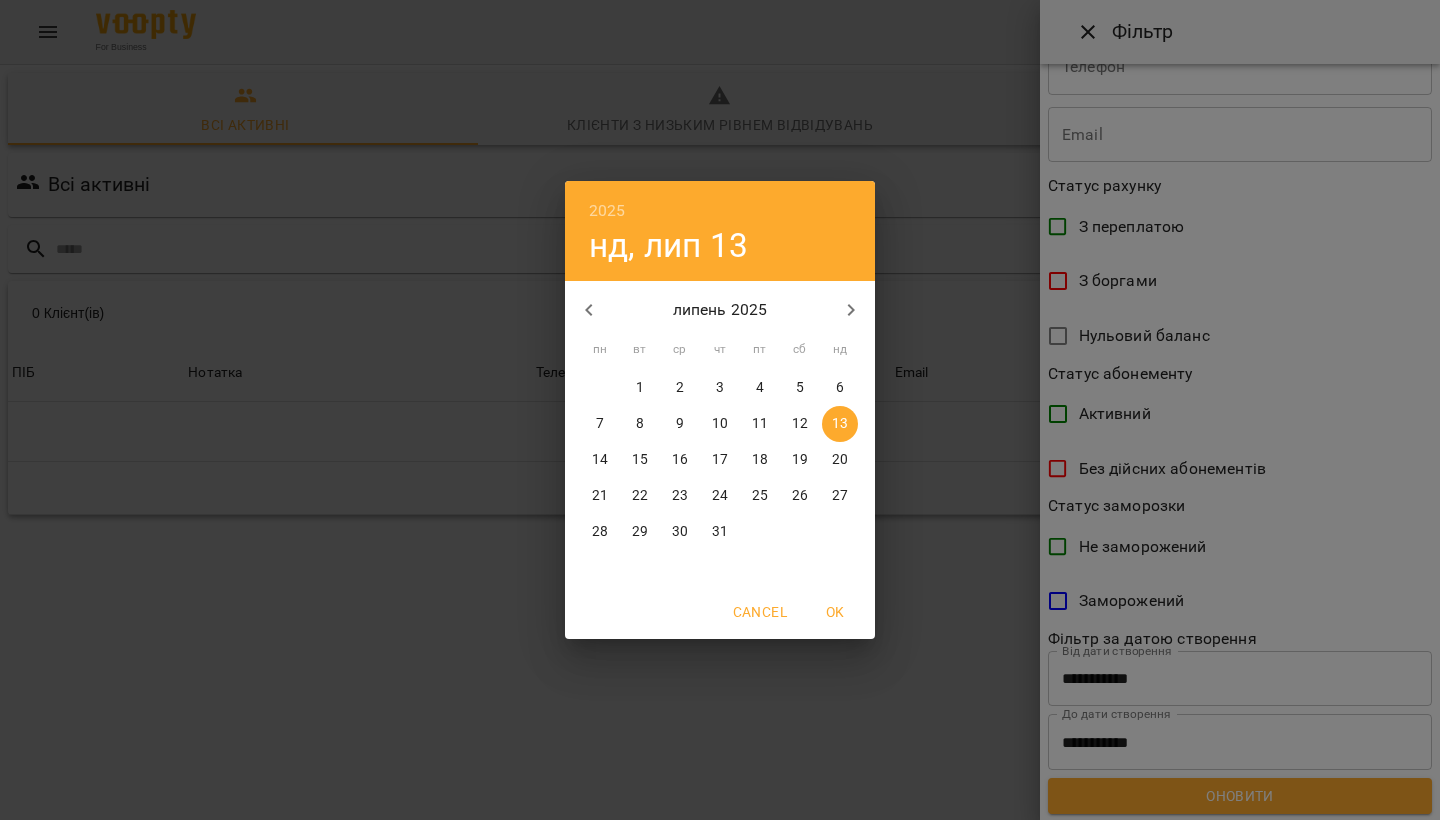 click 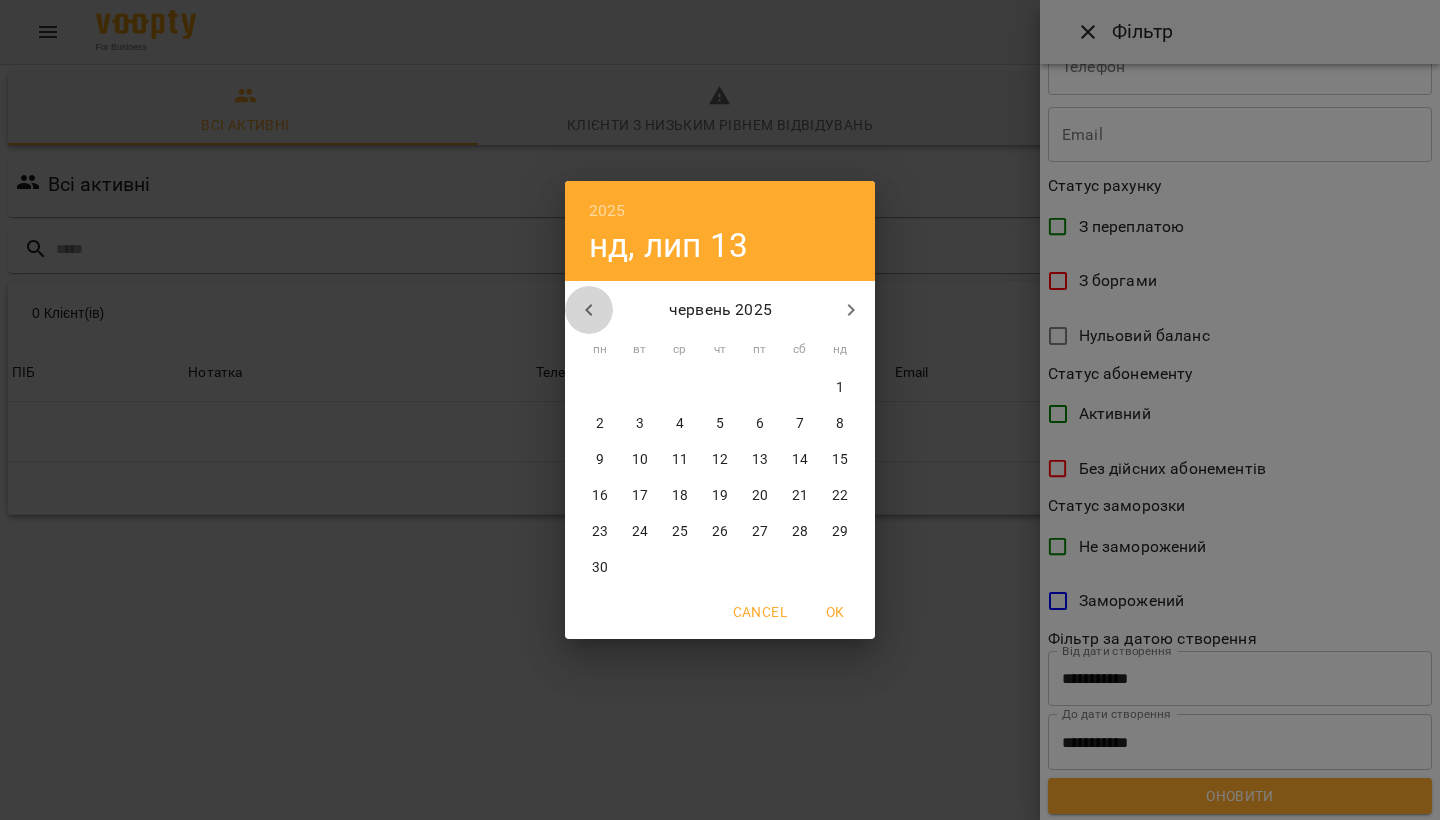 click 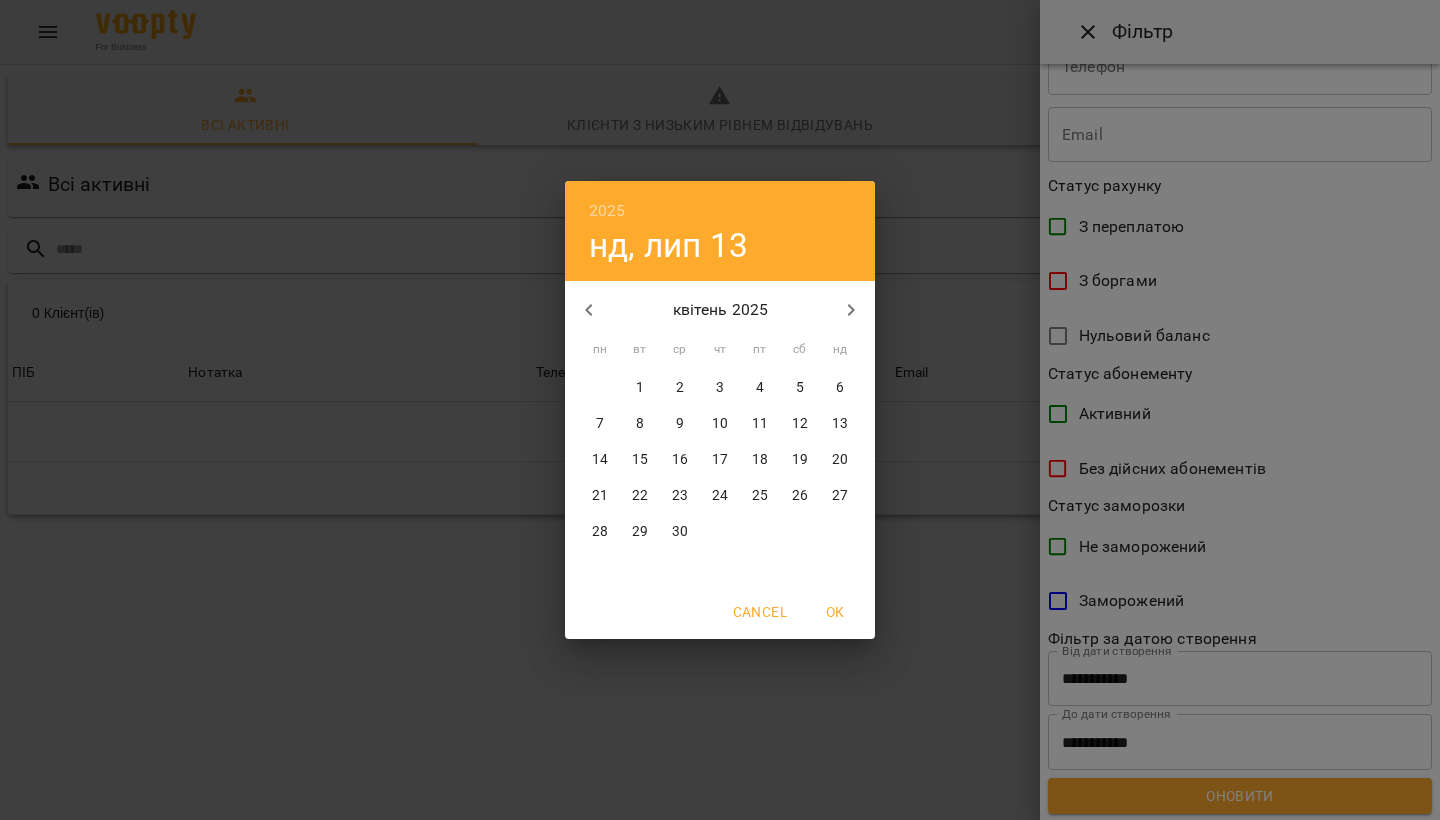click 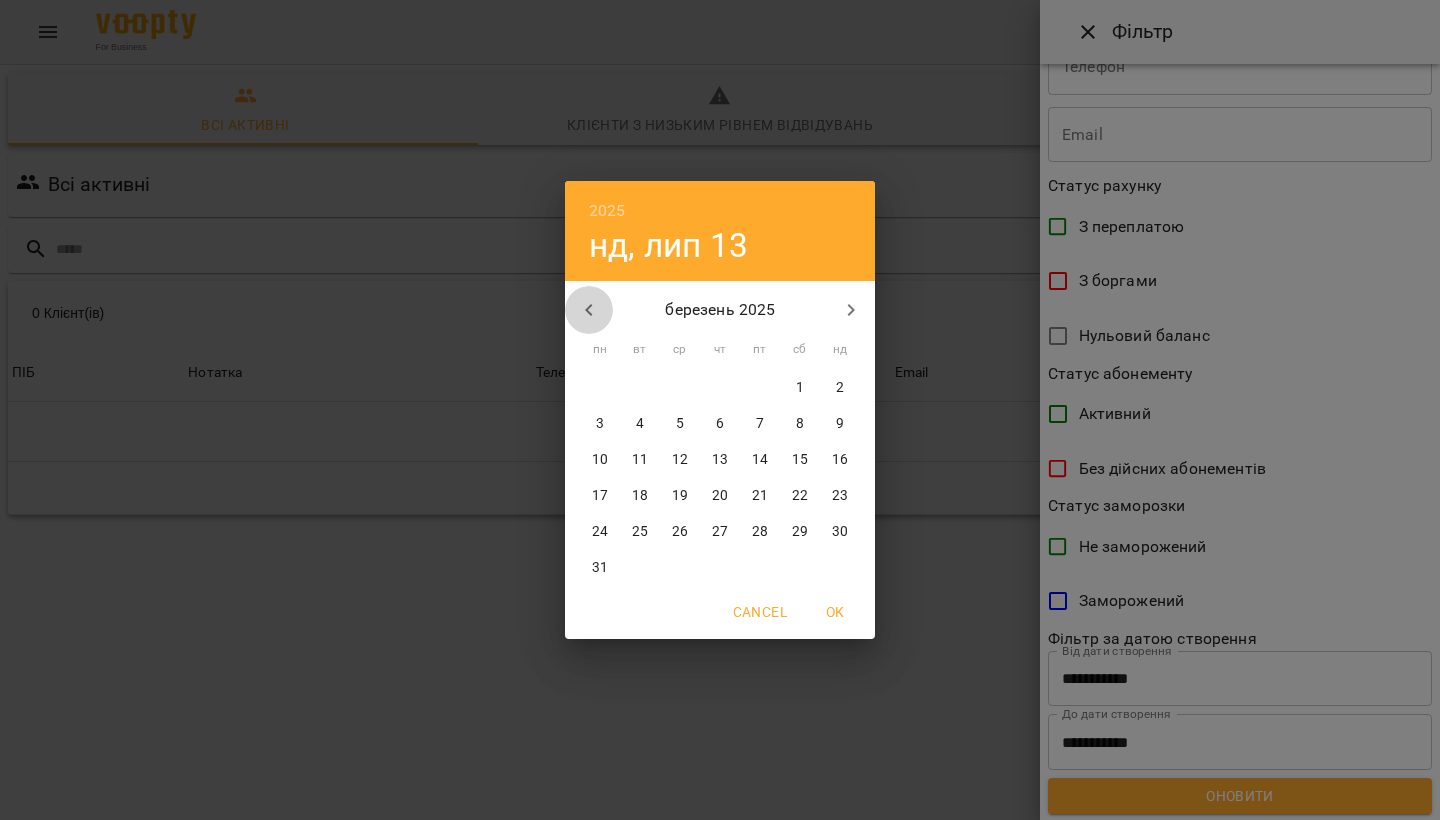 click 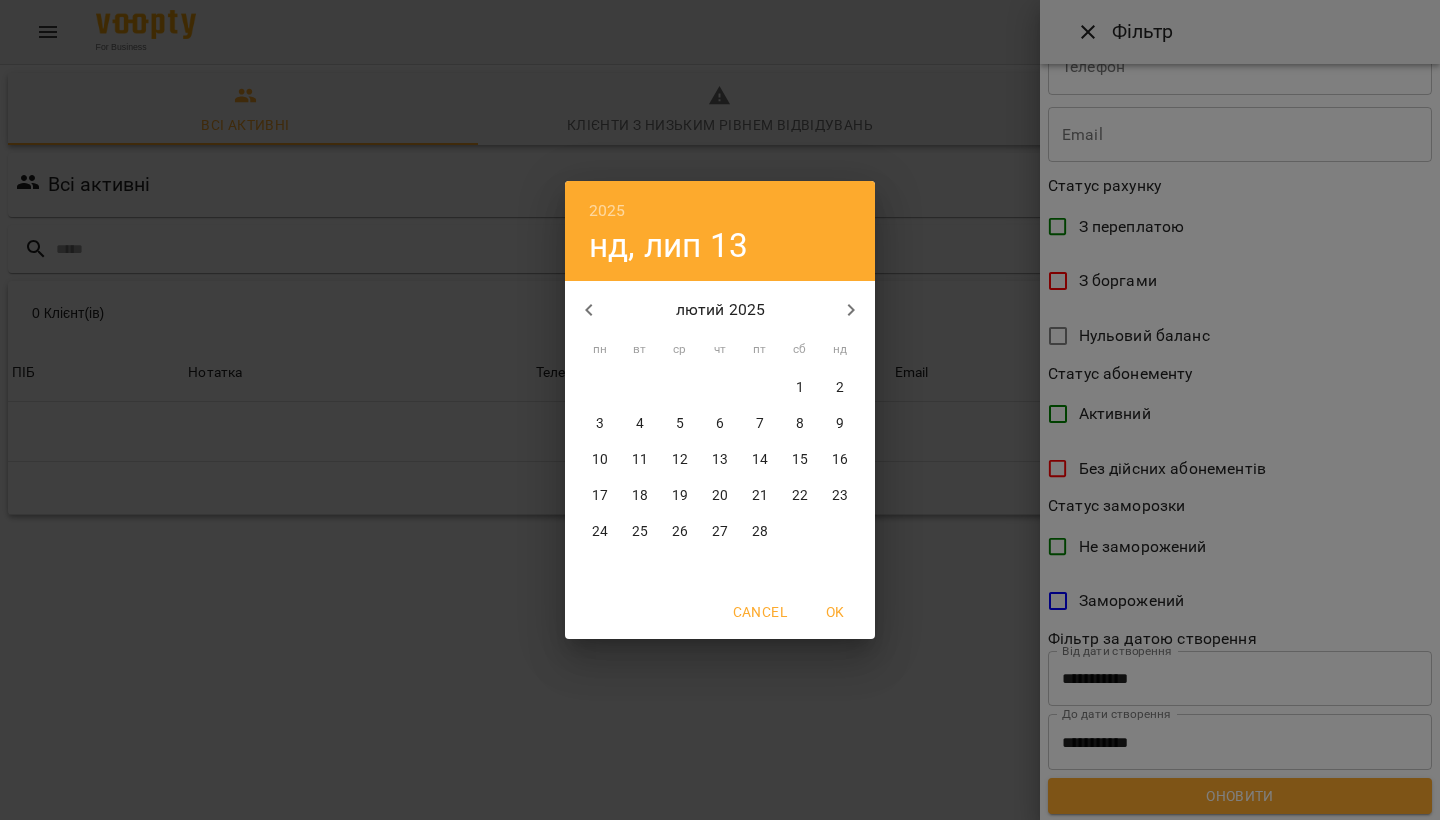 click 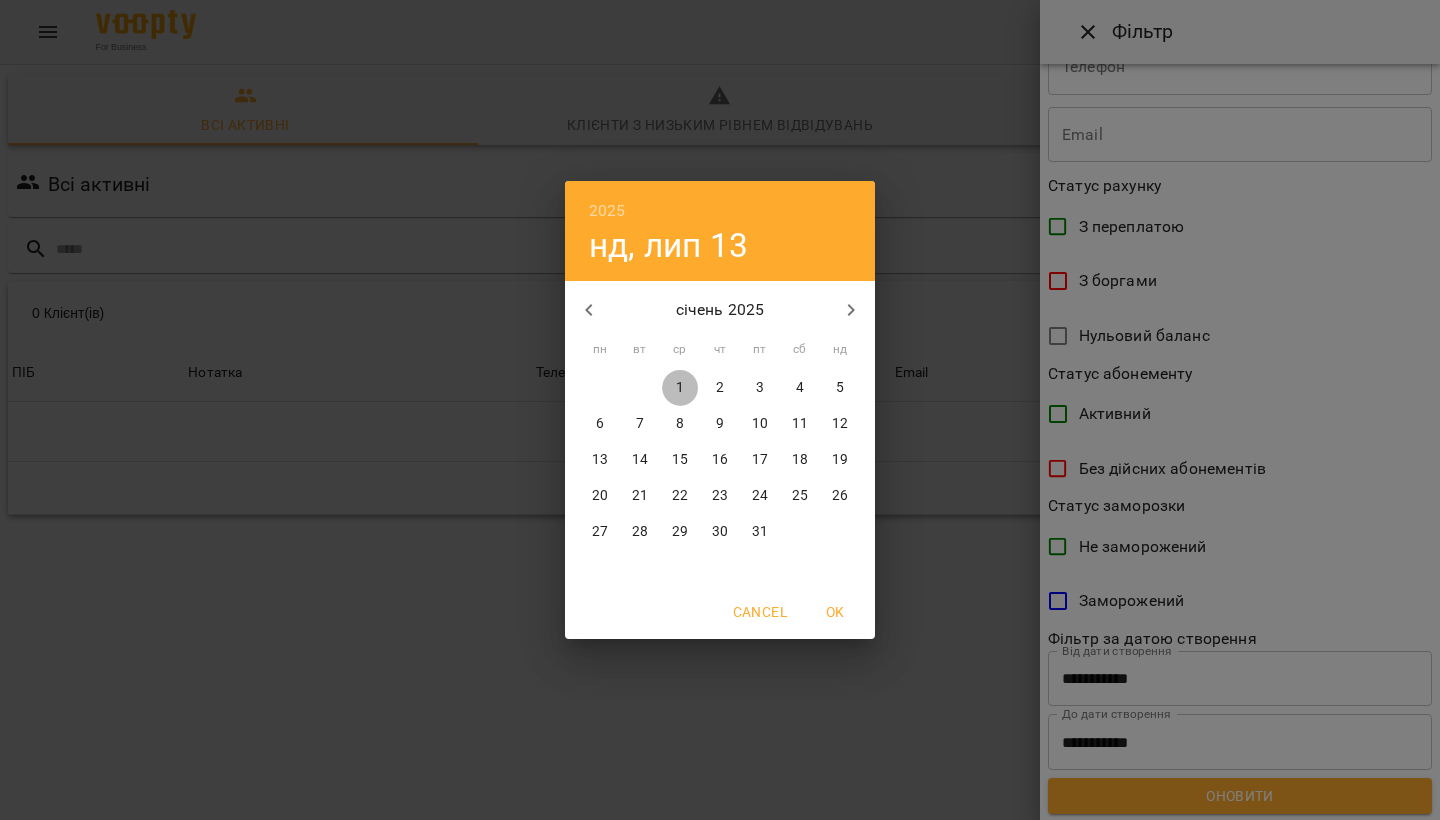 click on "1" at bounding box center [680, 388] 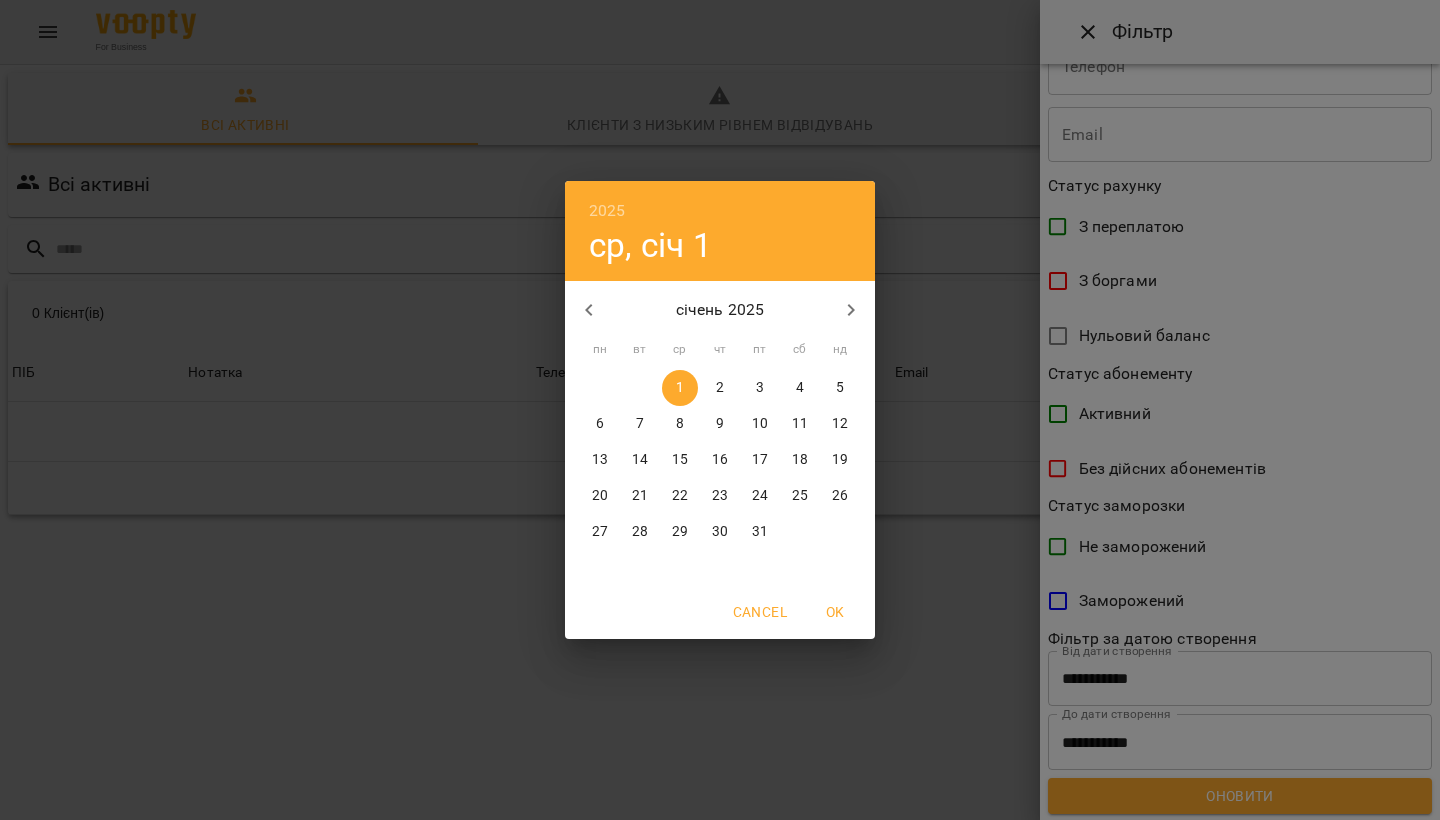 click on "OK" at bounding box center (835, 612) 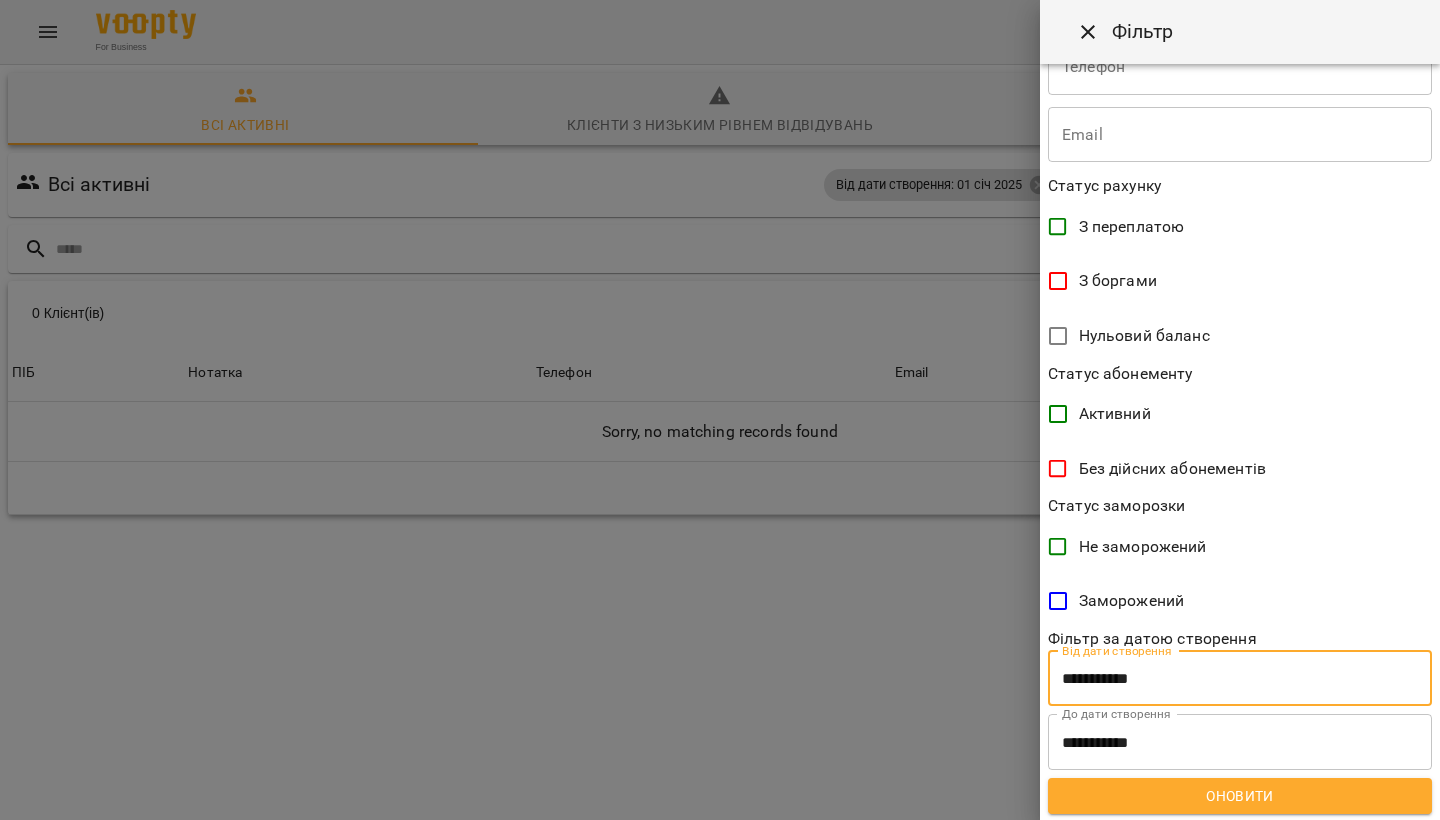 click on "Оновити" at bounding box center [1240, 796] 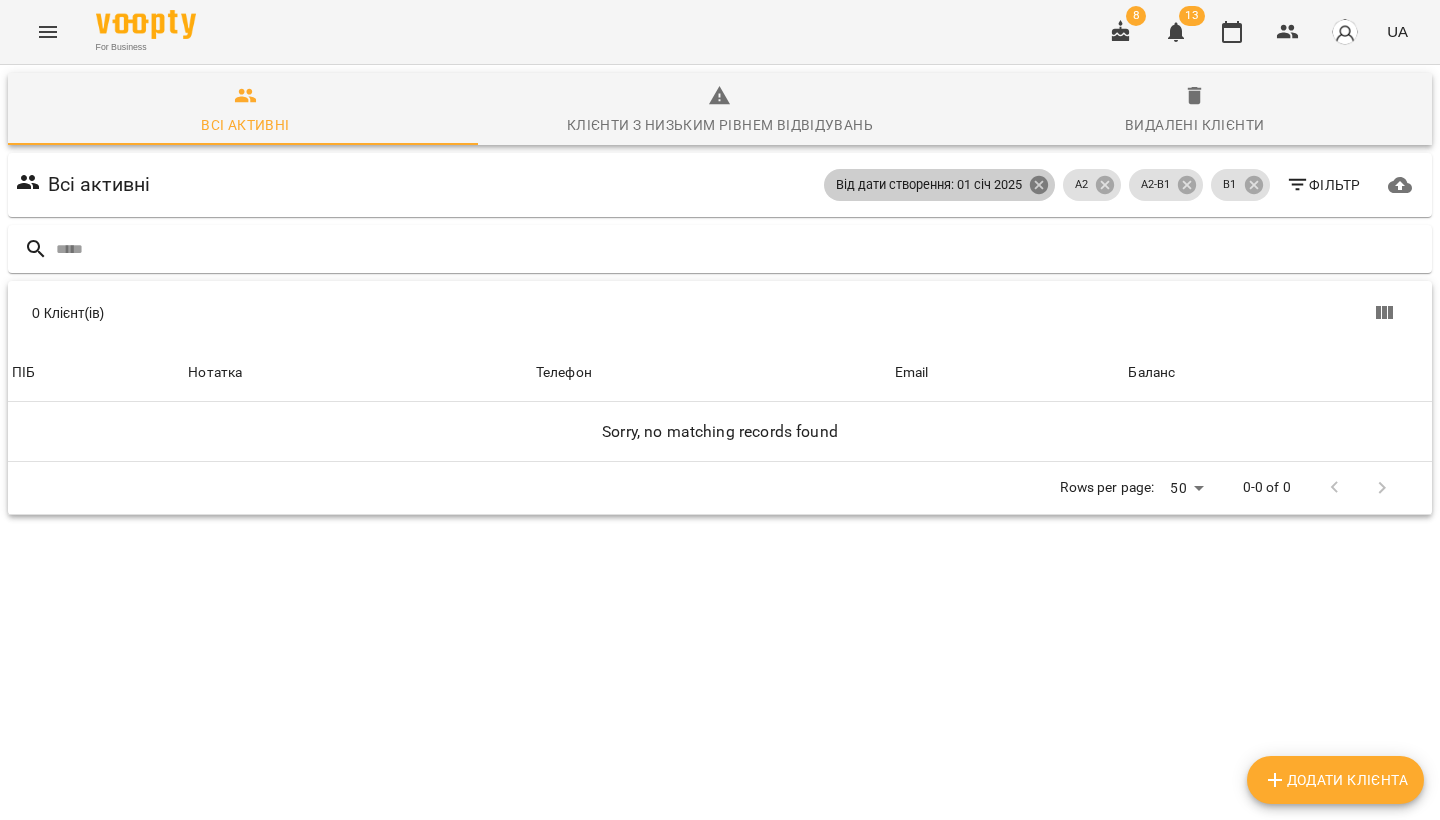 click 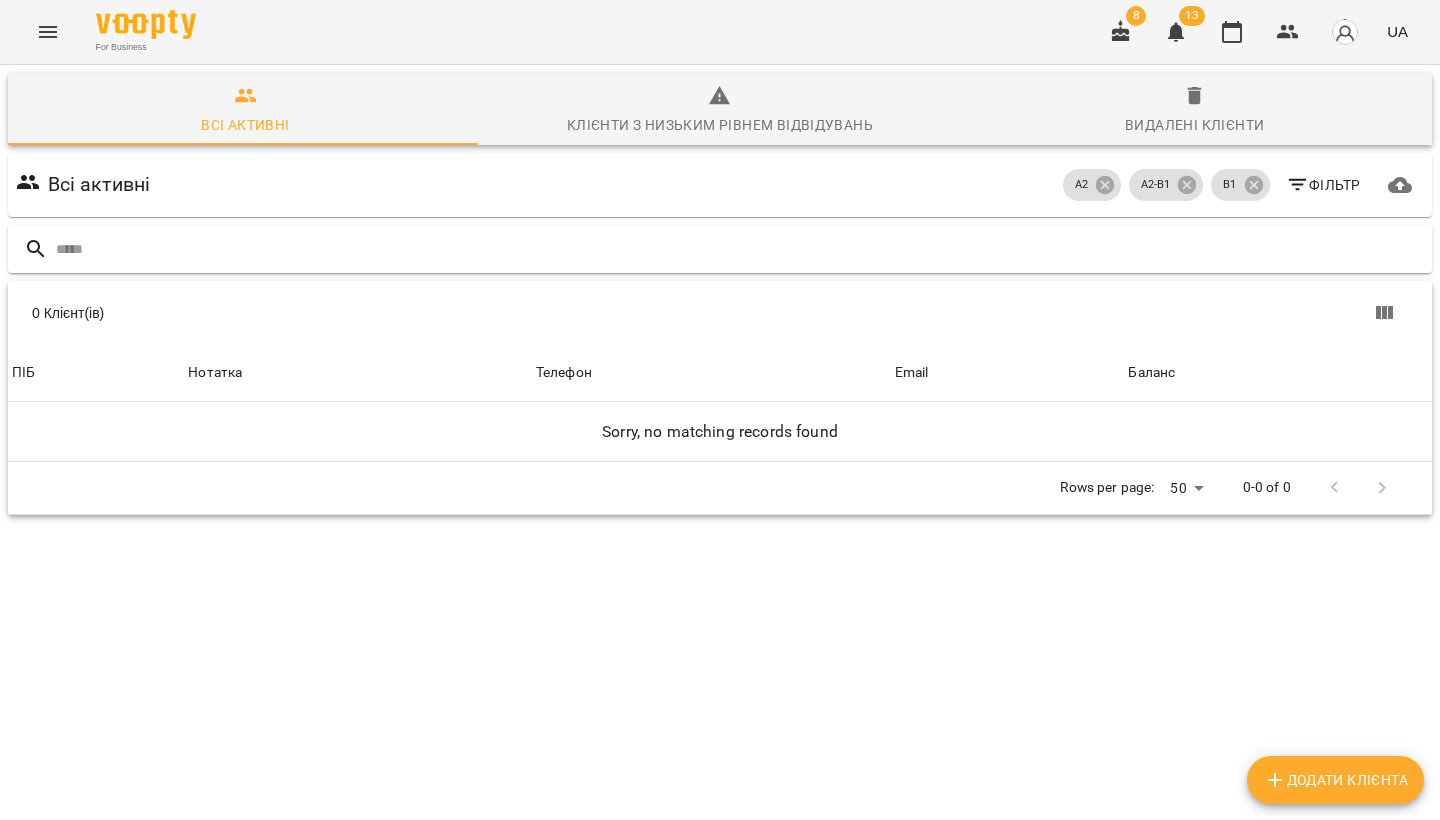 click at bounding box center [720, 249] 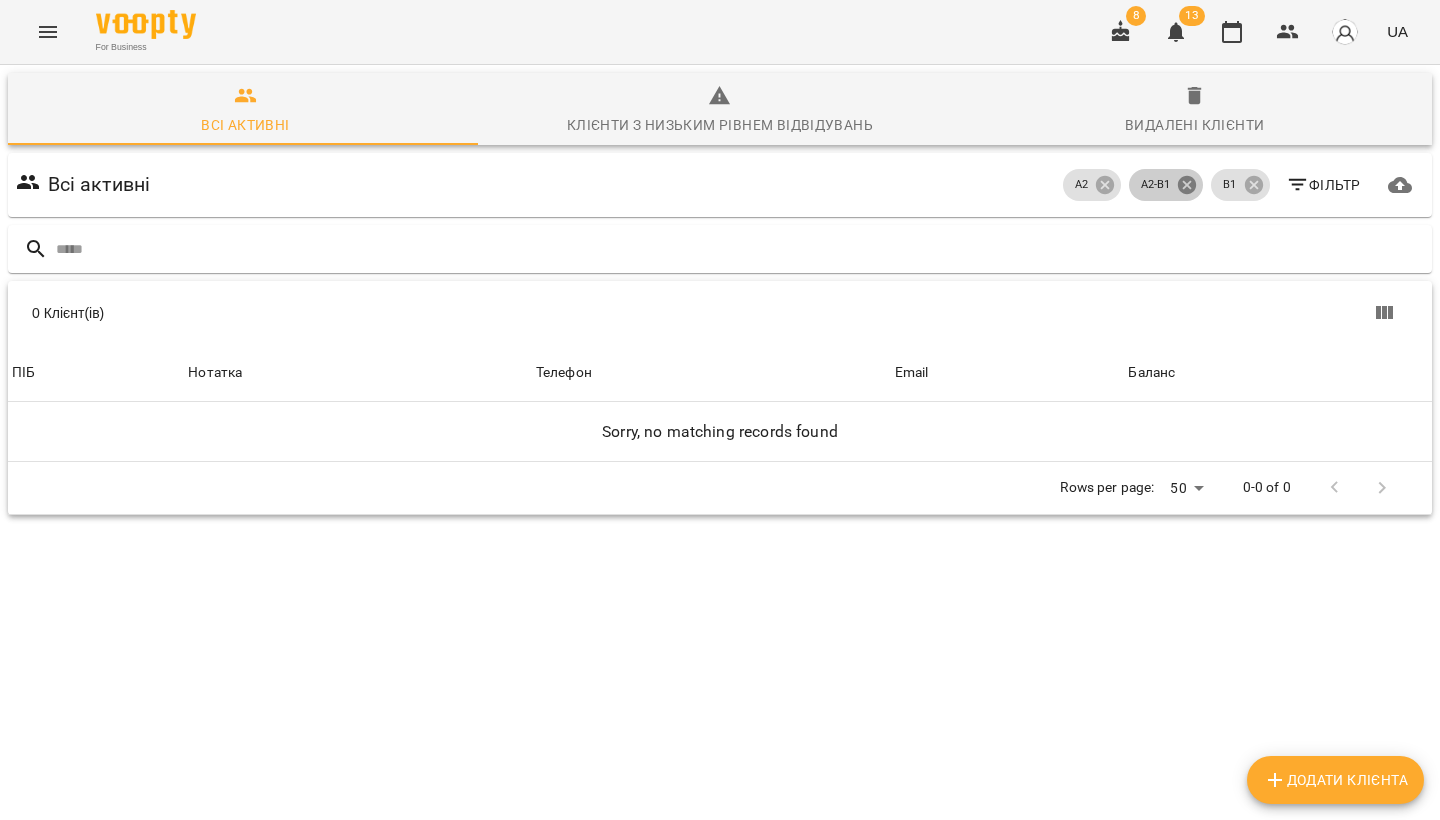 click 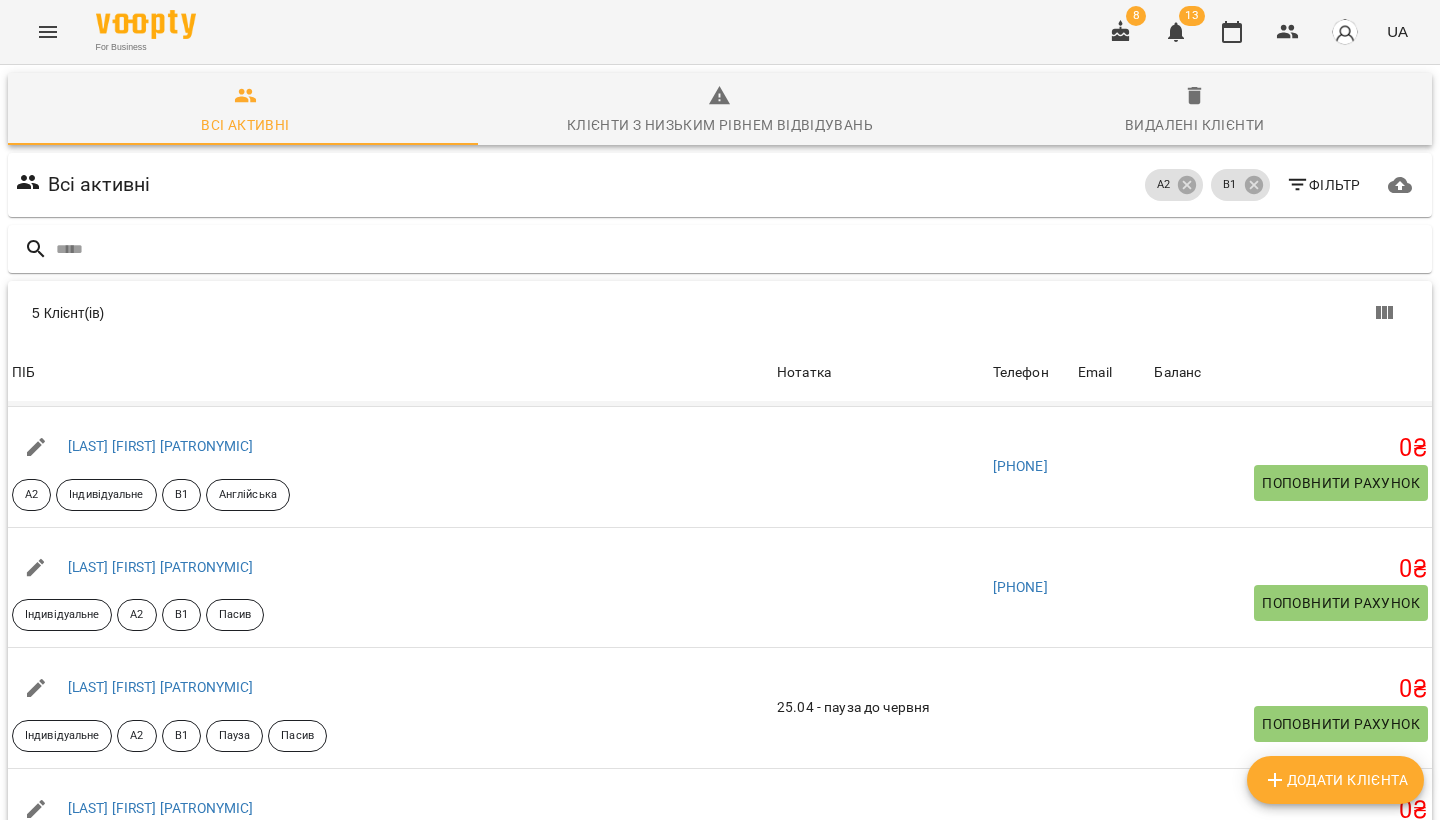 scroll, scrollTop: 160, scrollLeft: 0, axis: vertical 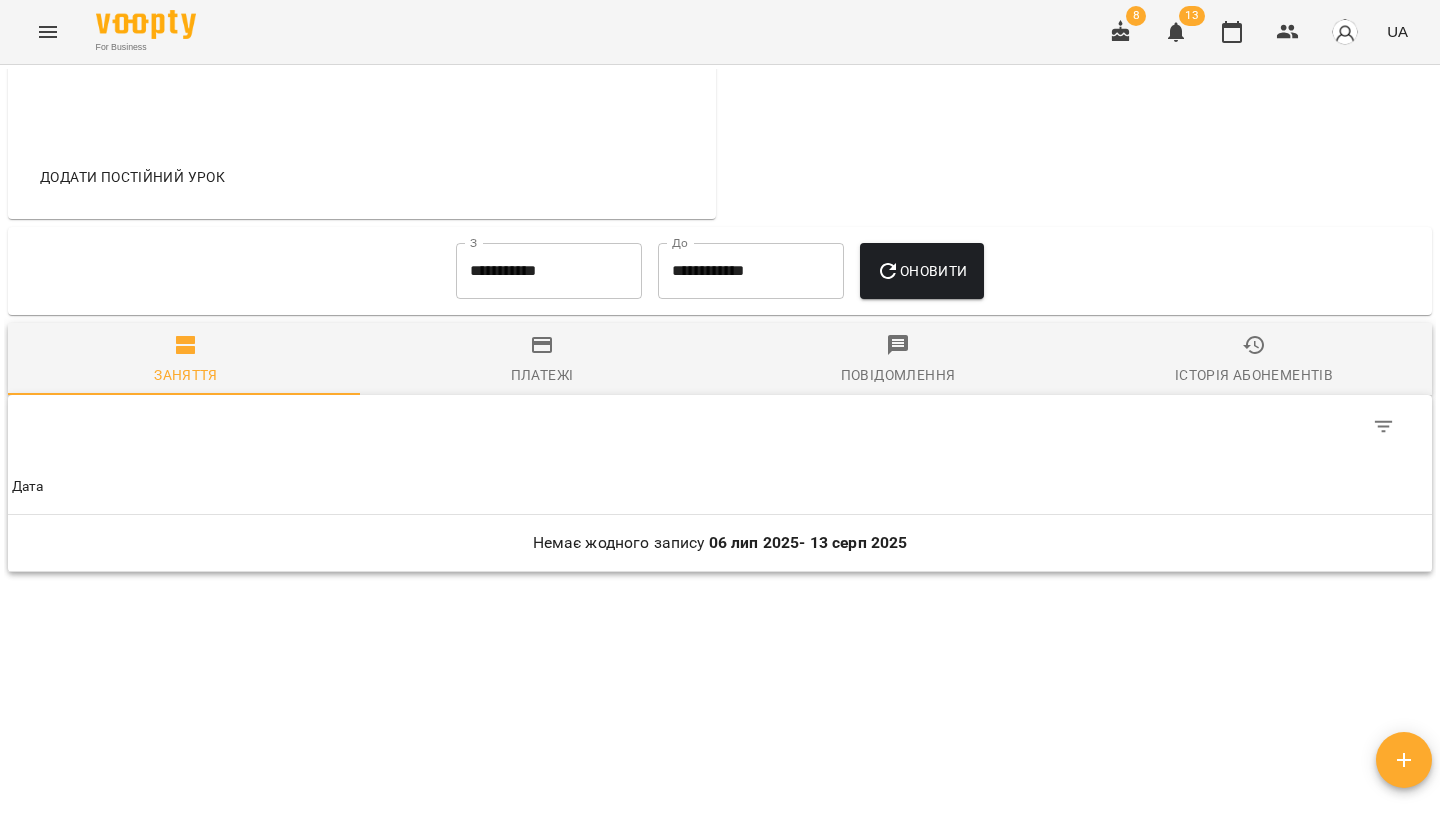 click on "Історія абонементів" at bounding box center (1254, 360) 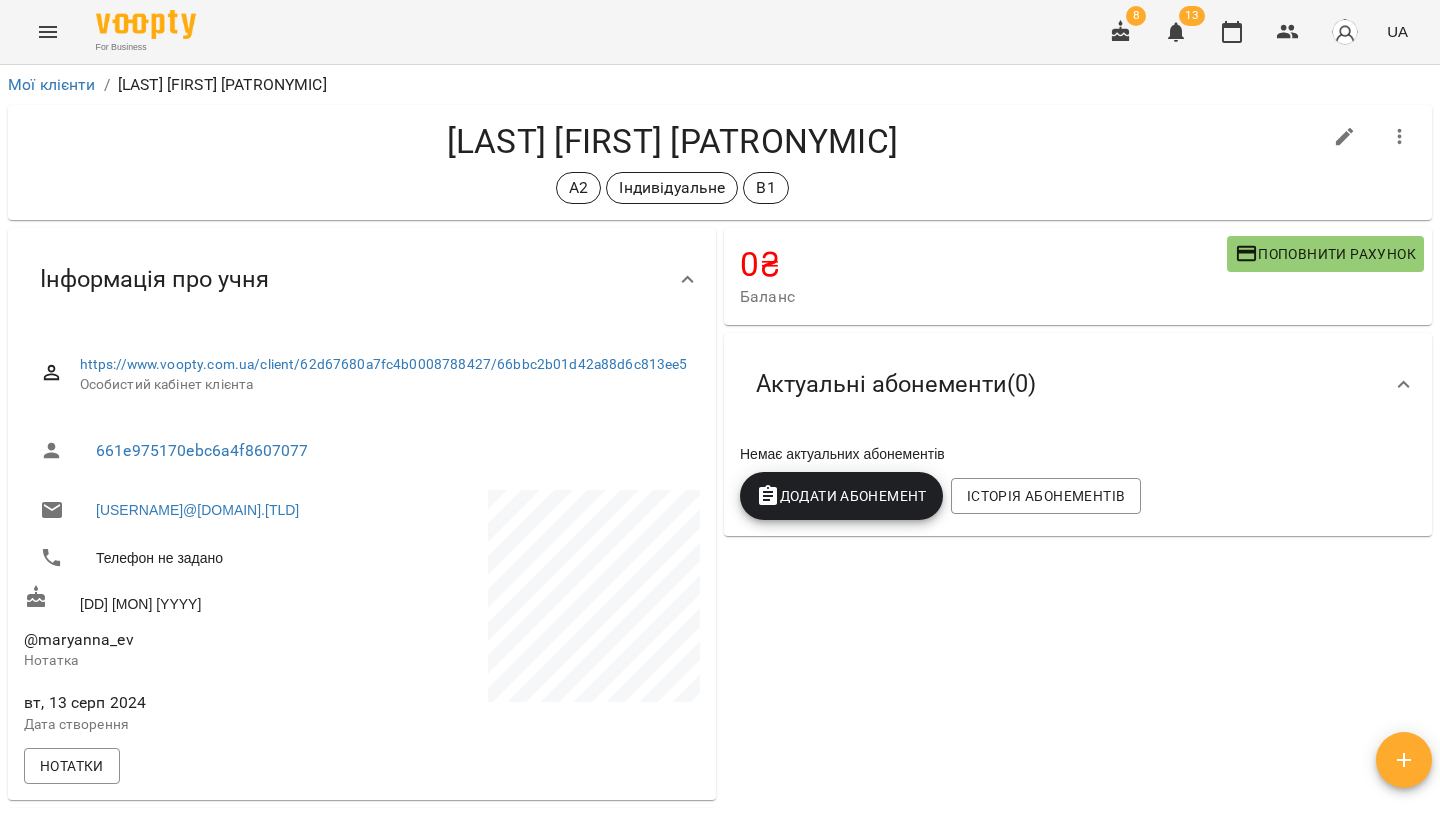 scroll, scrollTop: 821, scrollLeft: 0, axis: vertical 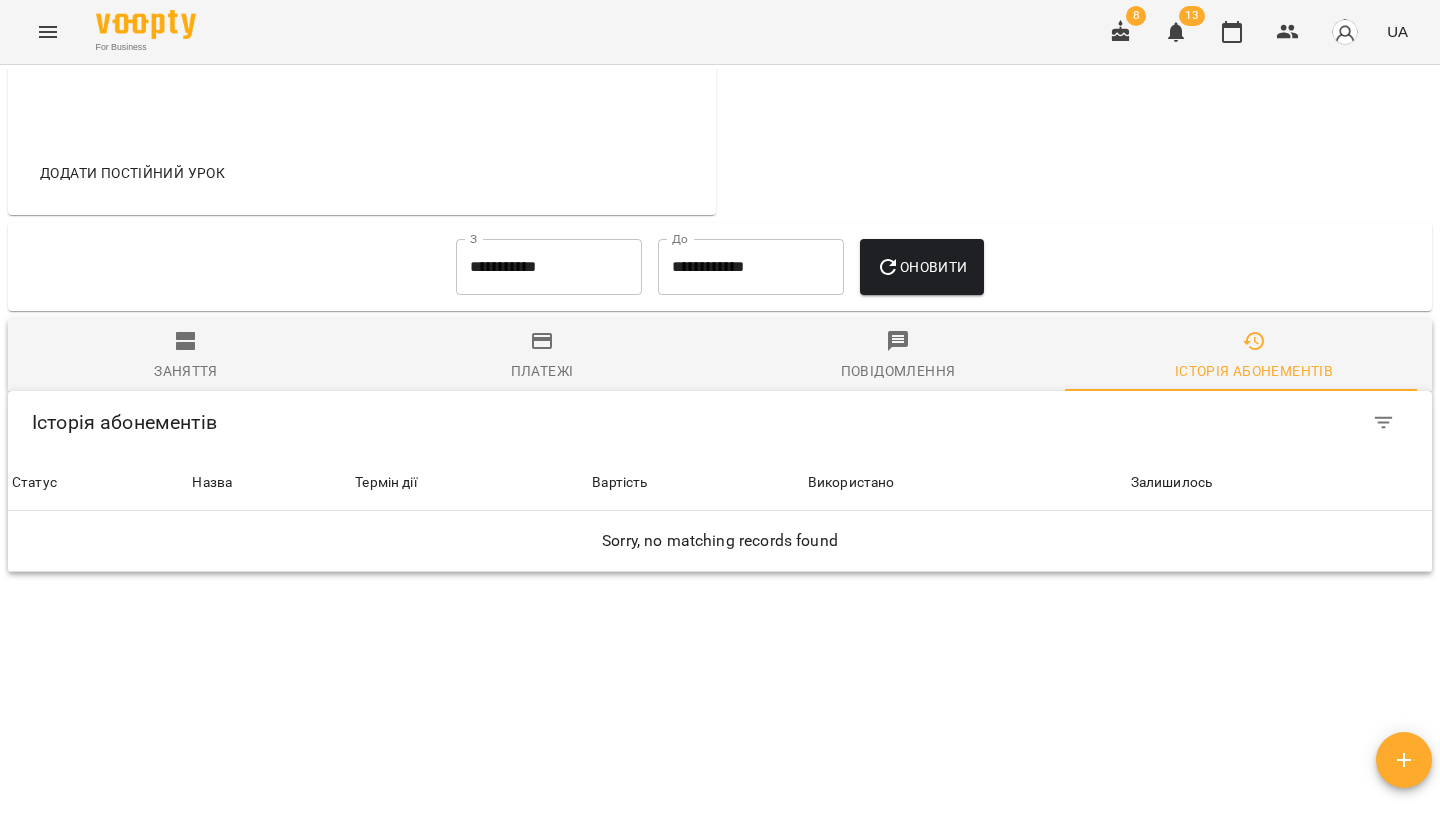 click on "**********" at bounding box center (549, 267) 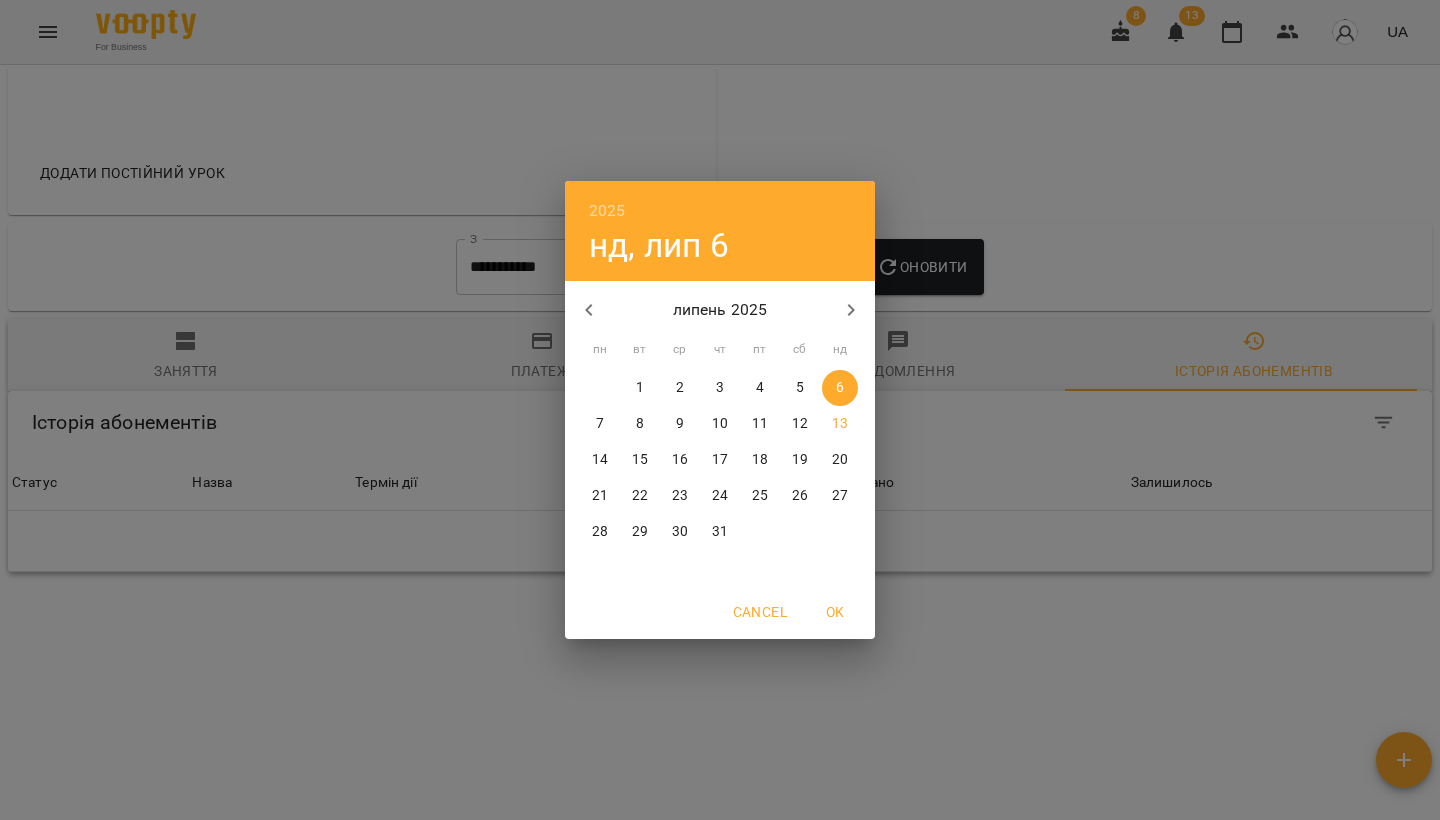 click 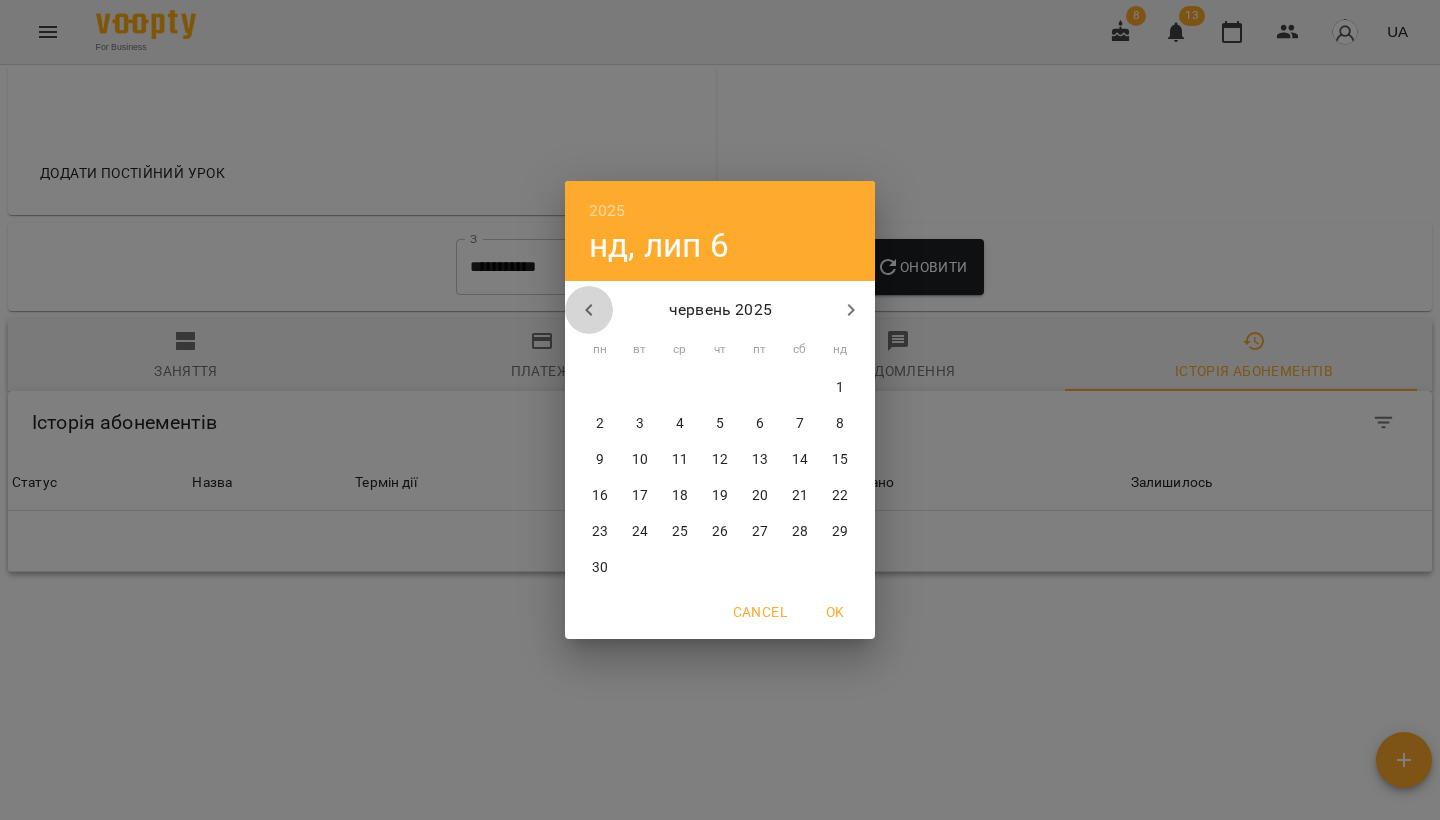 click 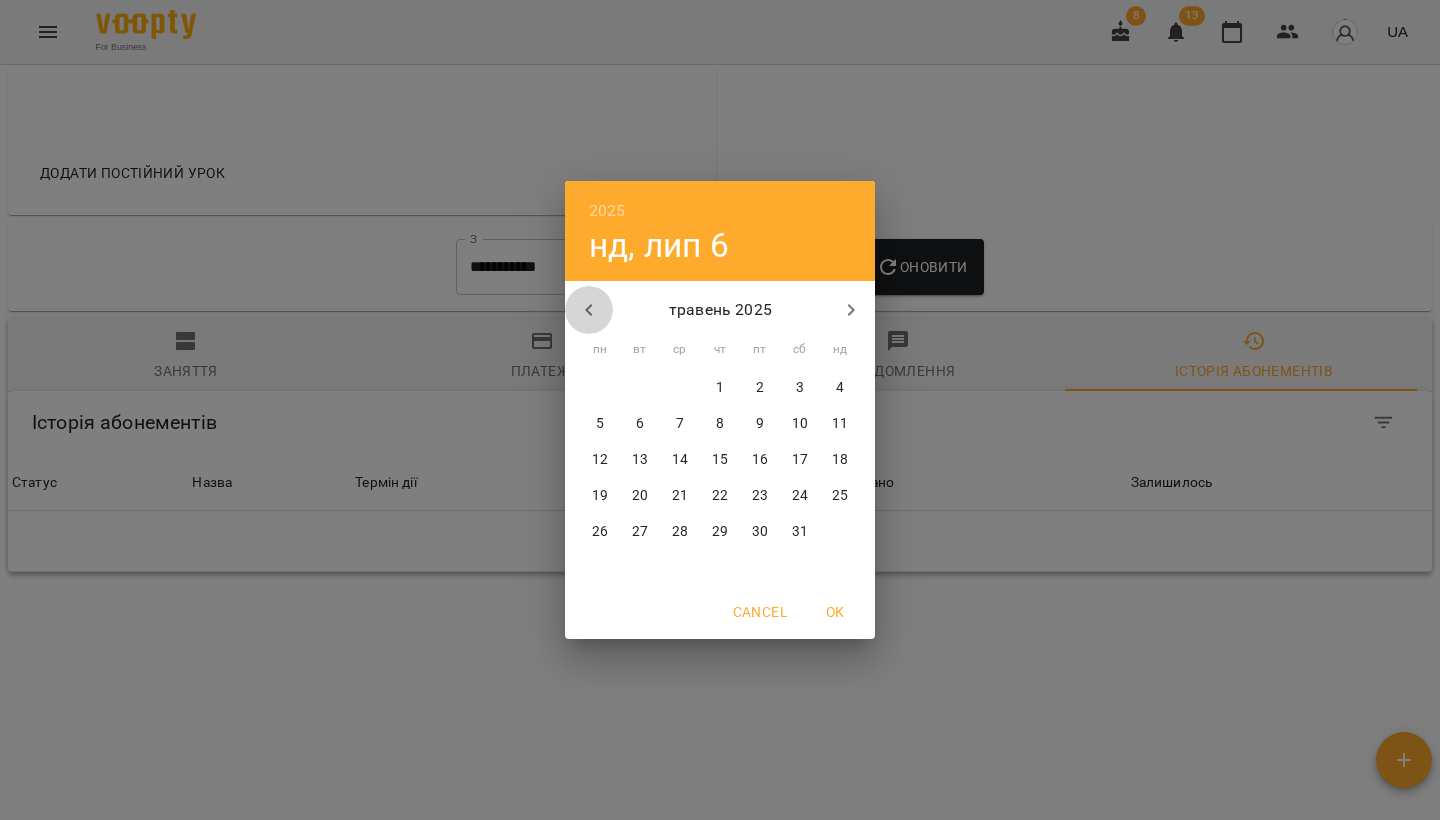 click 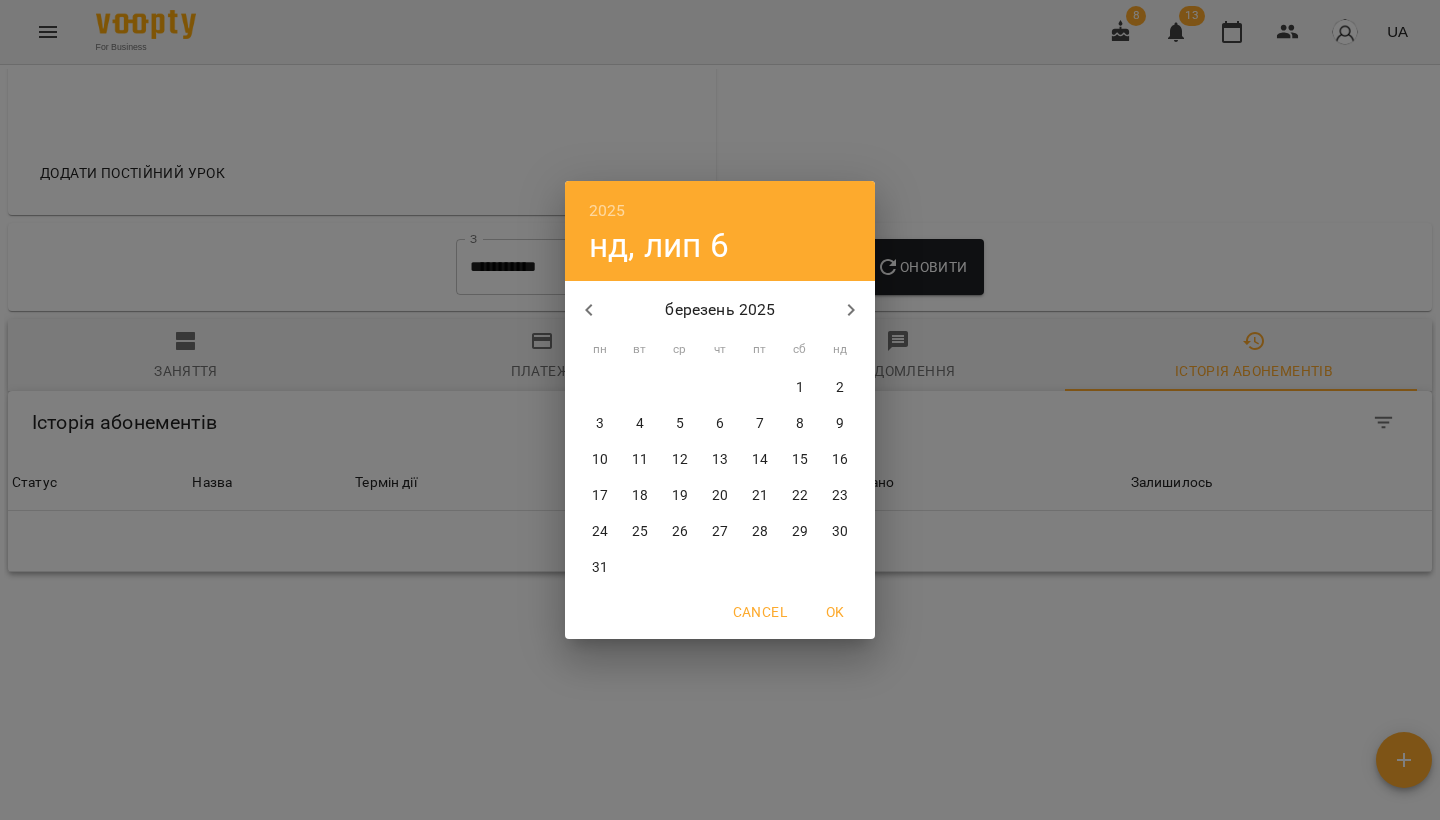 click 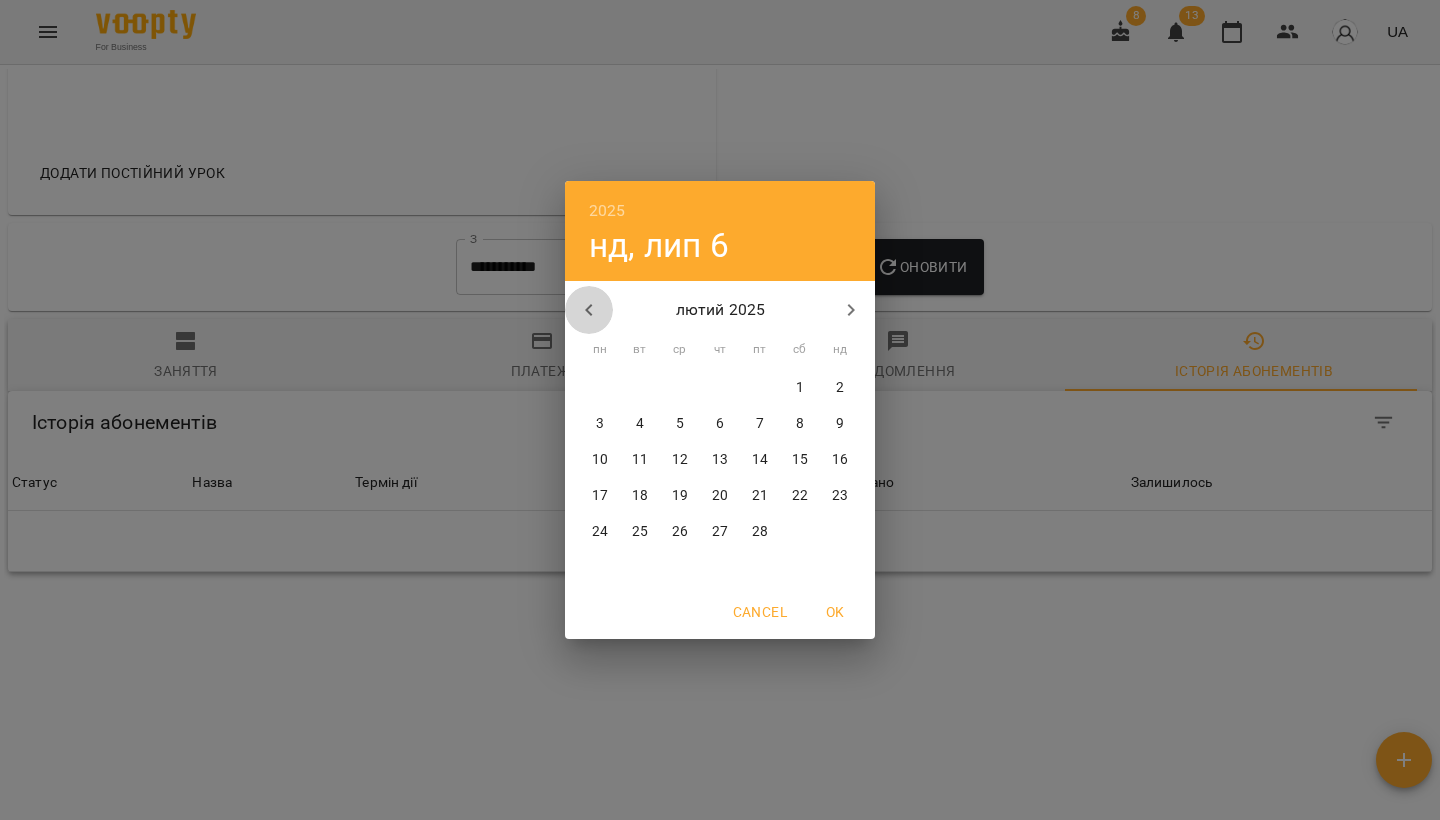 click 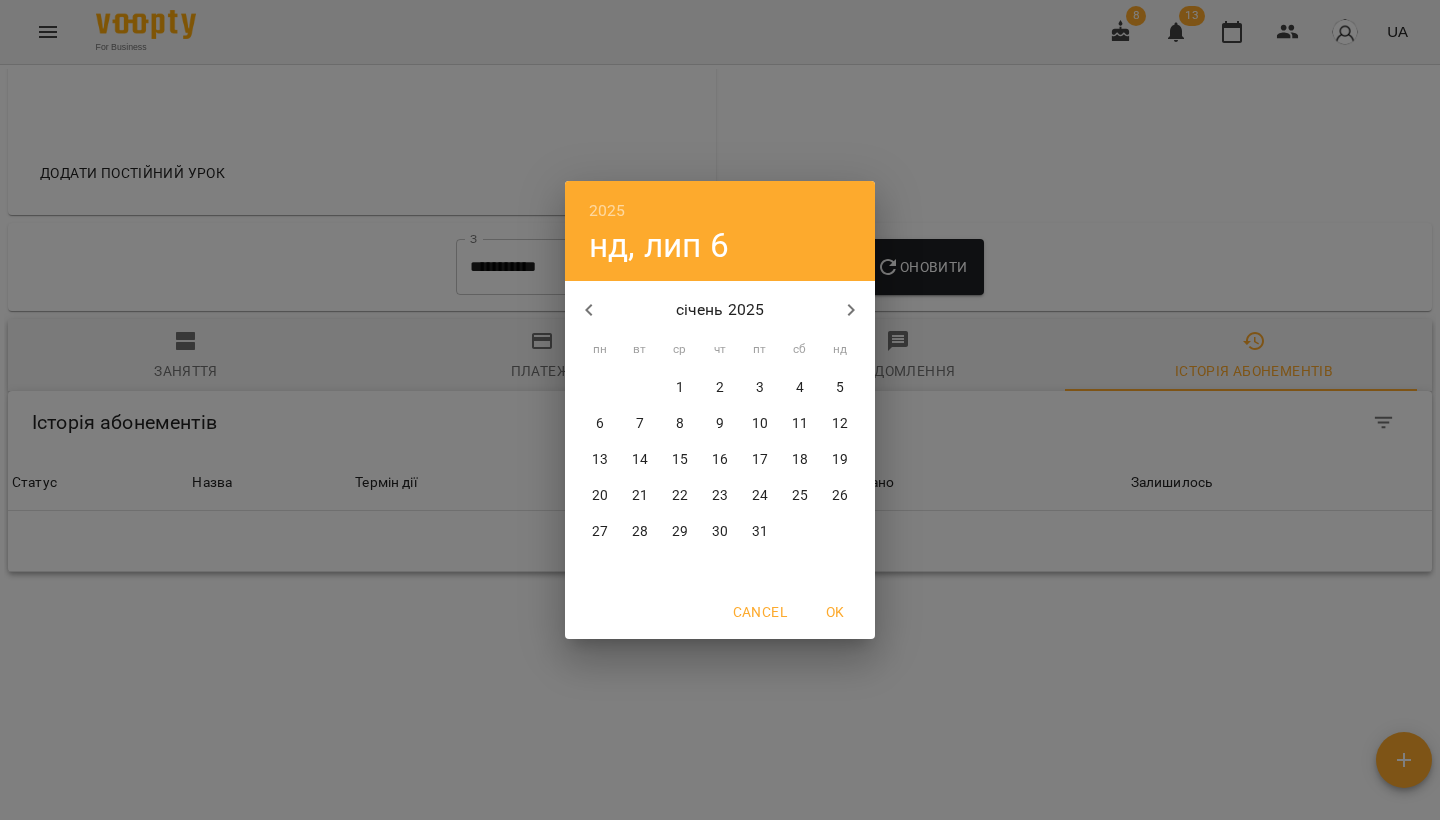 click on "1" at bounding box center [680, 388] 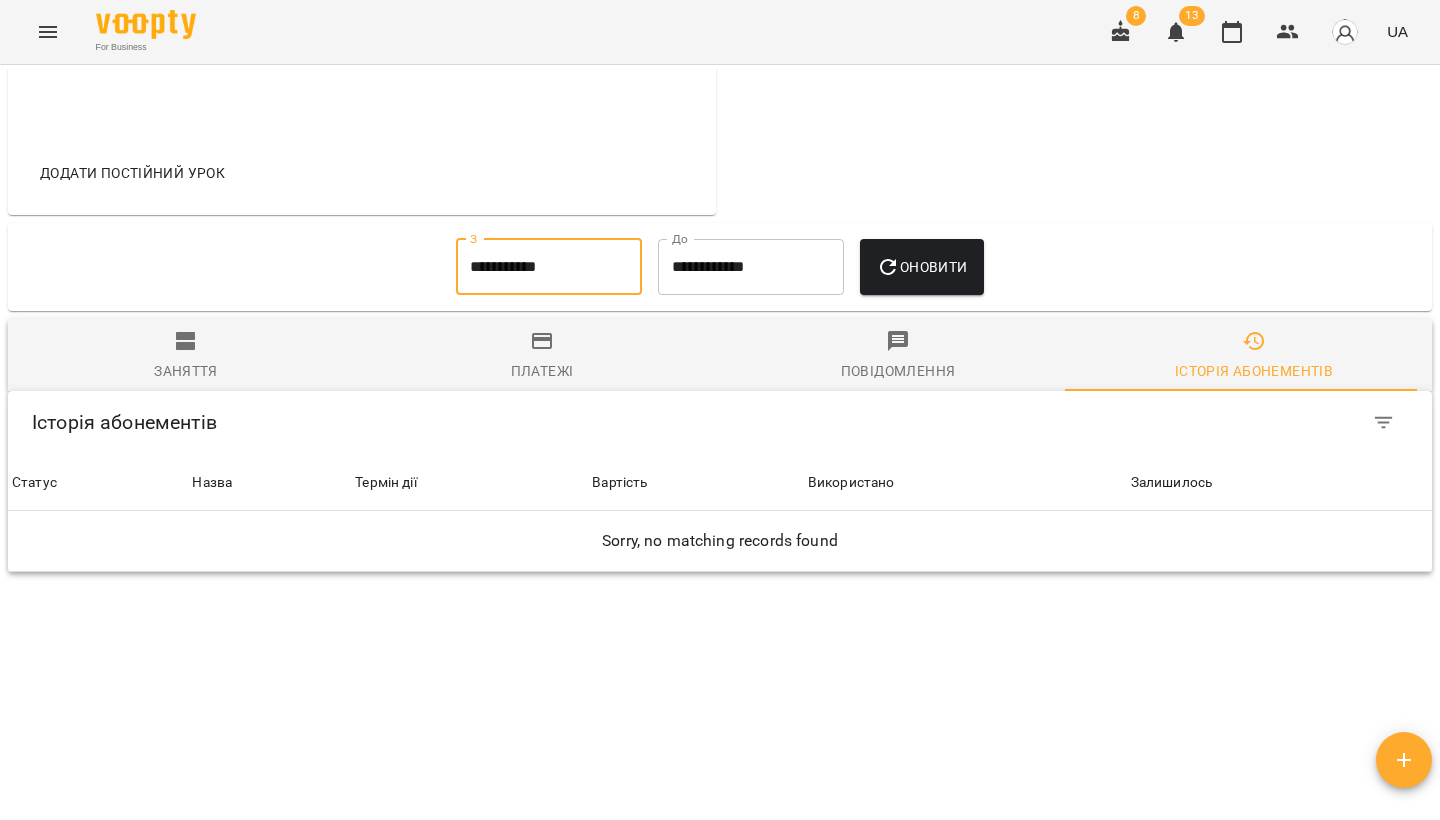 click on "Оновити" at bounding box center [921, 267] 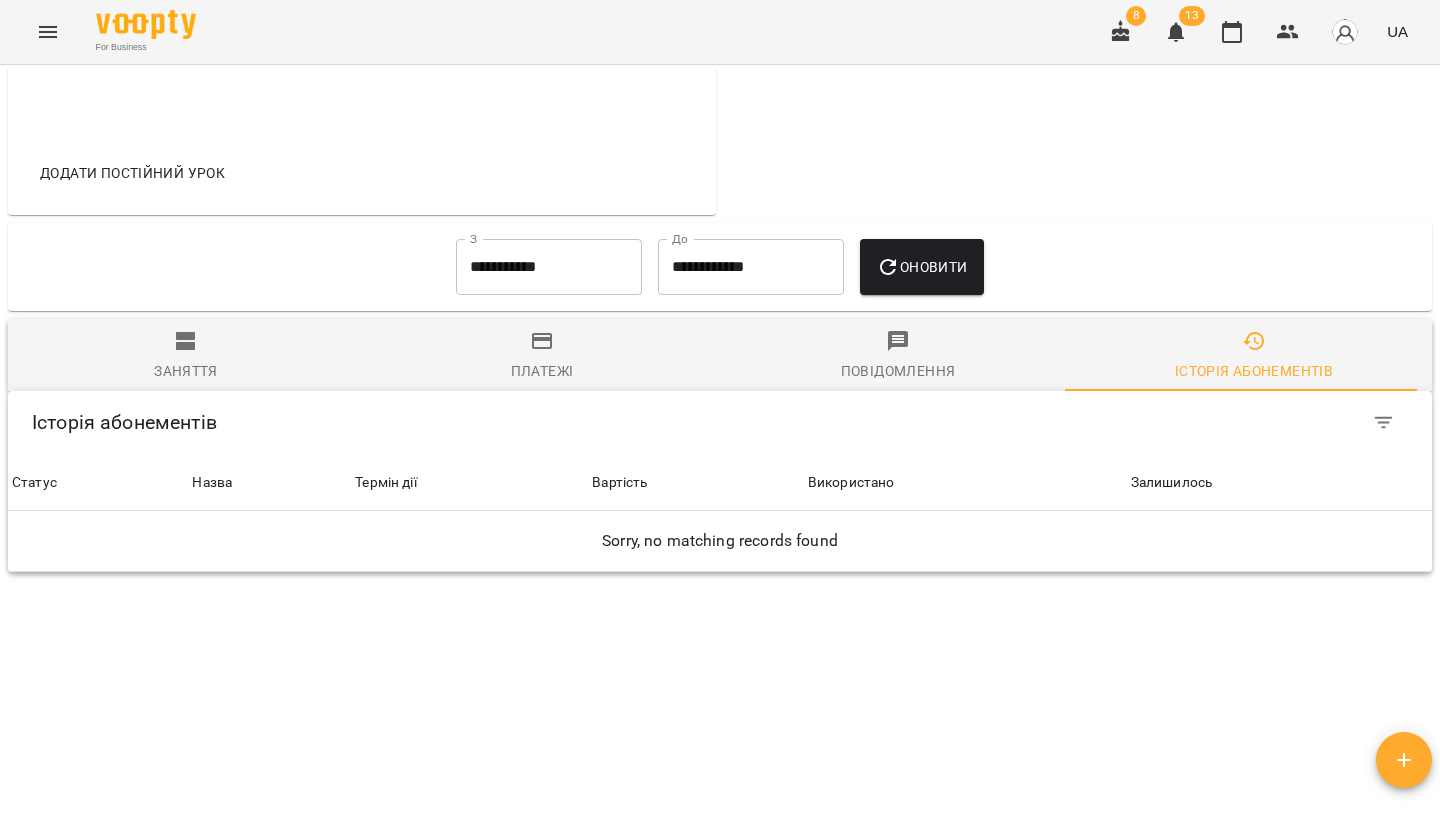 click on "Оновити" at bounding box center [921, 267] 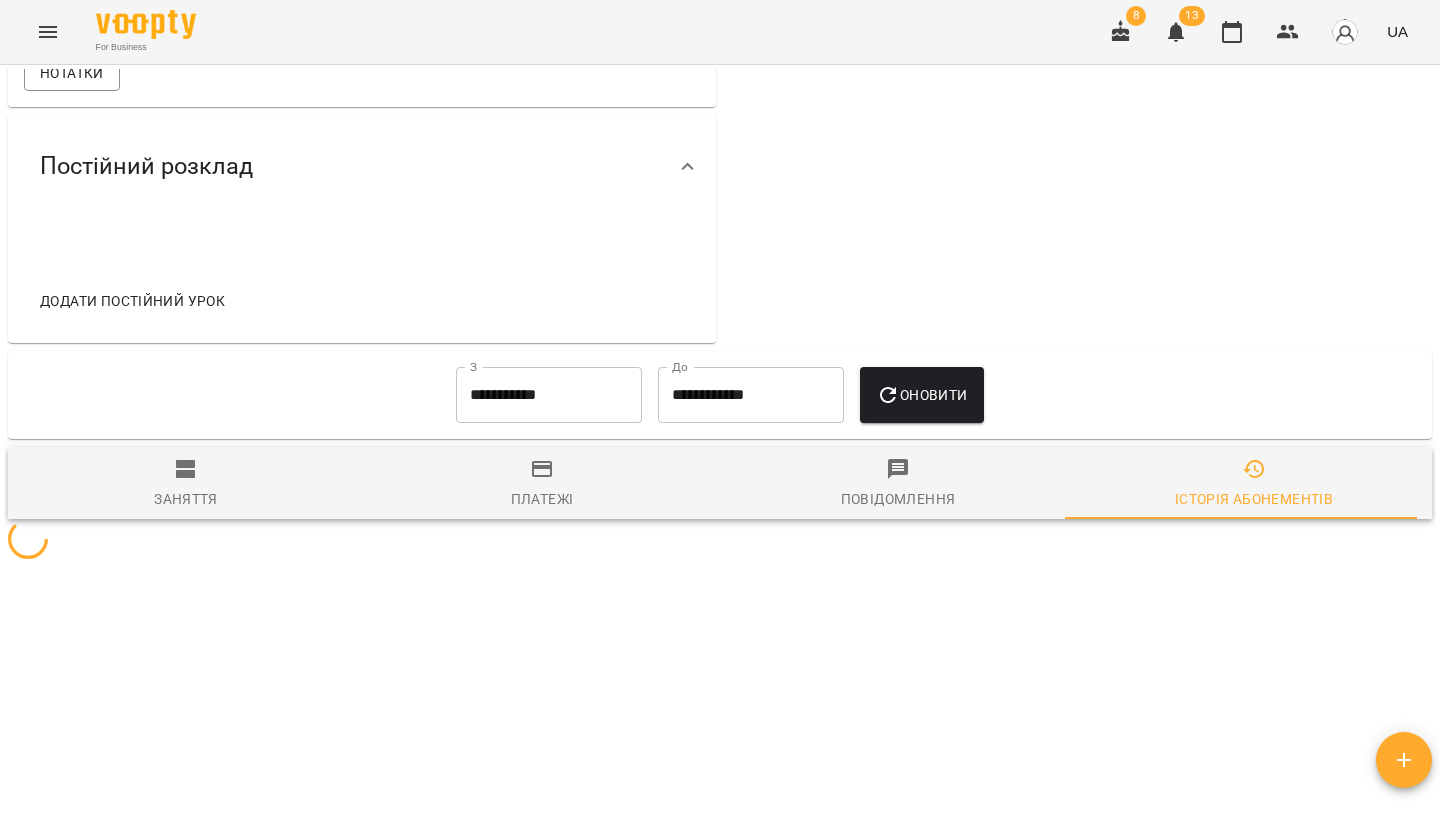 scroll, scrollTop: 687, scrollLeft: 0, axis: vertical 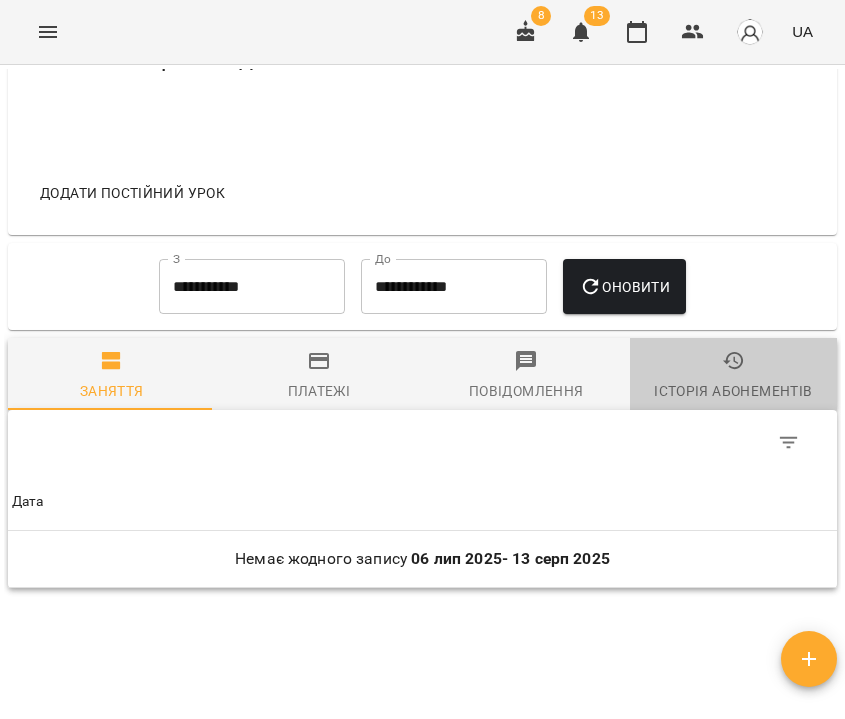click on "Історія абонементів" at bounding box center (733, 391) 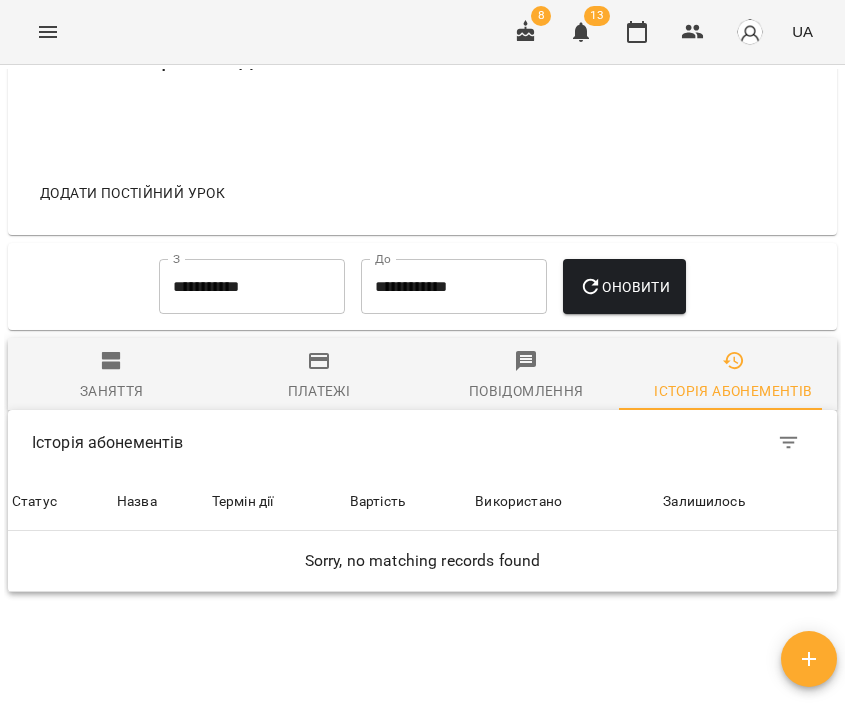scroll, scrollTop: 0, scrollLeft: 0, axis: both 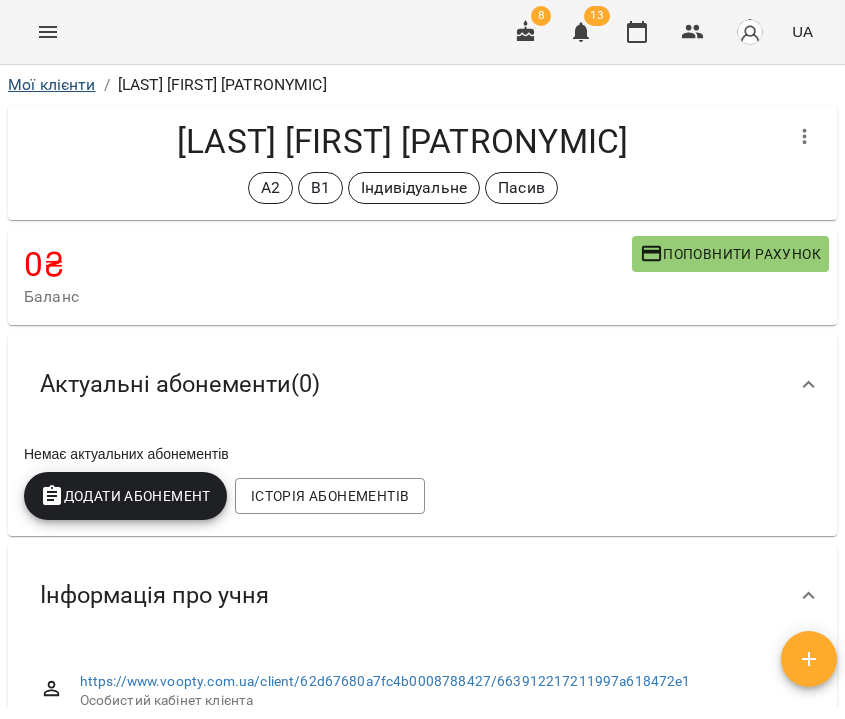 click on "Мої клієнти" at bounding box center [52, 84] 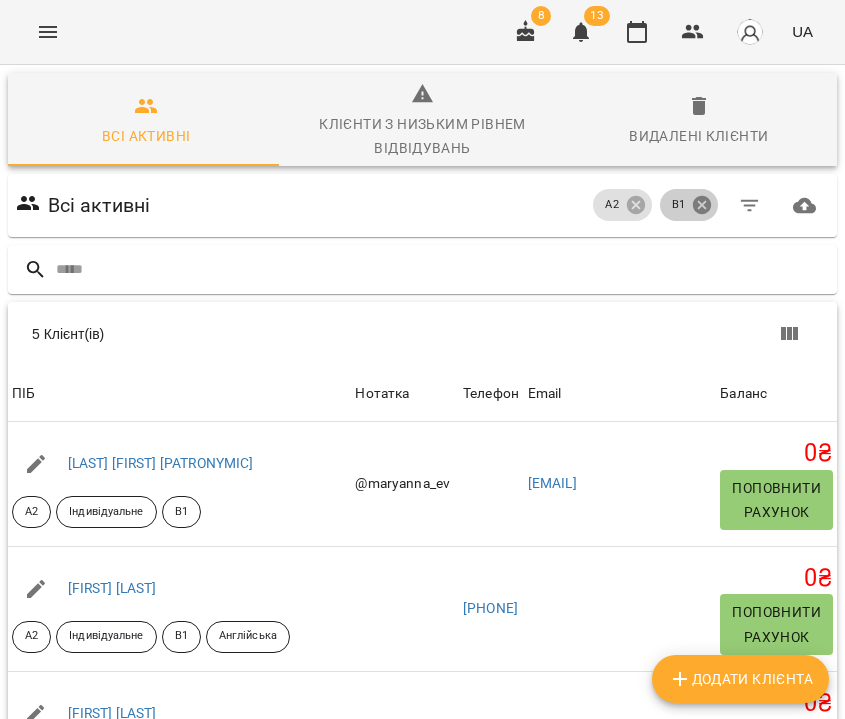click 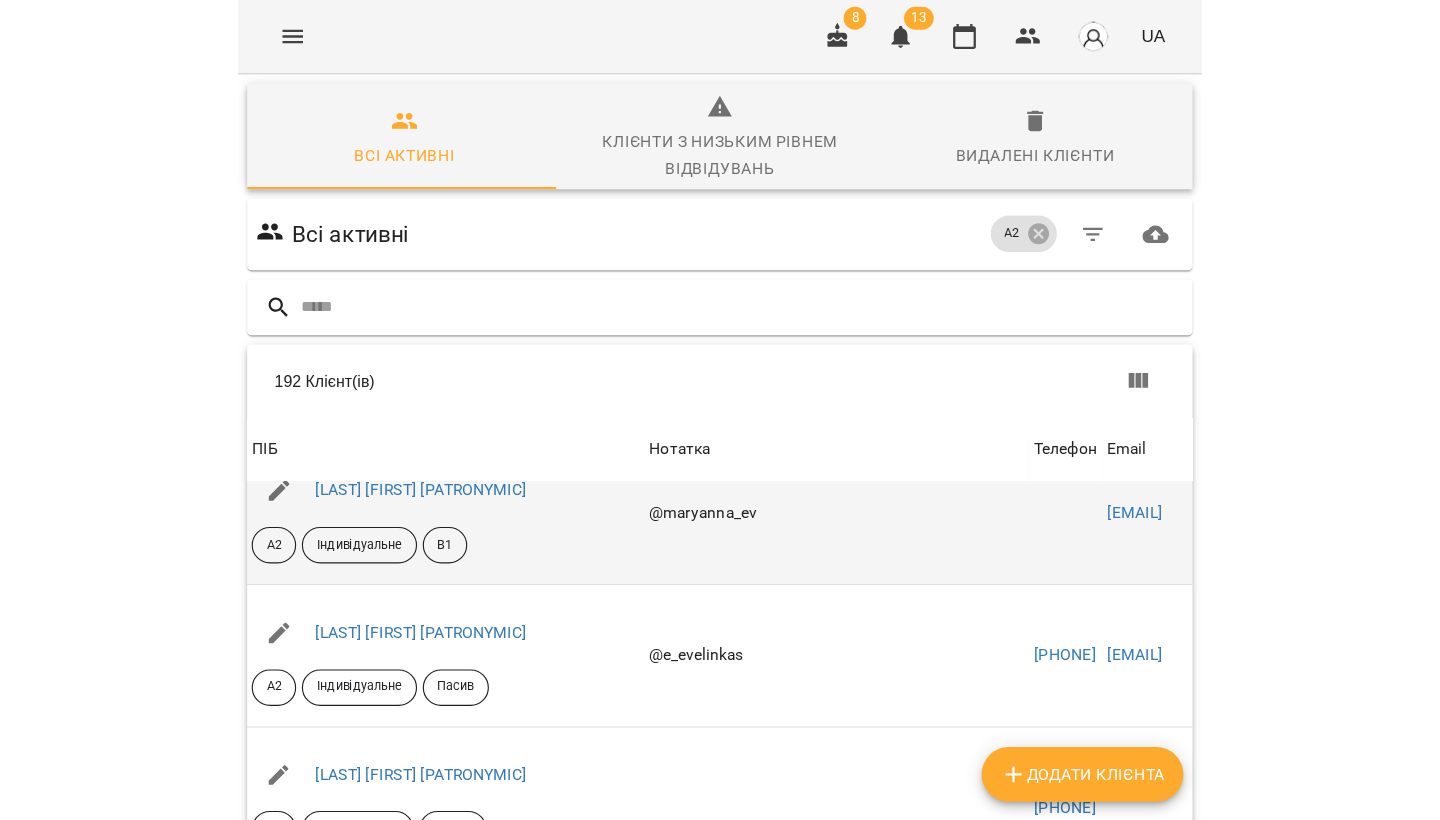 scroll, scrollTop: 43, scrollLeft: 0, axis: vertical 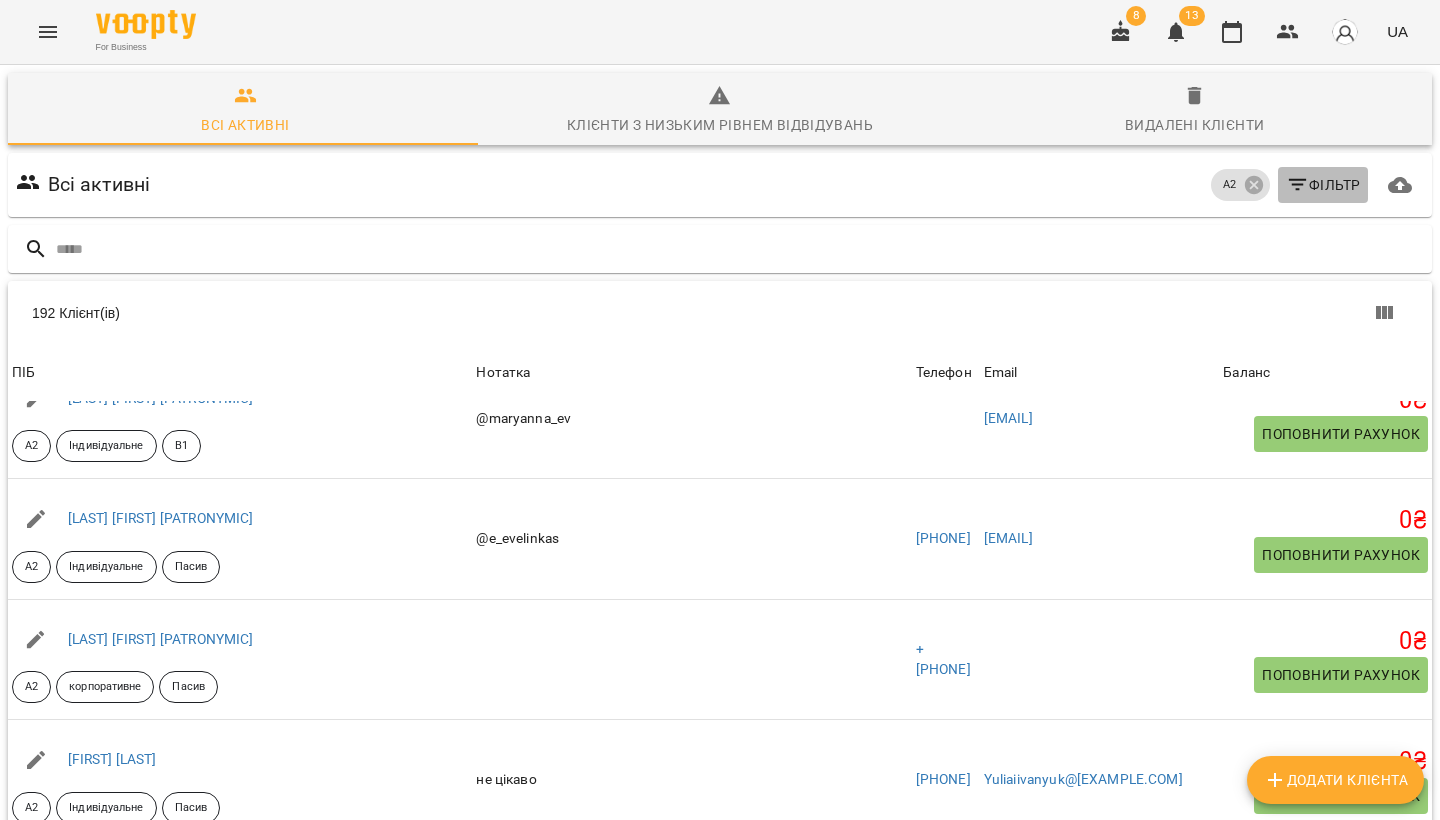 click on "Фільтр" at bounding box center [1323, 185] 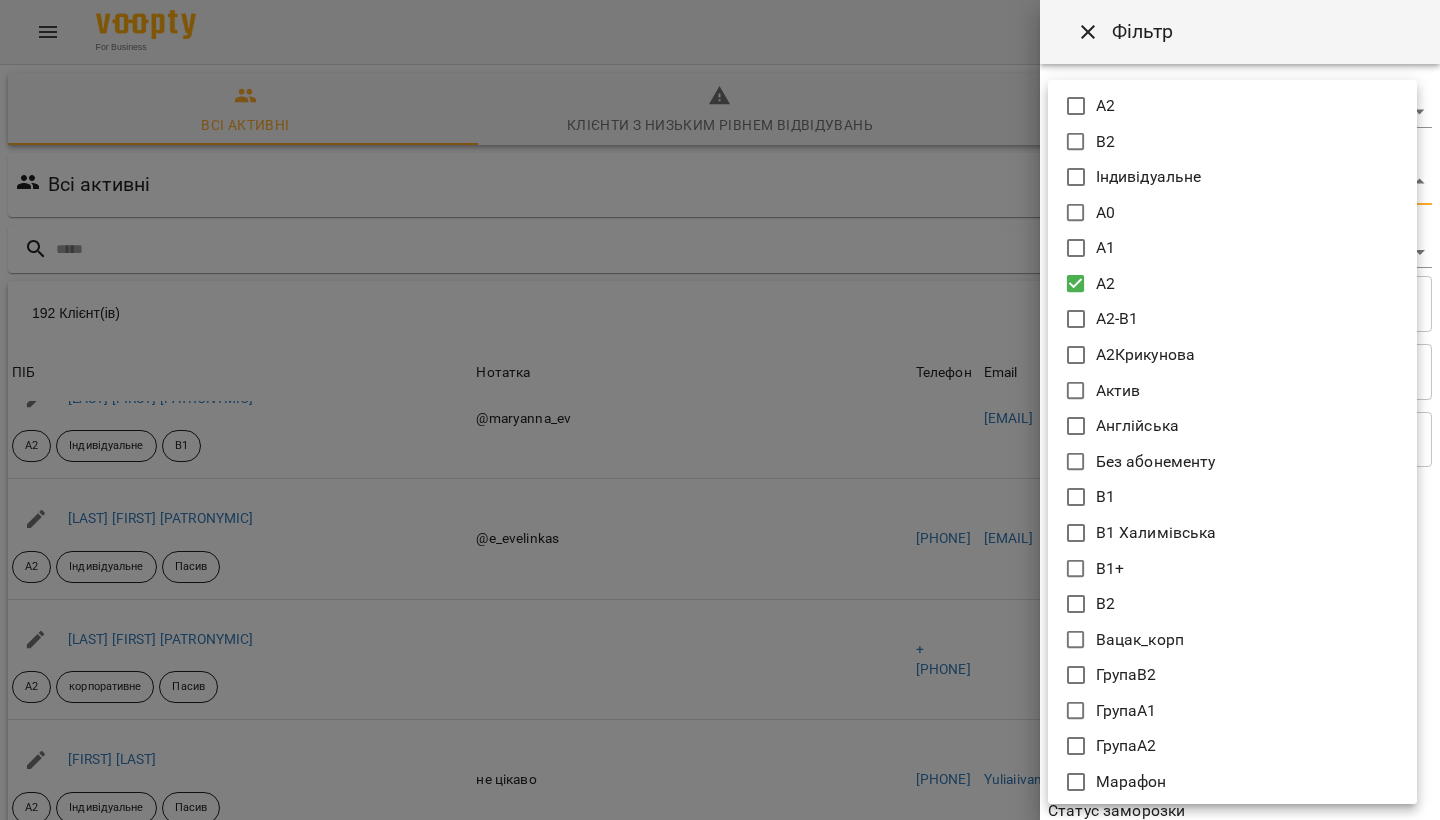 click on "For Business 8 13 UA Всі активні Клієнти з низьким рівнем відвідувань Видалені клієнти   Всі активні А2 Фільтр 192   Клієнт(ів) 192   Клієнт(ів) ПІБ Нотатка Телефон Email Баланс ПІБ Євтушенко Маріанна Михайлівна  А2 Індивідуальне В1 Нотатка @maryanna_ev Телефон Email malinka0176@gmail.com Баланс 0 ₴ Поповнити рахунок ПІБ Єфімова Евеліна Георгіївна А2 Індивідуальне Пасив Нотатка @e_evelinkas Телефон +380685330844 Email efimova1911kitty@gmail.com Баланс 0 ₴ Поповнити рахунок ПІБ Іванова Наталія Валеріївна А2 корпоративне Пасив Нотатка Телефон +380990188529 Email Баланс 0 ₴ ПІБ А2 Пасив Email 0 0" at bounding box center [720, 522] 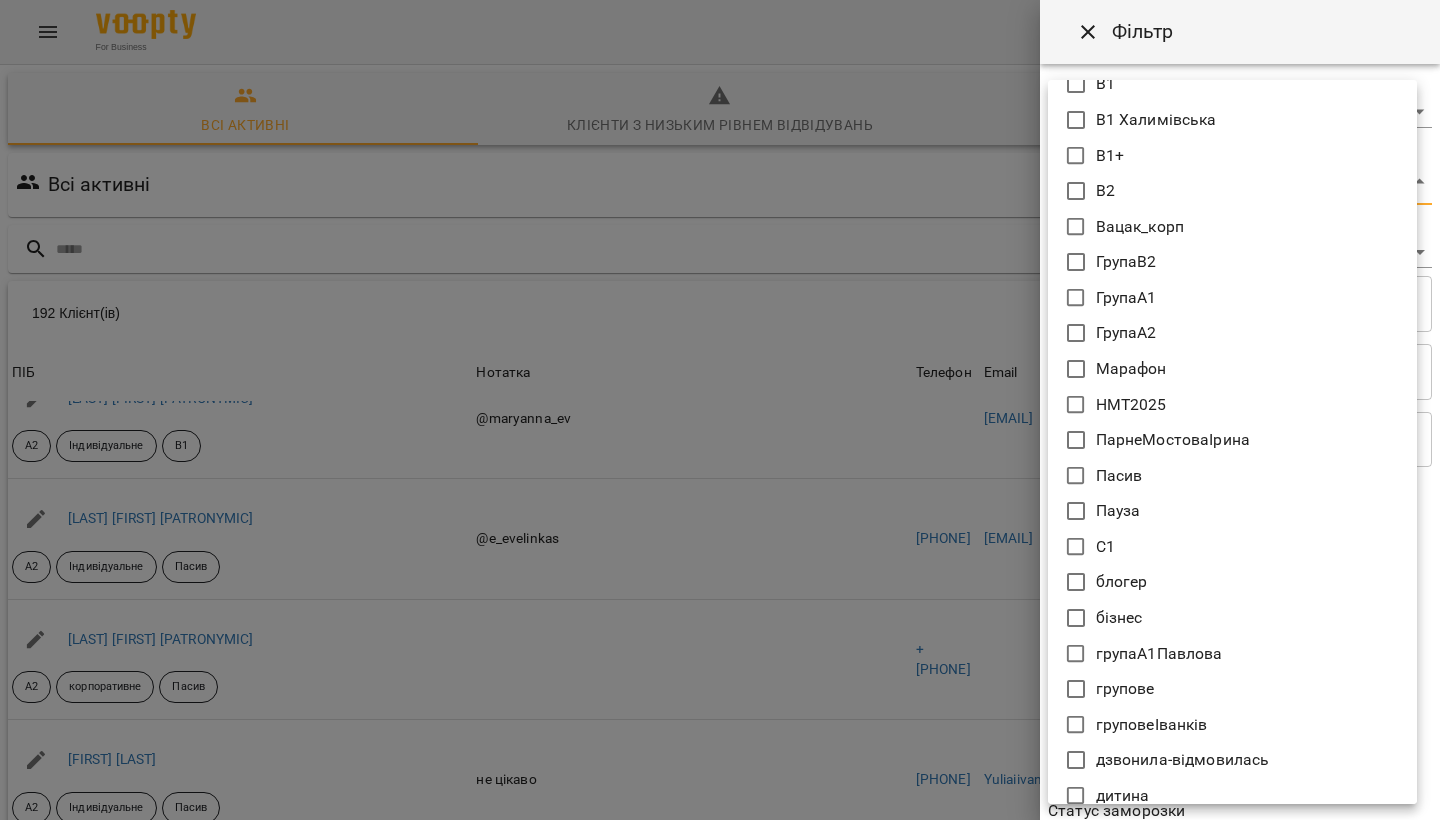 scroll, scrollTop: 0, scrollLeft: 0, axis: both 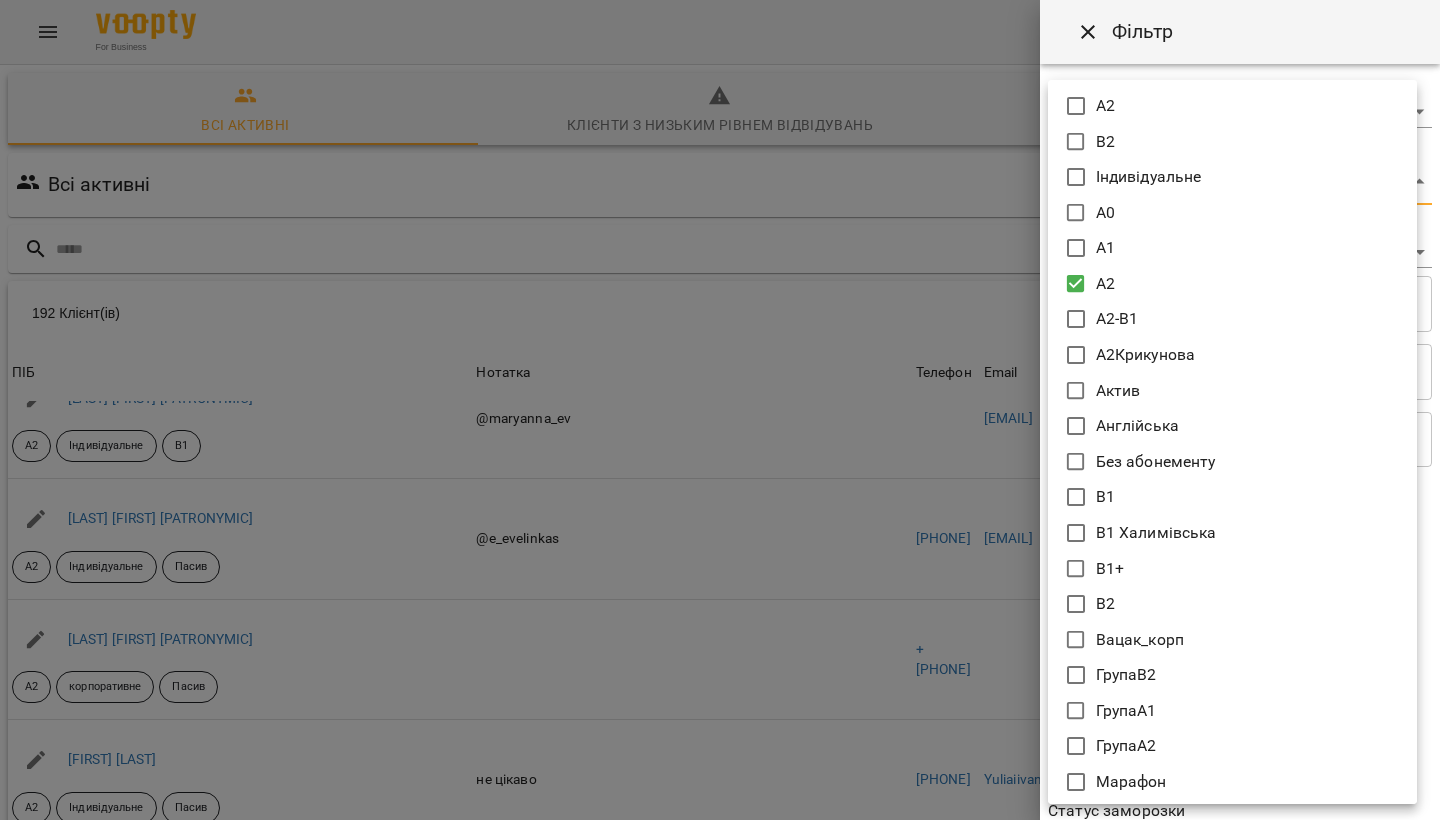 click 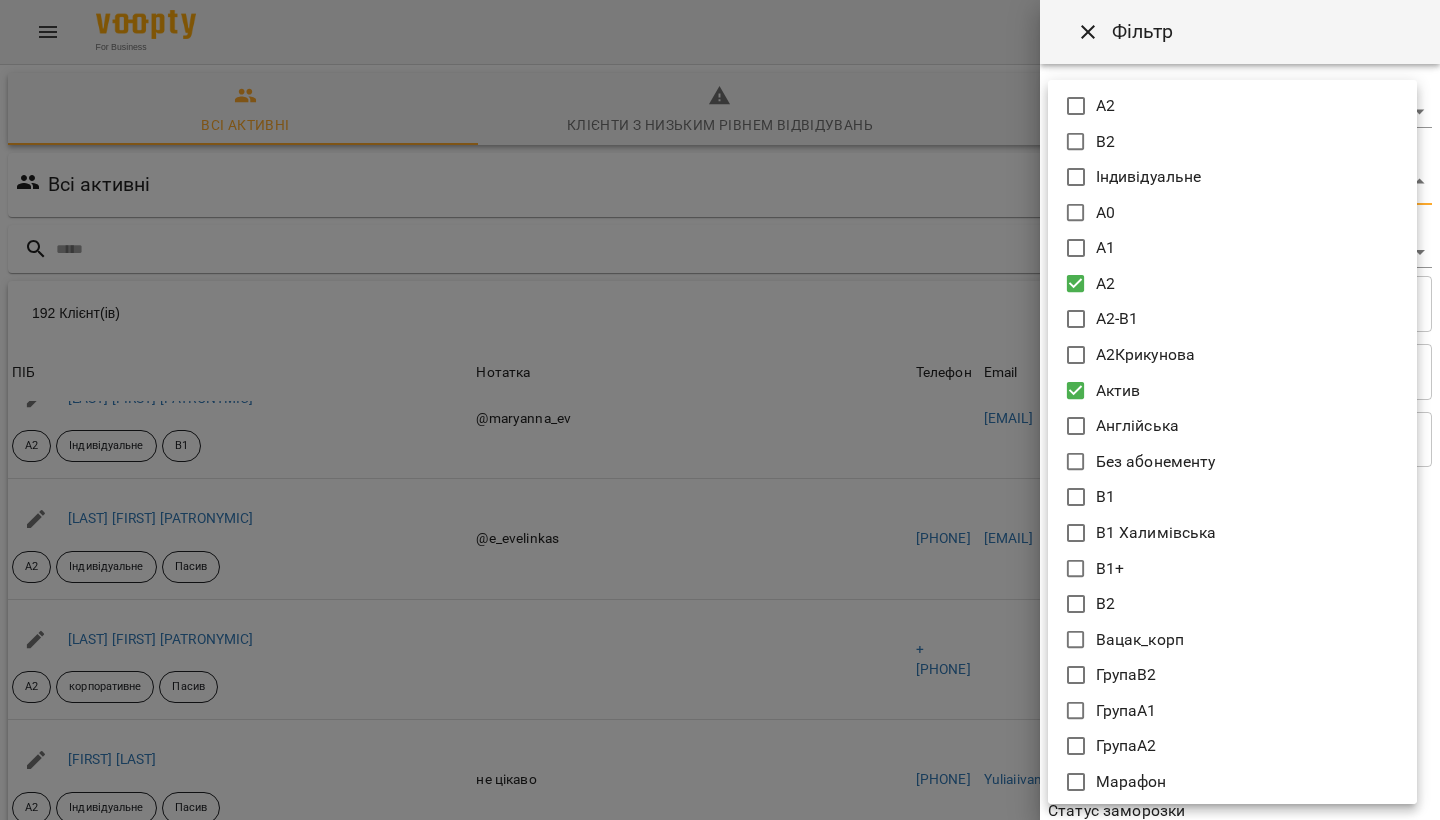 click at bounding box center [720, 410] 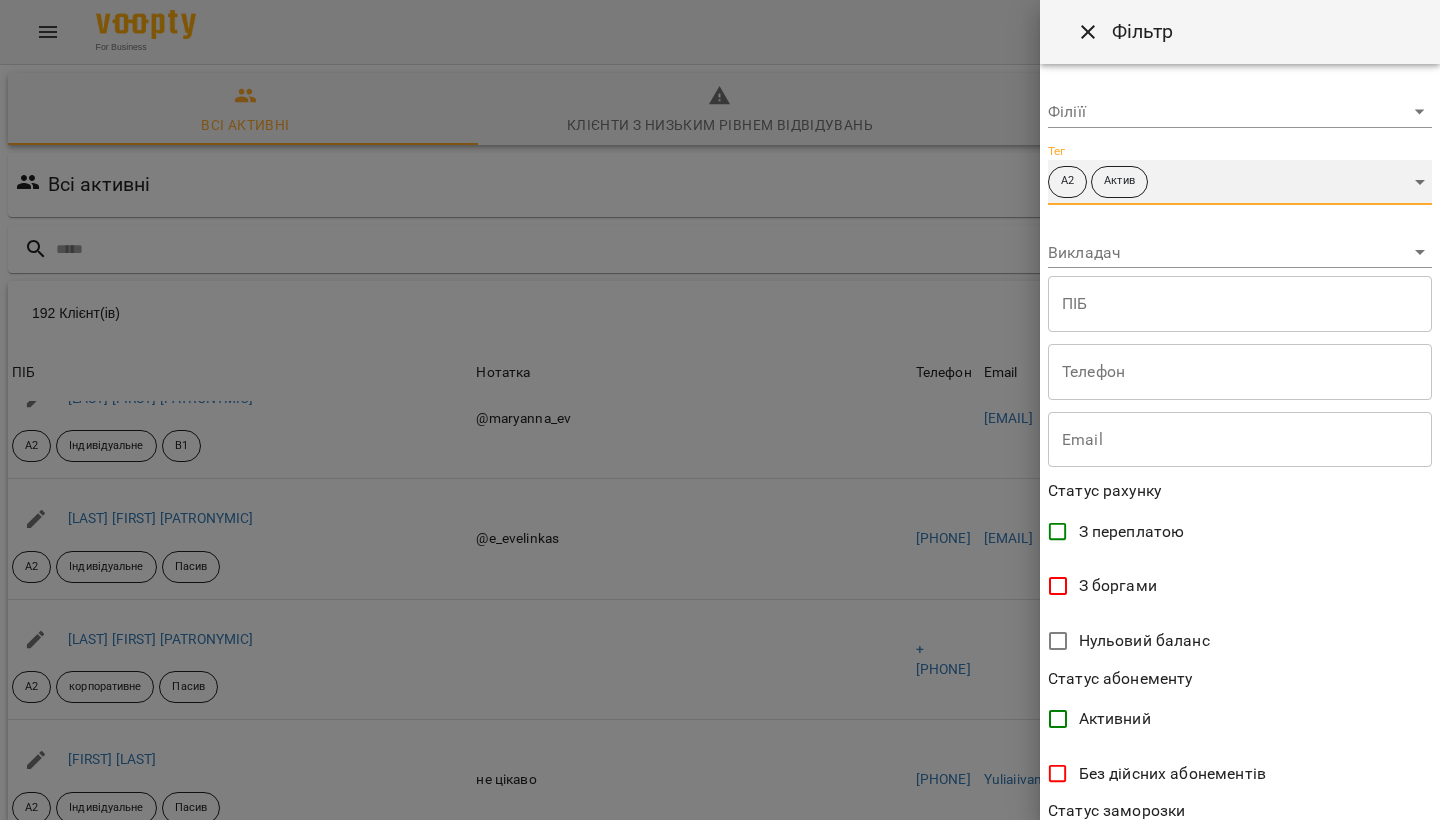 scroll, scrollTop: 305, scrollLeft: 0, axis: vertical 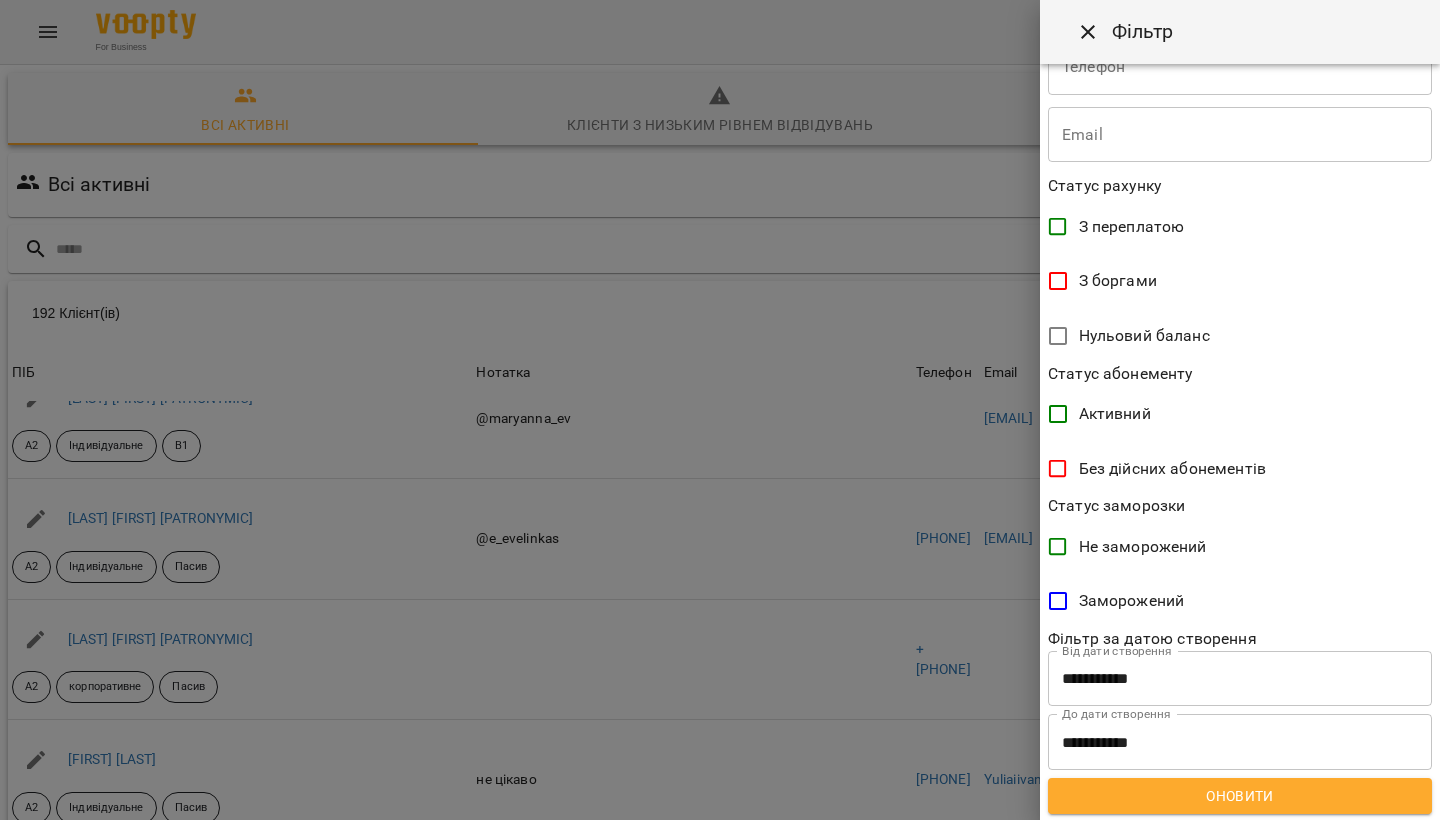 click on "Оновити" at bounding box center [1240, 796] 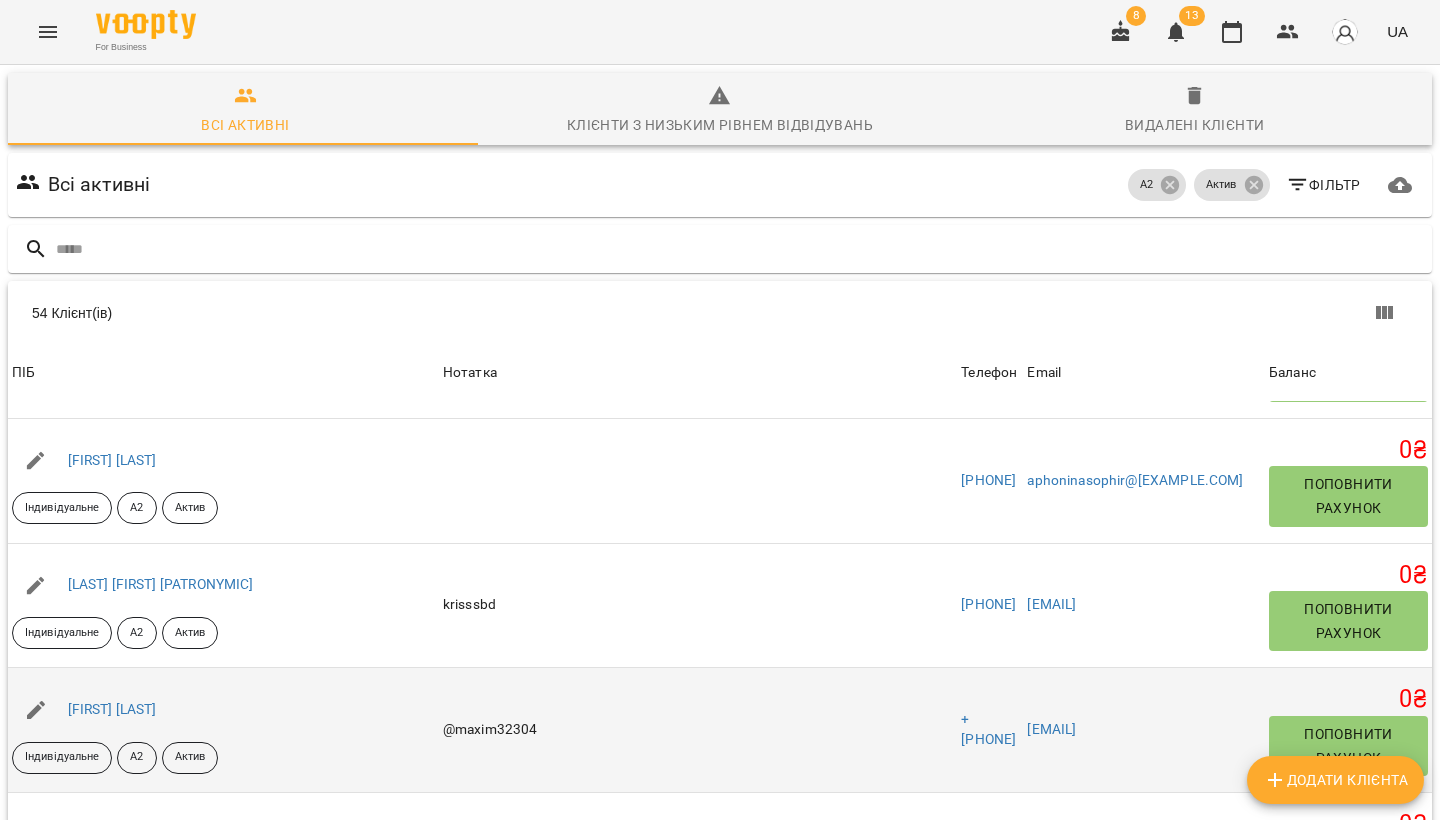 scroll, scrollTop: 236, scrollLeft: 0, axis: vertical 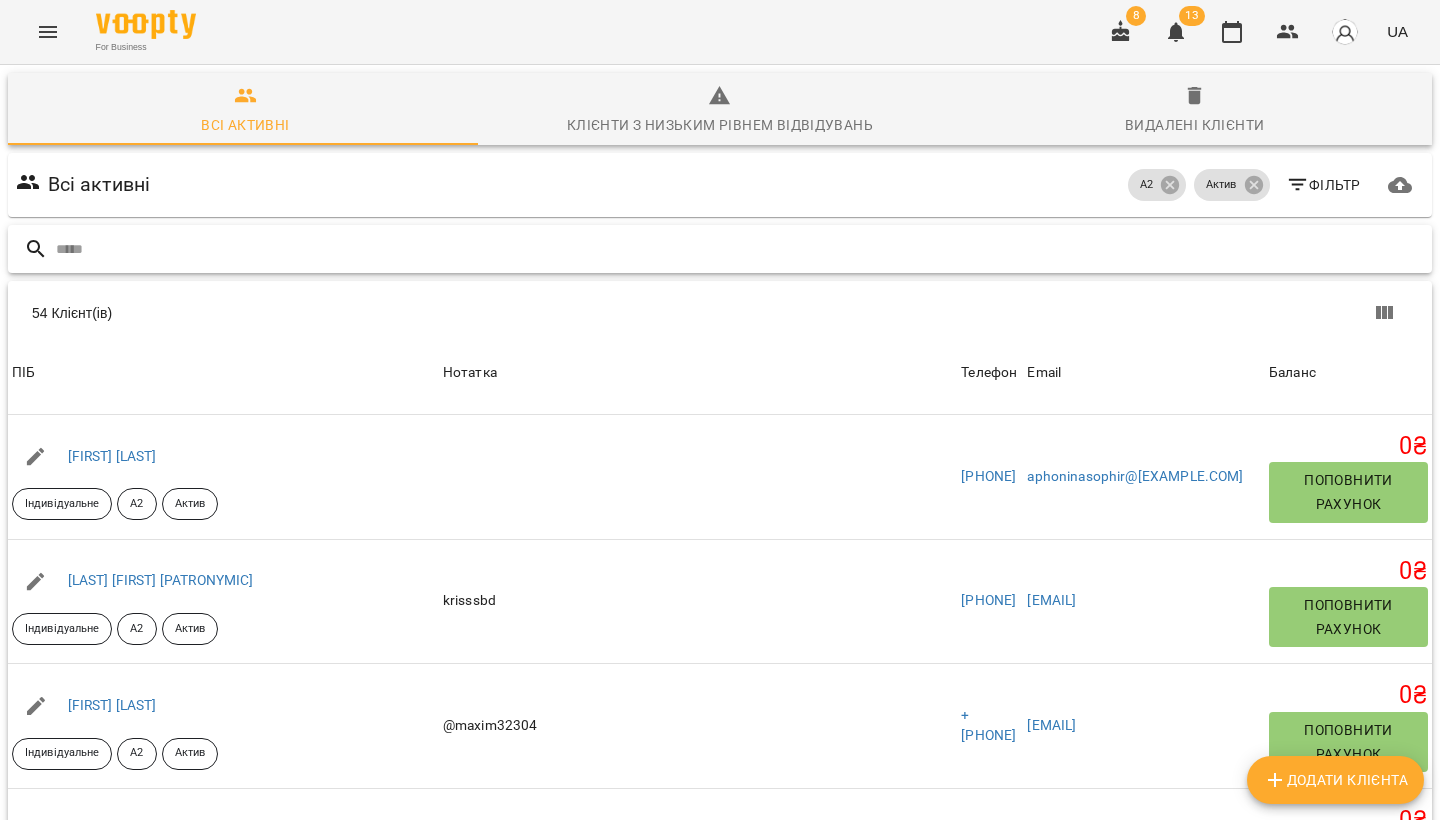 click at bounding box center [740, 249] 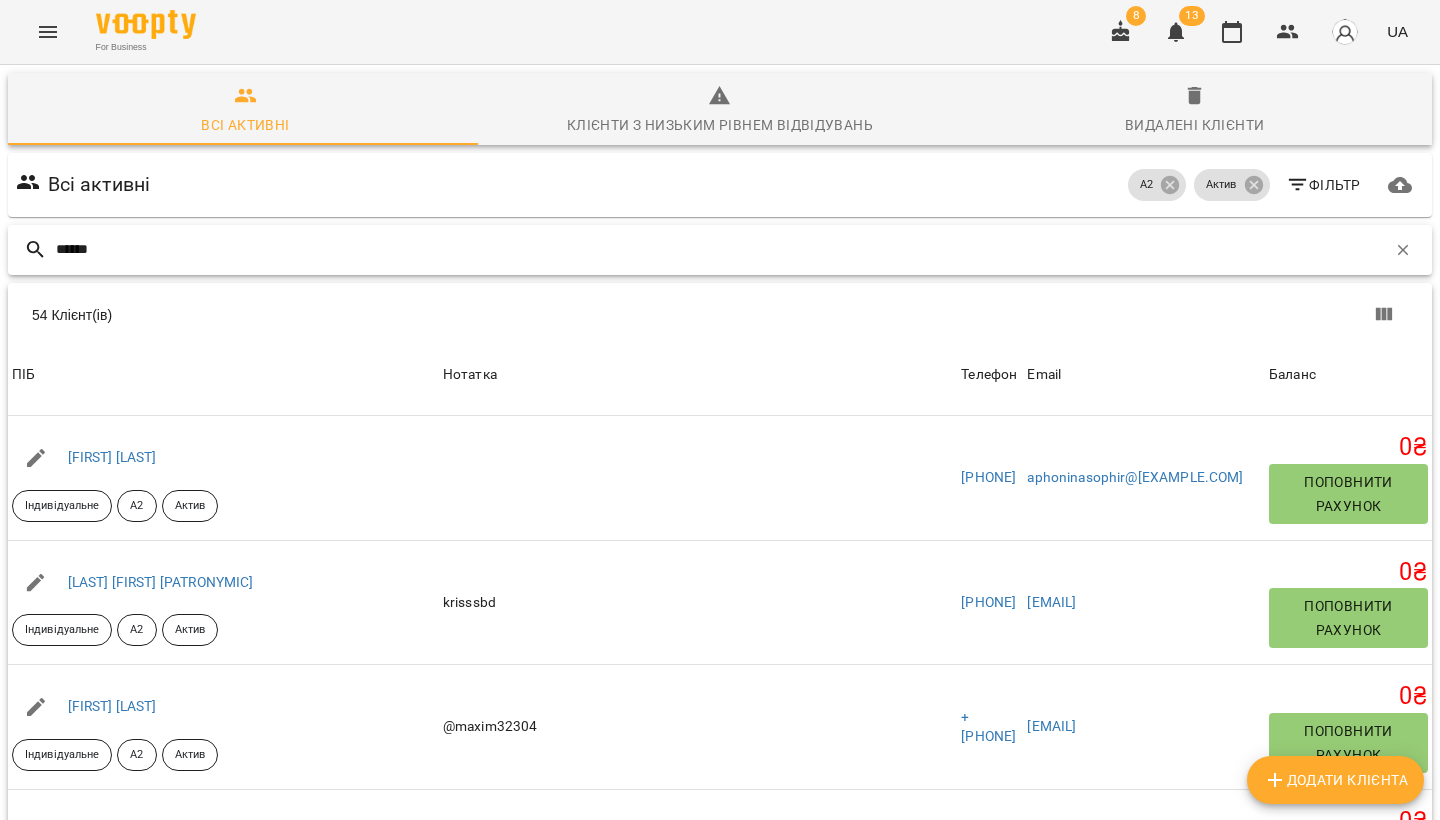 type on "******" 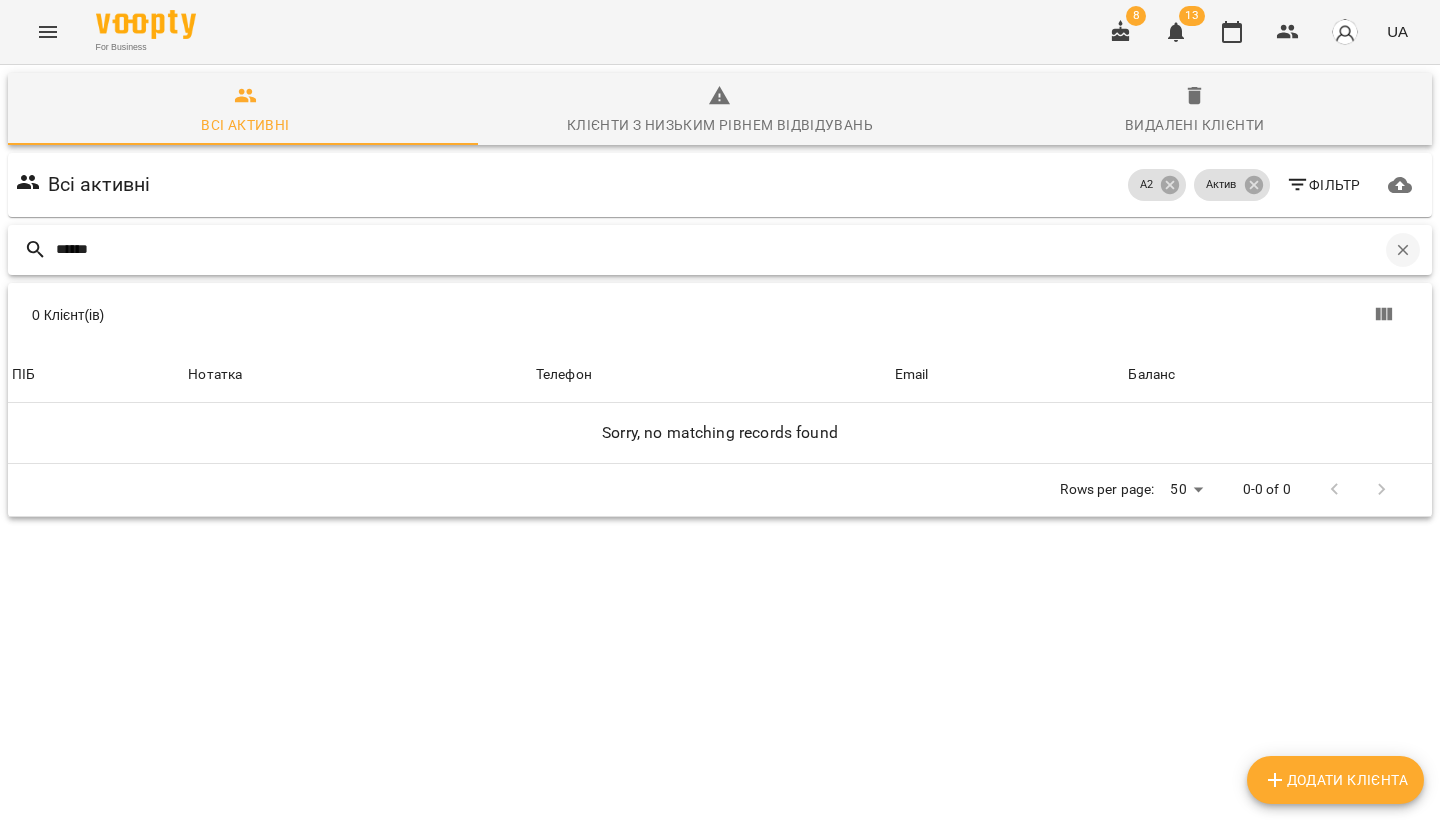 click 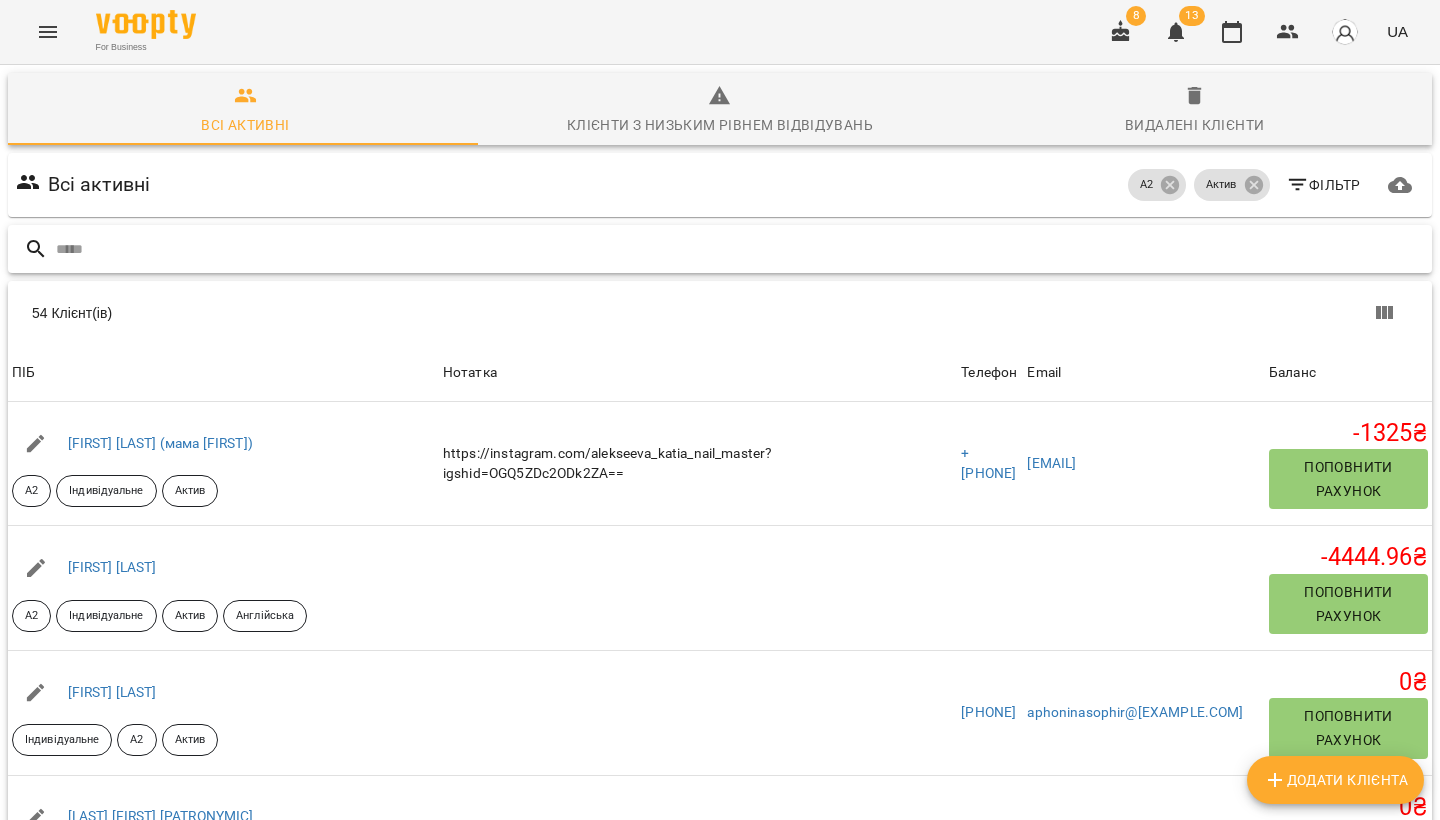 click at bounding box center (740, 249) 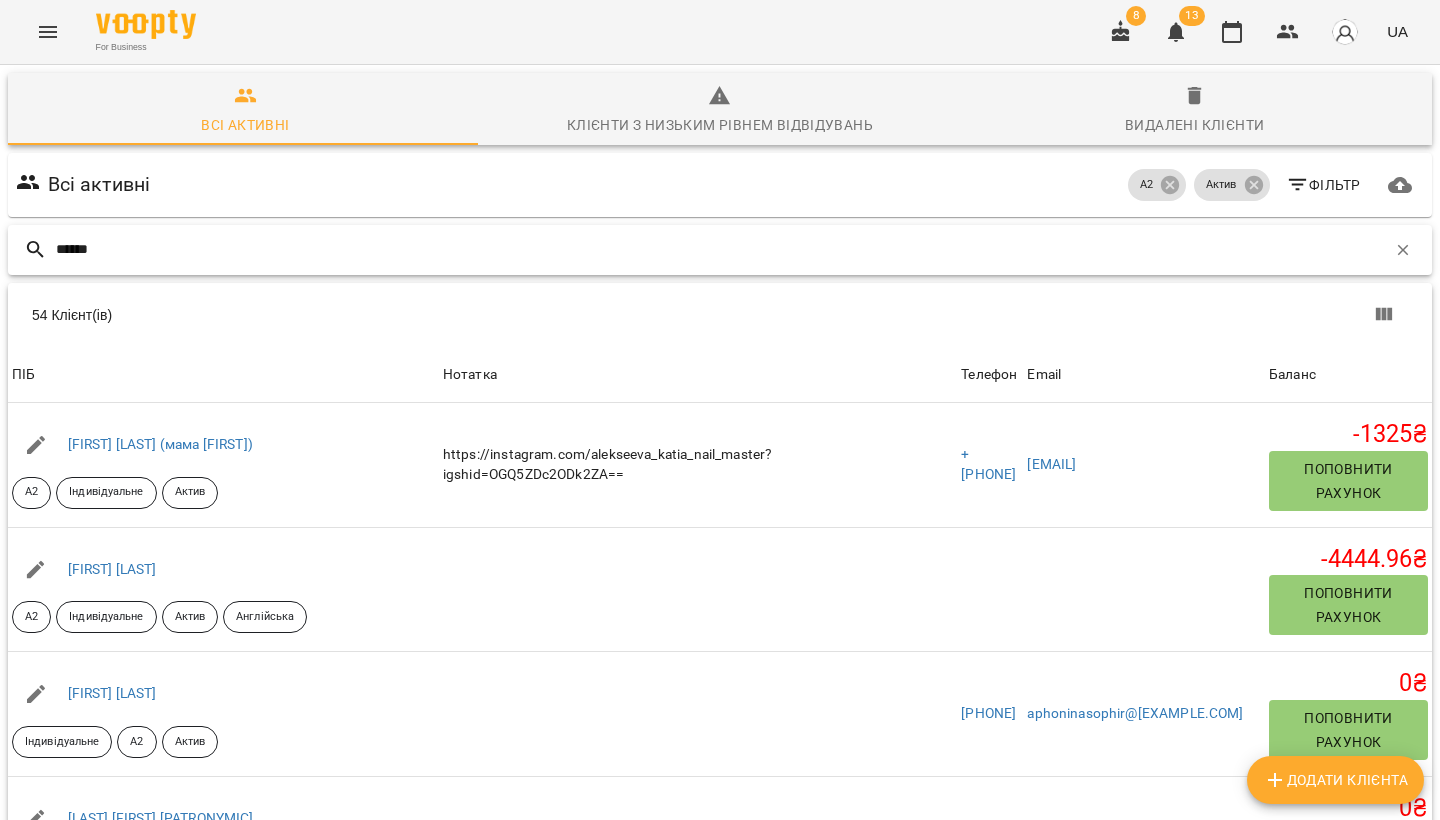type on "******" 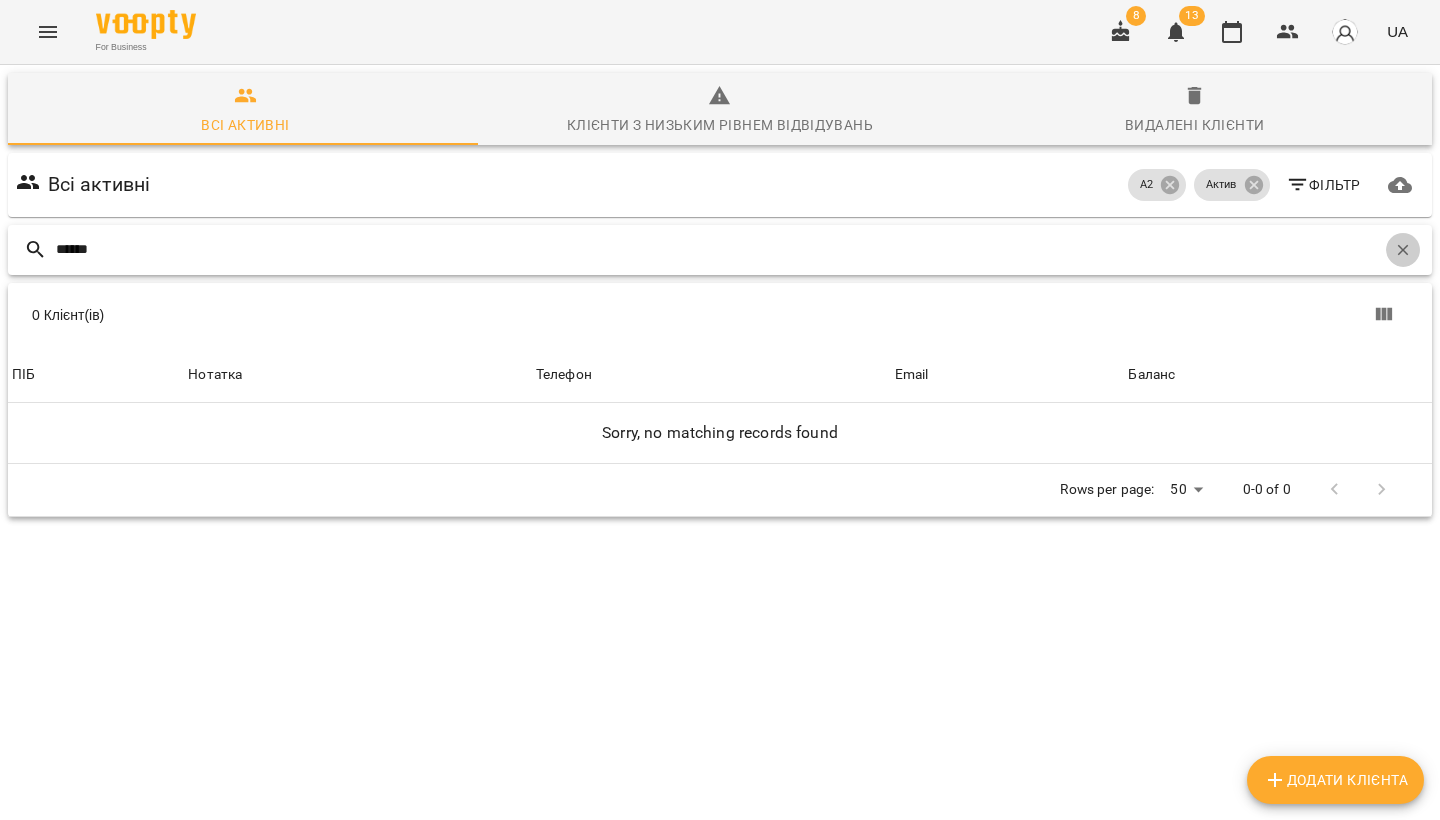 click at bounding box center [1403, 250] 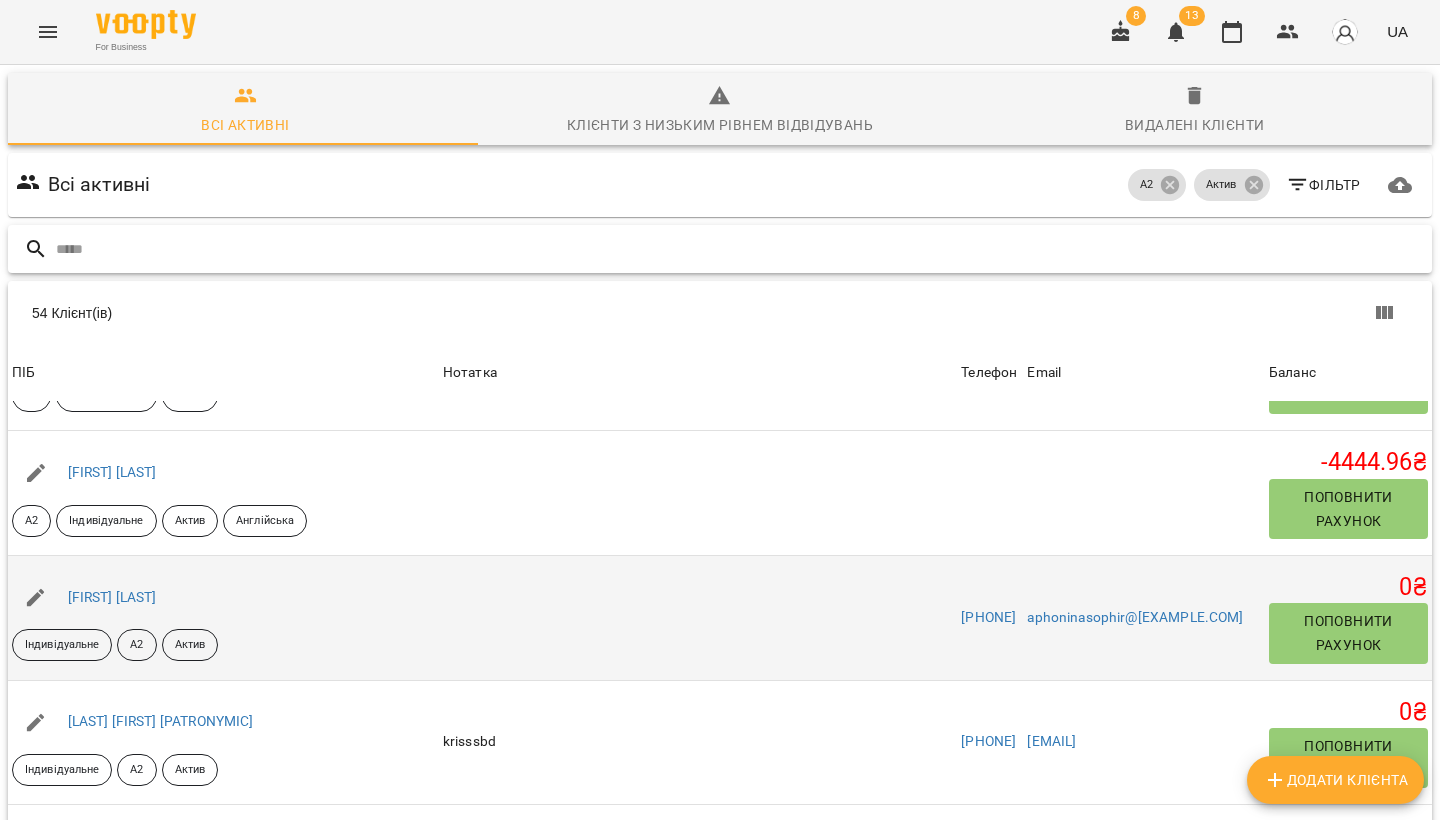 scroll, scrollTop: 165, scrollLeft: 0, axis: vertical 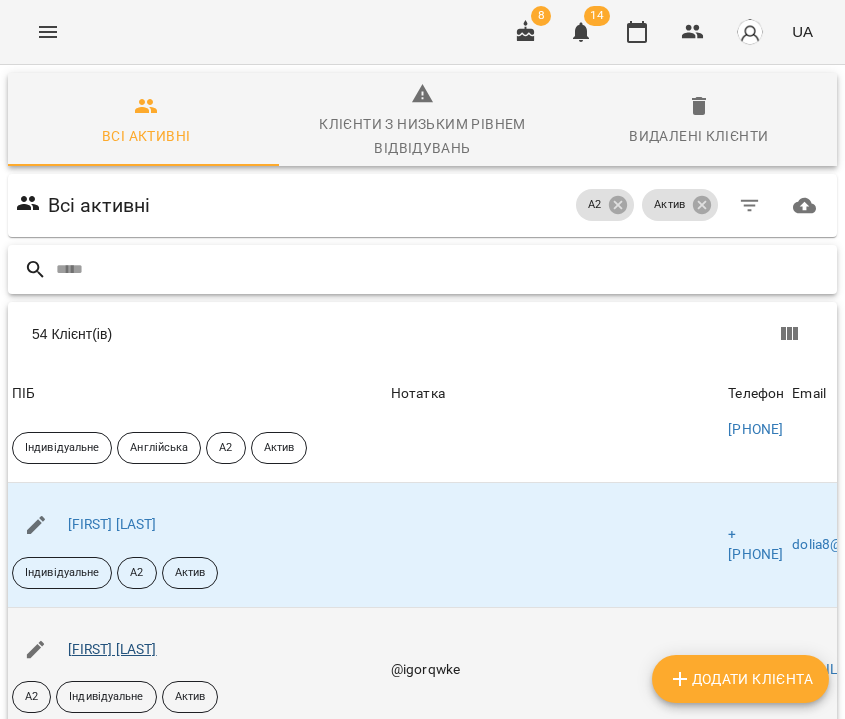click on "Домченко Ігор Владиславович" at bounding box center (112, 649) 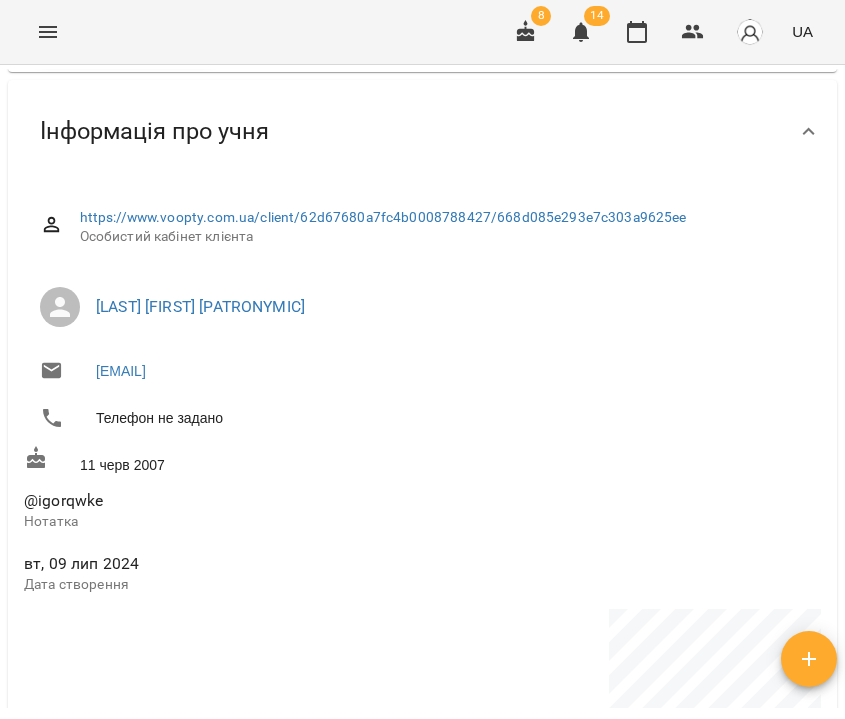 scroll, scrollTop: 0, scrollLeft: 0, axis: both 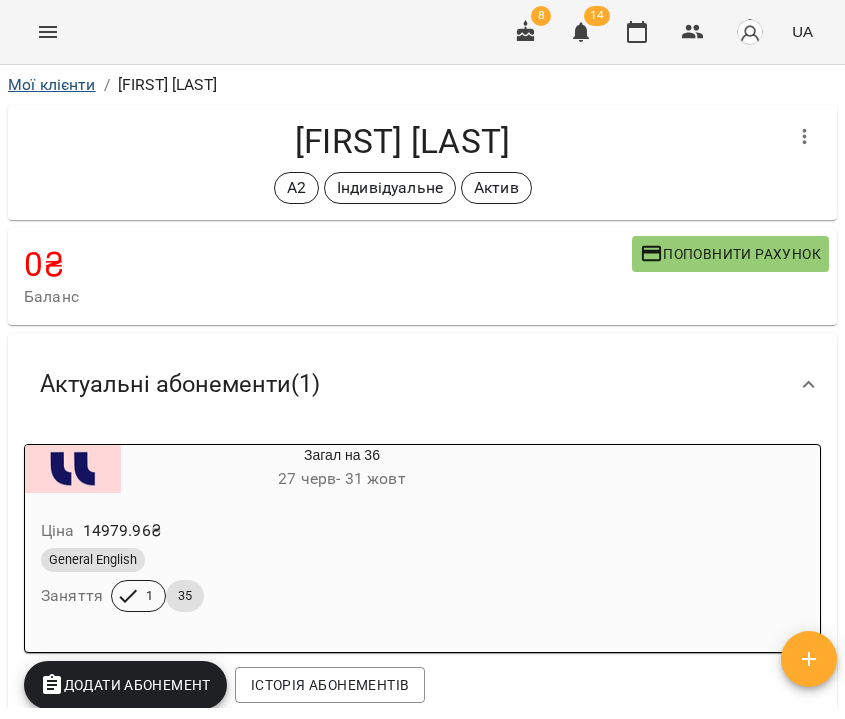 click on "Мої клієнти" at bounding box center [52, 84] 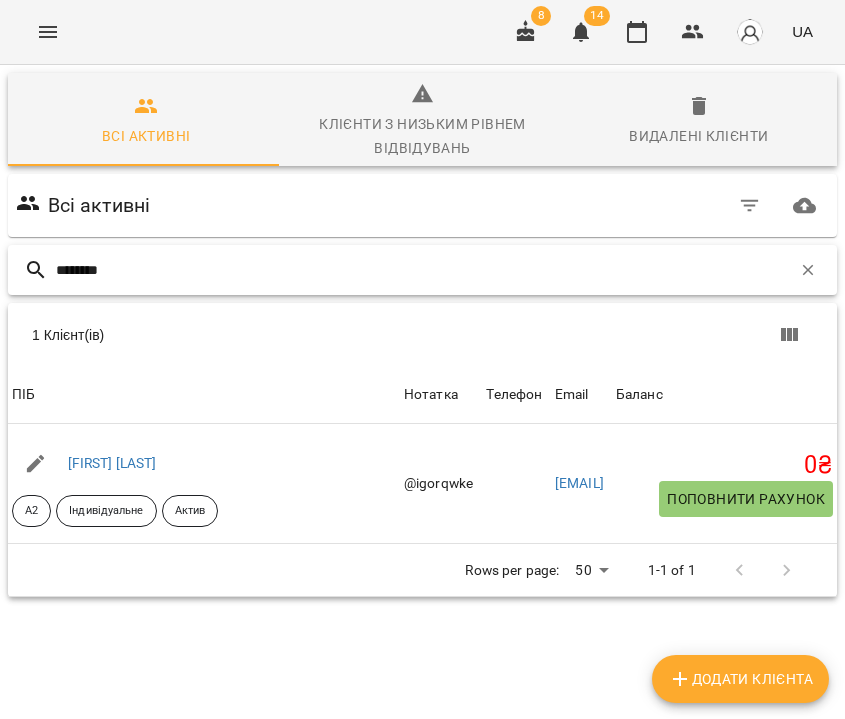 type on "********" 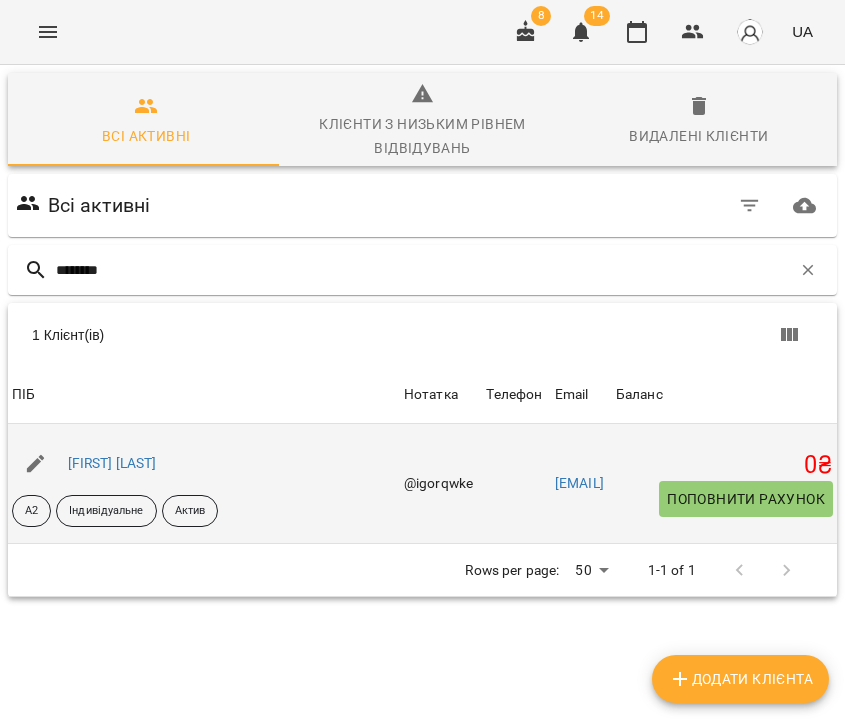 drag, startPoint x: 332, startPoint y: 274, endPoint x: 238, endPoint y: 473, distance: 220.08408 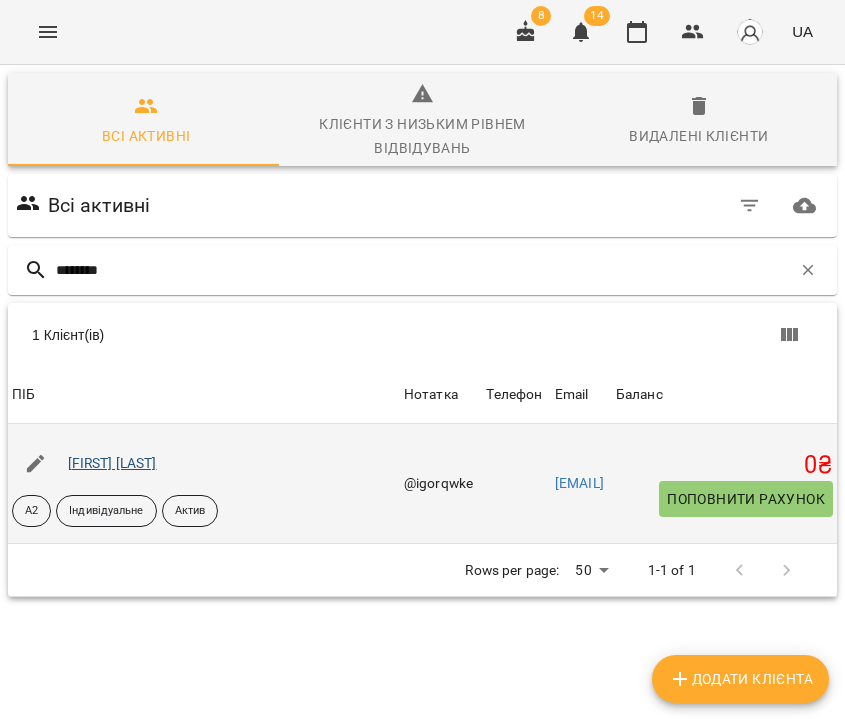 click on "[FIRST] [LAST] [PATRONYMIC]" at bounding box center [112, 463] 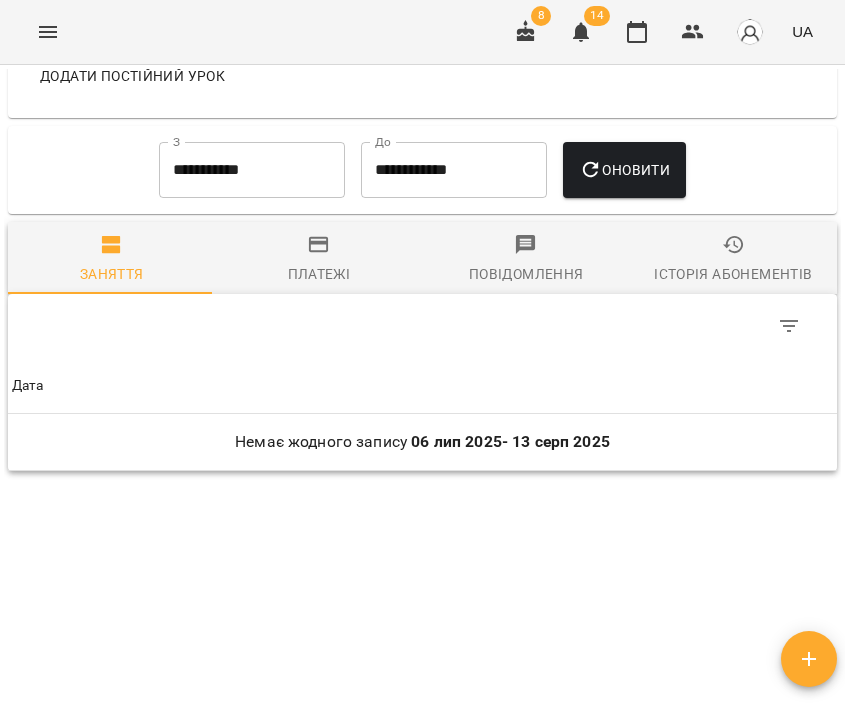 scroll, scrollTop: 0, scrollLeft: 0, axis: both 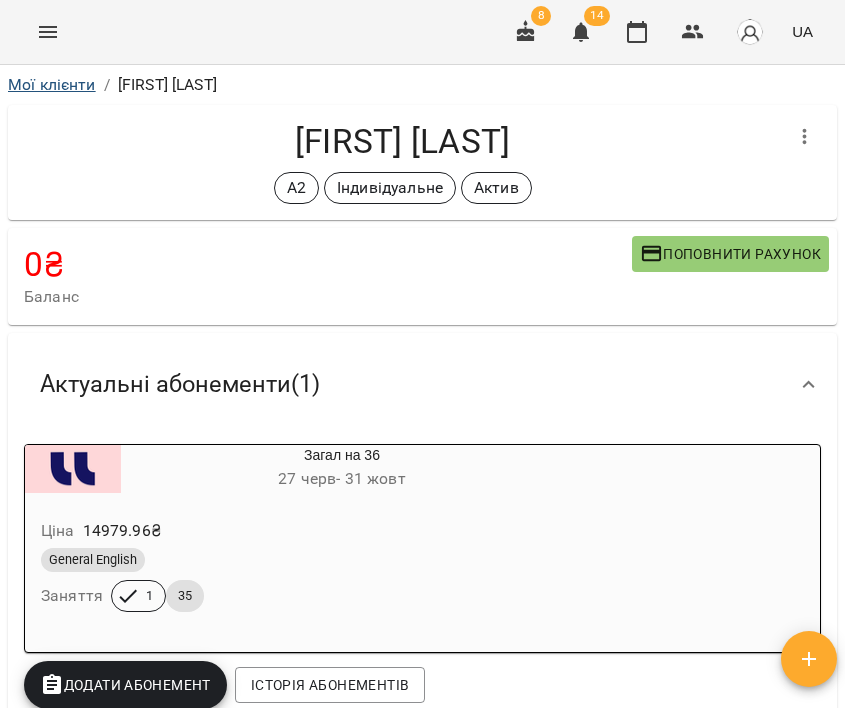 click on "Мої клієнти" at bounding box center [52, 84] 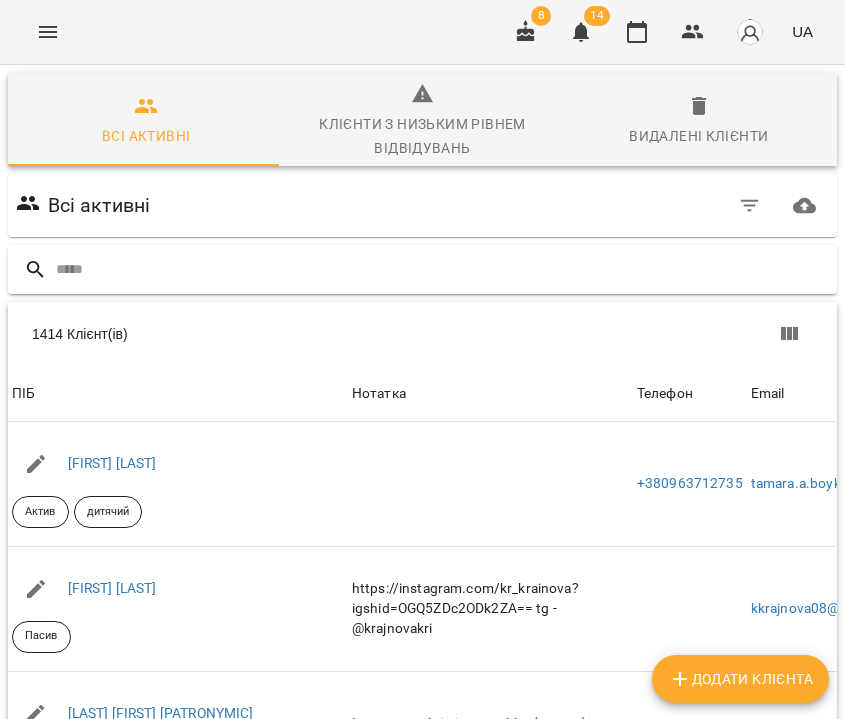click at bounding box center [442, 269] 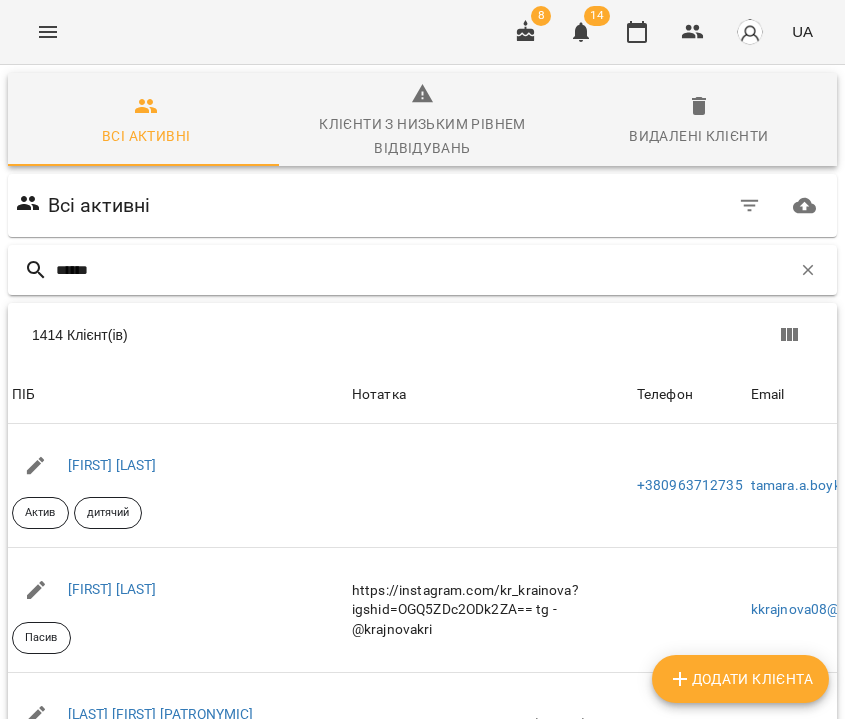 type on "******" 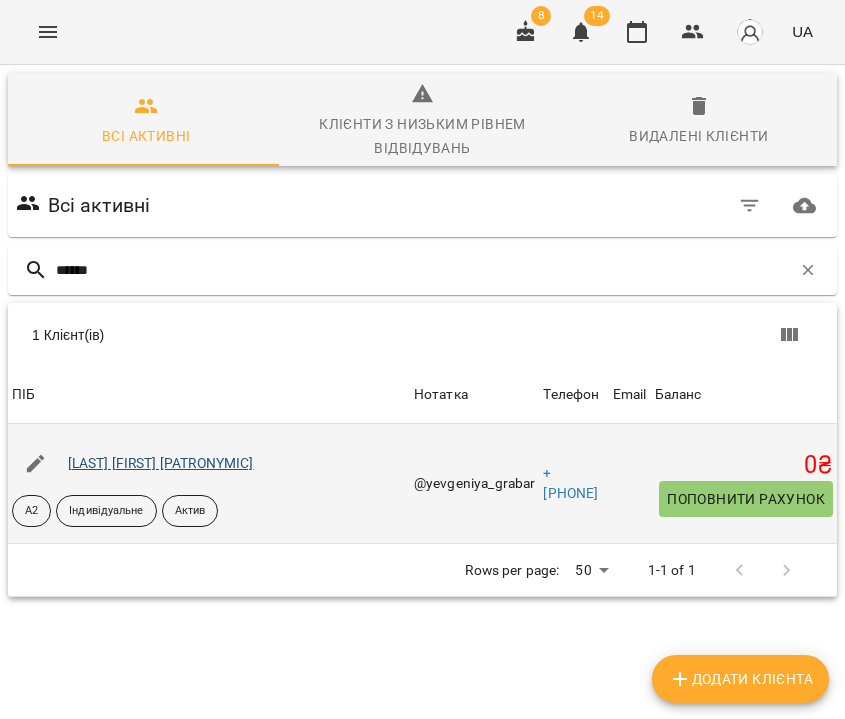 click on "[LAST] [FIRST] [PATRONYMIC]" at bounding box center [161, 463] 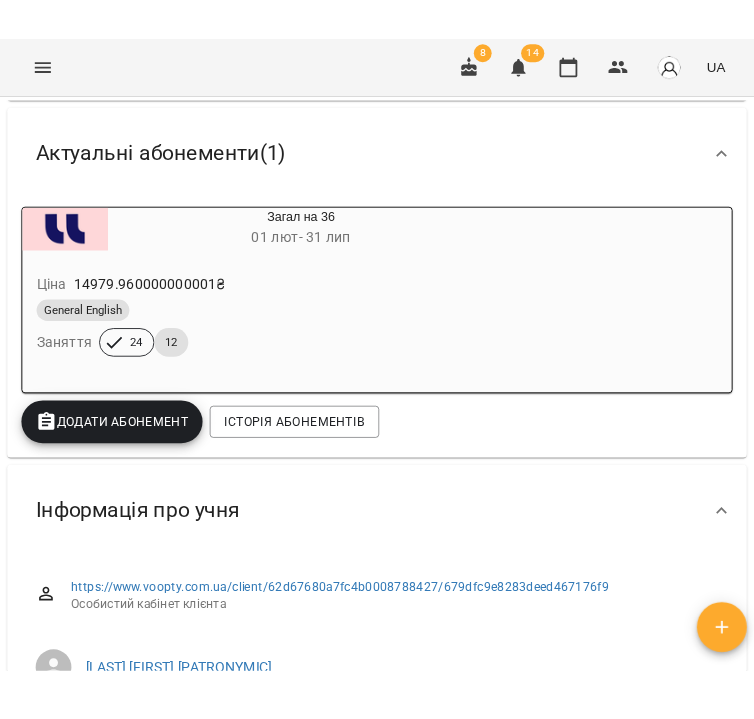 scroll, scrollTop: 0, scrollLeft: 0, axis: both 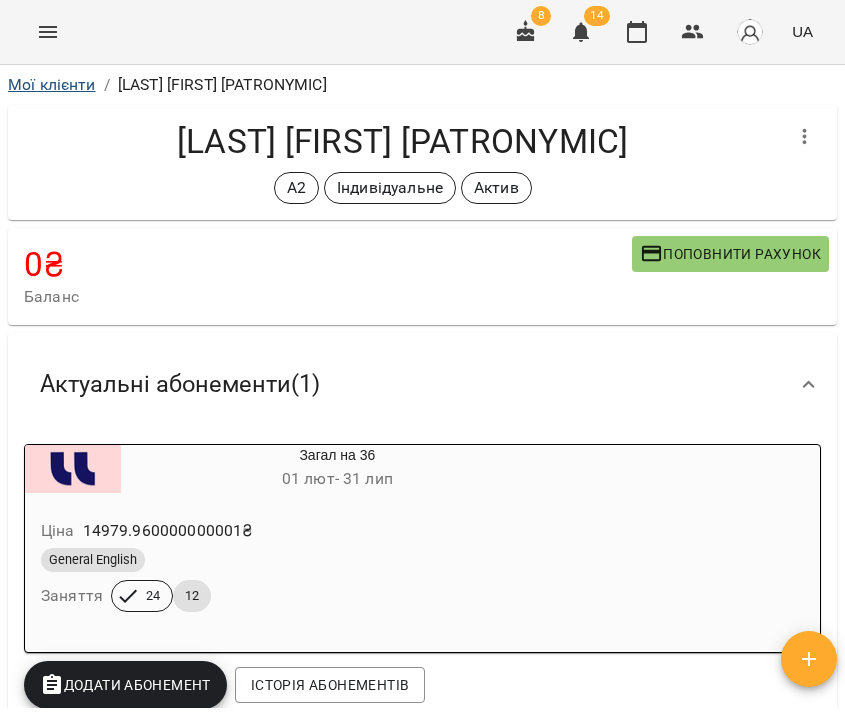 click on "Мої клієнти" at bounding box center (52, 84) 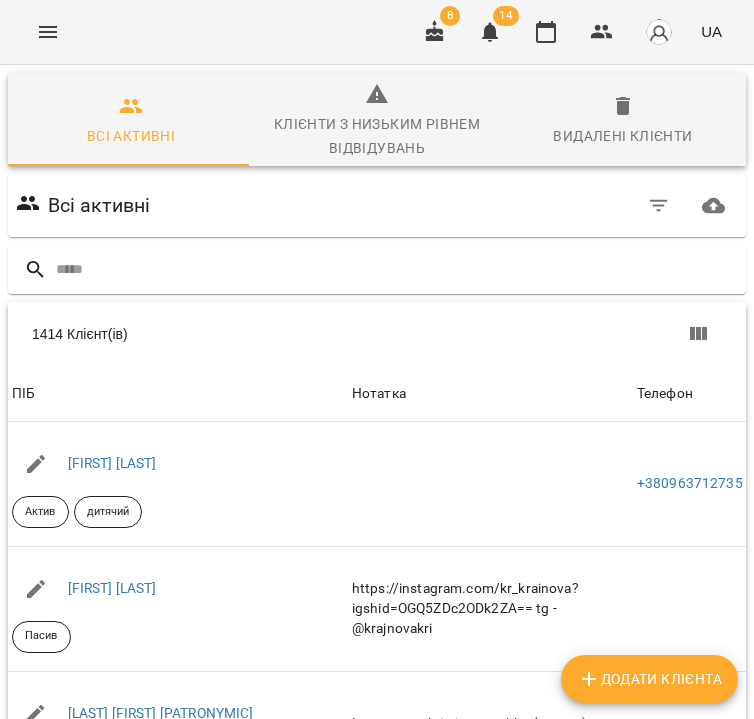 click 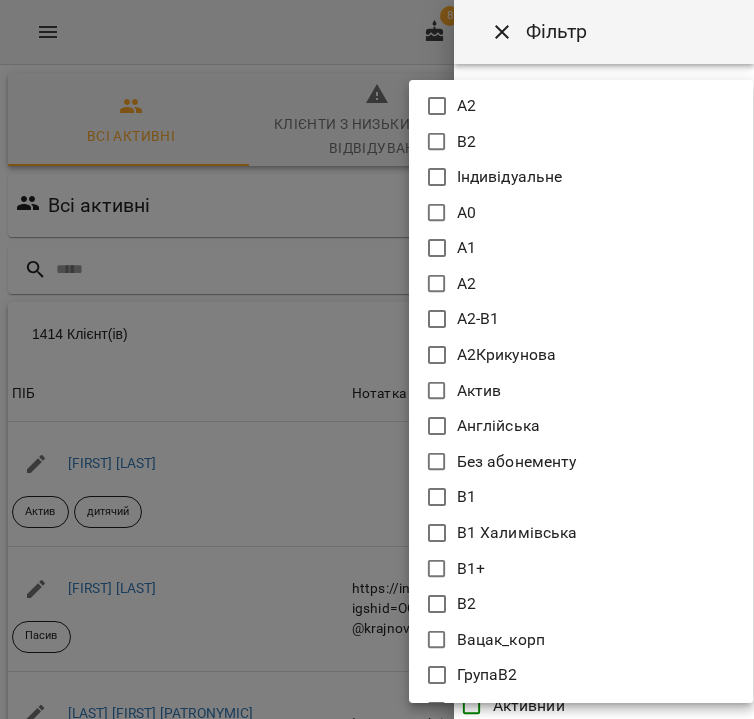click on "For Business 8 14 UA Всі активні Клієнти з низьким рівнем відвідувань Видалені клієнти   Всі активні 1414   Клієнт(ів) 1414   Клієнт(ів) ПІБ Нотатка Телефон Email Баланс ПІБ  Бойко Ярослав (мама Тамара) Актив дитячий Нотатка Телефон +380963712735 Email tamara.a.boyko@gmail.com Баланс 0 ₴ Поповнити рахунок ПІБ  Крайнова Кристина Максимівна  Пасив Нотатка https://instagram.com/kr_krainova?igshid=OGQ5ZDc2ODk2ZA==
tg - @krajnovakri Телефон Email kkrajnova08@gmail.com Баланс 0 ₴ Поповнити рахунок ПІБ  Мешко Василь Васильович А1 Індивідуальне дитина Пасив Нотатка Телефон Email meshko.kristinaa@gmail.com Баланс -2585.04 ₴ ПІБ А1" at bounding box center (377, 533) 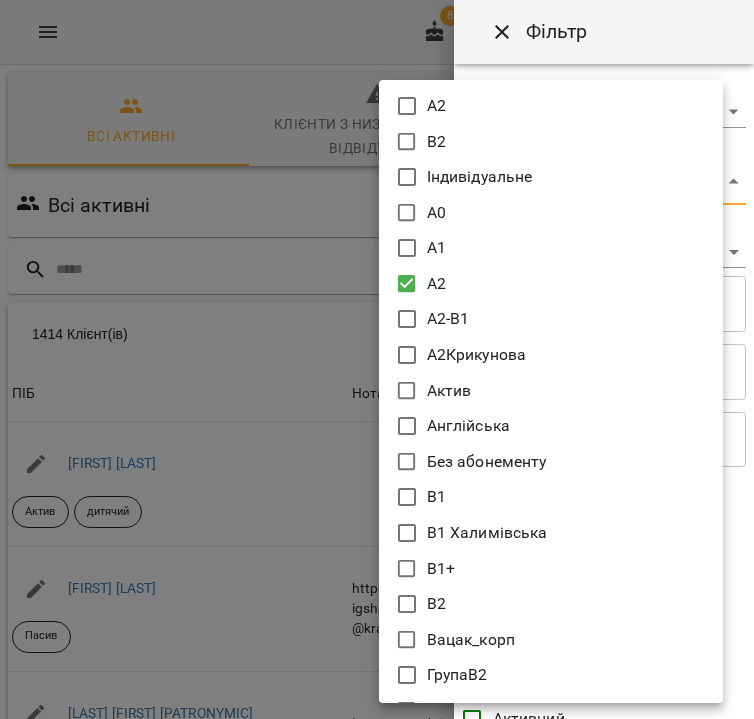 click 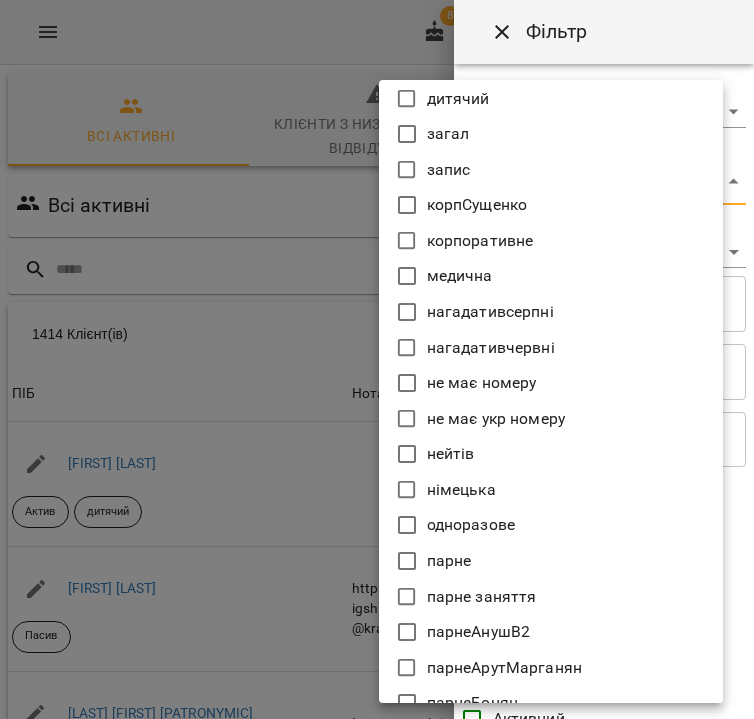 scroll, scrollTop: 1560, scrollLeft: 0, axis: vertical 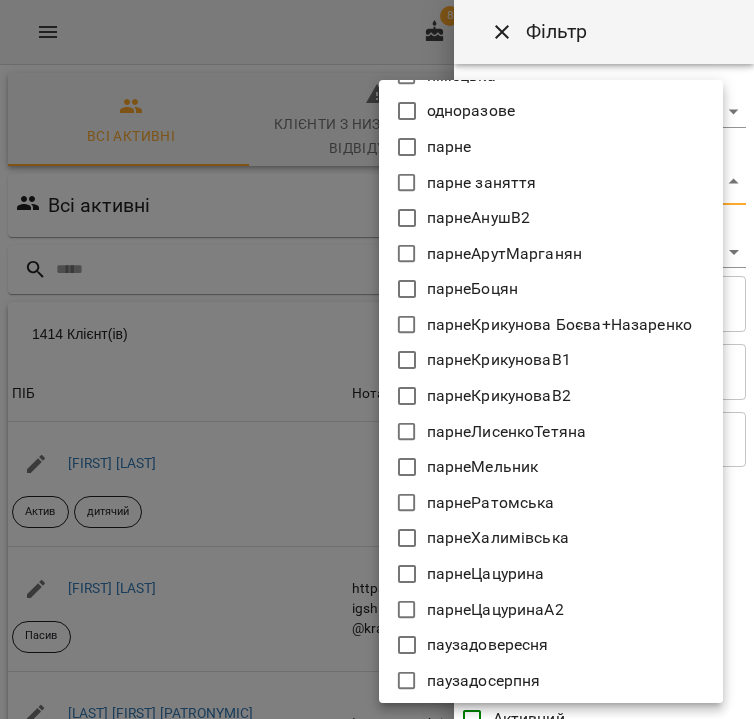 click at bounding box center (377, 359) 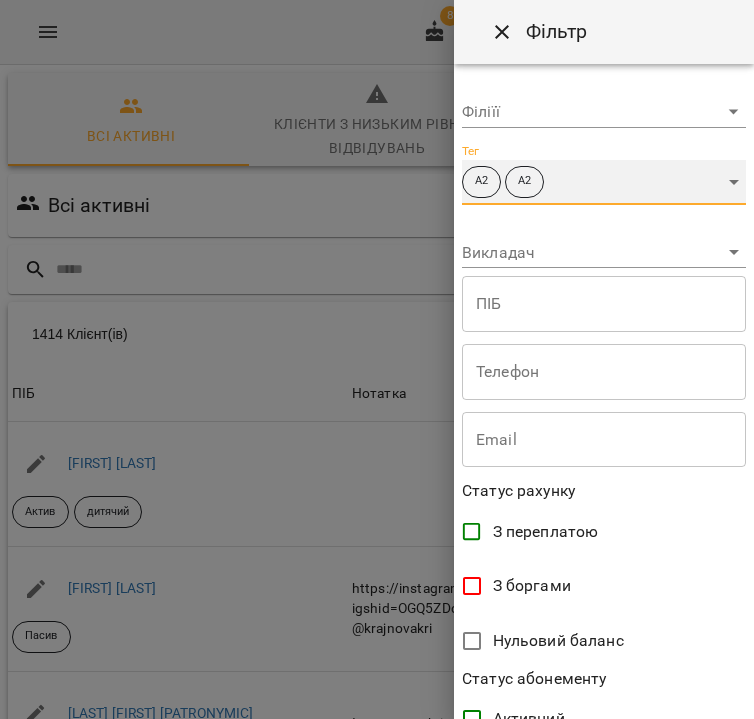 scroll, scrollTop: 406, scrollLeft: 0, axis: vertical 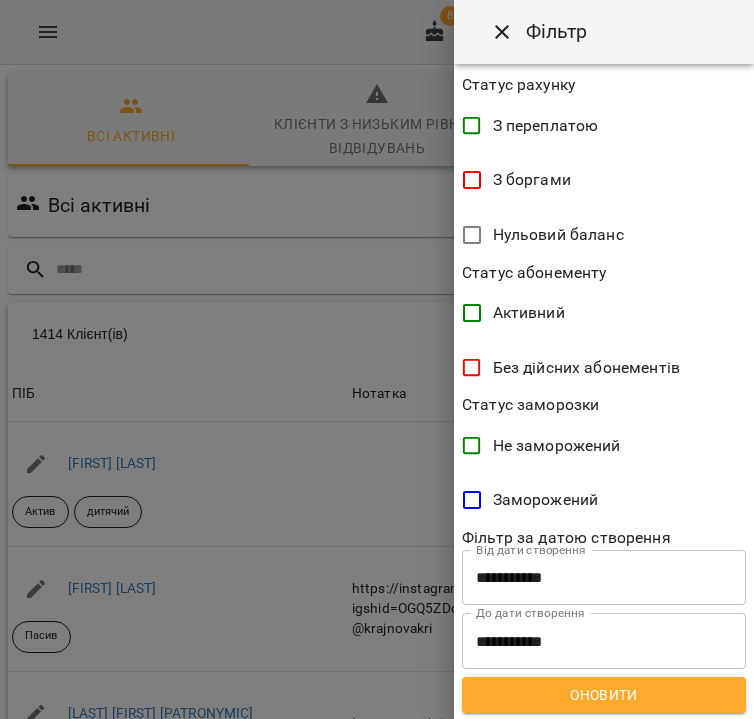 click on "Оновити" at bounding box center [604, 695] 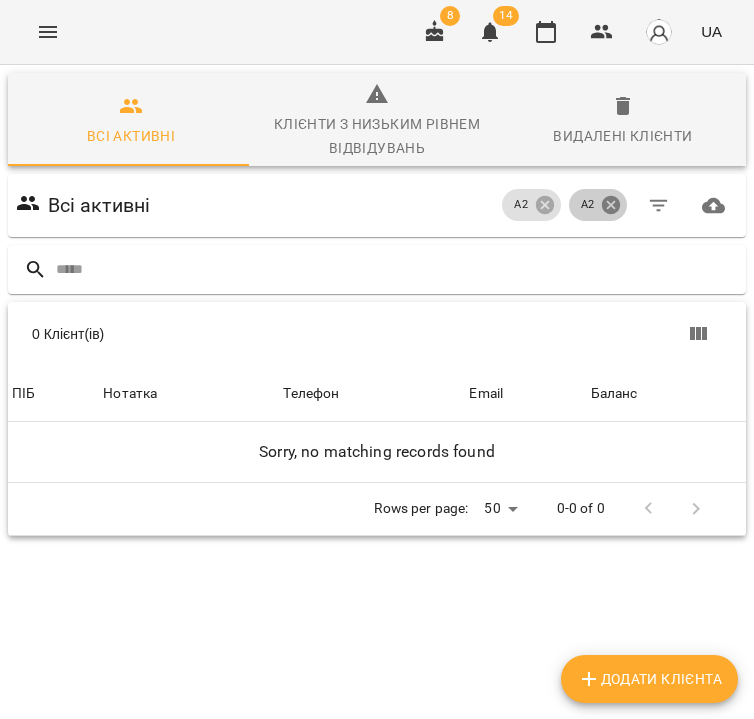 click 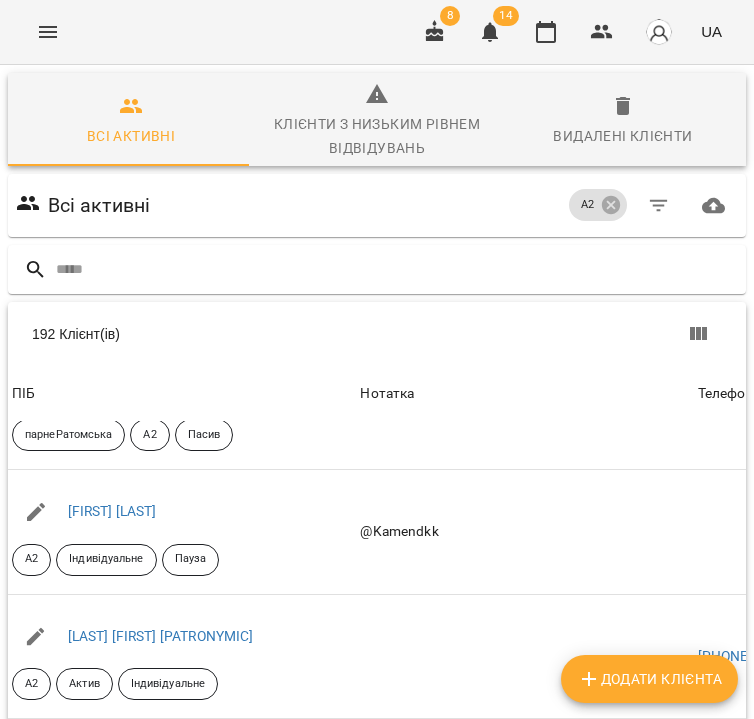 scroll, scrollTop: 4457, scrollLeft: 0, axis: vertical 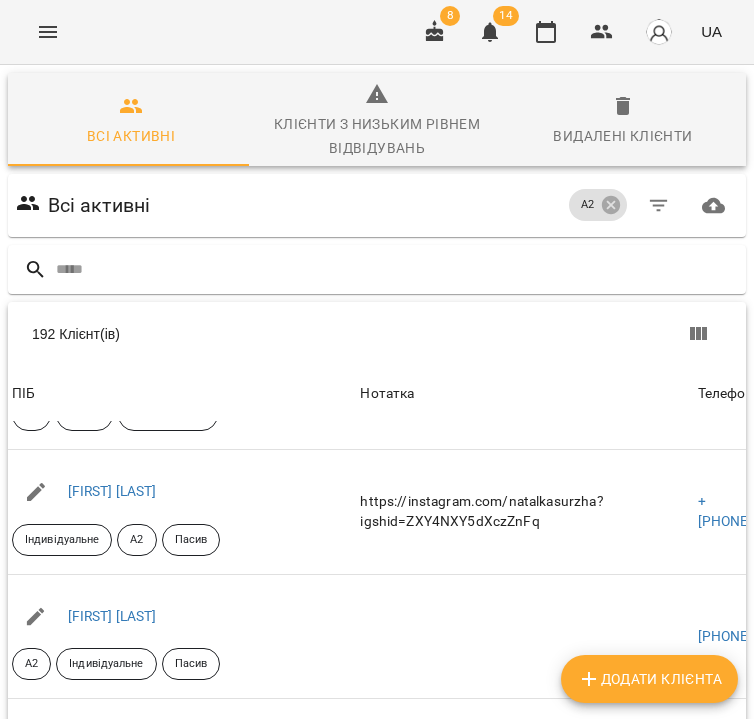 click 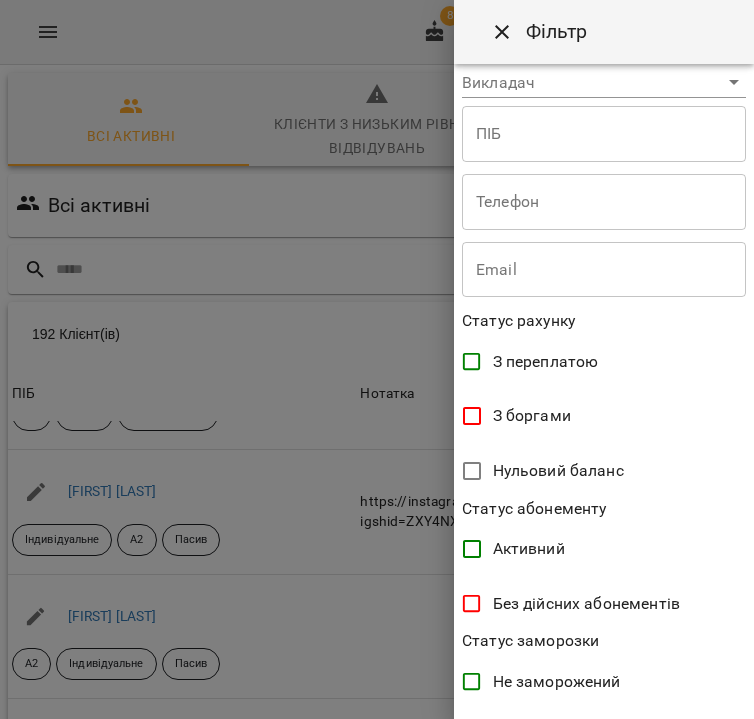 scroll, scrollTop: 348, scrollLeft: 0, axis: vertical 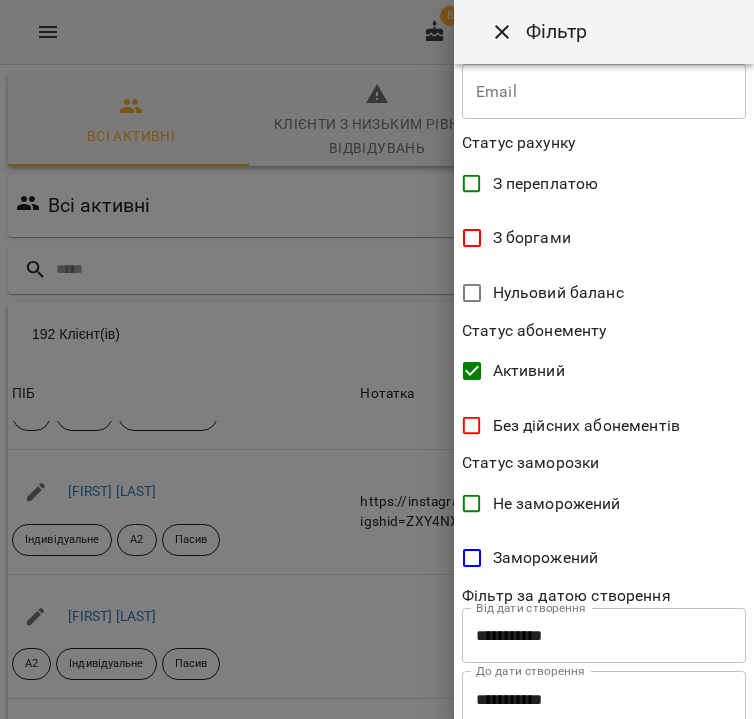 click on "**********" at bounding box center (604, 391) 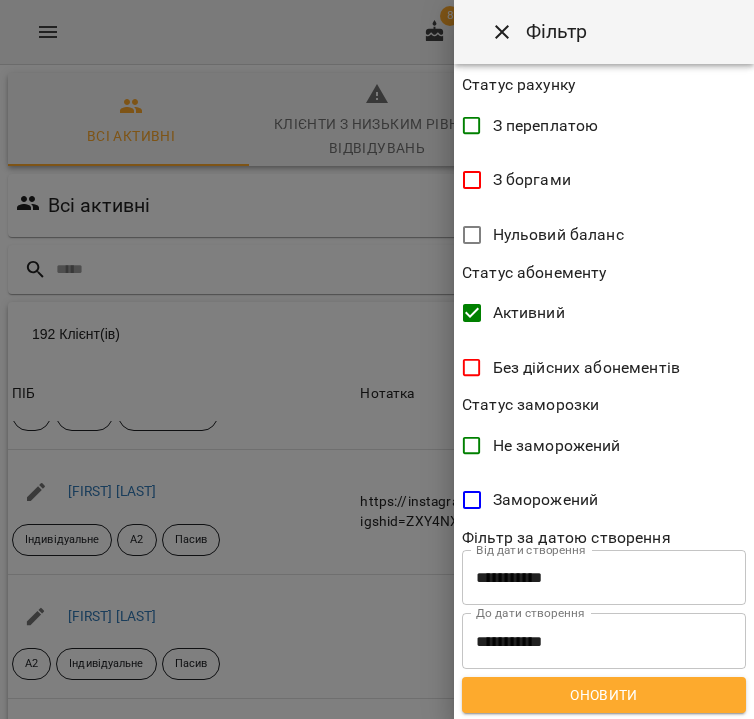 click on "Оновити" at bounding box center [604, 695] 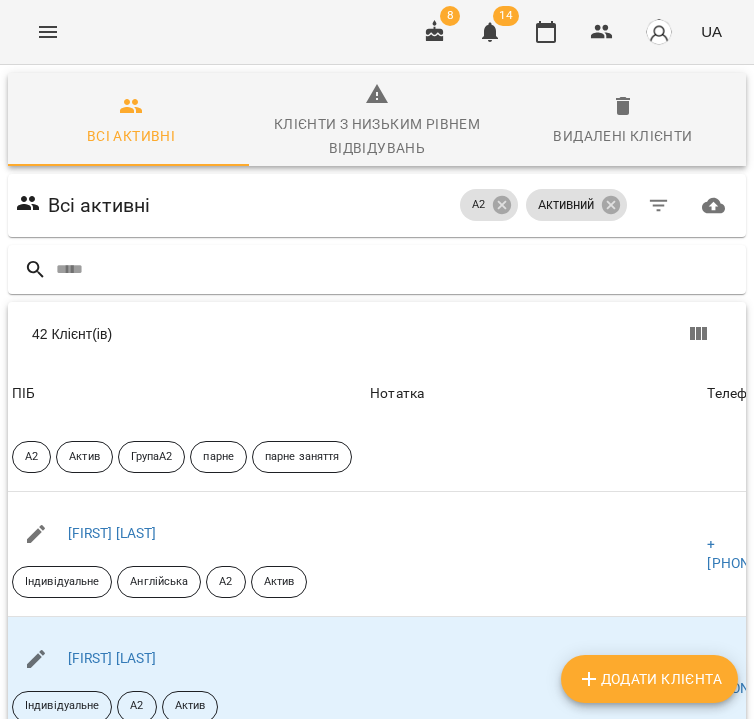 scroll, scrollTop: 1525, scrollLeft: 0, axis: vertical 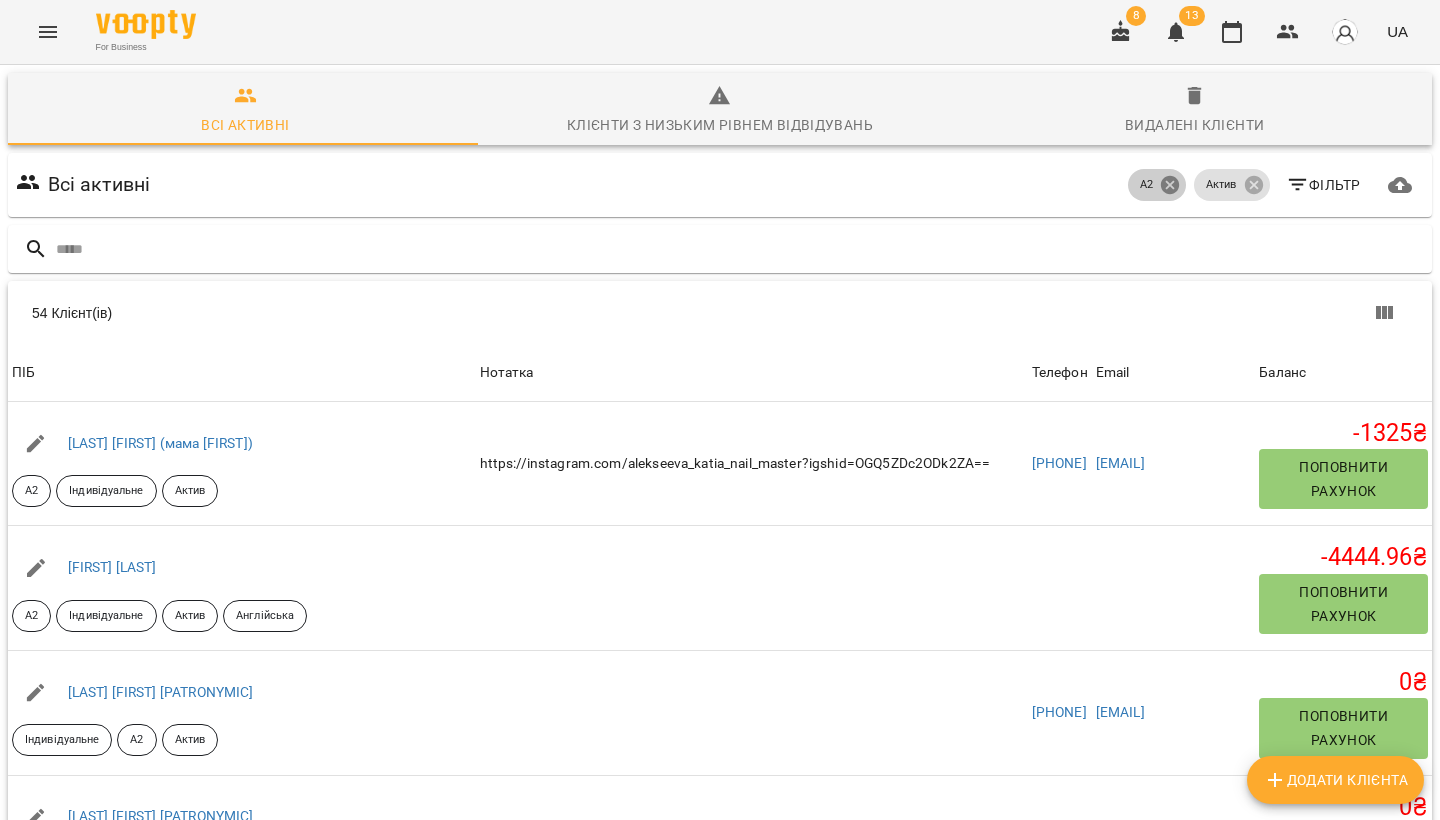click 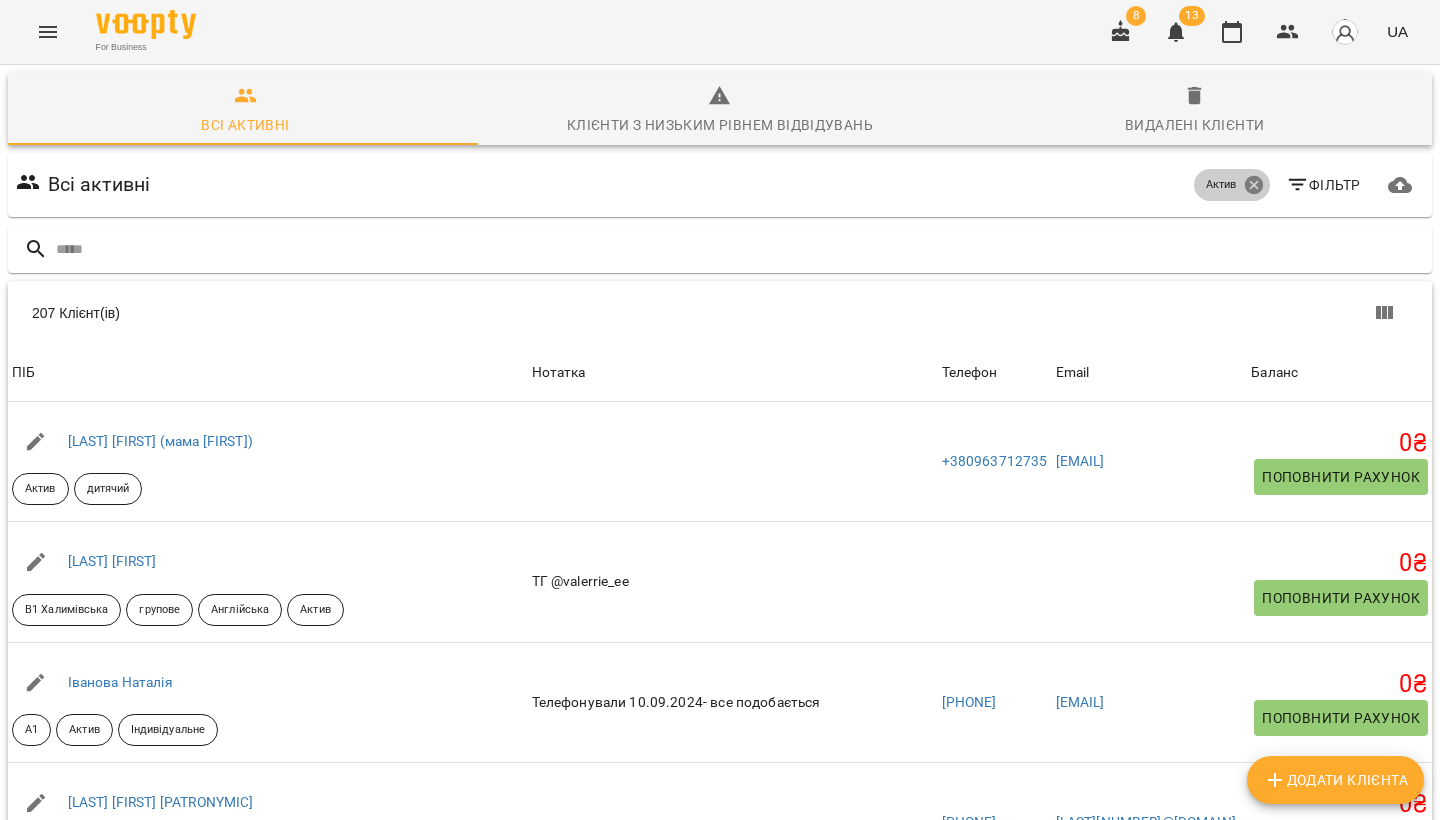 click 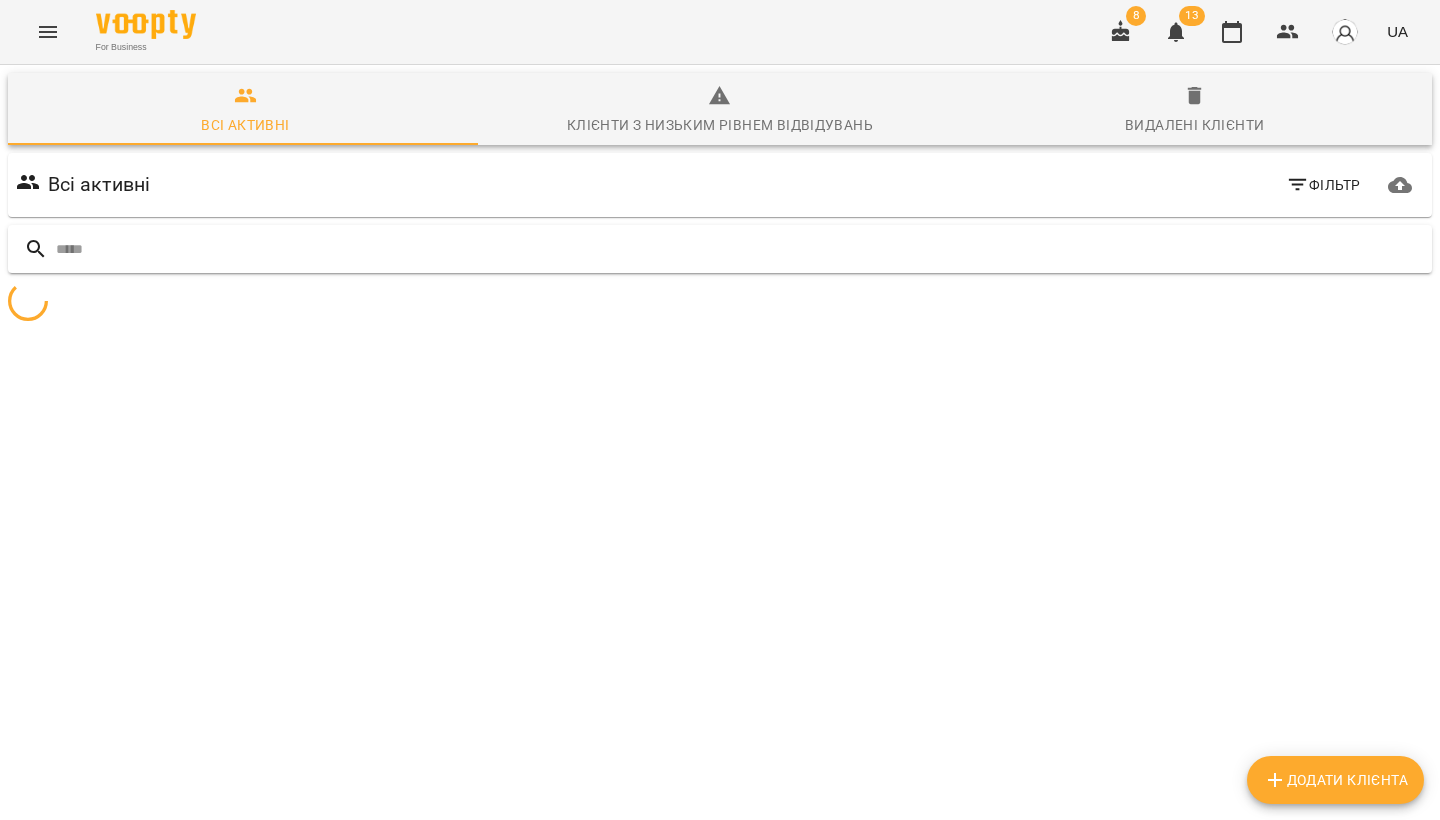 click at bounding box center [720, 249] 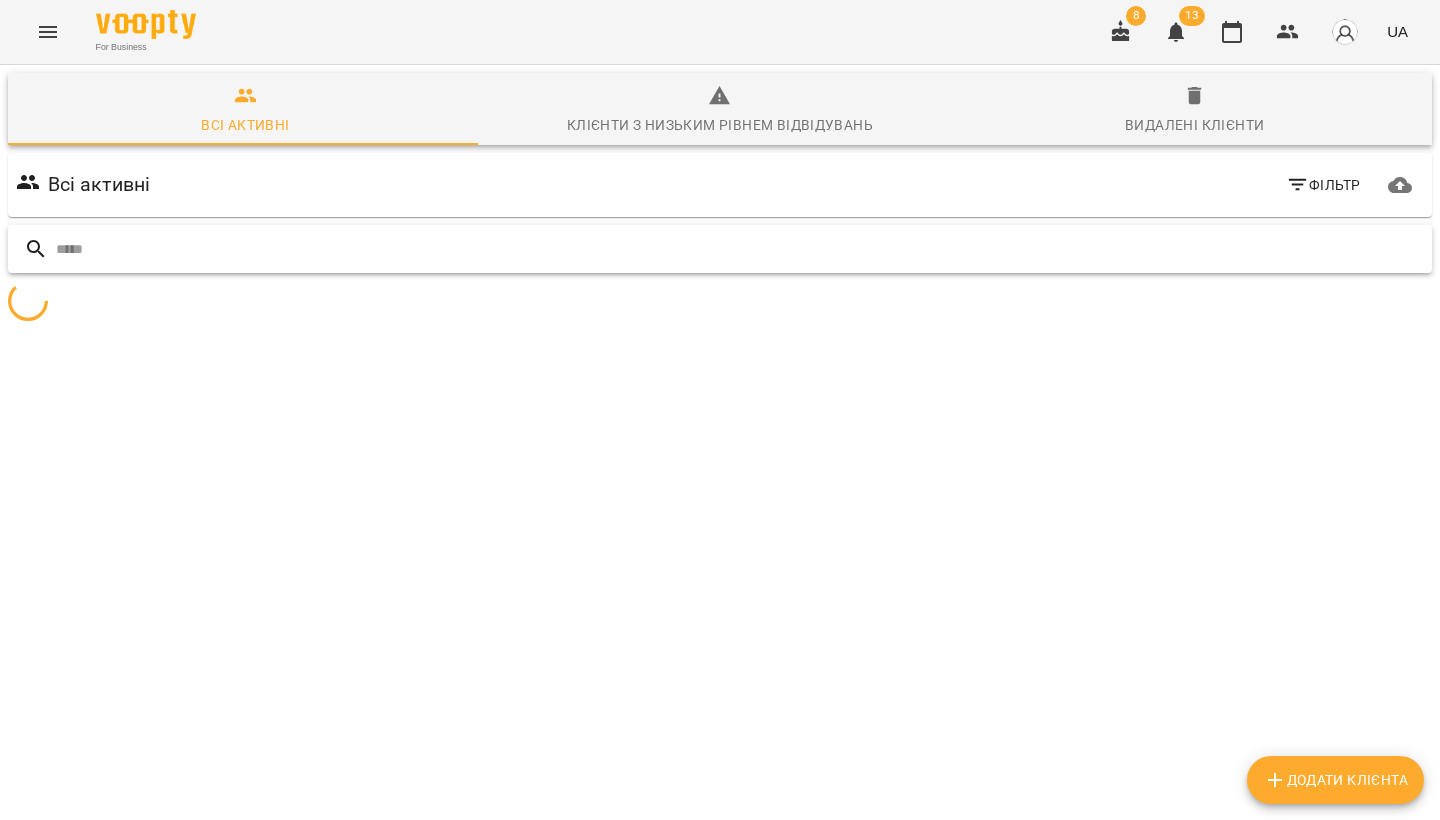 click at bounding box center [740, 249] 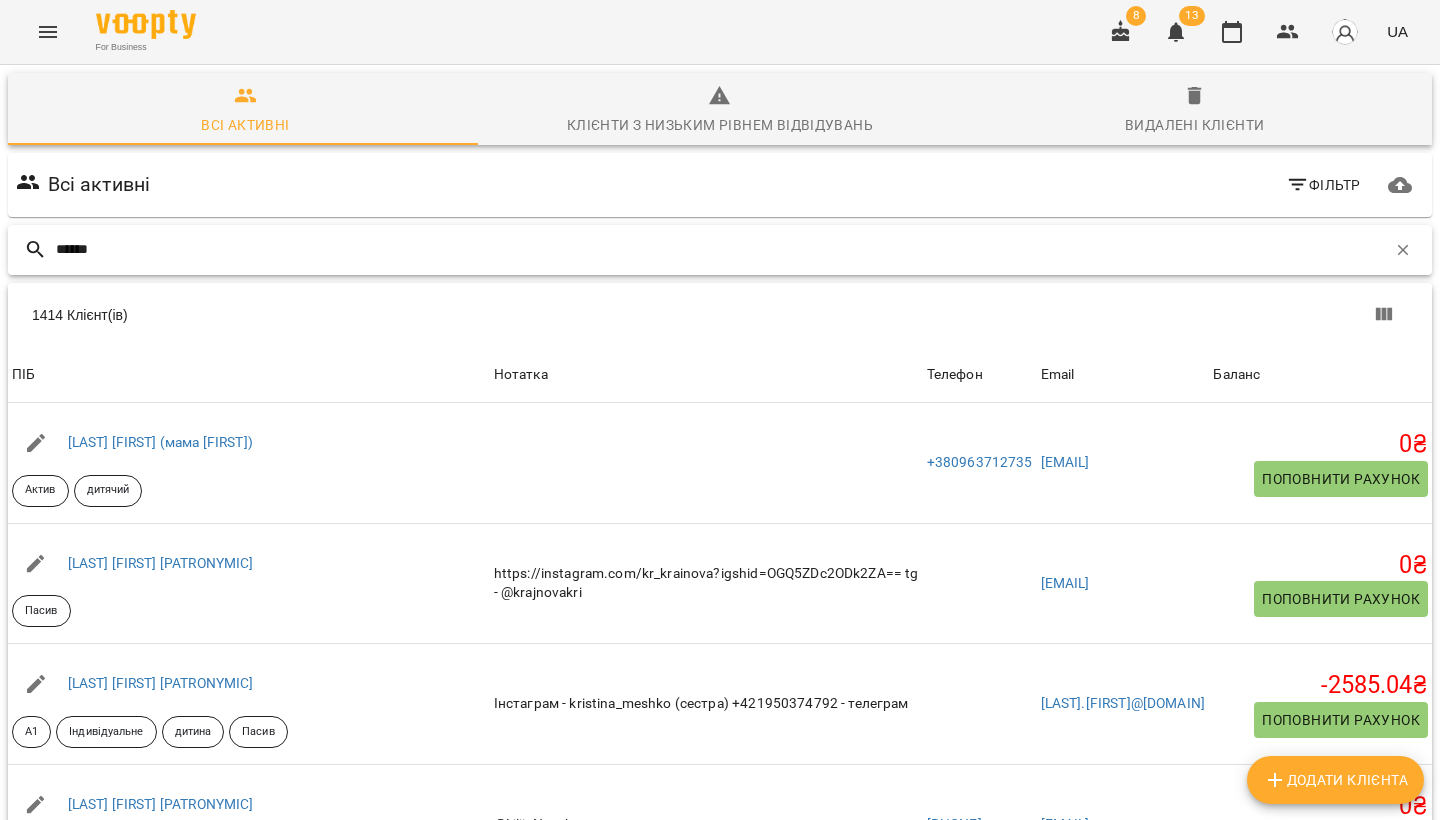type on "******" 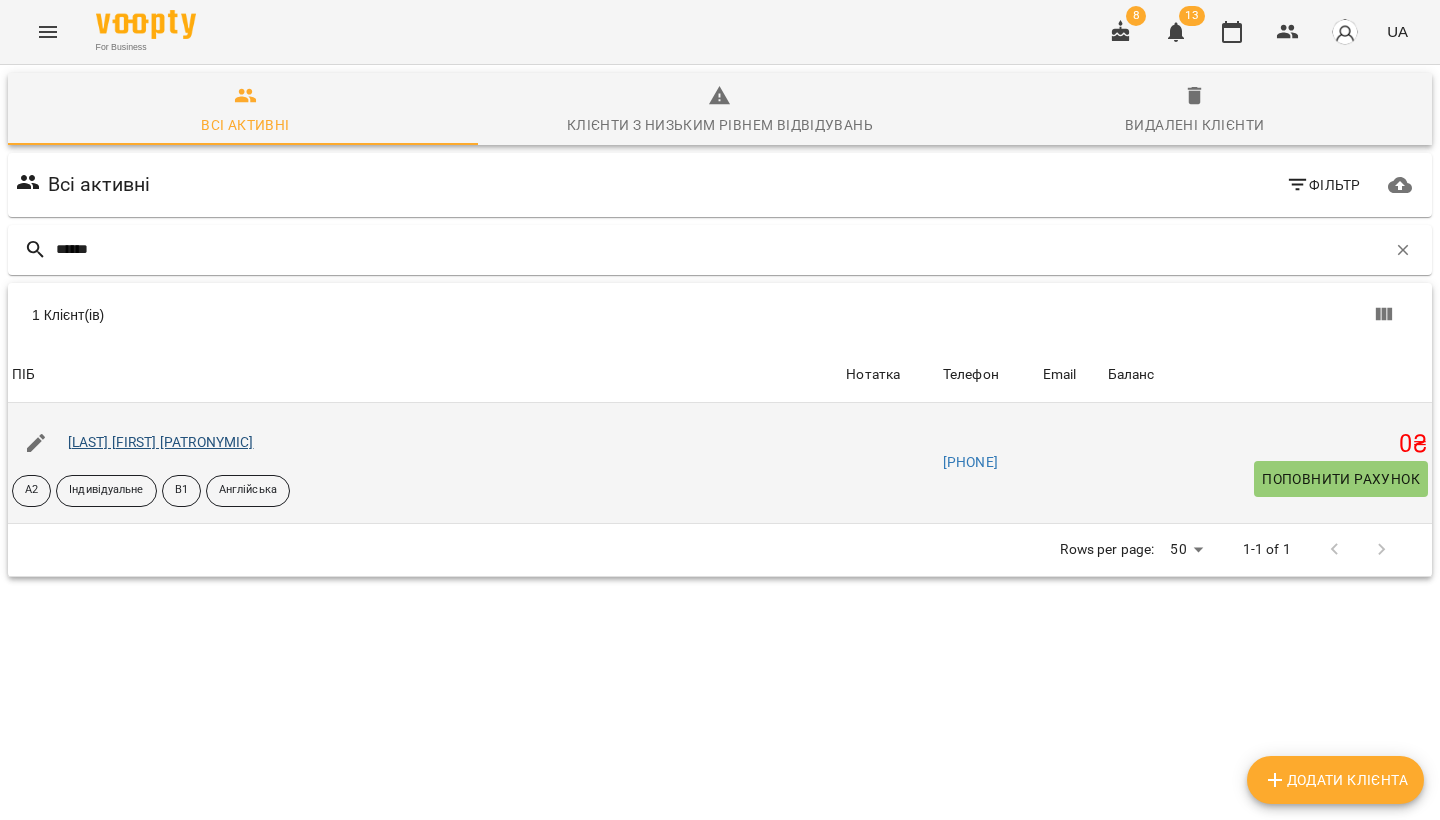 click on "Кикоть Софія Павлівна" at bounding box center [161, 442] 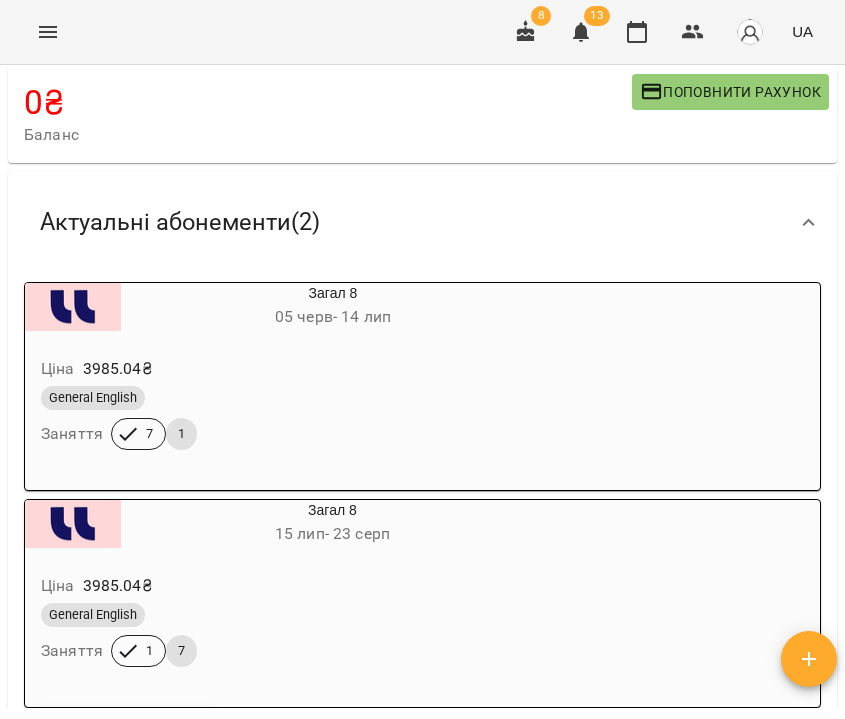 scroll, scrollTop: 0, scrollLeft: 0, axis: both 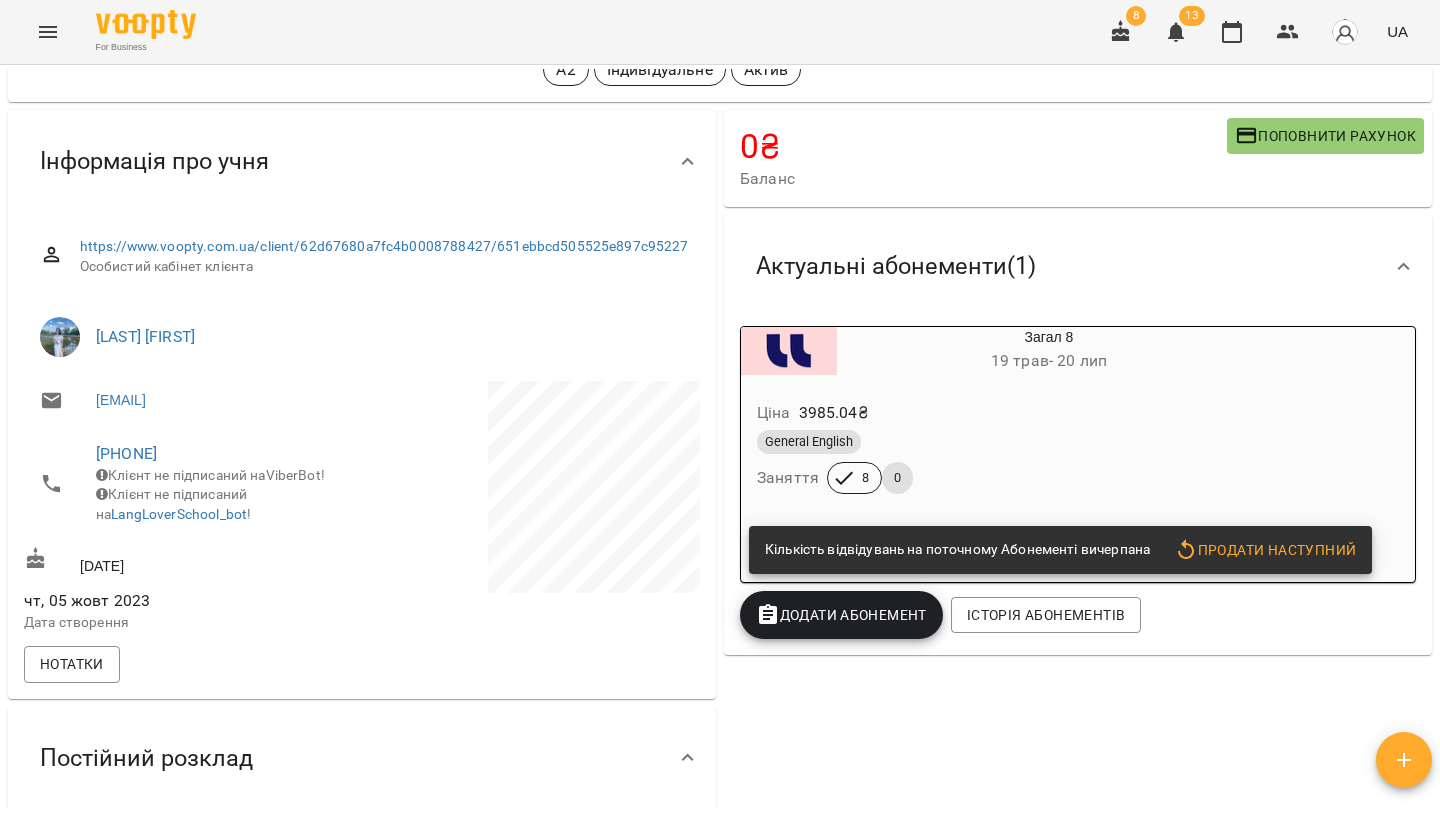 click on "Ціна 3985.04 ₴" at bounding box center (1001, 413) 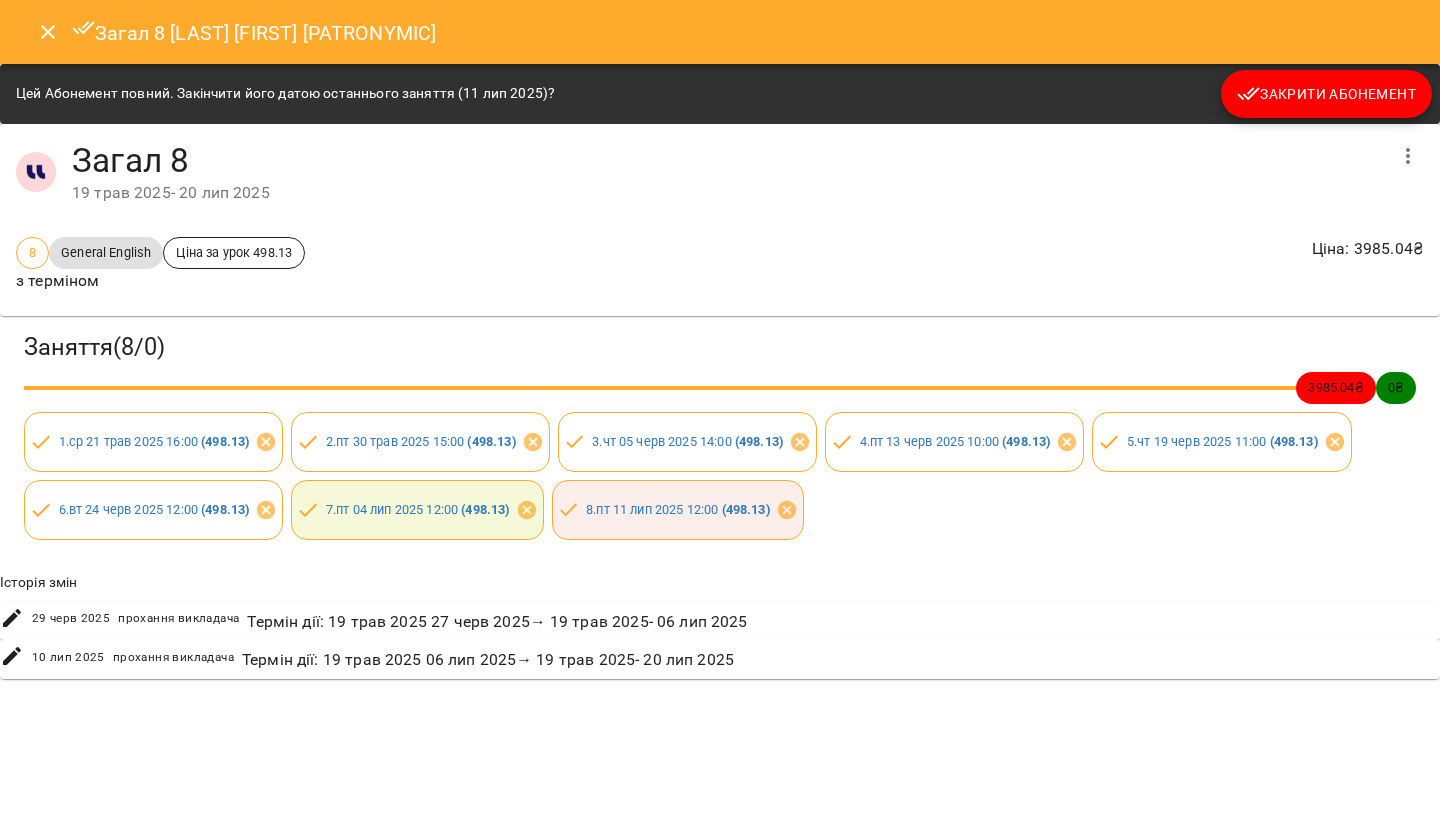 click on "Закрити Абонемент" at bounding box center (1326, 94) 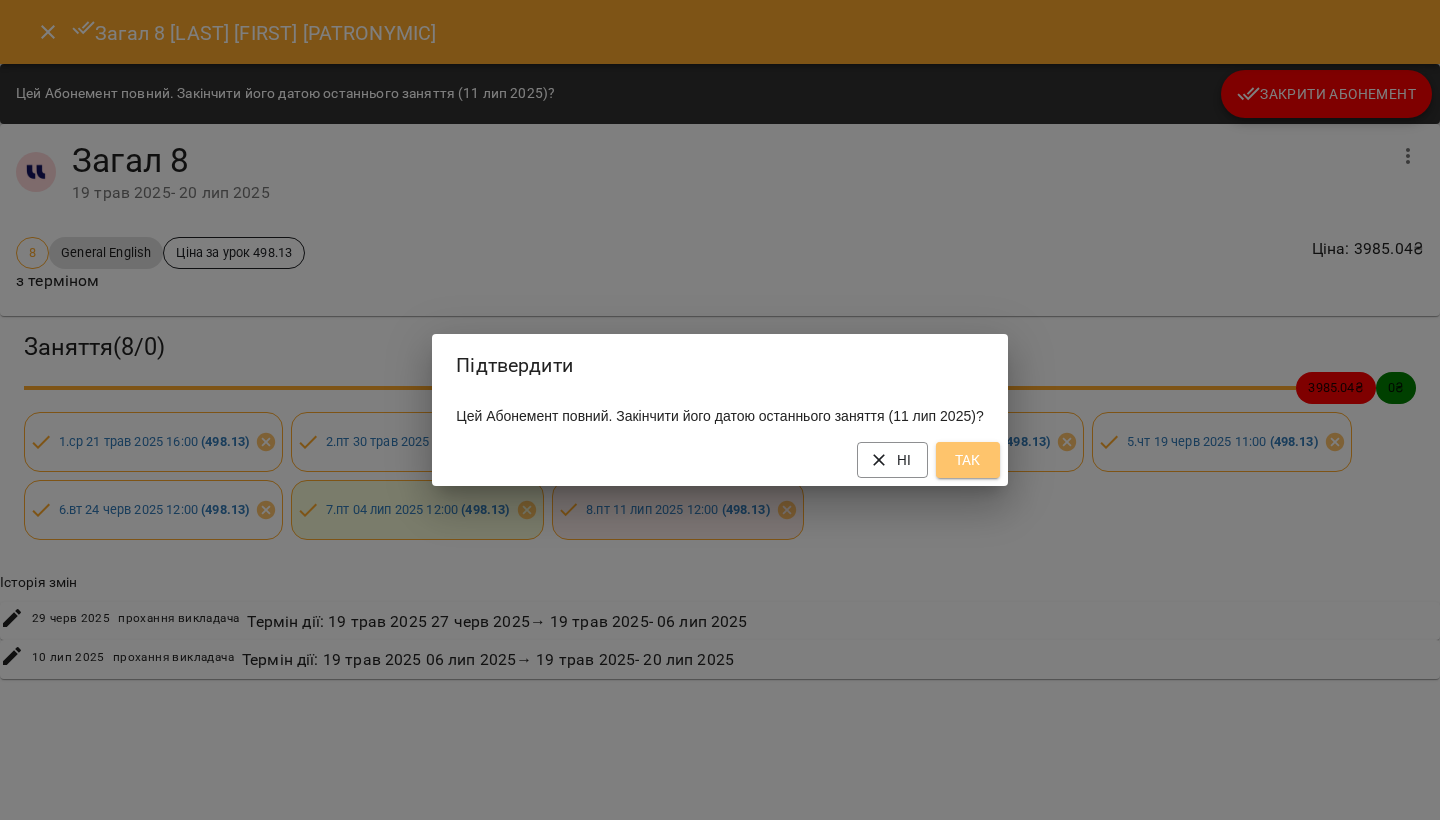click on "Так" at bounding box center [968, 460] 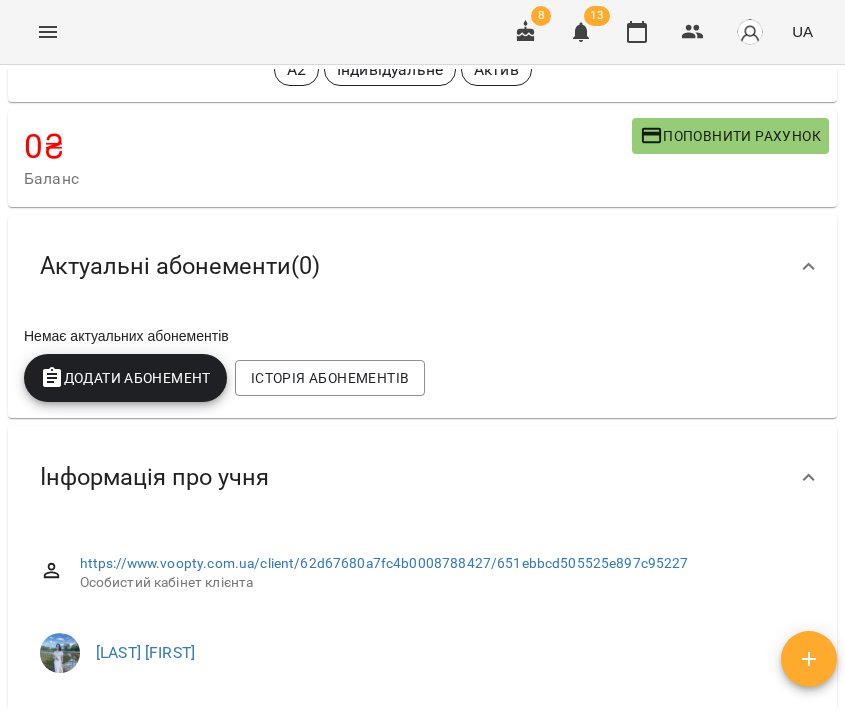 scroll, scrollTop: 0, scrollLeft: 0, axis: both 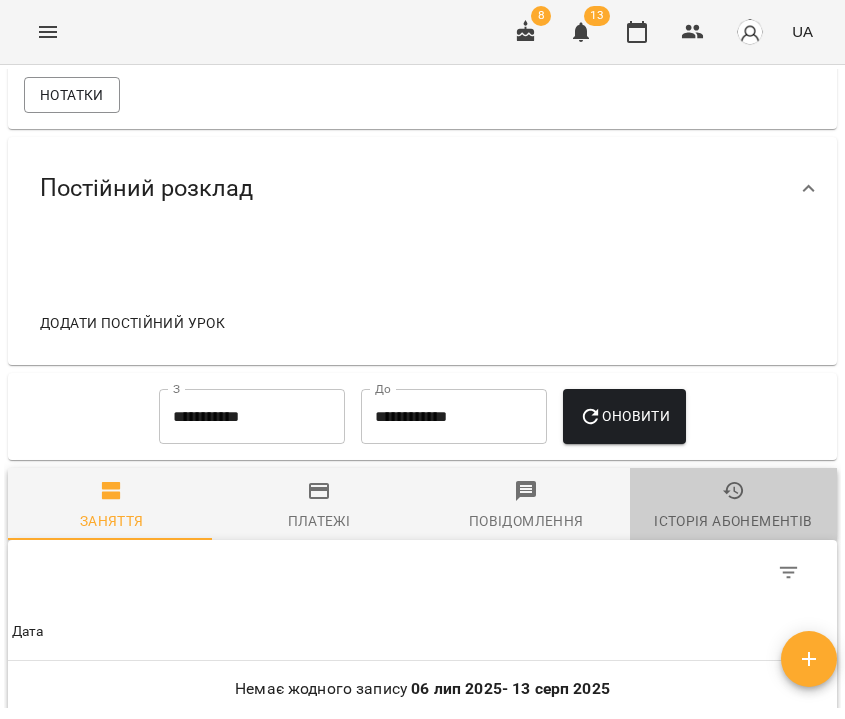 click on "Історія абонементів" at bounding box center (733, 521) 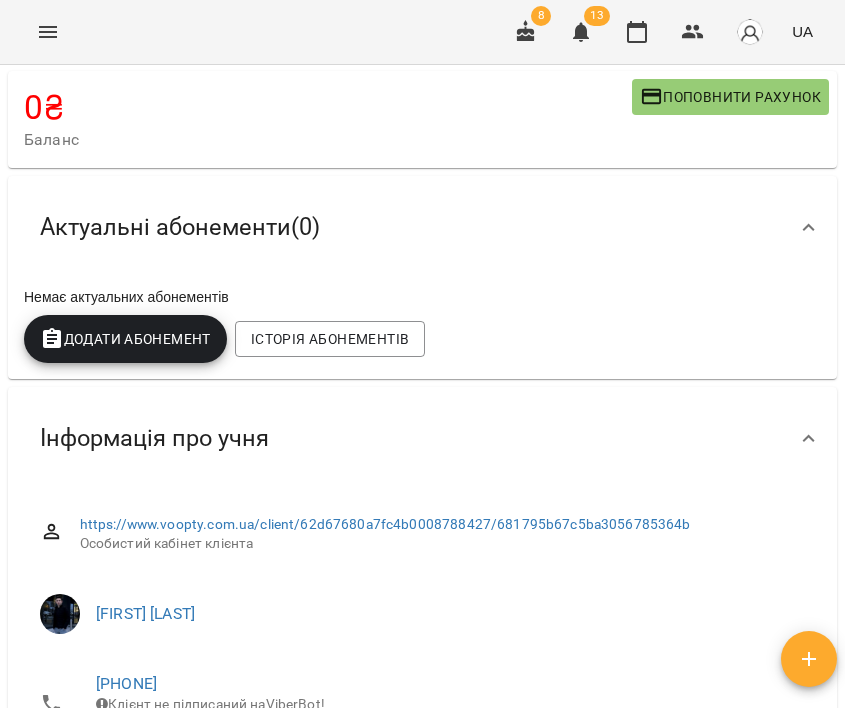 scroll, scrollTop: 0, scrollLeft: 0, axis: both 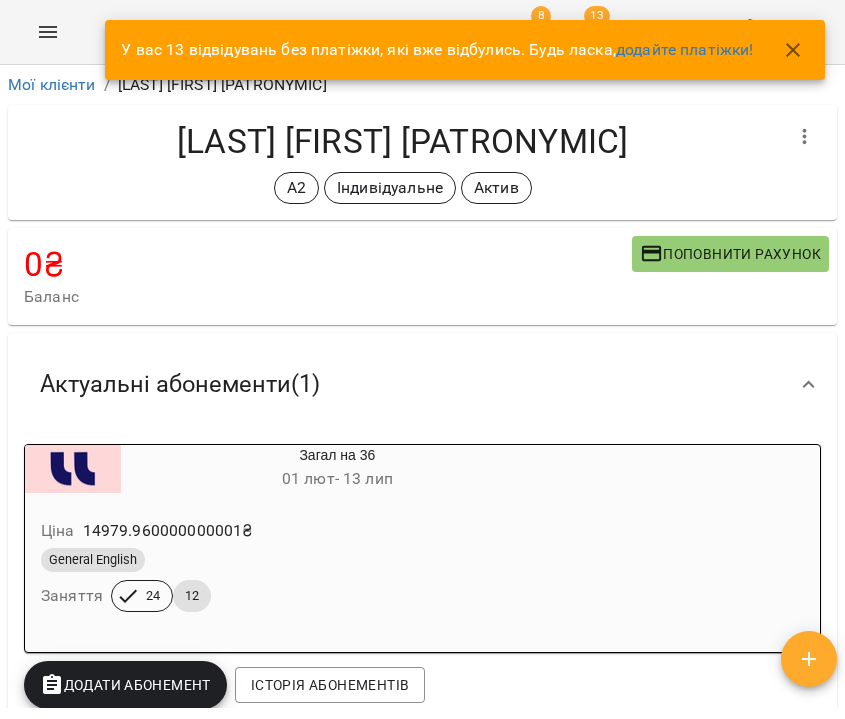 click on "General English Заняття 24 12" at bounding box center [289, 580] 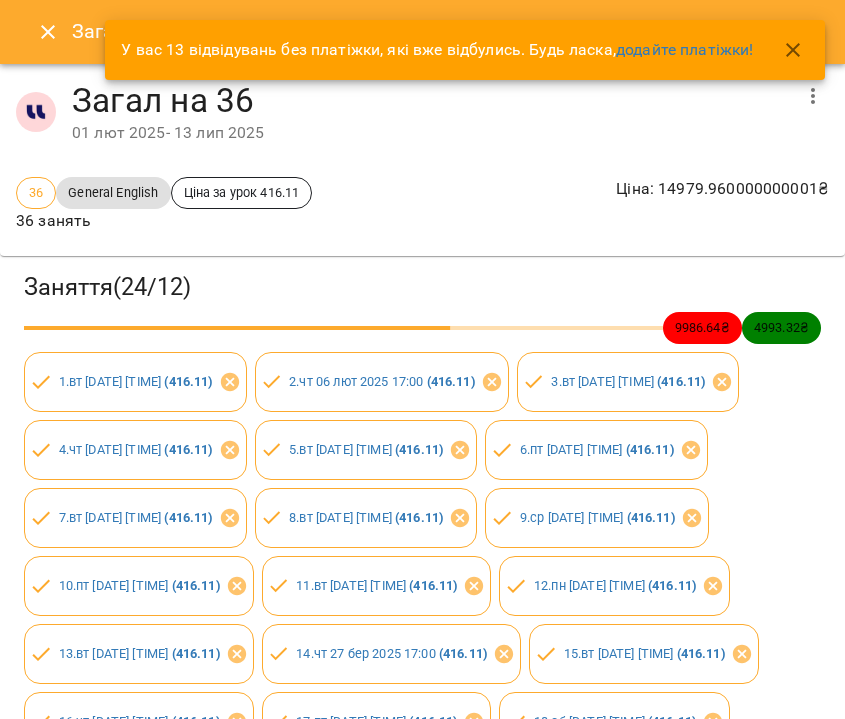 click 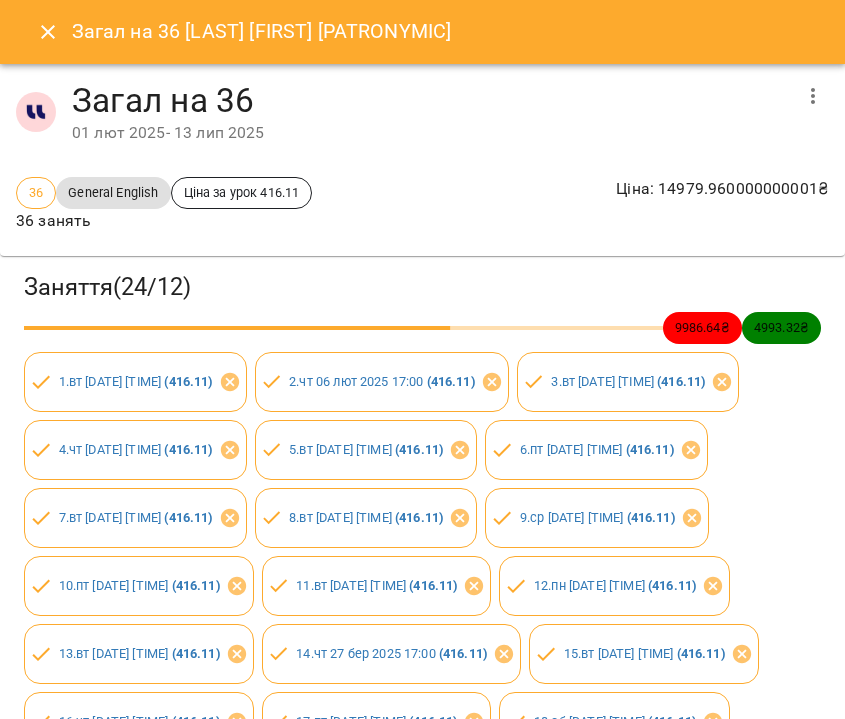 click 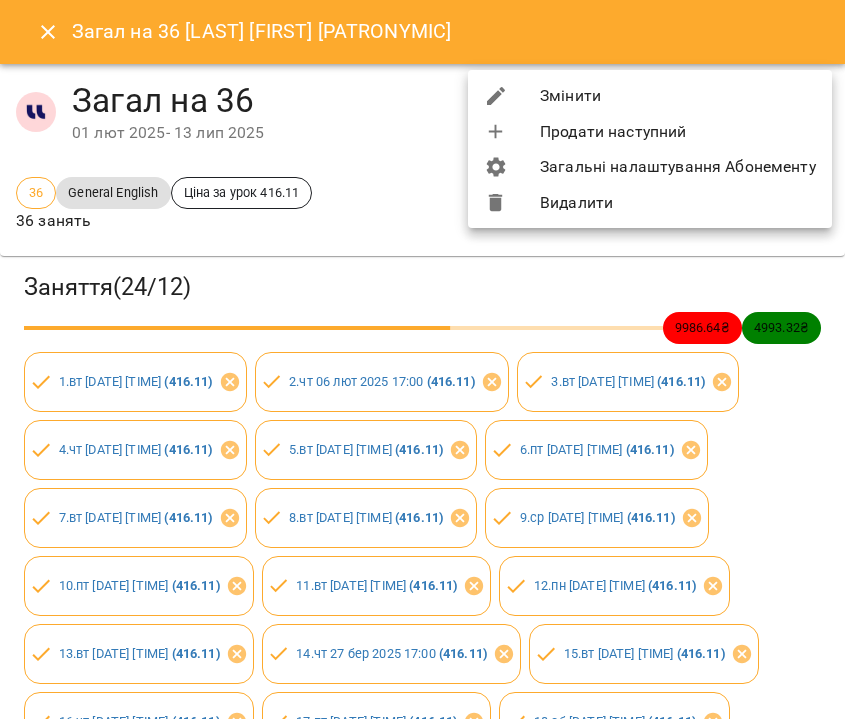 click on "Змінити" at bounding box center [650, 96] 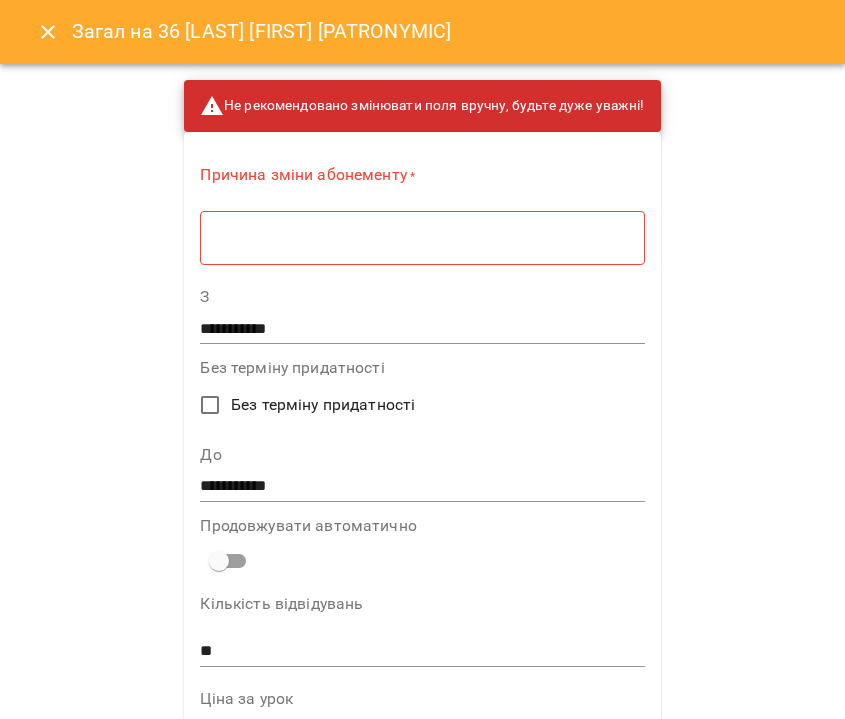 click at bounding box center [422, 238] 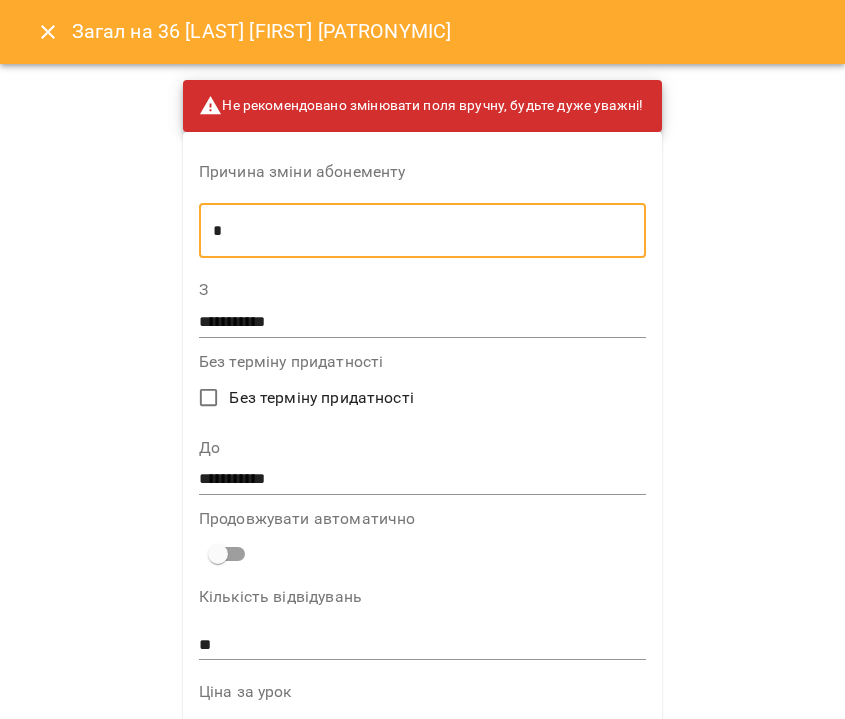 type on "*" 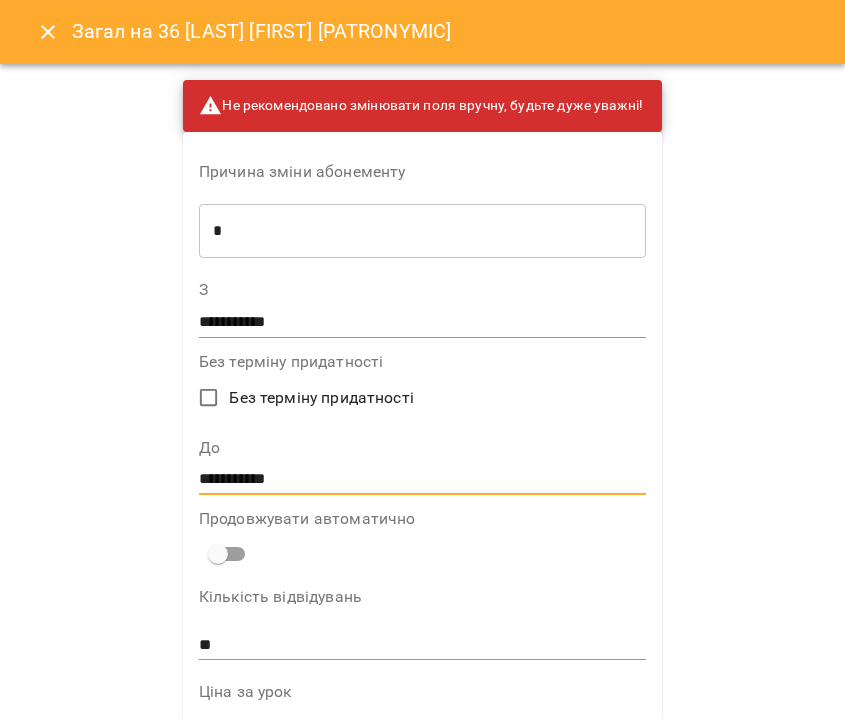 click on "**********" at bounding box center [422, 480] 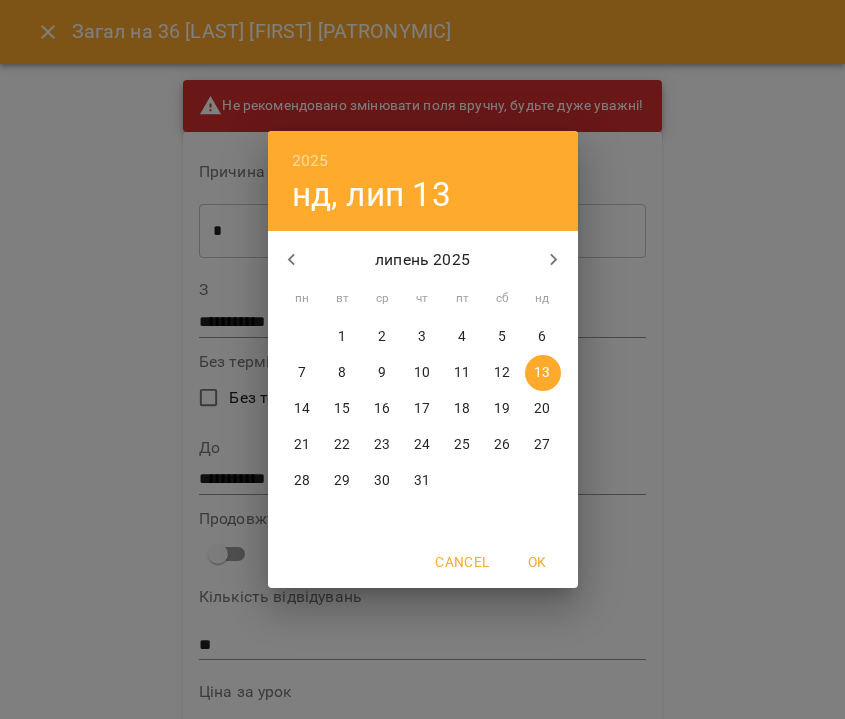 click on "31" at bounding box center [422, 481] 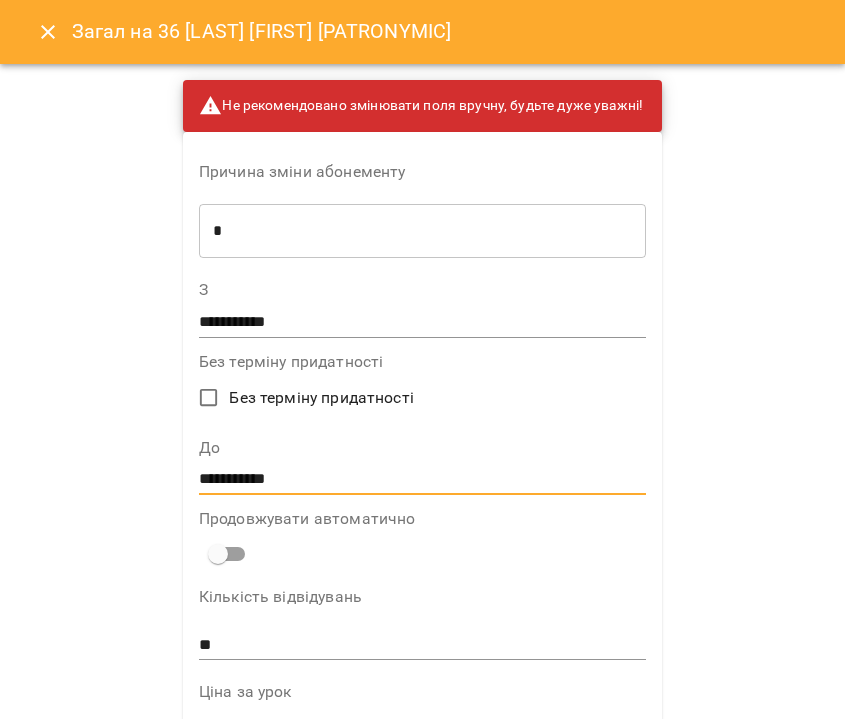 scroll, scrollTop: 1242, scrollLeft: 0, axis: vertical 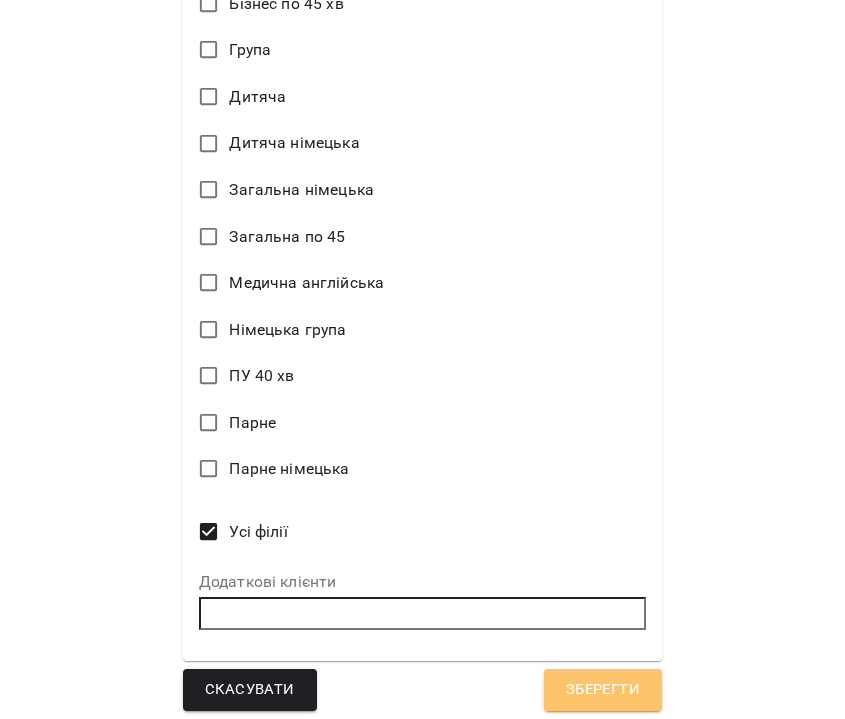 click on "Зберегти" at bounding box center (603, 690) 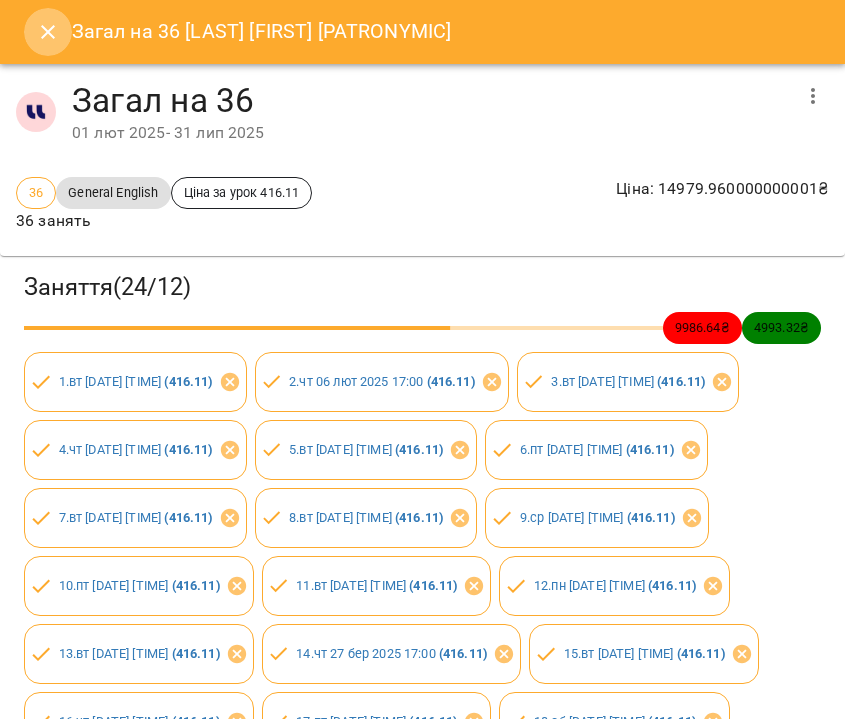 click 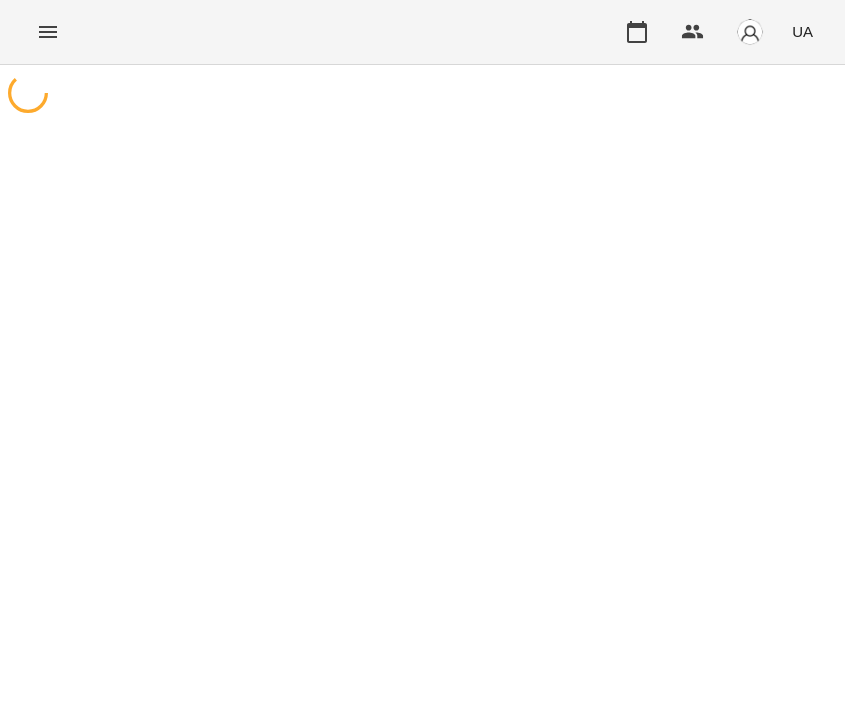 scroll, scrollTop: 0, scrollLeft: 0, axis: both 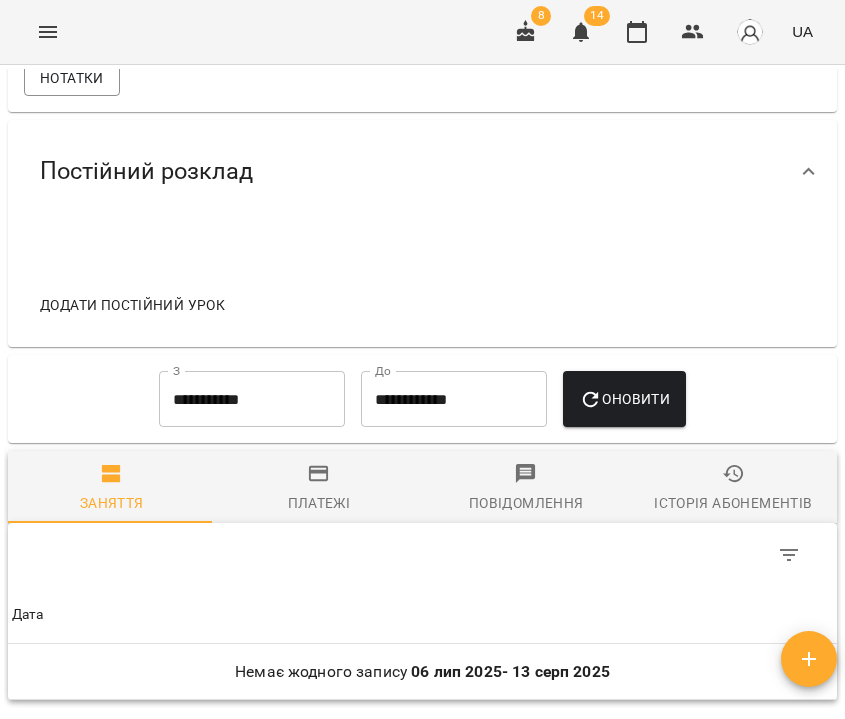 click on "Історія абонементів" at bounding box center (733, 489) 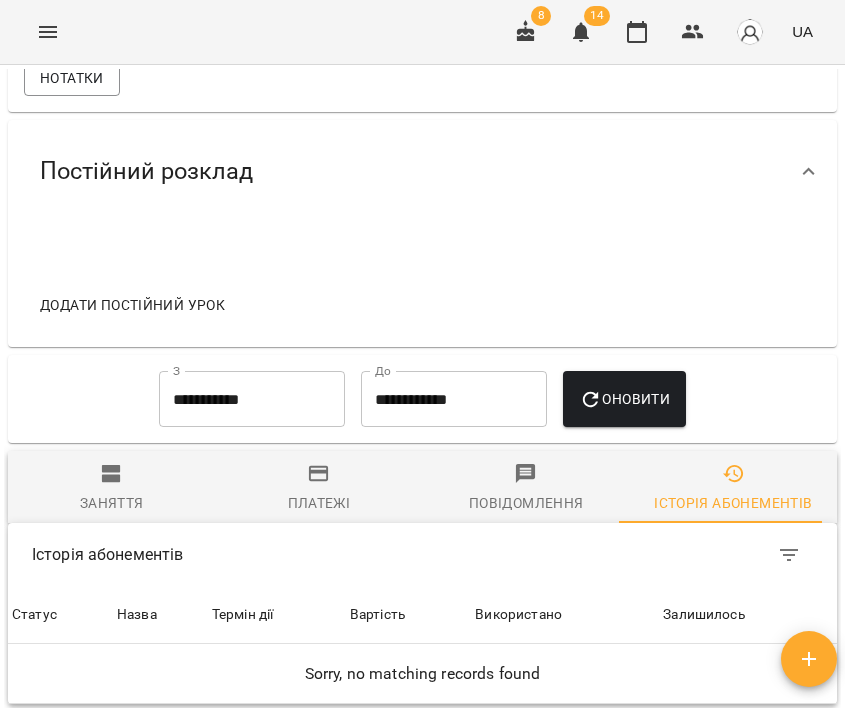 scroll, scrollTop: 1538, scrollLeft: 0, axis: vertical 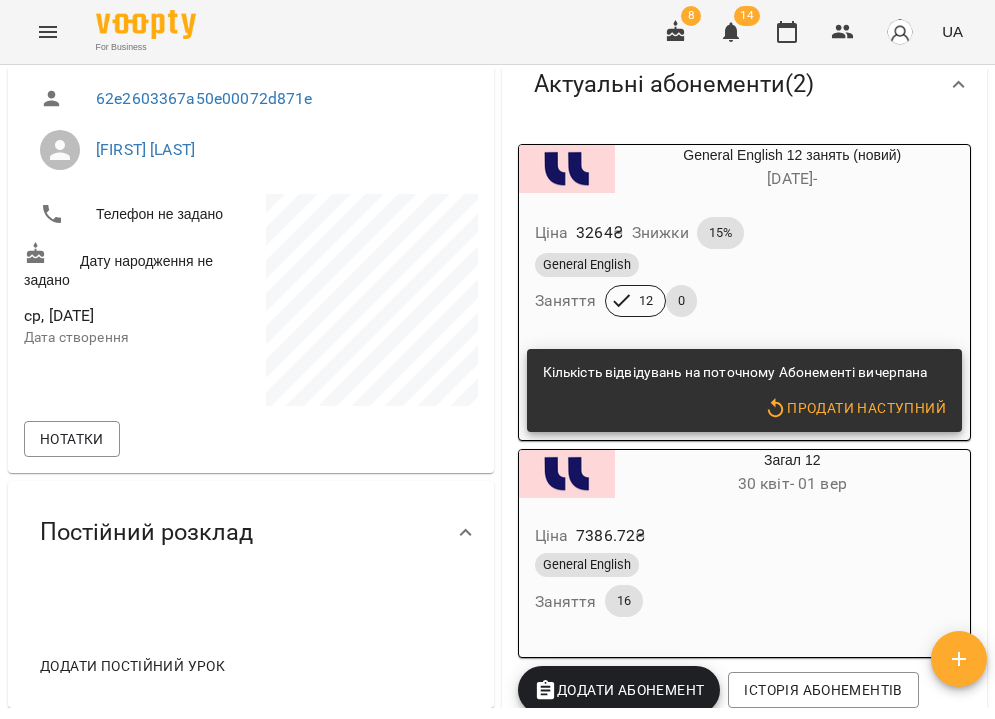 click on "General English Заняття 12 0" at bounding box center [745, 285] 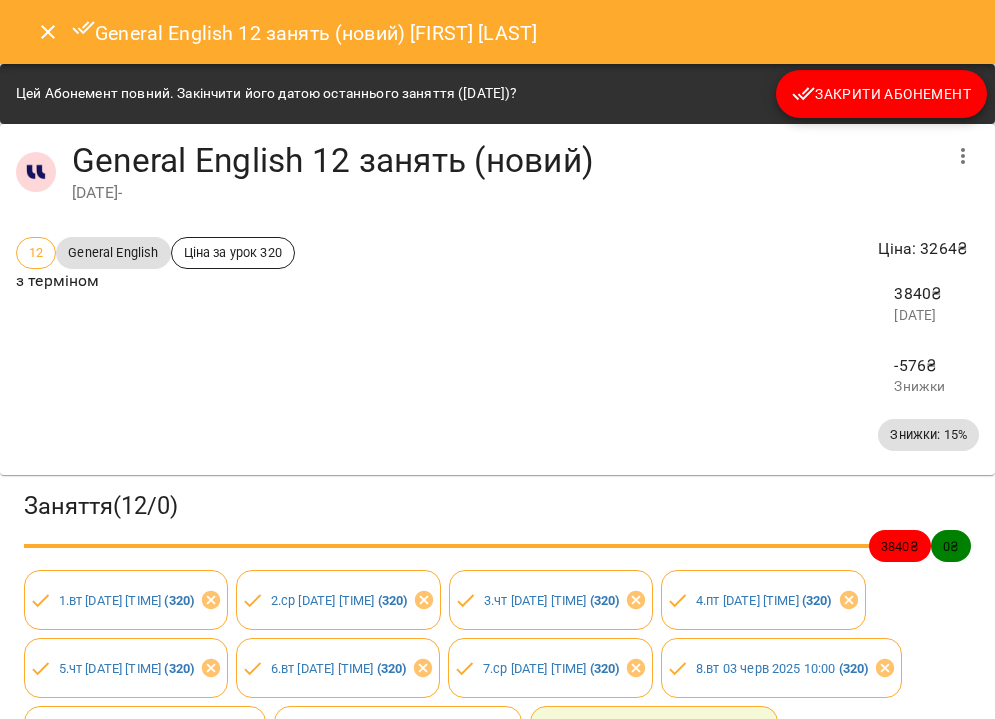 click on "Закрити Абонемент" at bounding box center [881, 94] 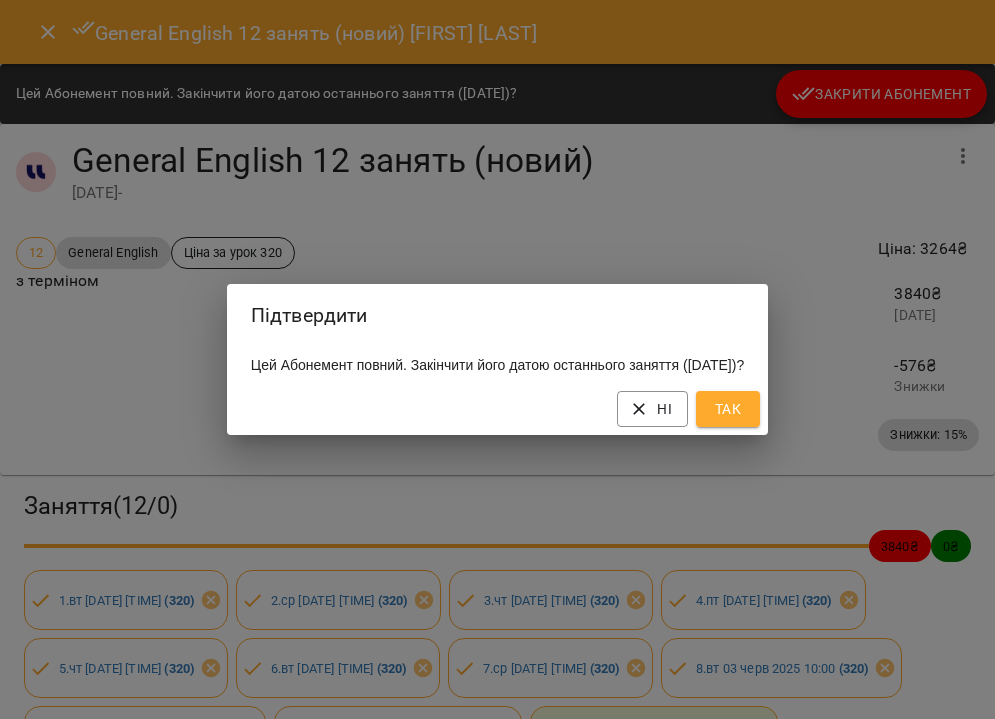 click on "Так" at bounding box center (728, 409) 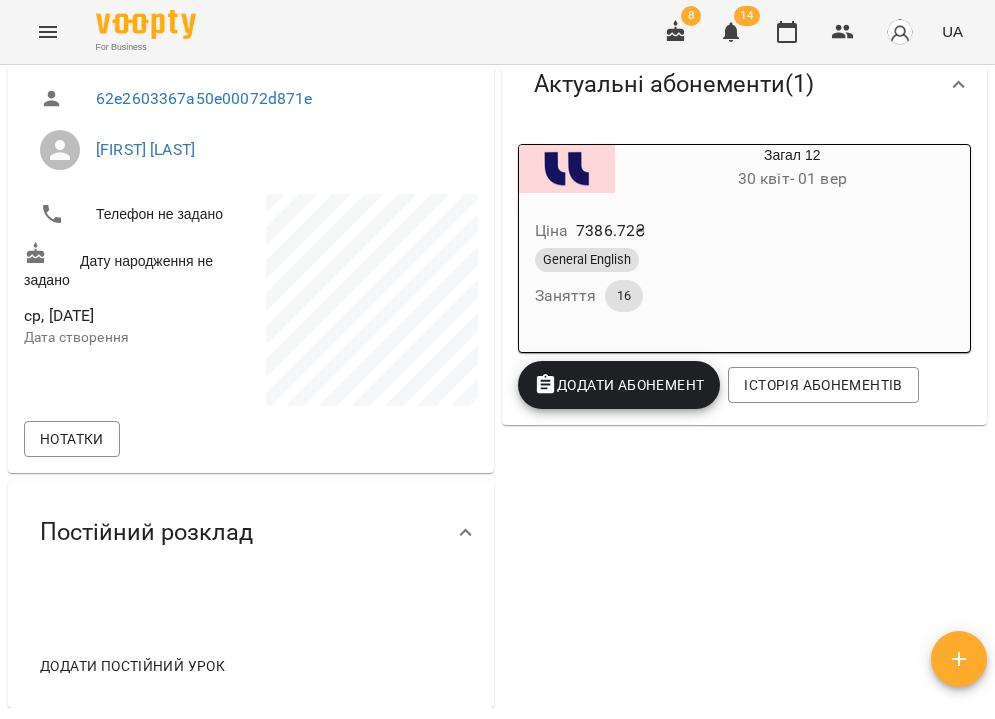 scroll, scrollTop: 19, scrollLeft: 0, axis: vertical 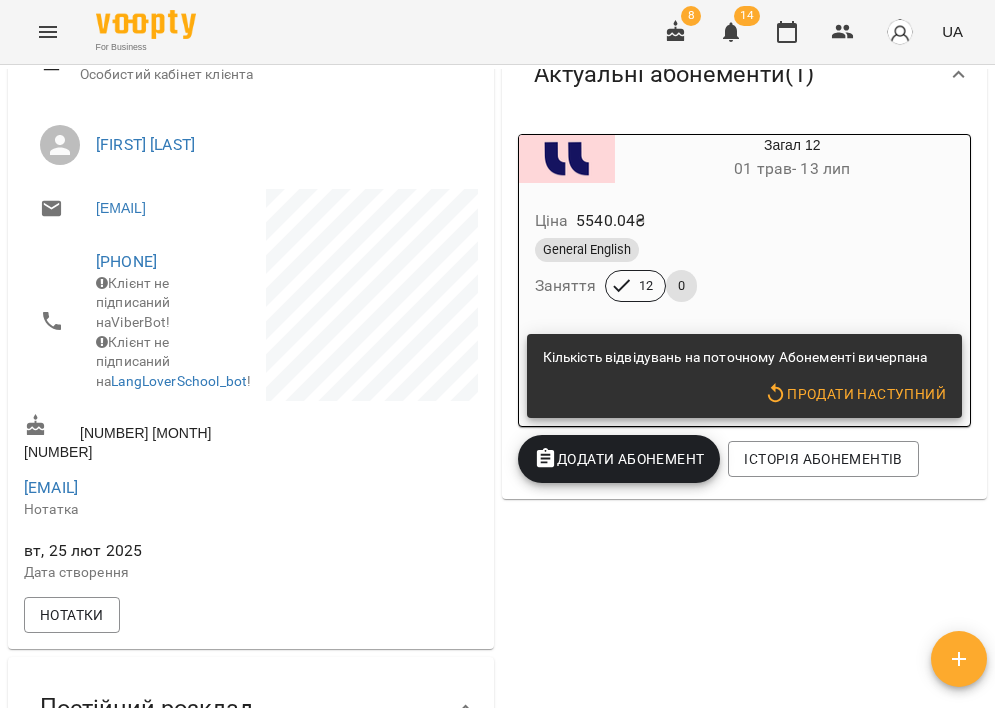 click on "General English" at bounding box center [745, 250] 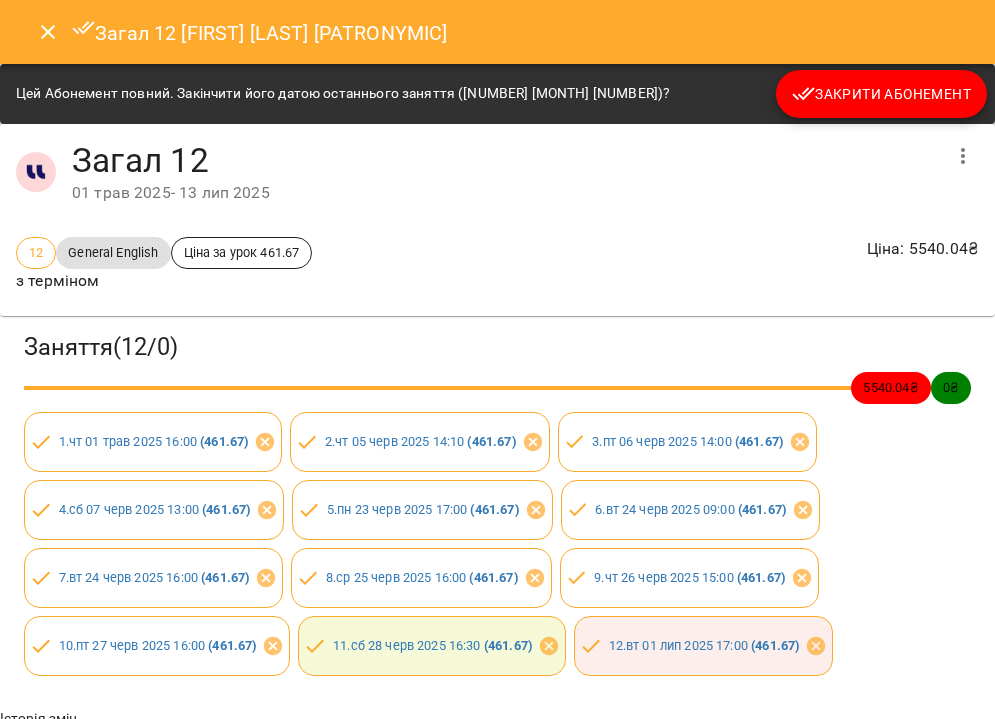 click on "Закрити Абонемент" at bounding box center (881, 94) 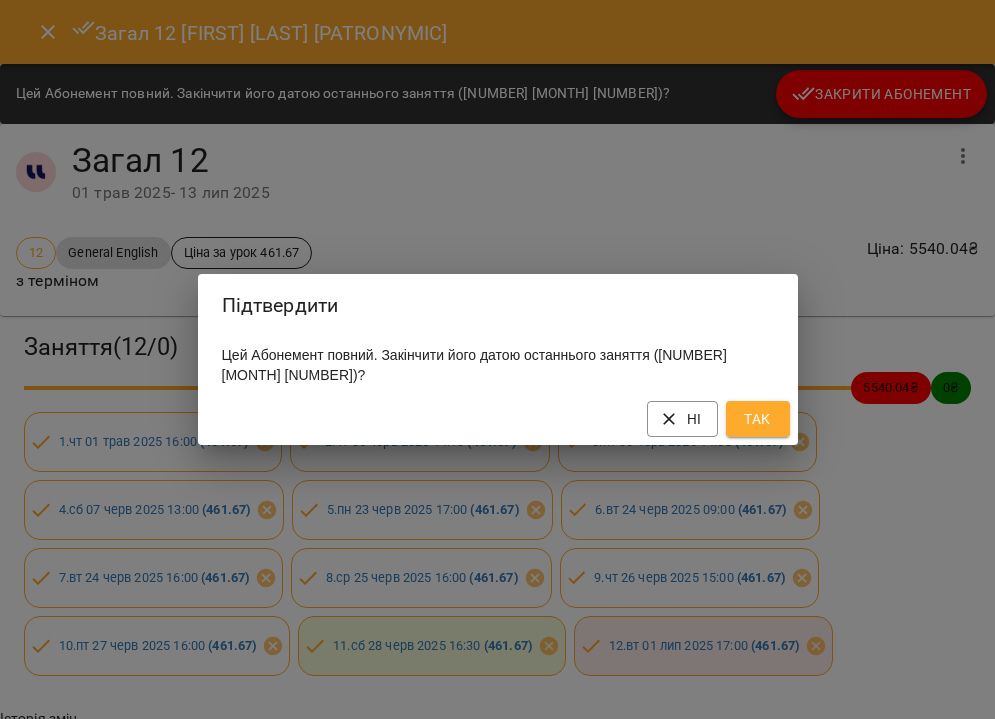 click on "Так" at bounding box center (758, 419) 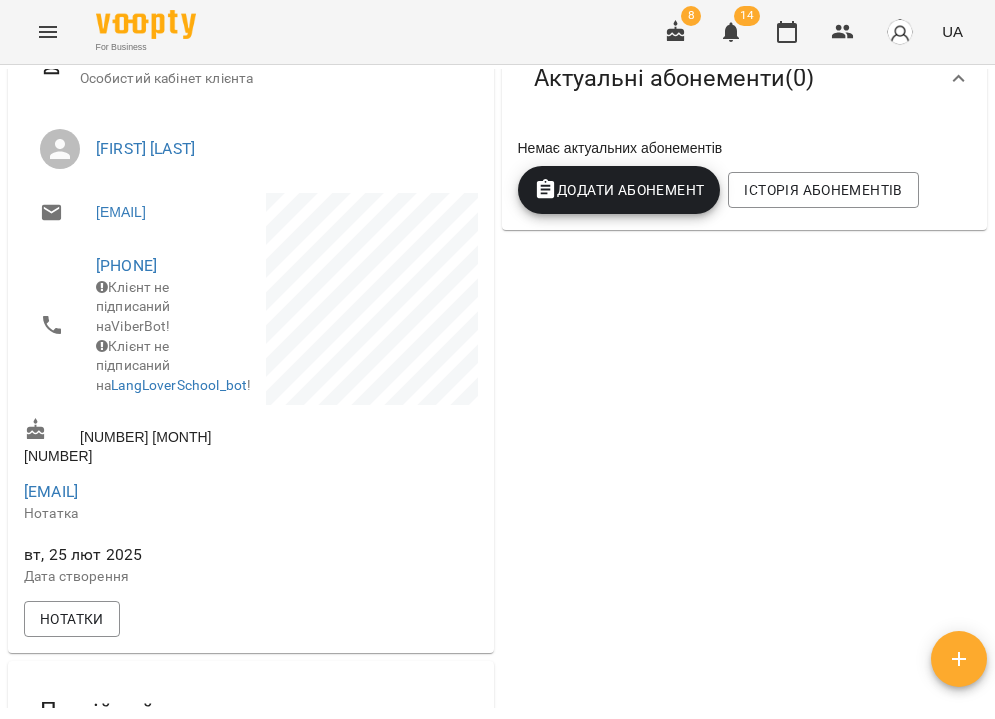 scroll, scrollTop: 0, scrollLeft: 0, axis: both 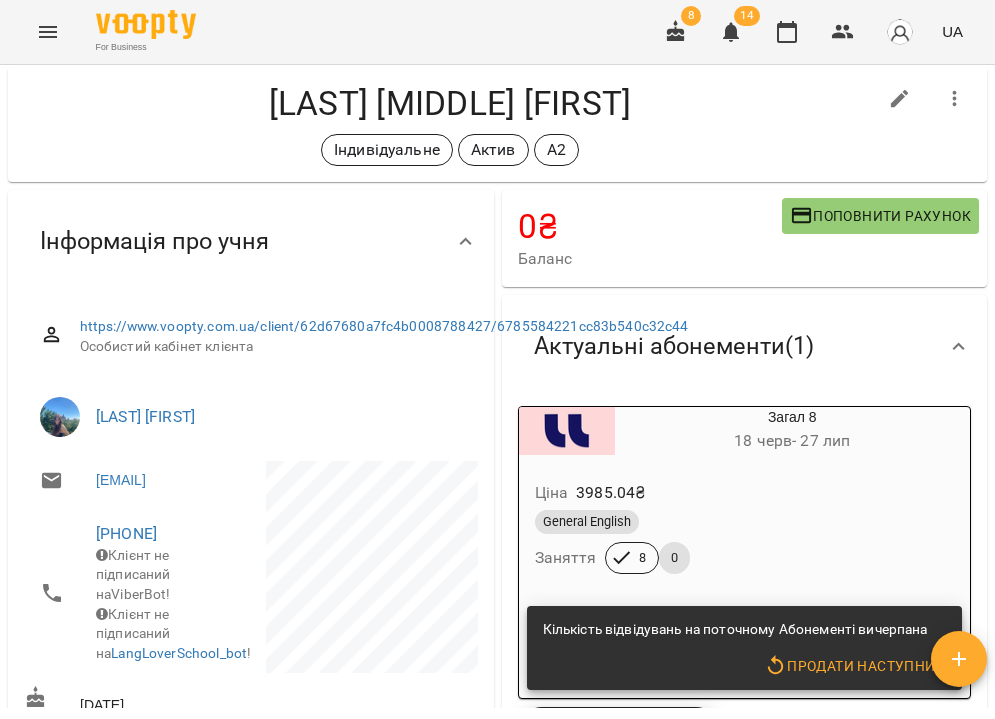 click on "Загал 8  18 черв  -   27 лип" at bounding box center (745, 431) 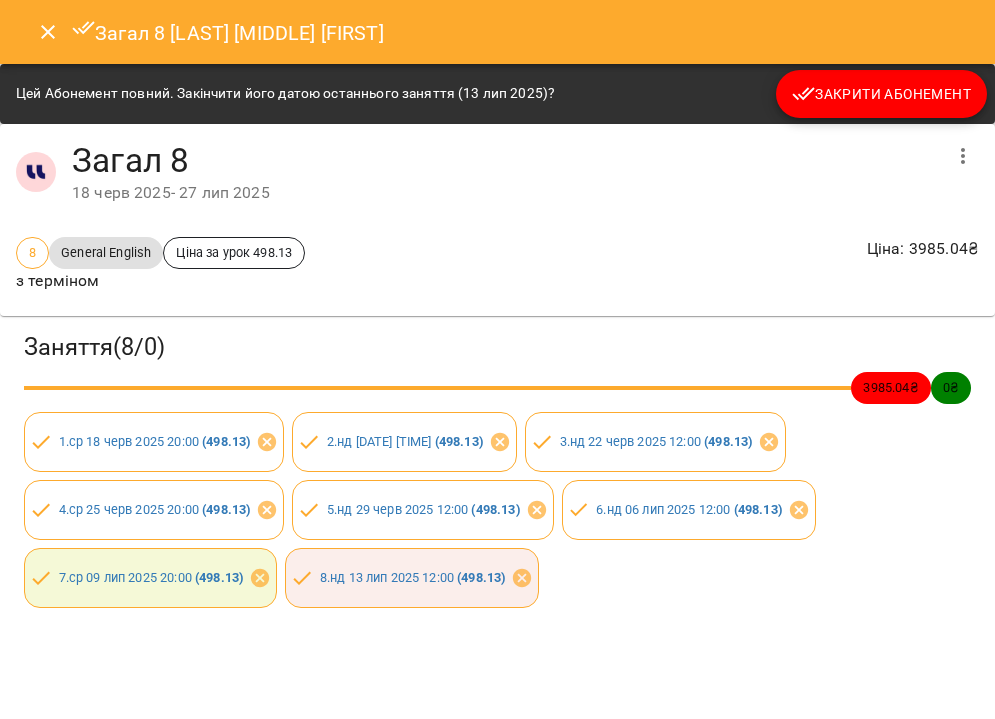 click on "Закрити Абонемент" at bounding box center [881, 94] 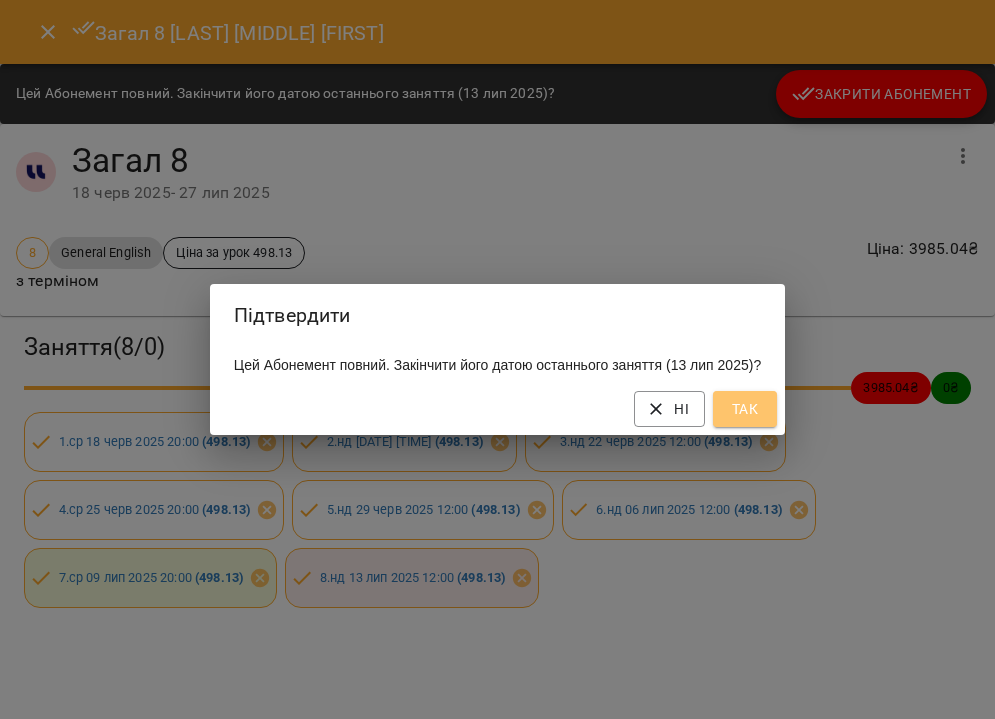 click on "Так" at bounding box center (745, 409) 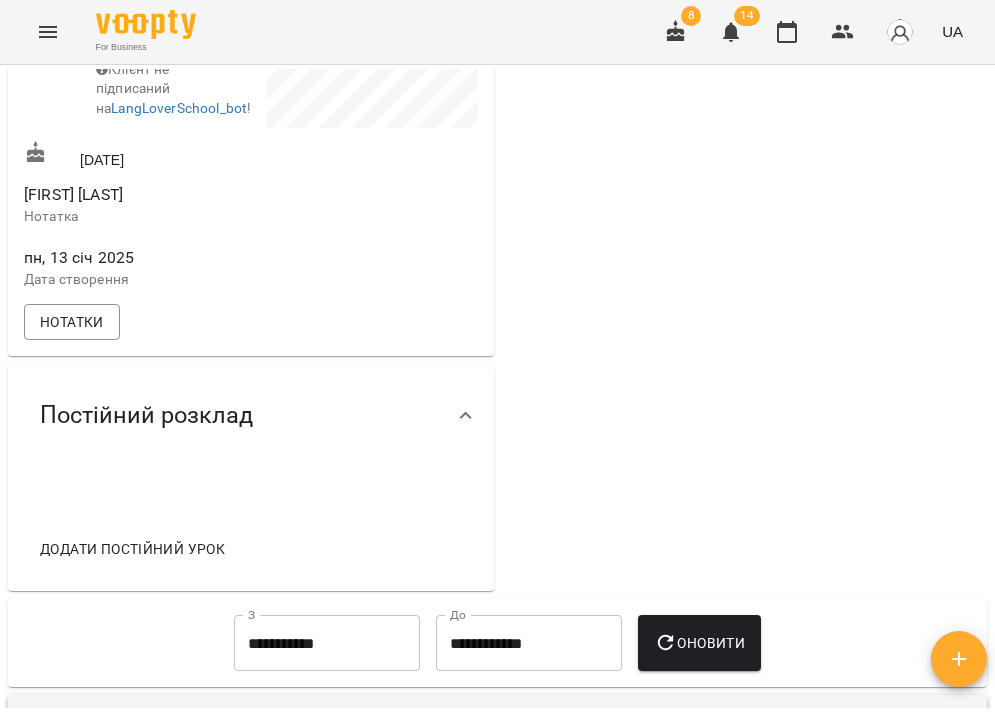 scroll, scrollTop: 762, scrollLeft: 0, axis: vertical 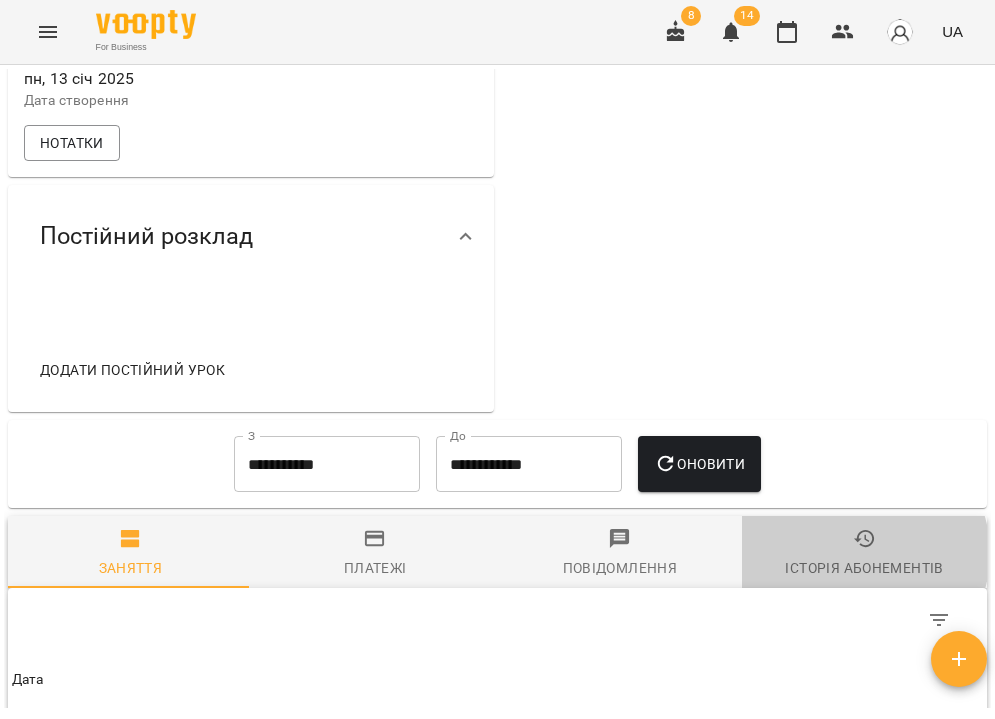 click on "Історія абонементів" at bounding box center (864, 554) 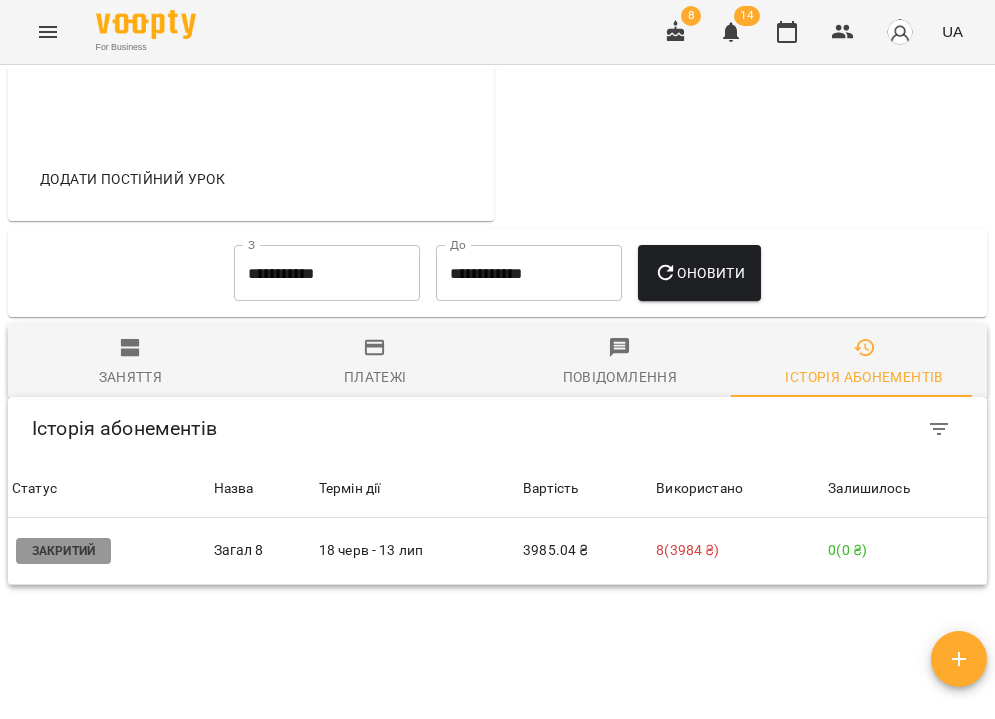 scroll, scrollTop: 0, scrollLeft: 0, axis: both 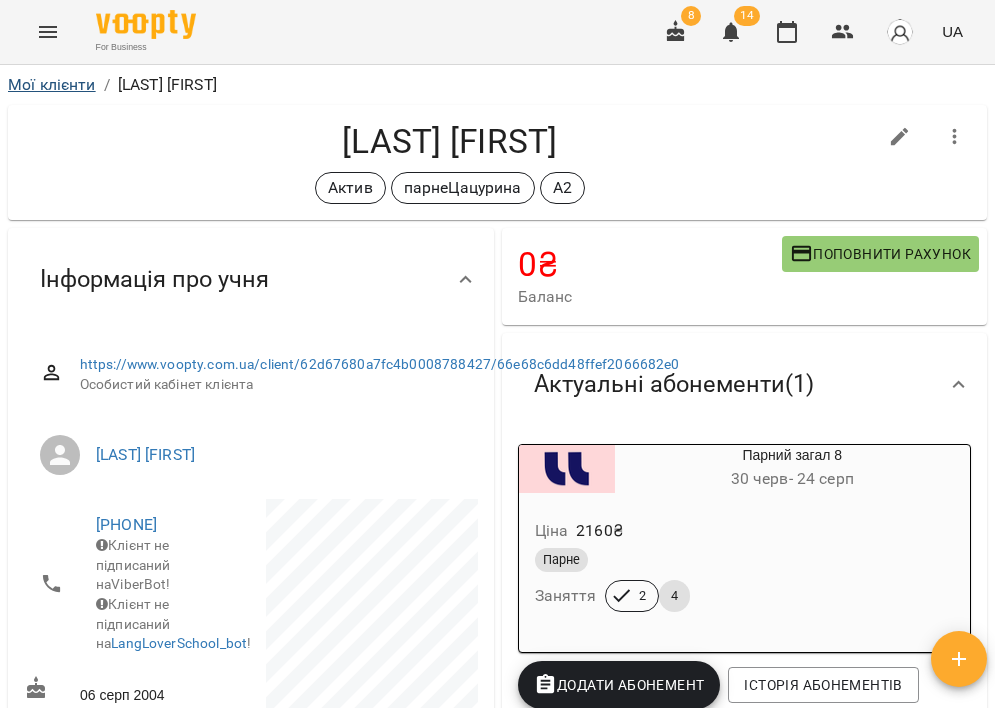 click on "Мої клієнти" at bounding box center [52, 84] 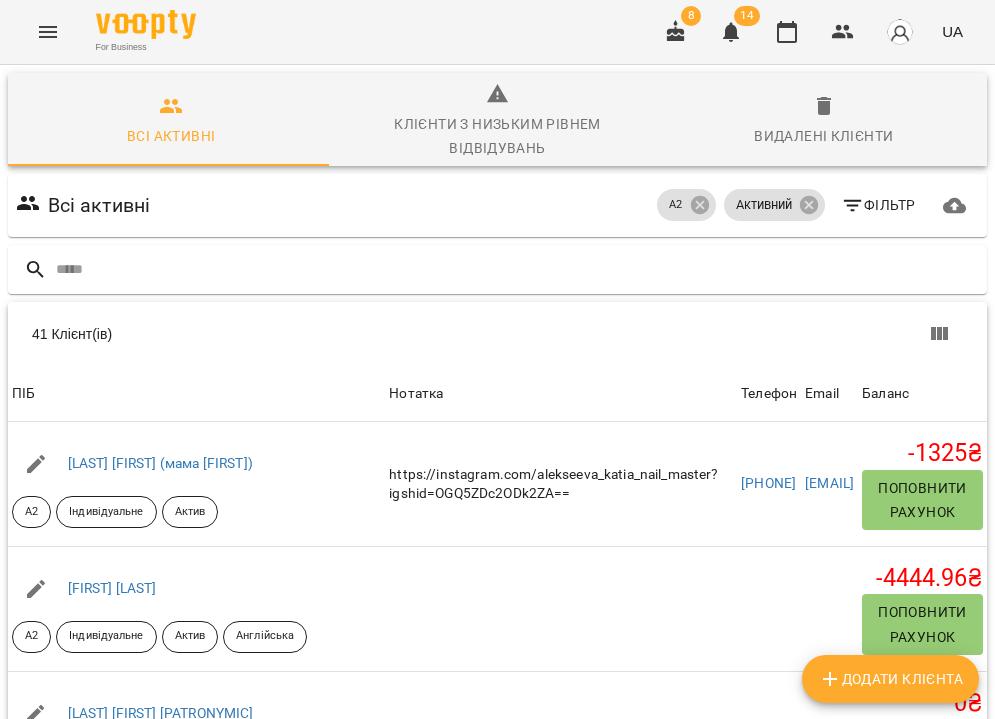 click 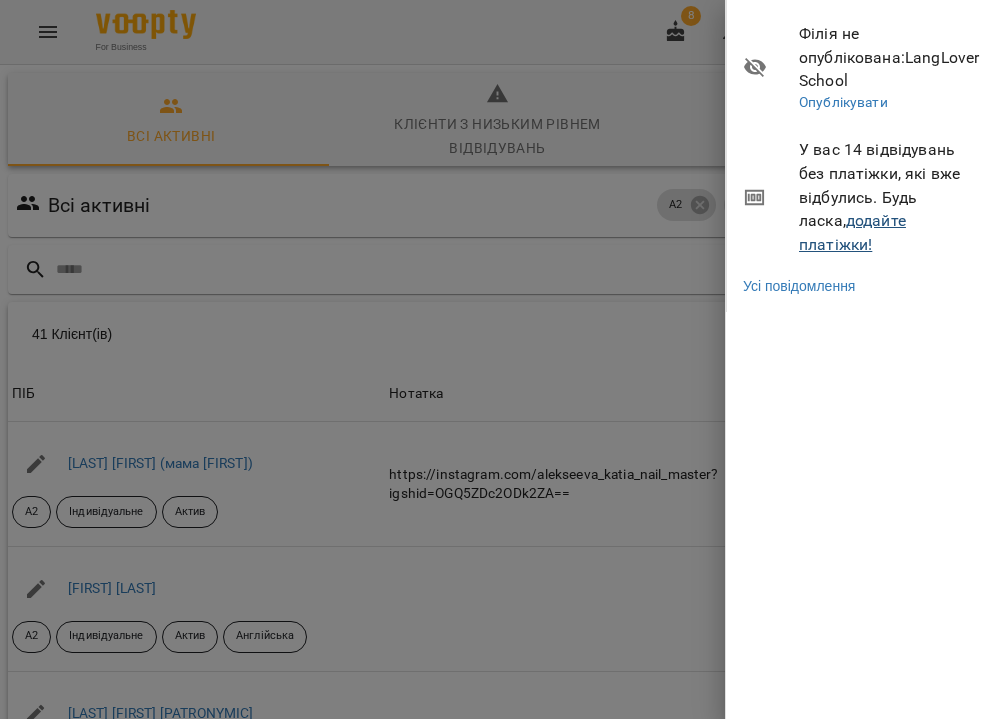click on "додайте платіжки!" at bounding box center (852, 232) 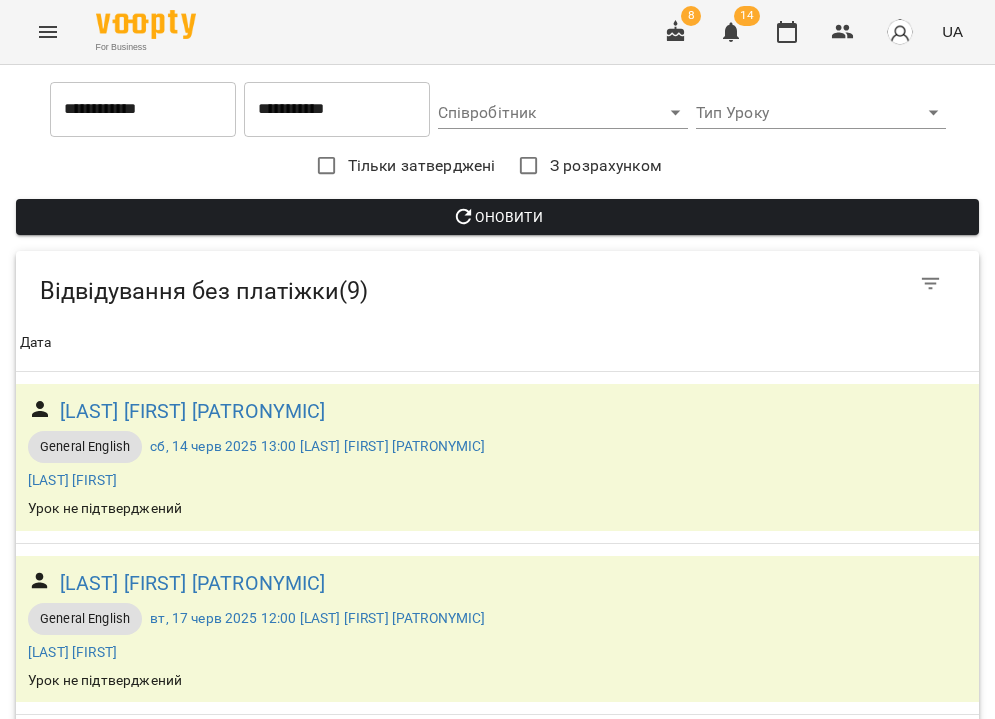 scroll, scrollTop: 1253, scrollLeft: 0, axis: vertical 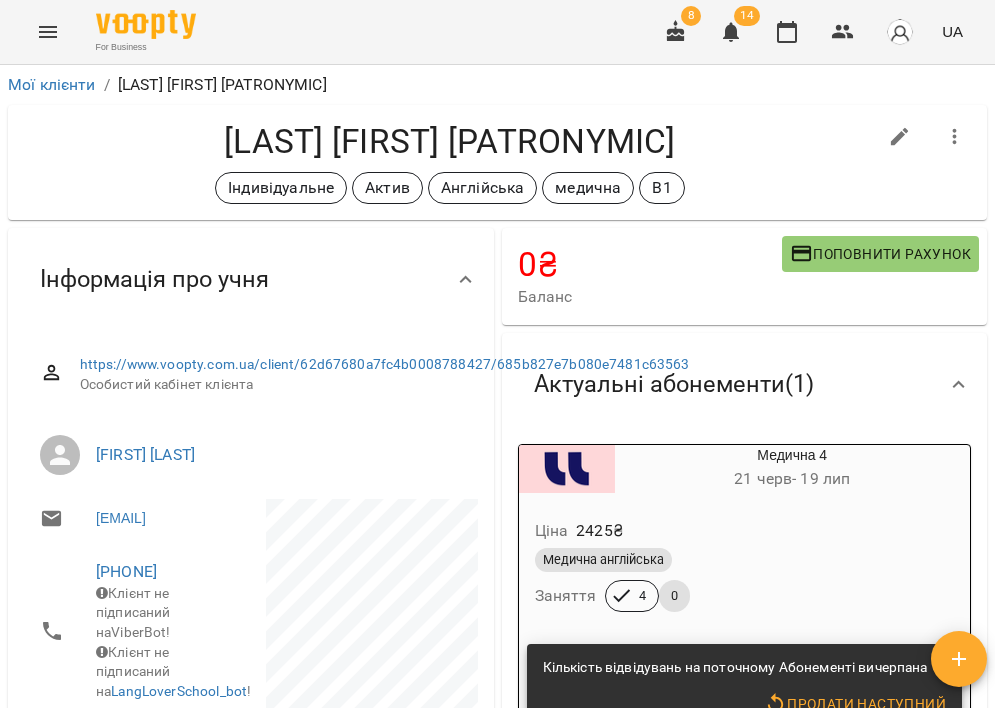 click 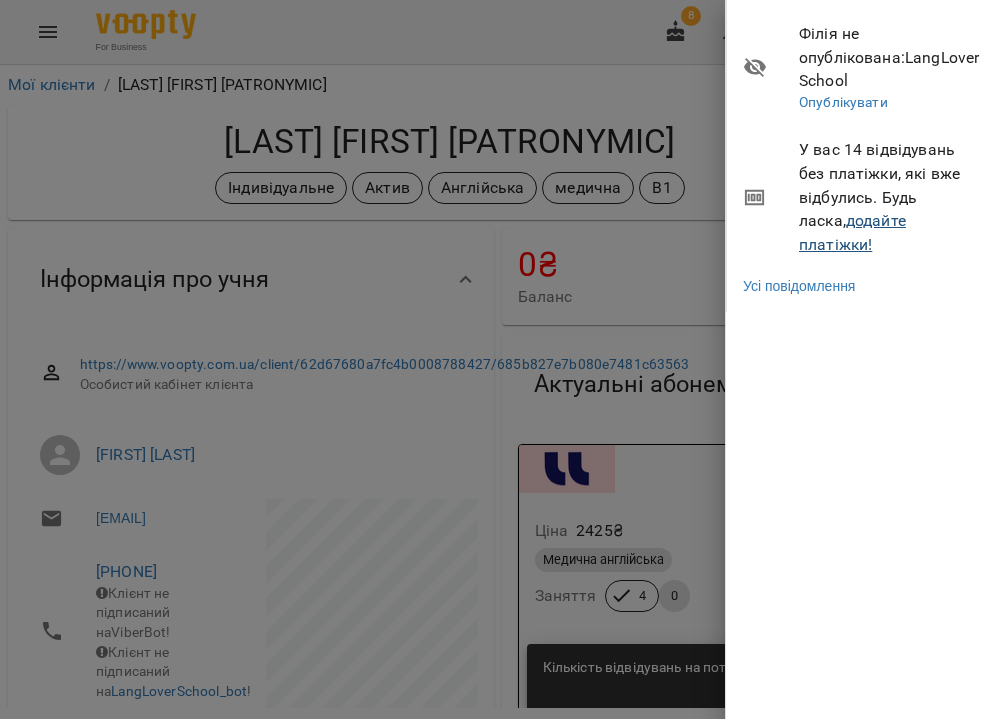click on "додайте платіжки!" at bounding box center (852, 232) 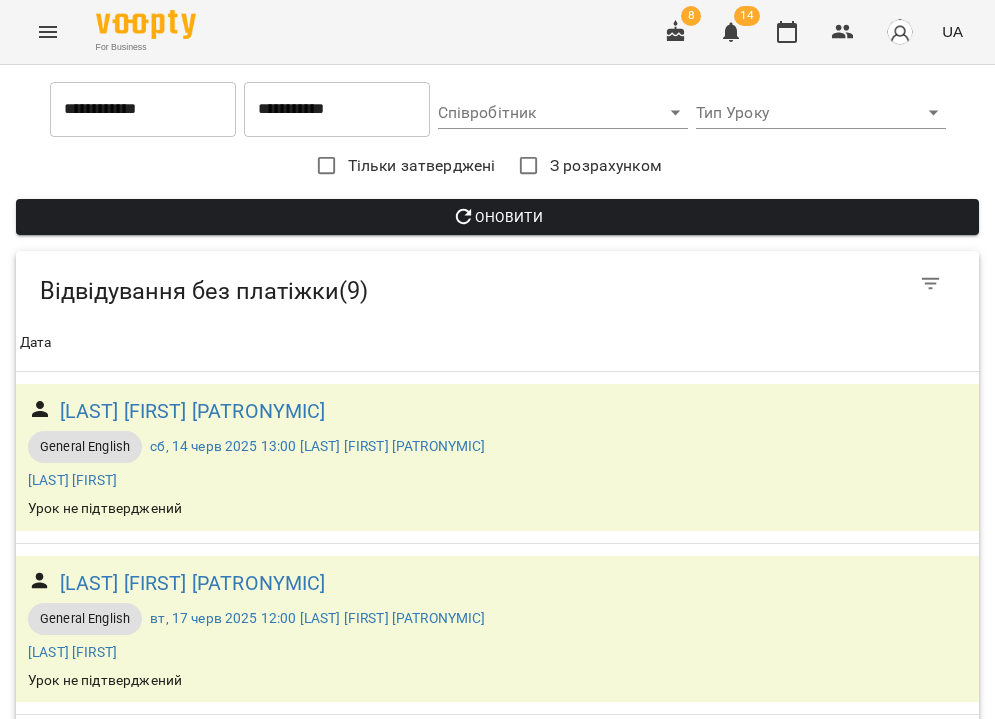 scroll, scrollTop: 1253, scrollLeft: 0, axis: vertical 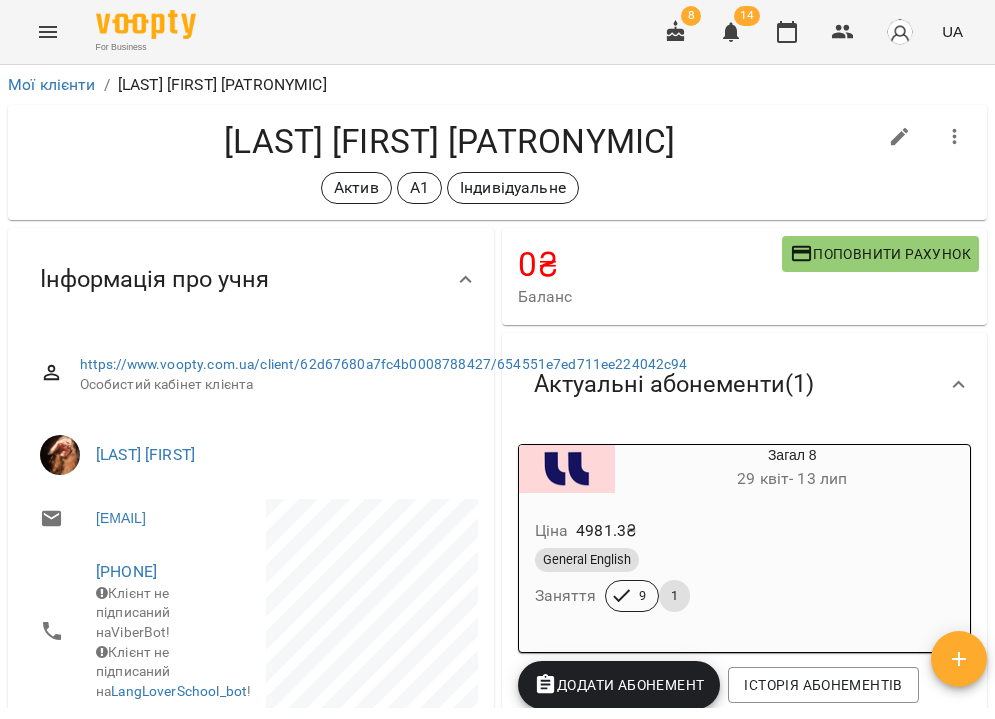 click on "14" at bounding box center [747, 16] 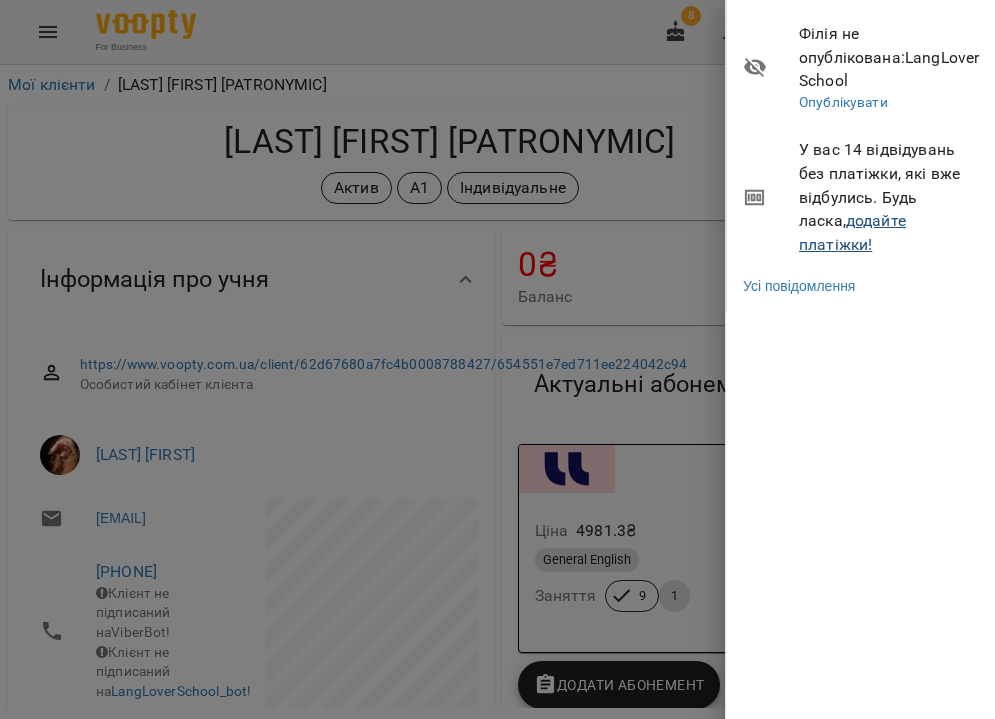 click on "додайте платіжки!" at bounding box center (852, 232) 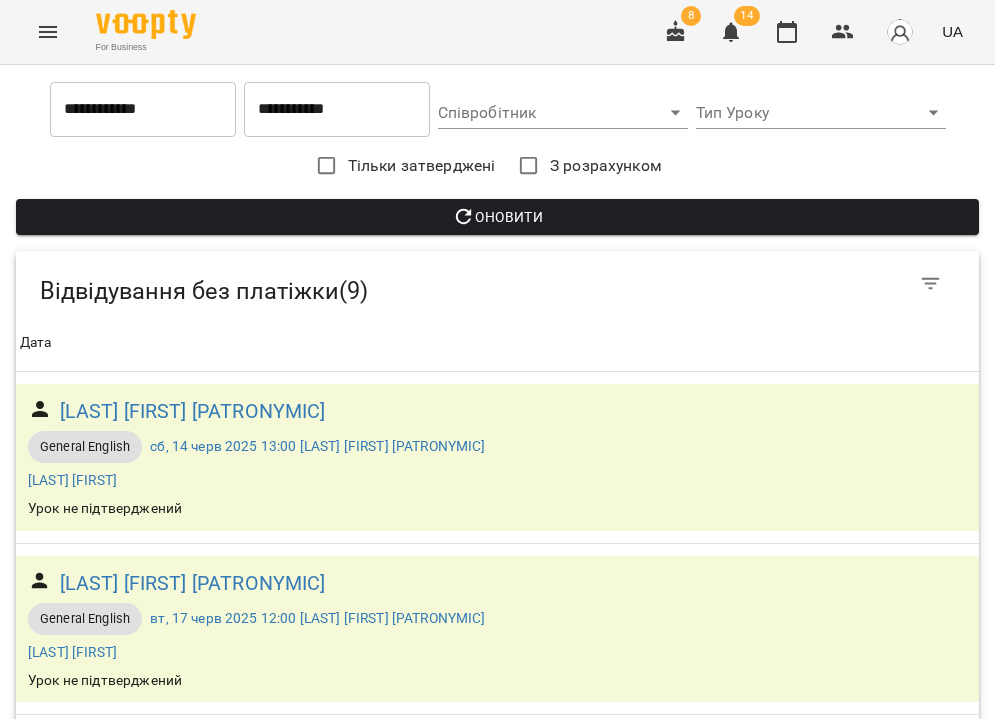 scroll, scrollTop: 1253, scrollLeft: 0, axis: vertical 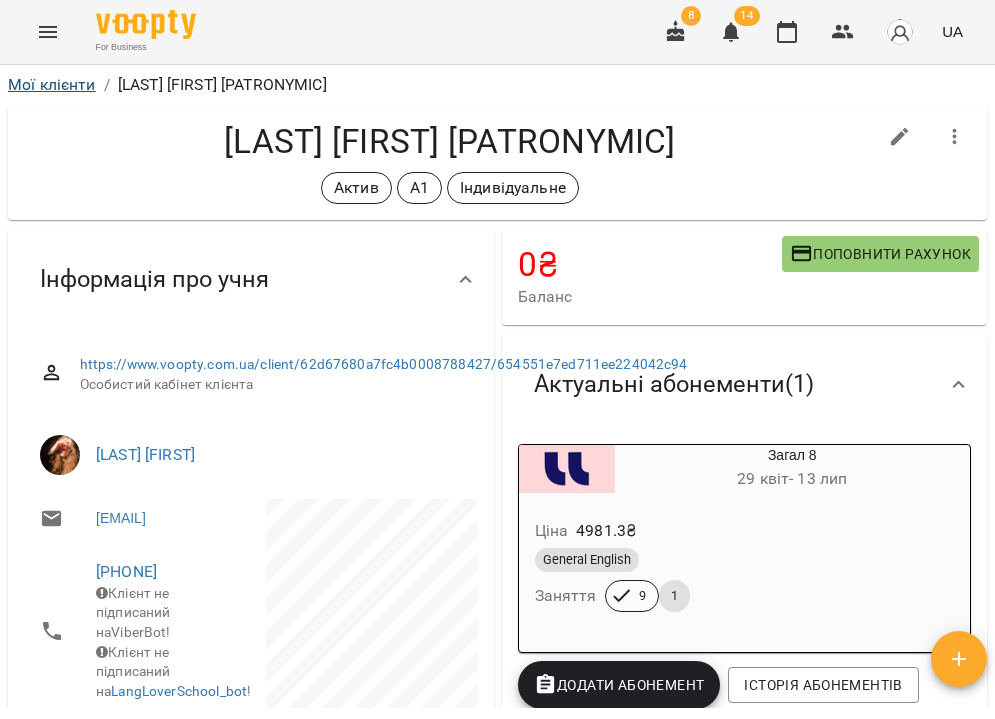 click on "Мої клієнти" at bounding box center (52, 84) 